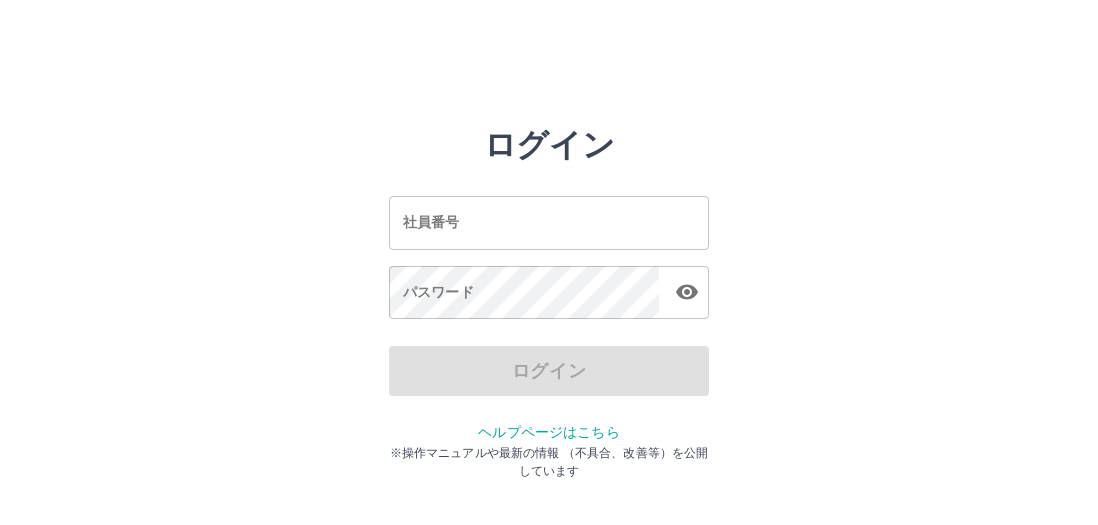 scroll, scrollTop: 0, scrollLeft: 0, axis: both 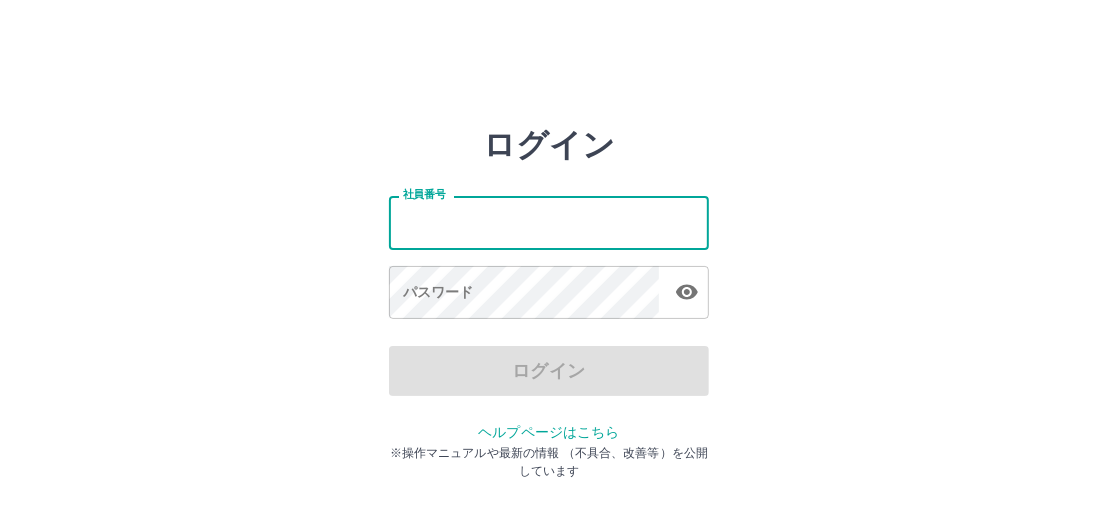 click on "社員番号" at bounding box center (549, 222) 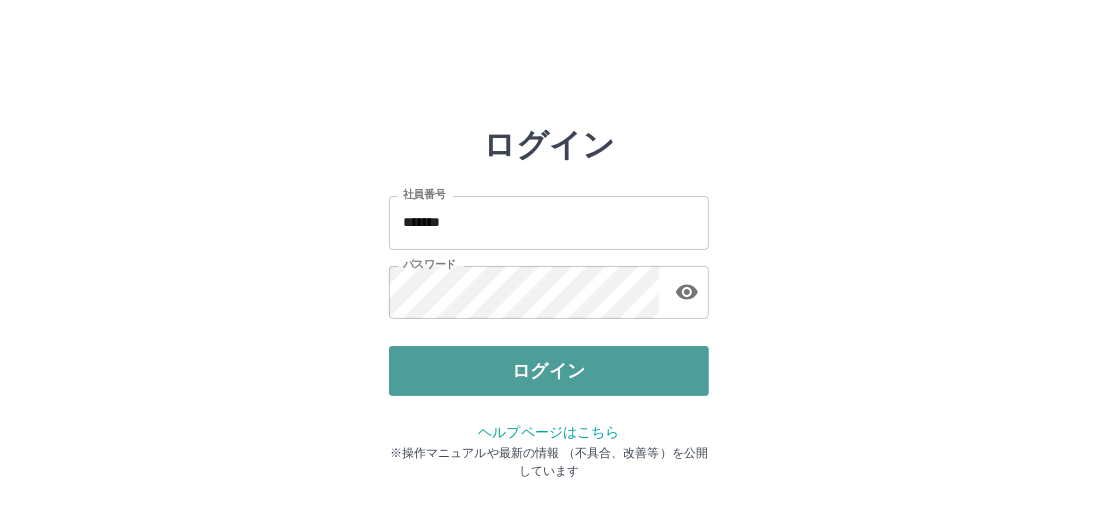 click on "ログイン" at bounding box center (549, 371) 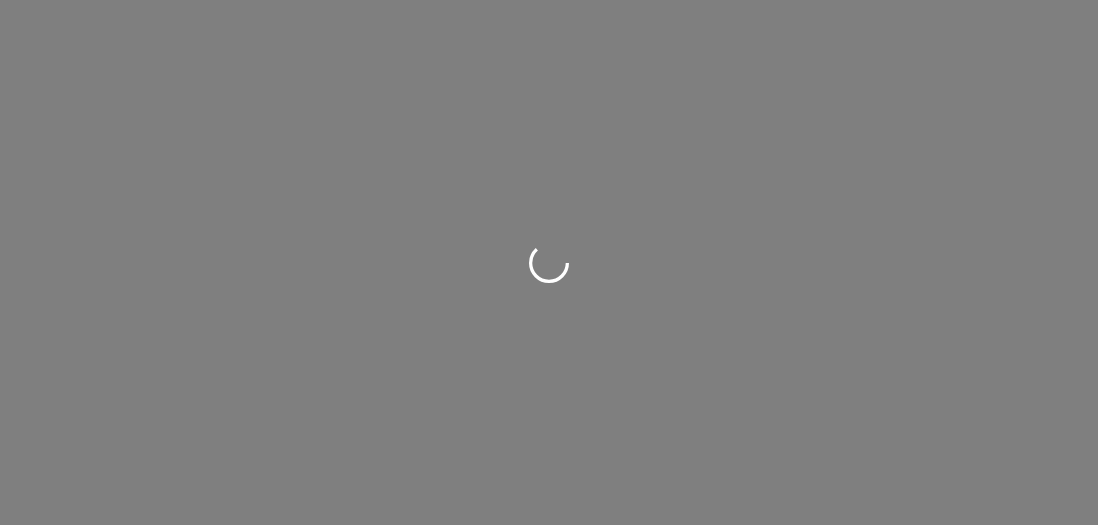 scroll, scrollTop: 0, scrollLeft: 0, axis: both 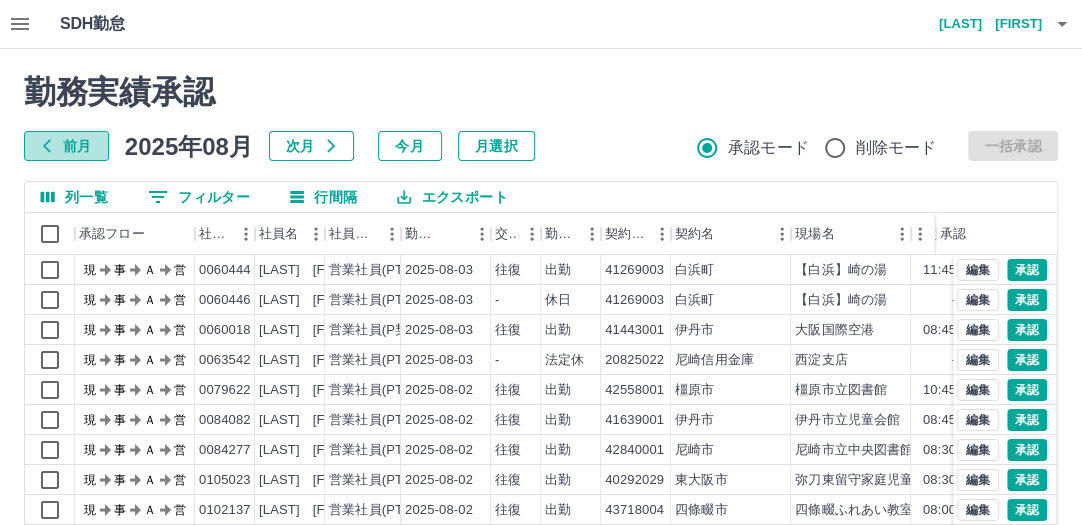 click on "前月" at bounding box center [66, 146] 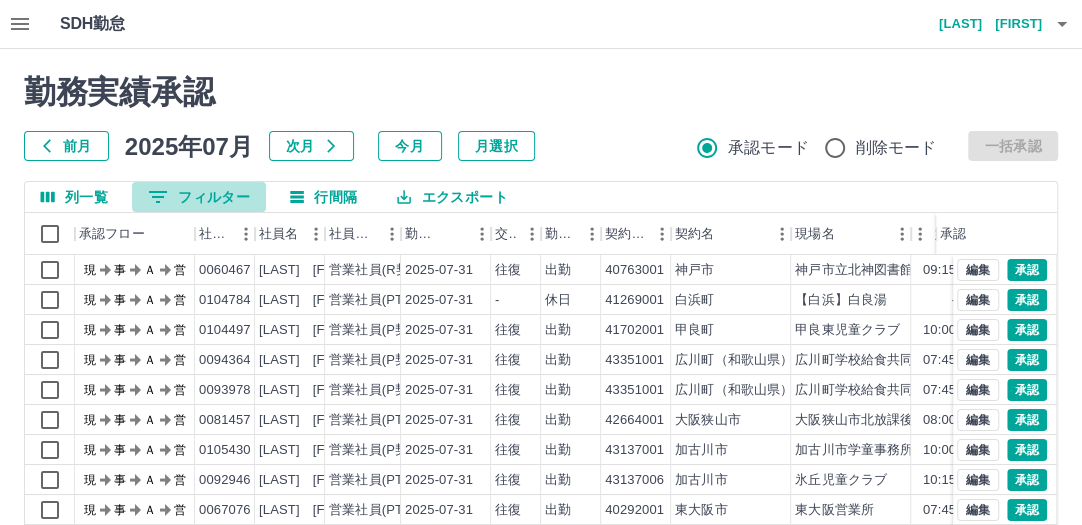 click 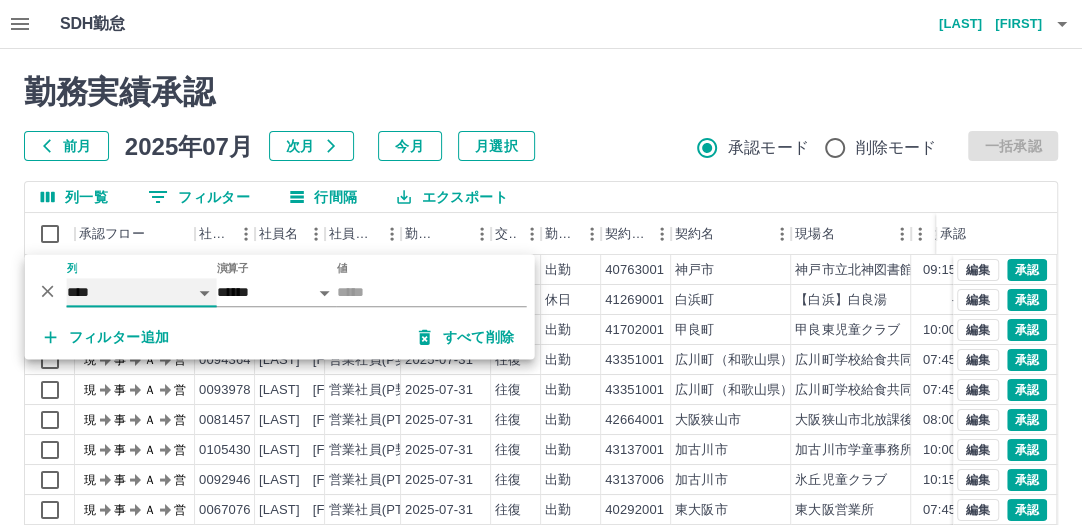 click on "**** *** **** *** *** **** ***** *** *** ** ** ** **** **** **** ** ** *** **** *****" at bounding box center [142, 292] 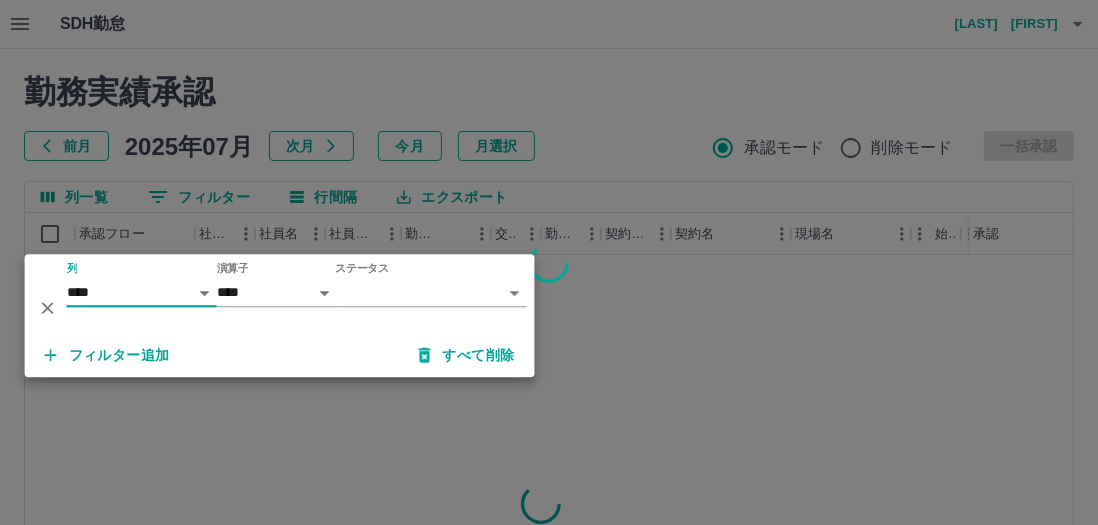 click on "SDH勤怠 川崎　良子 勤務実績承認 前月 2025年07月 次月 今月 月選択 承認モード 削除モード 一括承認 列一覧 0 フィルター 行間隔 エクスポート 承認フロー 社員番号 社員名 社員区分 勤務日 交通費 勤務区分 契約コード 契約名 現場名 始業 終業 休憩 所定開始 所定終業 所定休憩 承認 ページあたりの行数: 20 ** 1～20 / 76053 SDH勤怠 *** ** 列 **** *** **** *** *** **** ***** *** *** ** ** ** **** **** **** ** ** *** **** ***** 演算子 **** ****** ステータス ​ ********* フィルター追加 すべて削除" at bounding box center (549, 422) 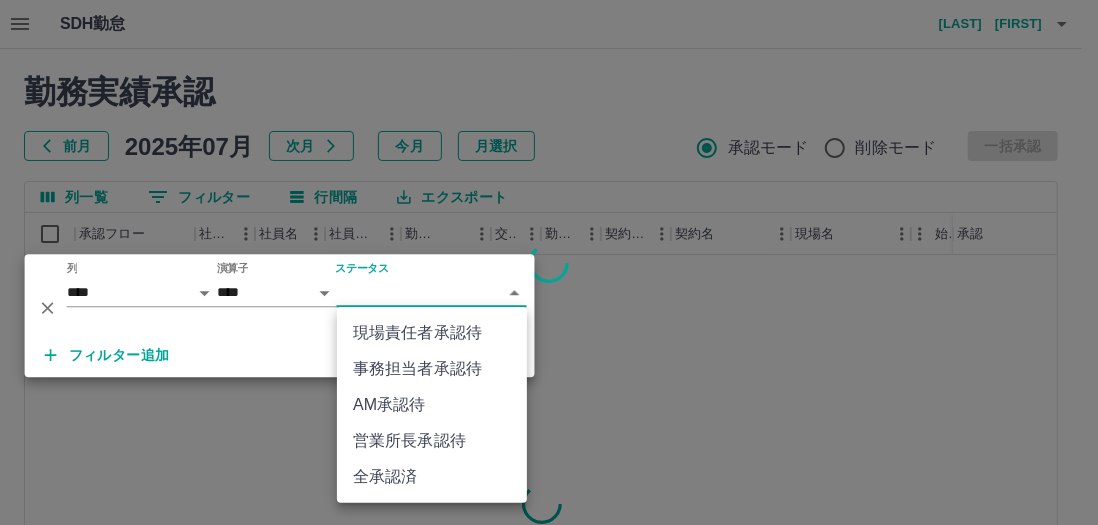 click on "現場責任者承認待" at bounding box center (432, 333) 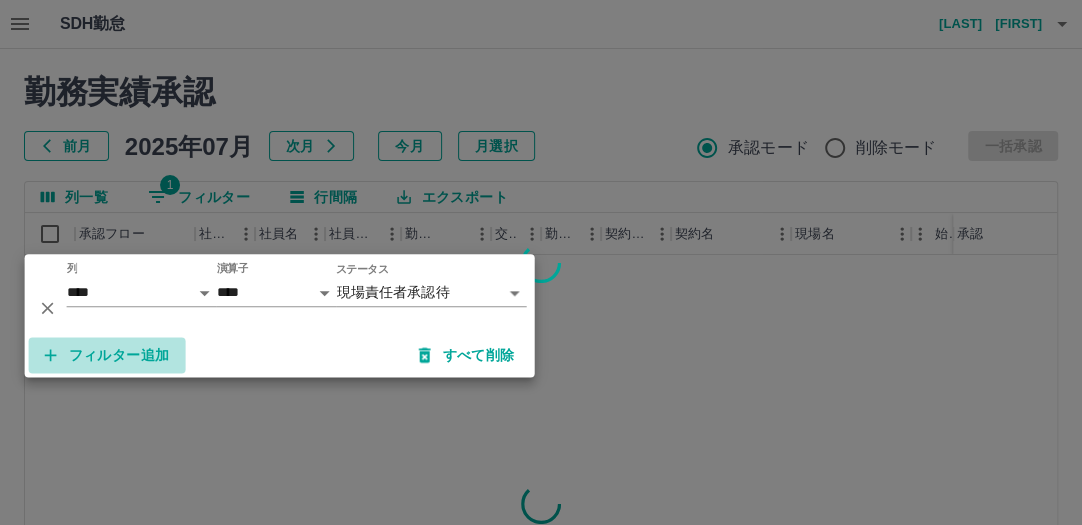 click on "フィルター追加" at bounding box center [107, 355] 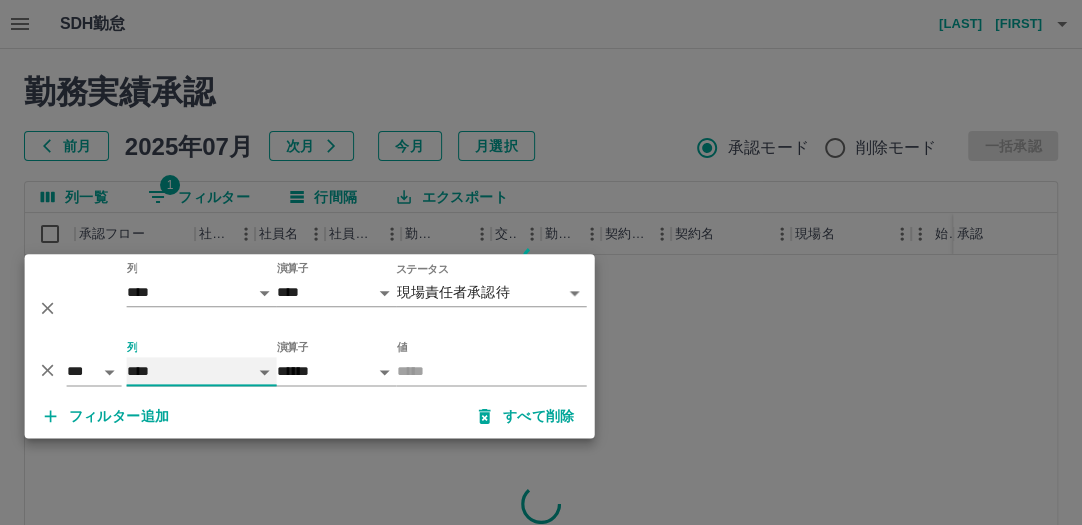 click on "**** *** **** *** *** **** ***** *** *** ** ** ** **** **** **** ** ** *** **** *****" at bounding box center (202, 371) 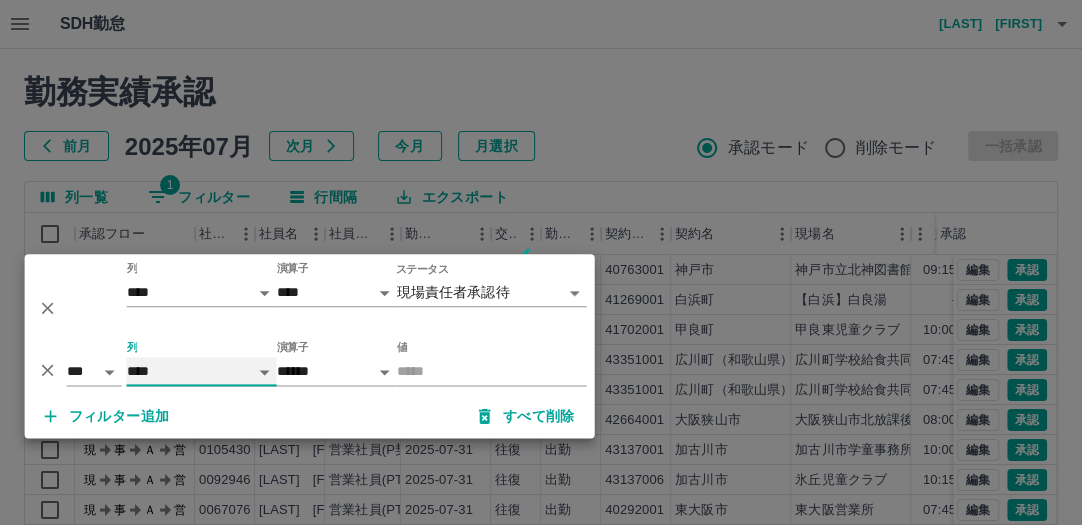 click on "**** *** **** *** *** **** ***** *** *** ** ** ** **** **** **** ** ** *** **** *****" at bounding box center (202, 371) 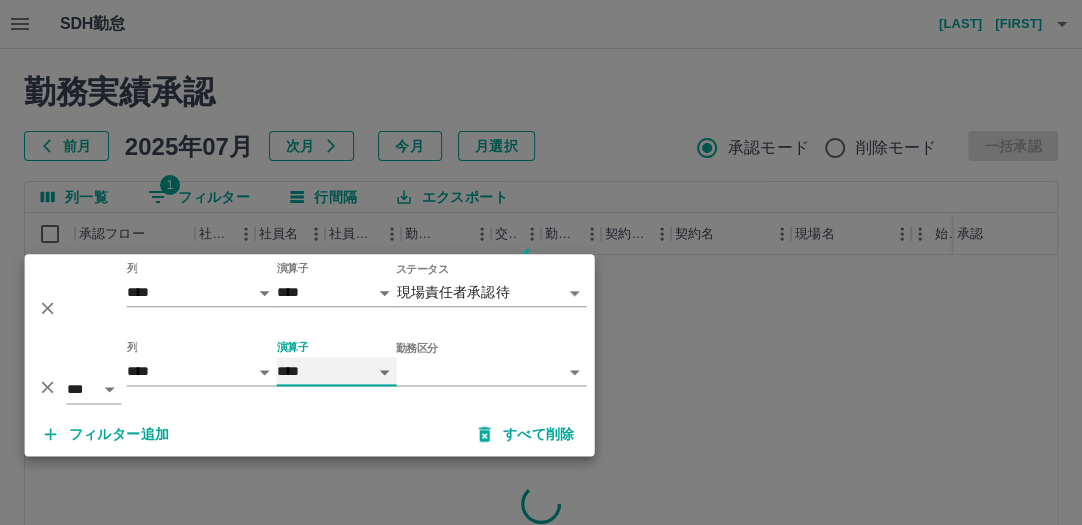 click on "**** ******" at bounding box center [337, 371] 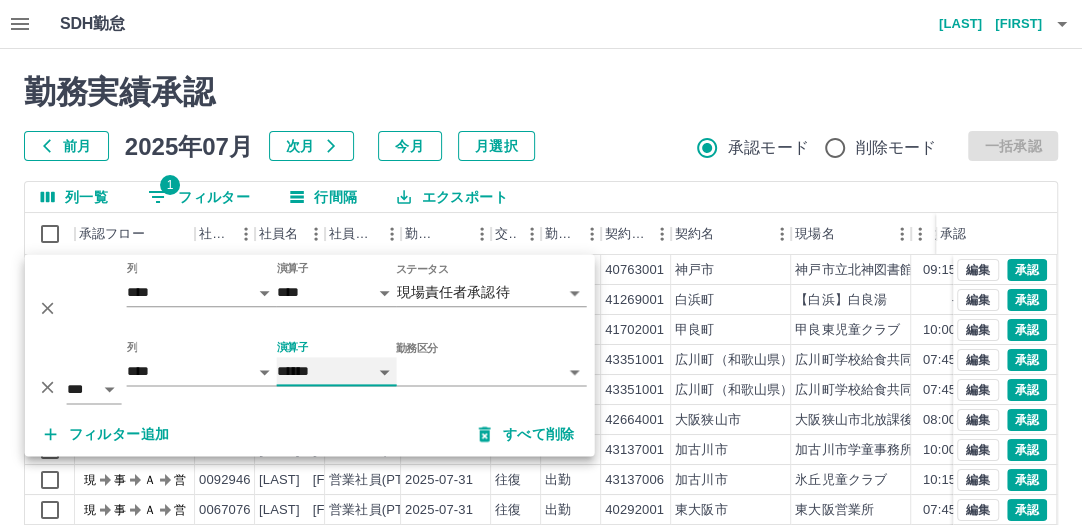 click on "**** ******" at bounding box center (337, 371) 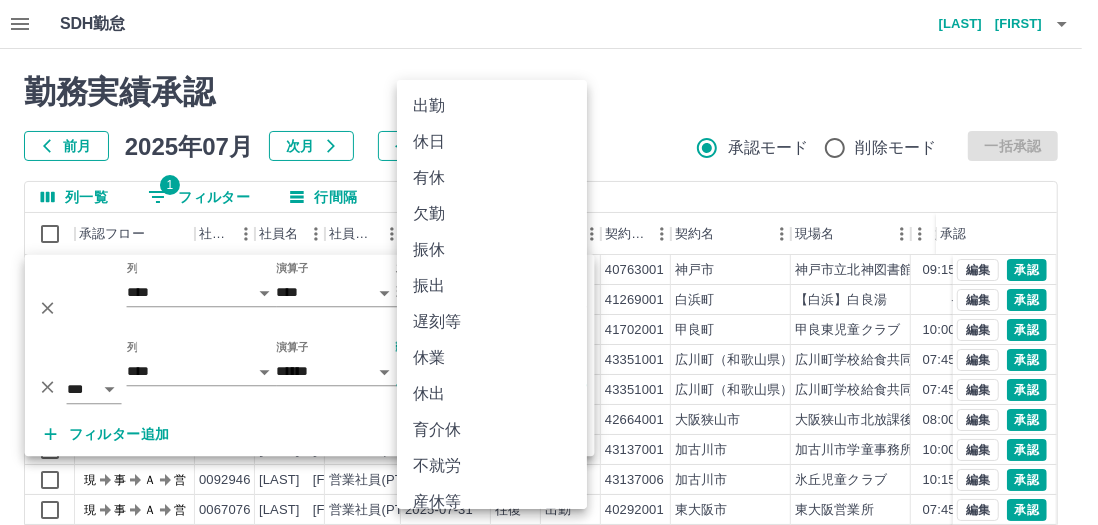 click on "SDH勤怠 川崎　良子 勤務実績承認 前月 2025年07月 次月 今月 月選択 承認モード 削除モード 一括承認 列一覧 1 フィルター 行間隔 エクスポート 承認フロー 社員番号 社員名 社員区分 勤務日 交通費 勤務区分 契約コード 契約名 現場名 始業 終業 休憩 所定開始 所定終業 所定休憩 承認 現 事 Ａ 営 0060467 岡﨑　優輝 営業社員(R契約) 2025-07-31 往復 出勤 40763001 神戸市 神戸市立北神図書館 09:15 18:15 01:00 09:15 18:15 01:00 現 事 Ａ 営 0104784 河内　和夫 営業社員(PT契約) 2025-07-31  -  休日 41269001 白浜町 【白浜】白良湯 - - - - - - 現 事 Ａ 営 0104497 松田　由紀 営業社員(P契約) 2025-07-31 往復 出勤 41702001 甲良町 甲良東児童クラブ 10:00 21:00 01:00 10:00 19:00 01:00 現 事 Ａ 営 0094364 武田　ゆみ 営業社員(P契約) 2025-07-31 往復 出勤 43351001 広川町（和歌山県） 広川町学校給食共同調理場 07:45 現" at bounding box center (549, 422) 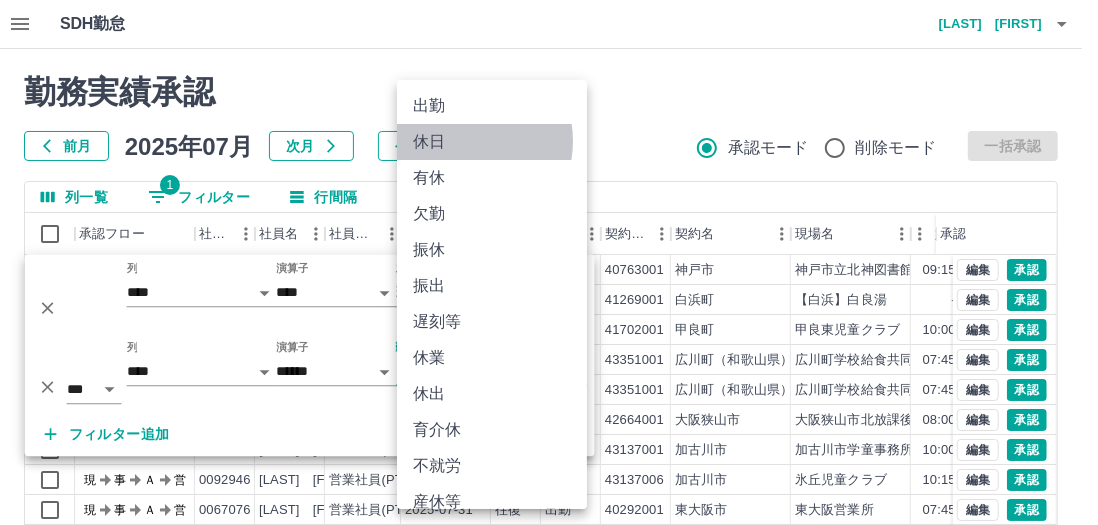 click on "休日" at bounding box center [492, 142] 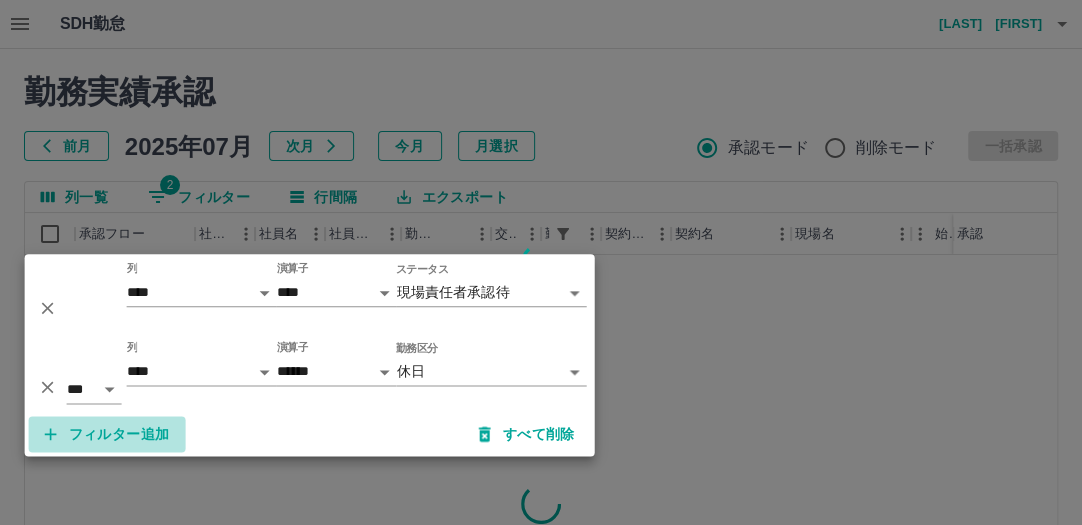 click on "フィルター追加" at bounding box center (107, 434) 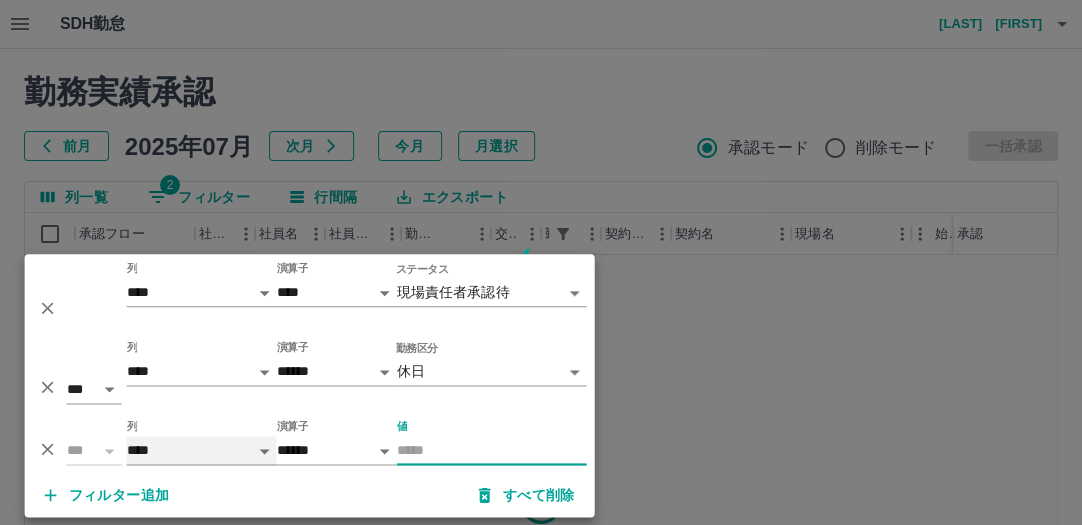 click on "**** *** **** *** *** **** ***** *** *** ** ** ** **** **** **** ** ** *** **** *****" at bounding box center (202, 450) 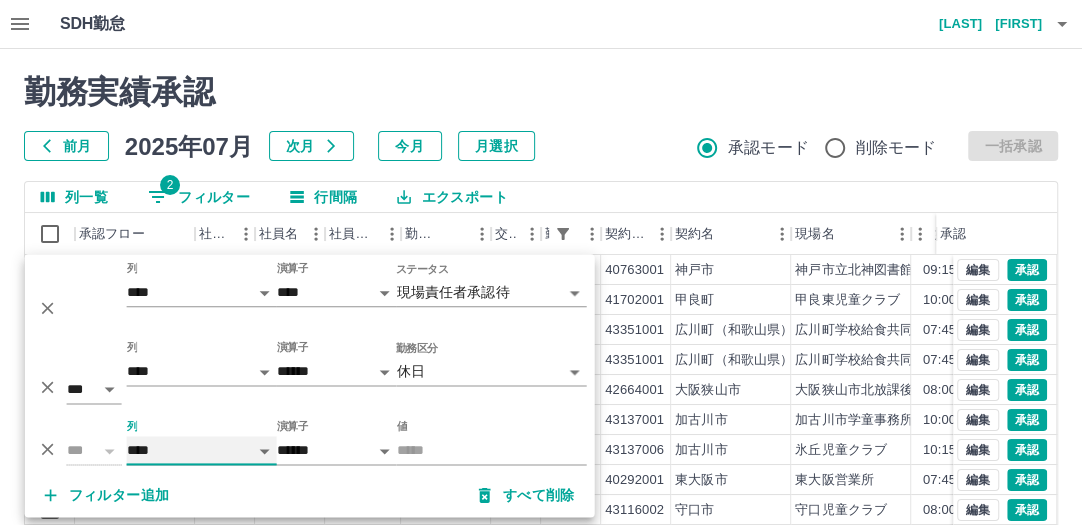 click on "**** *** **** *** *** **** ***** *** *** ** ** ** **** **** **** ** ** *** **** *****" at bounding box center (202, 450) 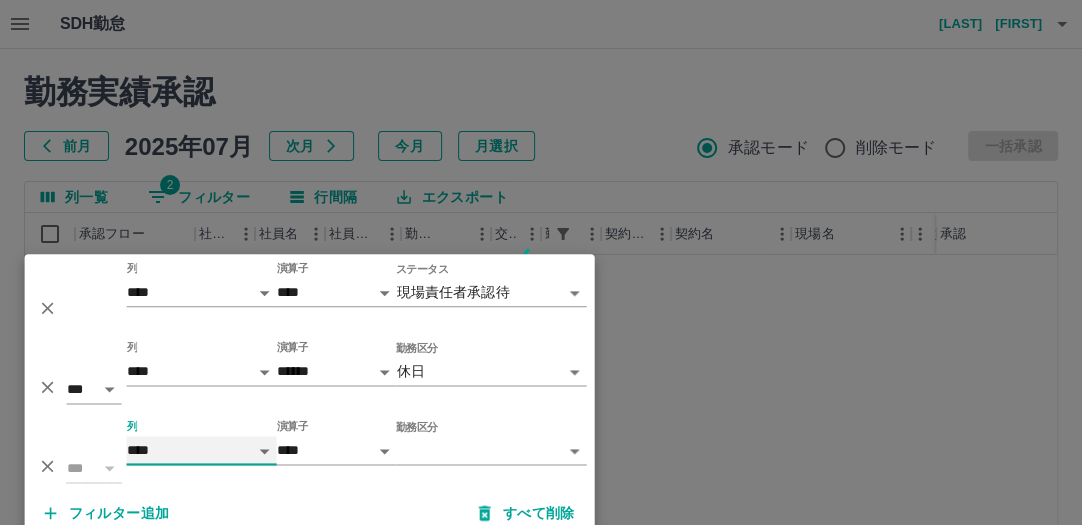select on "**********" 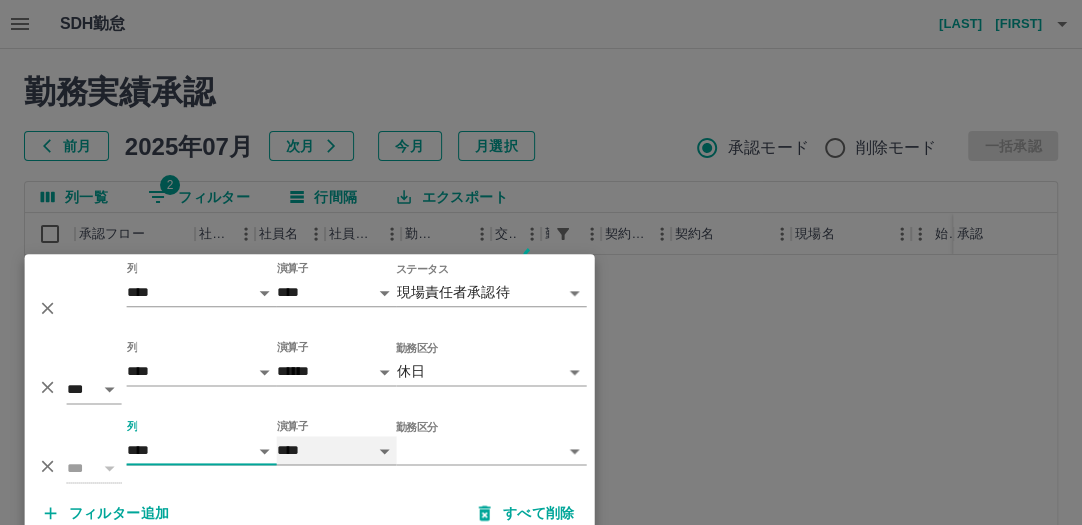 click on "**** ******" at bounding box center (337, 450) 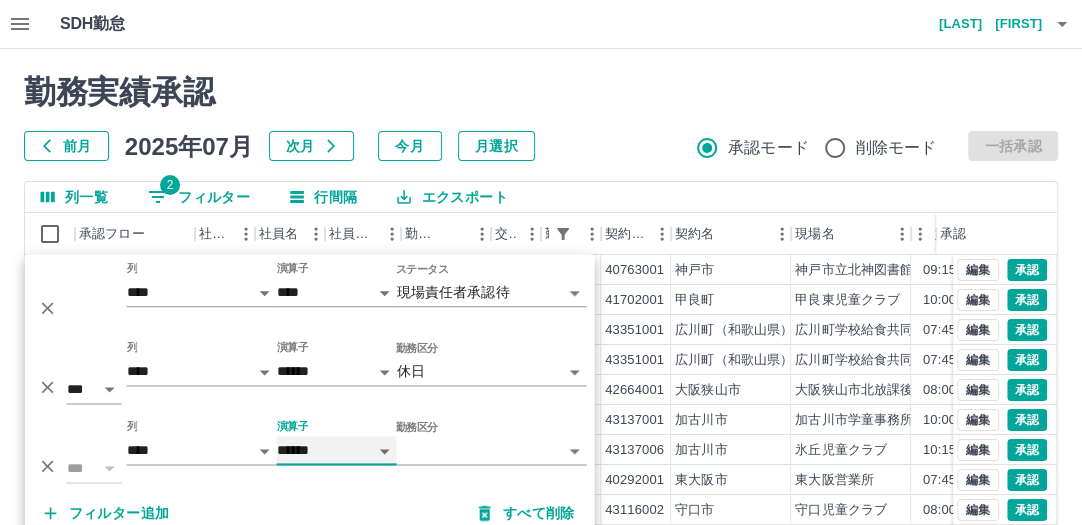 click on "**** ******" at bounding box center (337, 450) 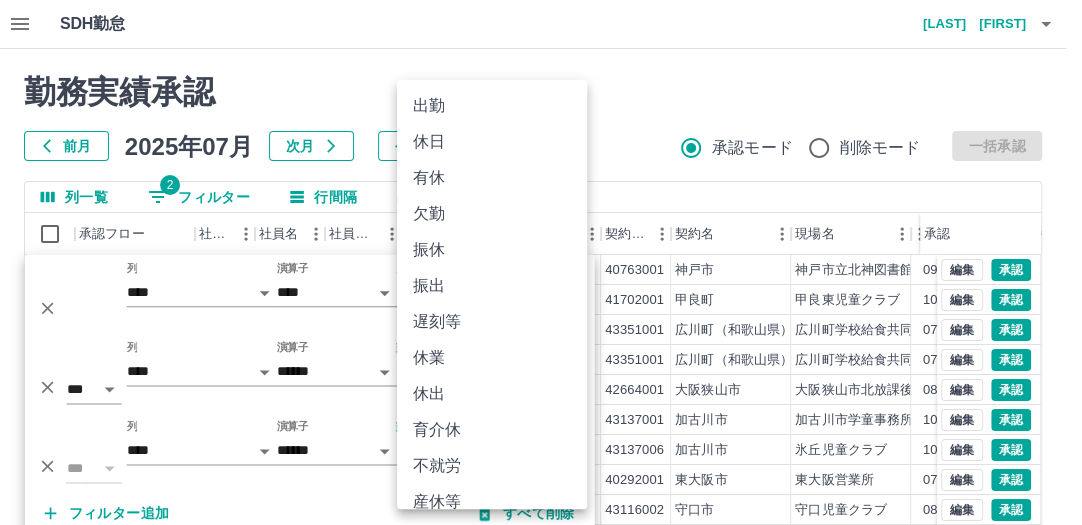 click on "SDH勤怠 [LAST]　[FIRST] 勤務実績承認 前月 2025年07月 次月 今月 月選択 承認モード 削除モード 一括承認 列一覧 2 フィルター 行間隔 エクスポート 承認フロー 社員番号 社員名 社員区分 勤務日 交通費 勤務区分 契約コード 契約名 現場名 始業 終業 休憩 所定開始 所定終業 所定休憩 承認 現 事 Ａ 営 0060467 [LAST]　[FIRST] 営業社員(R契約) 2025-07-31 往復 出勤 40763001 [CITY] [CITY] [NAME] 09:15 18:15 01:00 09:15 18:15 01:00 現 事 Ａ 営 0104497 [LAST]　[FIRST] 営業社員(P契約) 2025-07-31 往復 出勤 41702001 [CITY] [CITY] [NAME] 10:00 21:00 01:00 10:00 19:00 01:00 現 事 Ａ 営 0094364 [LAST]　[FIRST] 営業社員(P契約) 2025-07-31 往復 出勤 43351001 [CITY]（[STATE]） [CITY][NAME] 07:45 16:15 01:00 07:45 16:15 01:00 現 事 Ａ 営 0093978 [LAST]　[FIRST] 営業社員(P契約) 2025-07-31 往復 出勤 43351001 07:45 16:15" at bounding box center (541, 422) 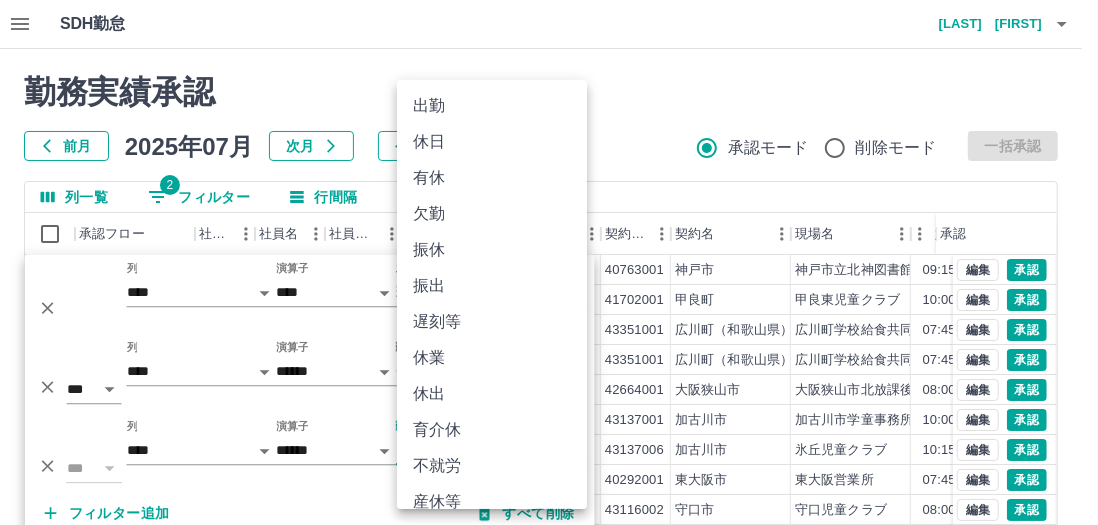 click on "不就労" at bounding box center [492, 466] 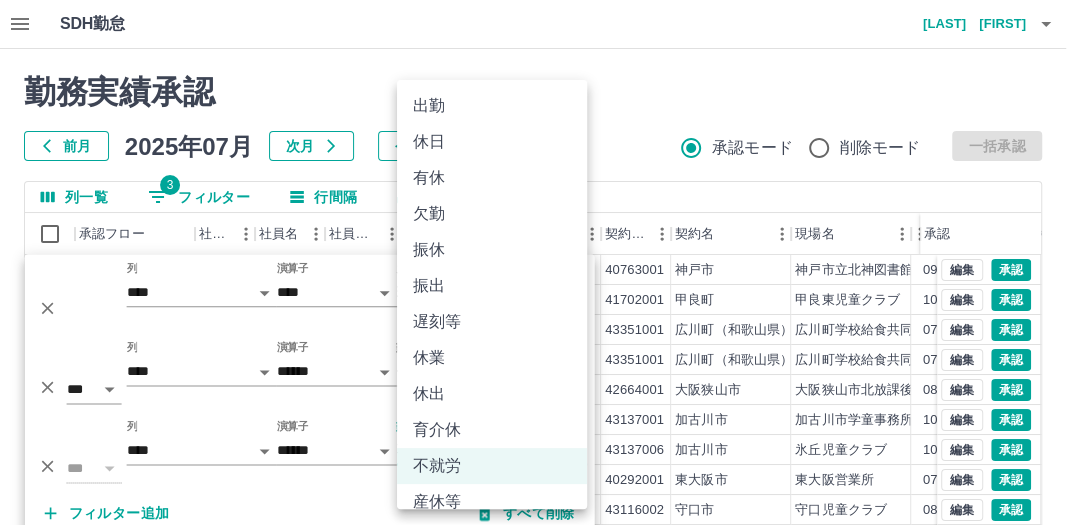 click on "SDH勤怠 川崎　良子 勤務実績承認 前月 2025年07月 次月 今月 月選択 承認モード 削除モード 一括承認 列一覧 3 フィルター 行間隔 エクスポート 承認フロー 社員番号 社員名 社員区分 勤務日 交通費 勤務区分 2 契約コード 契約名 現場名 始業 終業 休憩 所定開始 所定終業 所定休憩 承認 現 事 Ａ 営 0060467 岡﨑　優輝 営業社員(R契約) 2025-07-31 往復 出勤 40763001 神戸市 神戸市立北神図書館 09:15 18:15 01:00 09:15 18:15 01:00 現 事 Ａ 営 0104497 松田　由紀 営業社員(P契約) 2025-07-31 往復 出勤 41702001 甲良町 甲良東児童クラブ 10:00 21:00 01:00 10:00 19:00 01:00 現 事 Ａ 営 0094364 武田　ゆみ 営業社員(P契約) 2025-07-31 往復 出勤 43351001 広川町（和歌山県） 広川町学校給食共同調理場 07:45 16:15 01:00 07:45 16:15 01:00 現 事 Ａ 営 0093978 牛居　ゆかり 営業社員(P契約) 2025-07-31 往復 出勤 43351001 07:45 現" at bounding box center [541, 422] 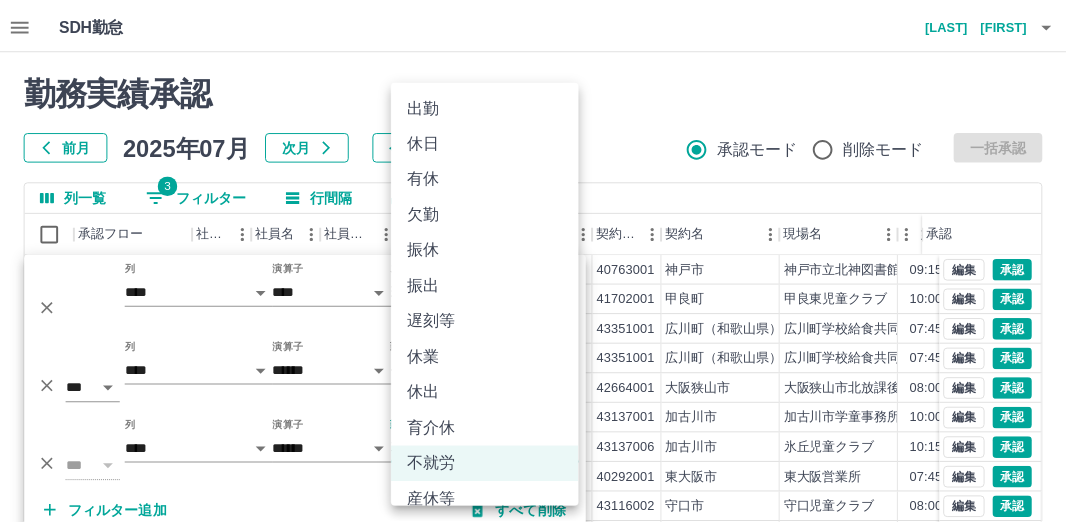 scroll, scrollTop: 234, scrollLeft: 0, axis: vertical 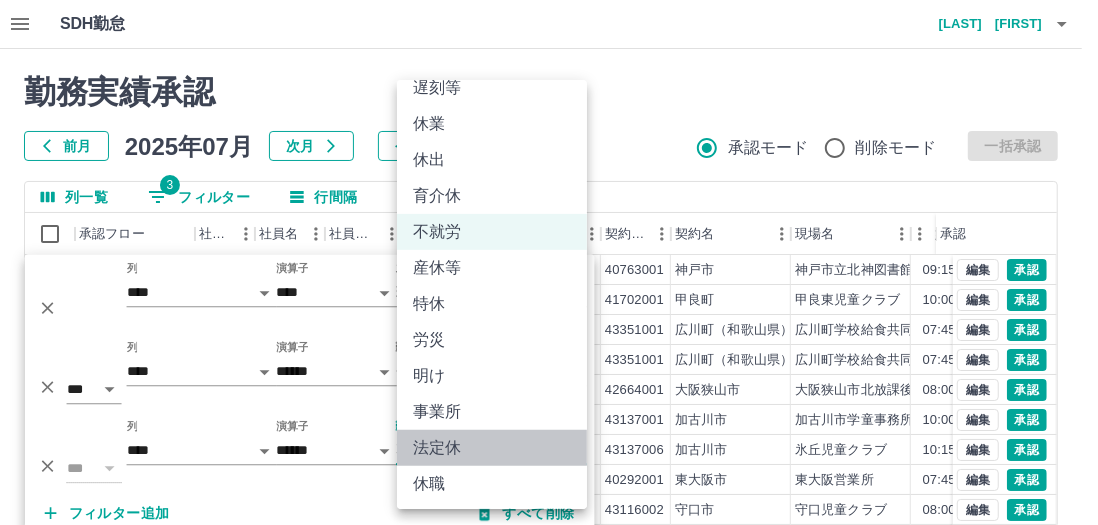 click on "法定休" at bounding box center (492, 448) 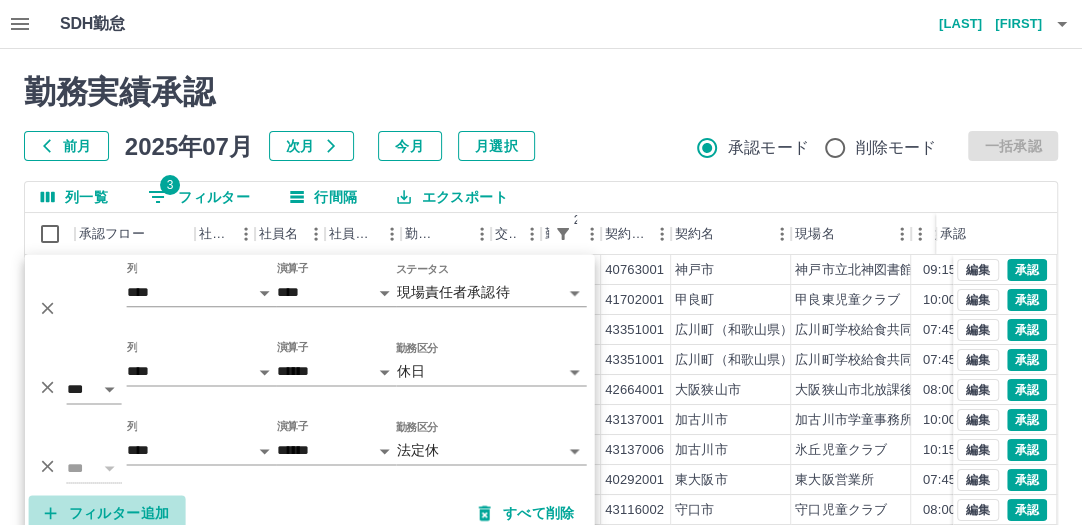 click on "フィルター追加" at bounding box center (107, 513) 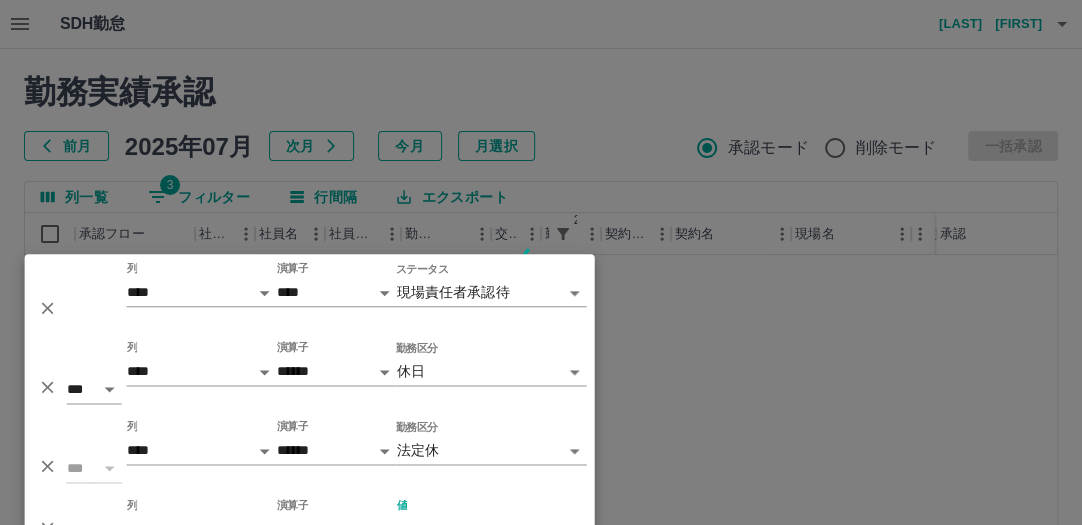 scroll, scrollTop: 18, scrollLeft: 0, axis: vertical 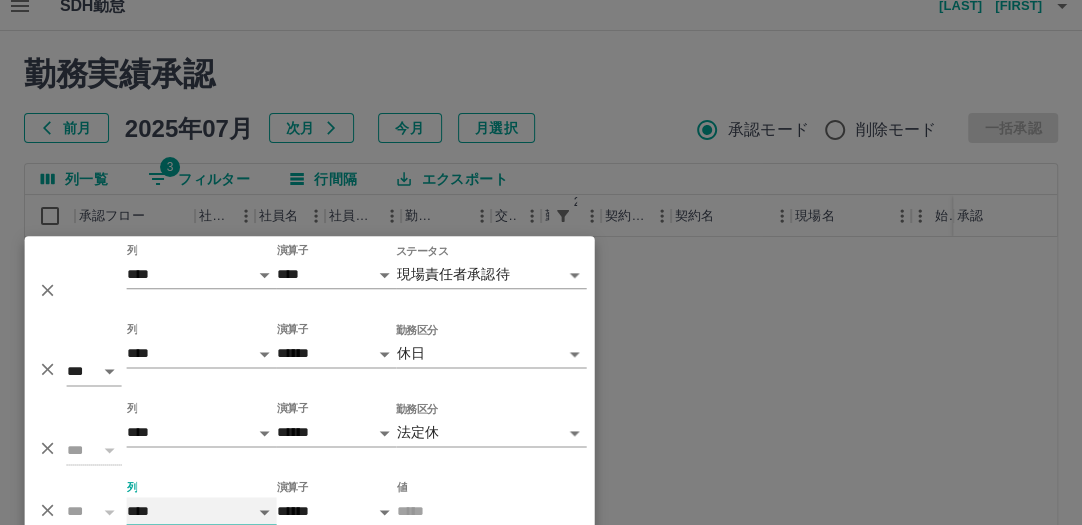 click on "**** *** **** *** *** **** ***** *** *** ** ** ** **** **** **** ** ** *** **** *****" at bounding box center [202, 511] 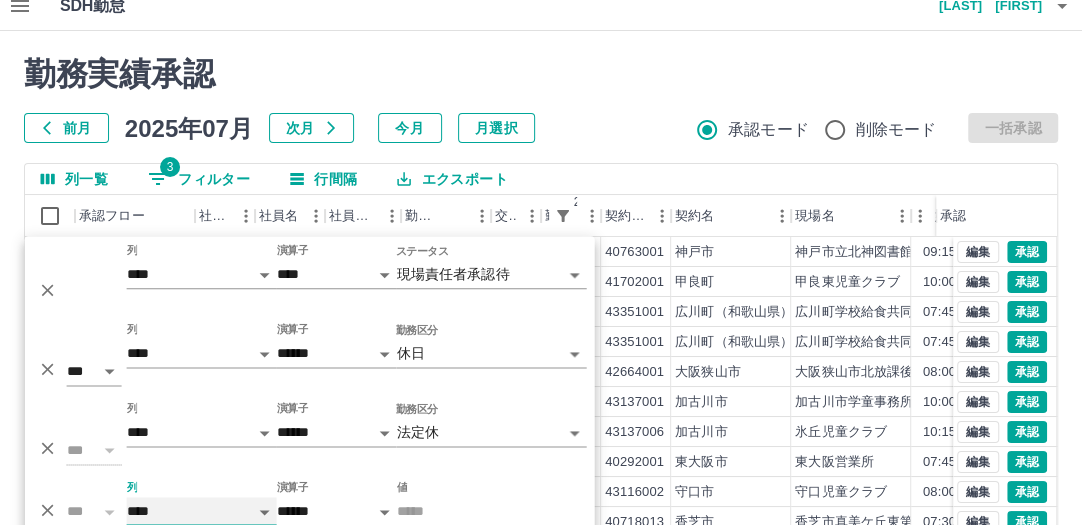 click on "**** *** **** *** *** **** ***** *** *** ** ** ** **** **** **** ** ** *** **** *****" at bounding box center [202, 511] 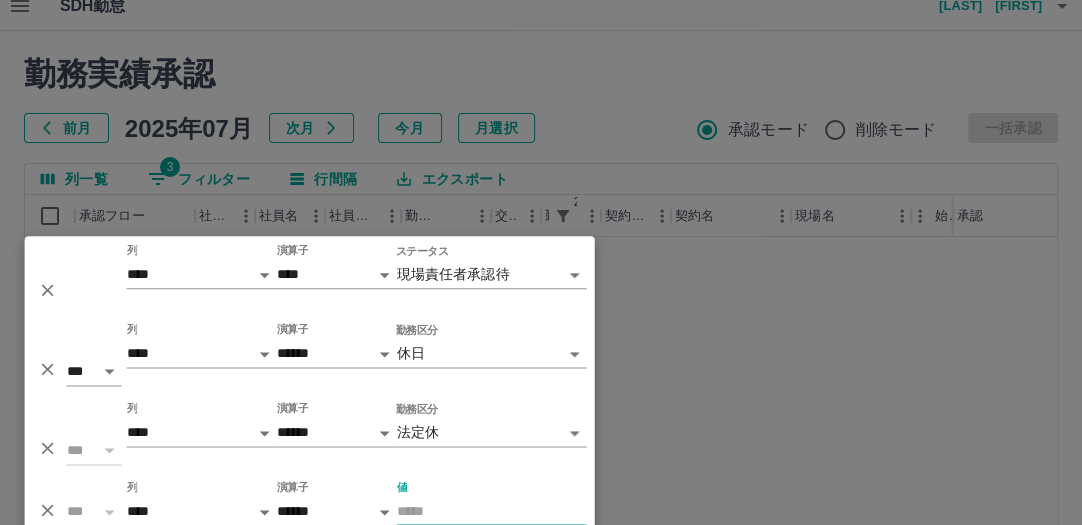 click on "値" at bounding box center (492, 511) 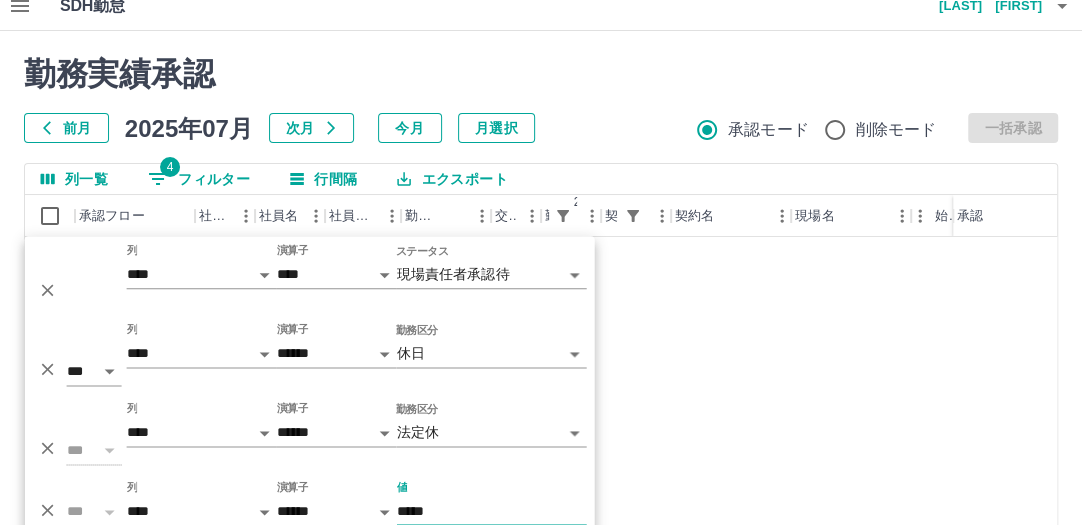 type on "*****" 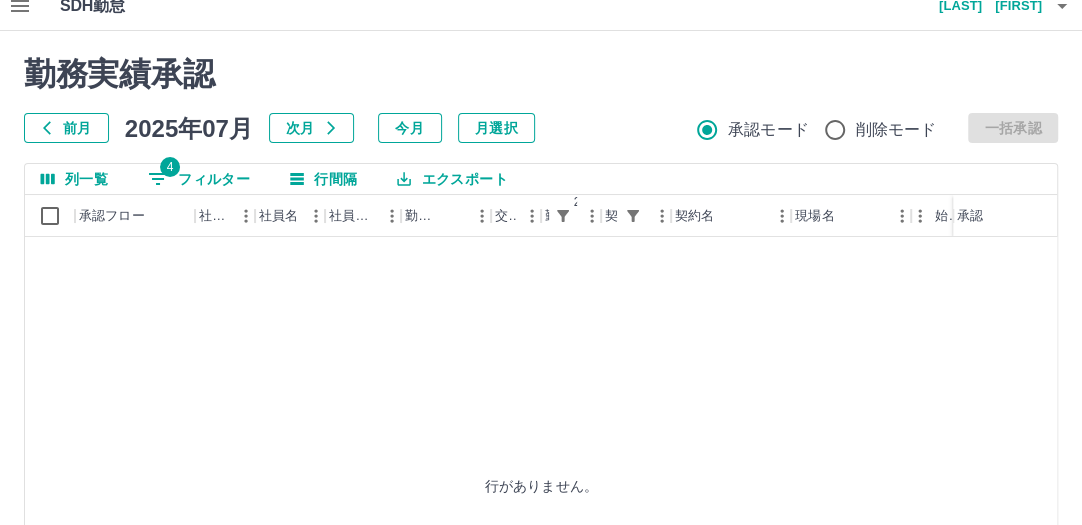 click 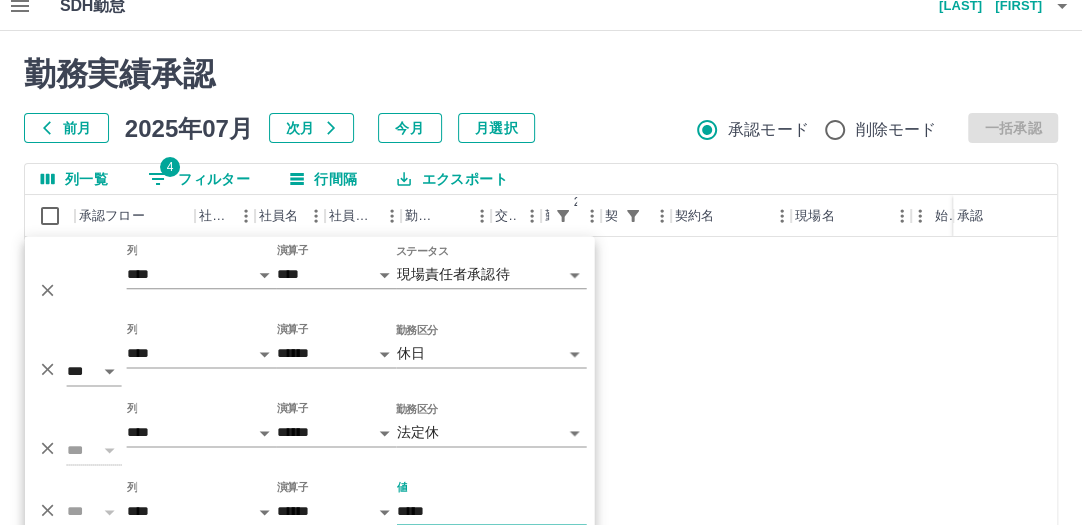 scroll, scrollTop: 70, scrollLeft: 0, axis: vertical 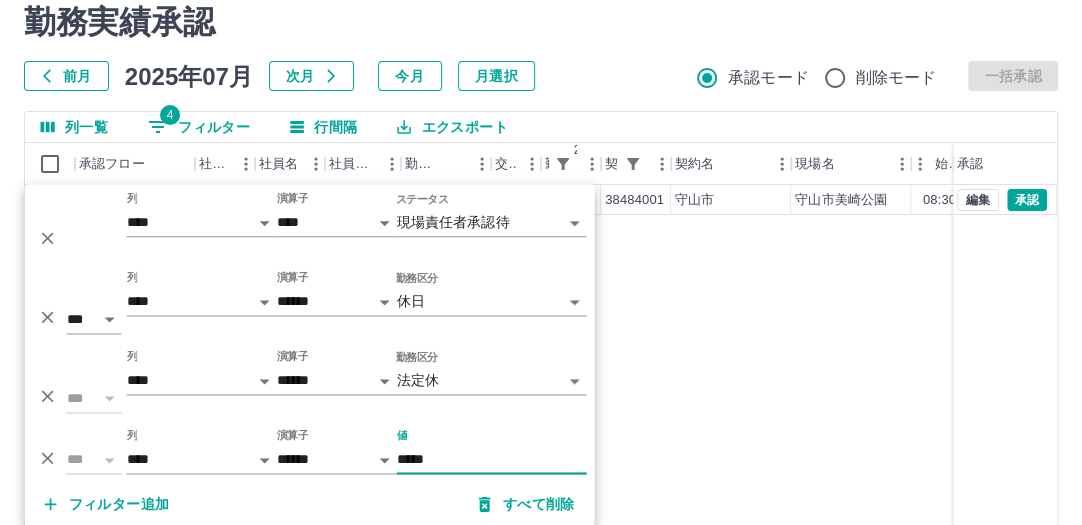 type on "*****" 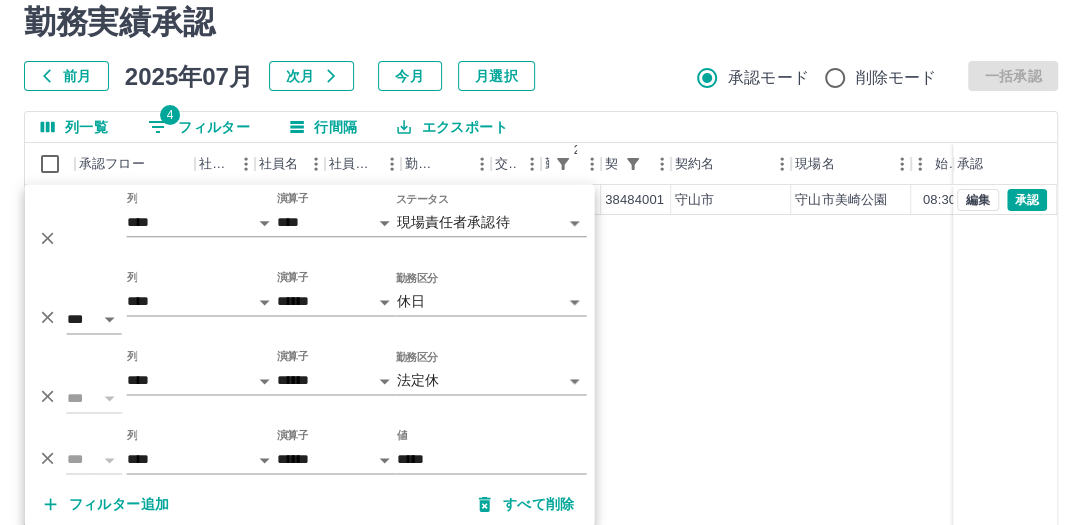 click on "現 事 Ａ 営 0093650 平田　寿彦 営業社員(PT契約) 2025-07-31 往復 出勤 38484001 守山市 守山市美崎公園 08:30 17:15 01:00 08:30 17:15 01:00 編集 承認" at bounding box center [898, 441] 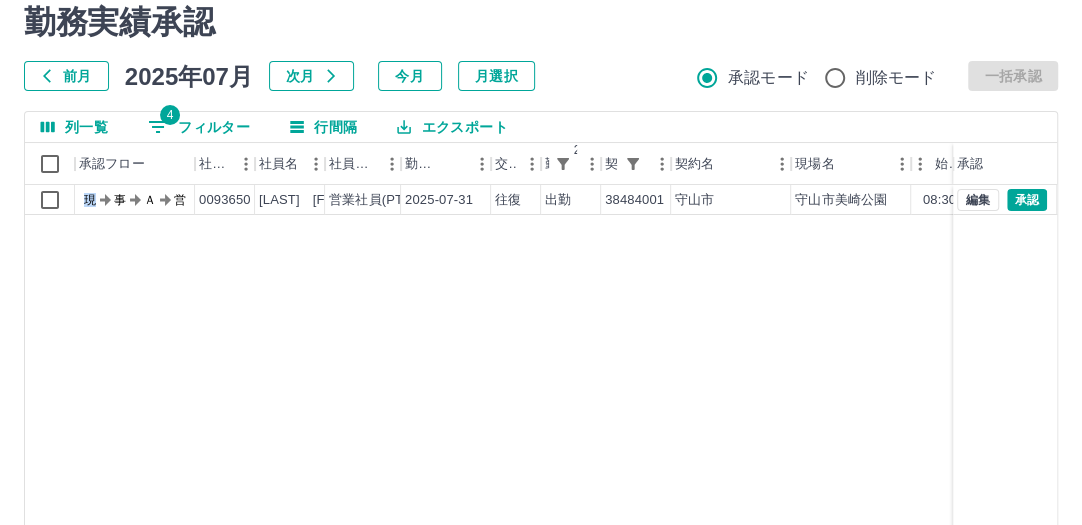 click on "現 事 Ａ 営 0093650 平田　寿彦 営業社員(PT契約) 2025-07-31 往復 出勤 38484001 守山市 守山市美崎公園 08:30 17:15 01:00 08:30 17:15 01:00 編集 承認" at bounding box center [898, 441] 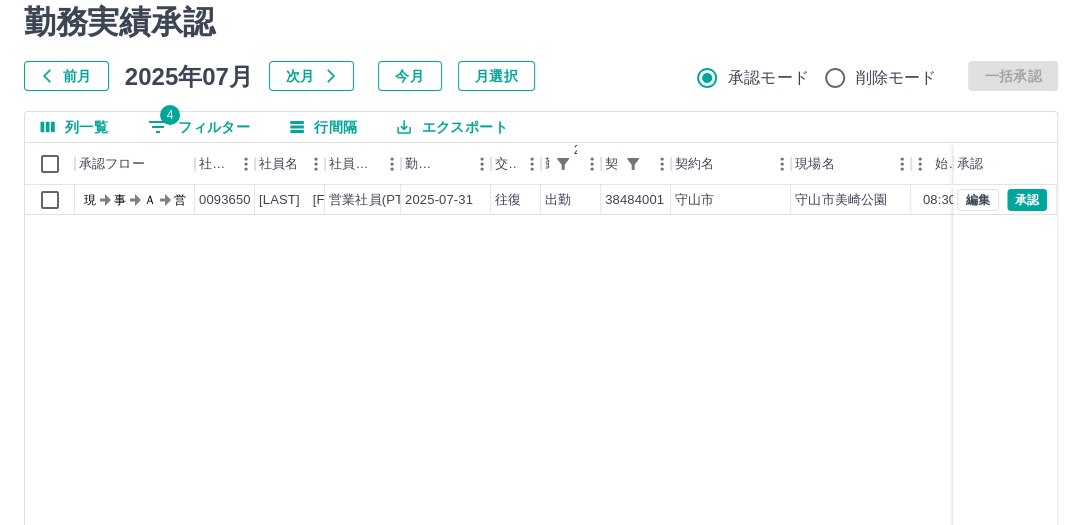 click on "現 事 Ａ 営 0093650 平田　寿彦 営業社員(PT契約) 2025-07-31 往復 出勤 38484001 守山市 守山市美崎公園 08:30 17:15 01:00 08:30 17:15 01:00 編集 承認" at bounding box center (898, 441) 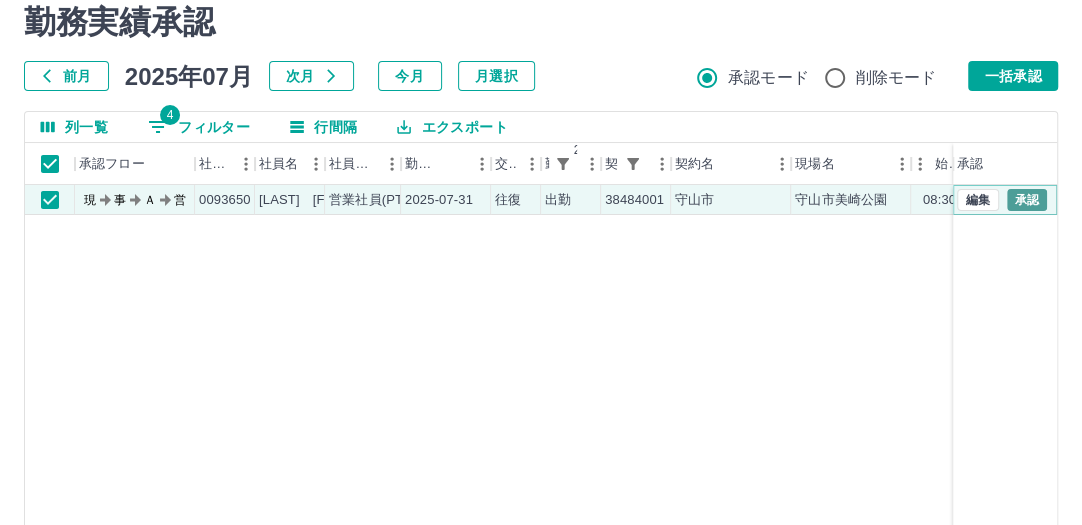 click on "承認" at bounding box center [1027, 200] 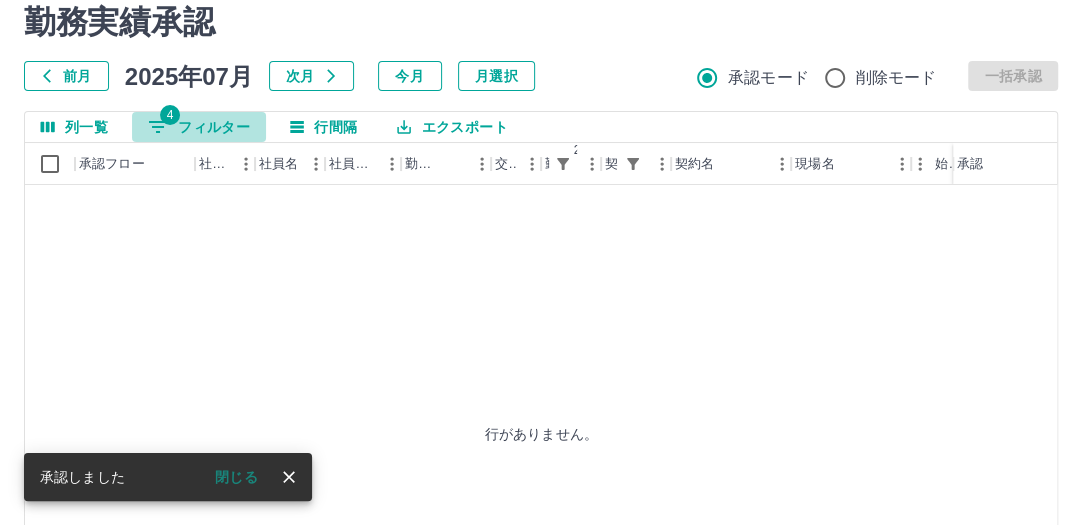 click 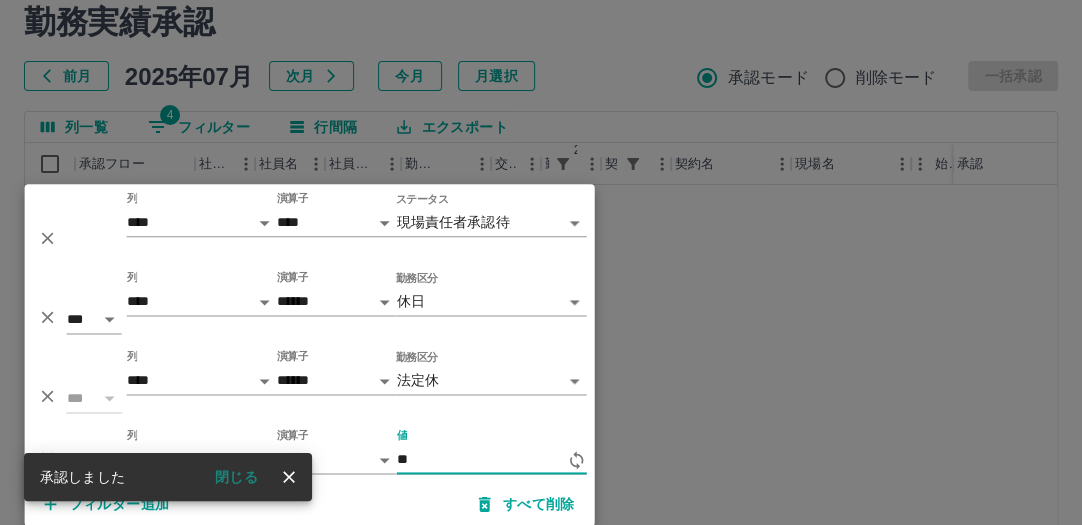 type on "*" 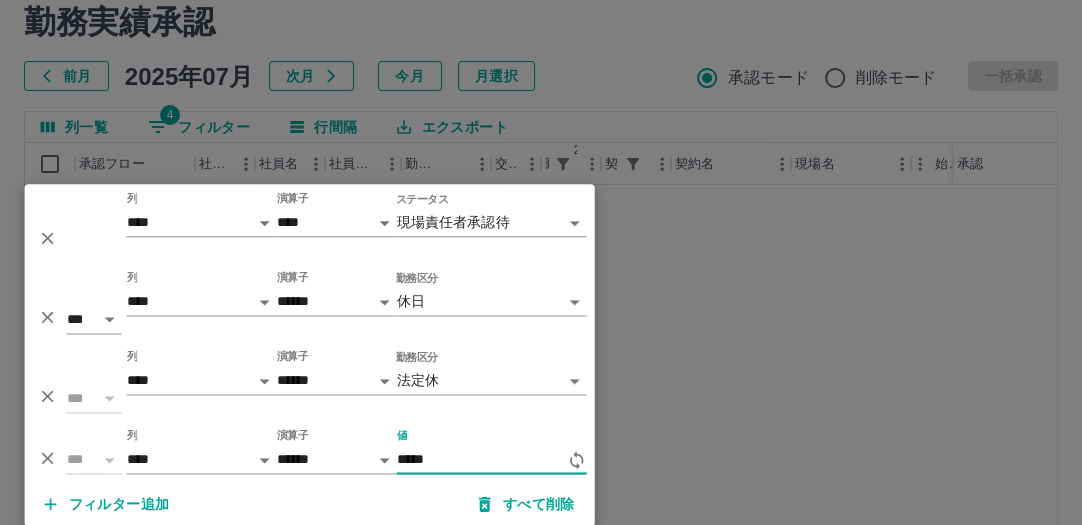 type on "*****" 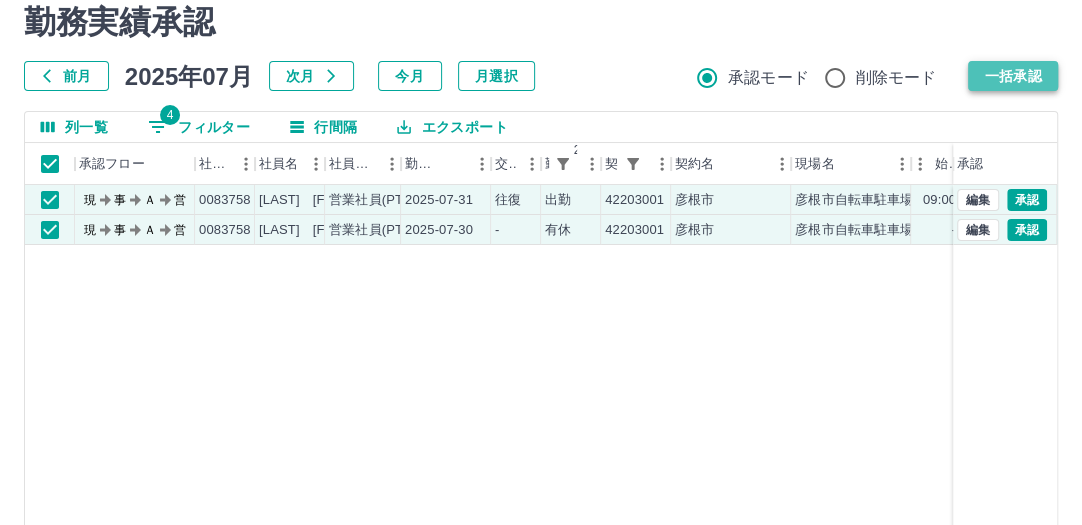click on "一括承認" at bounding box center (1013, 76) 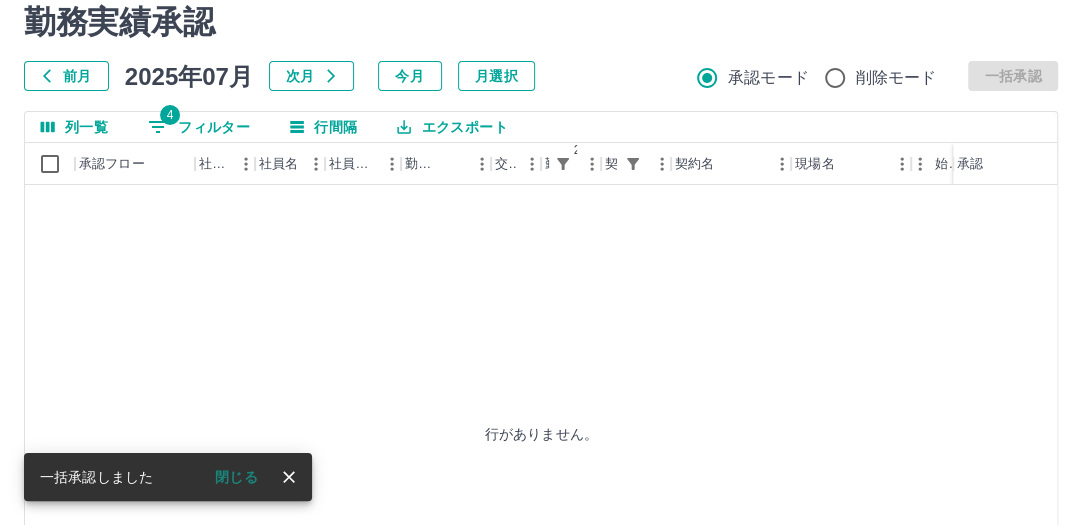 click on "4 フィルター" at bounding box center [199, 127] 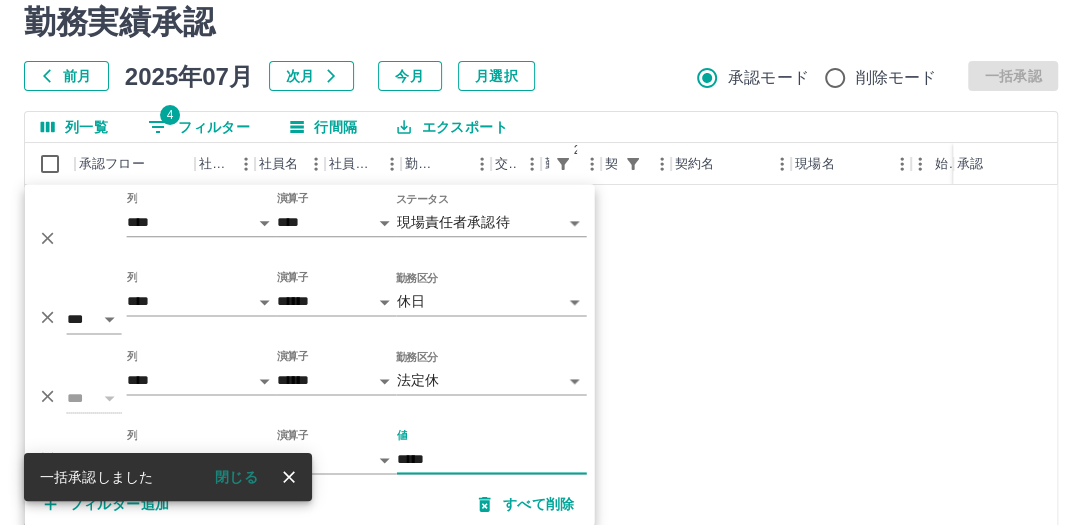 scroll, scrollTop: 70, scrollLeft: 0, axis: vertical 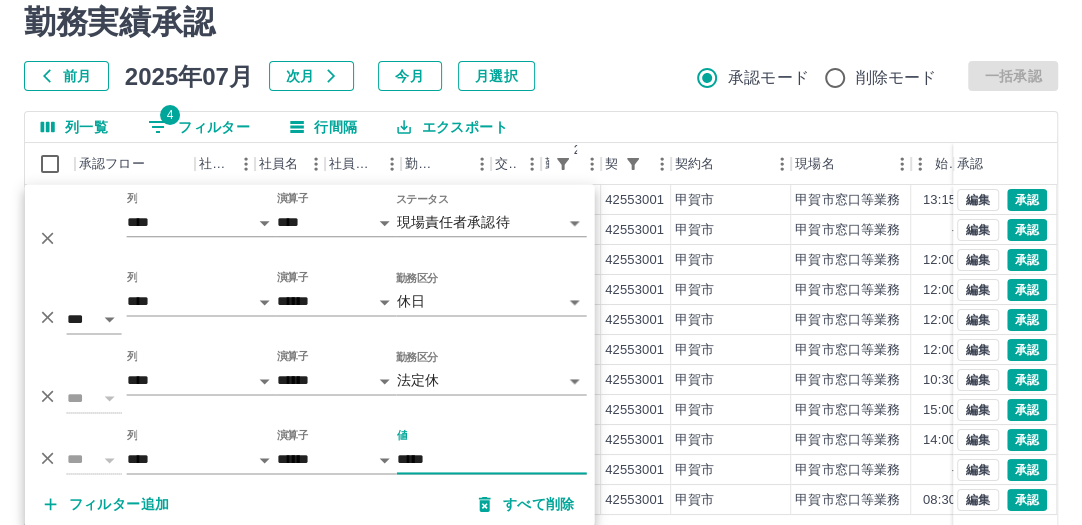 type on "*****" 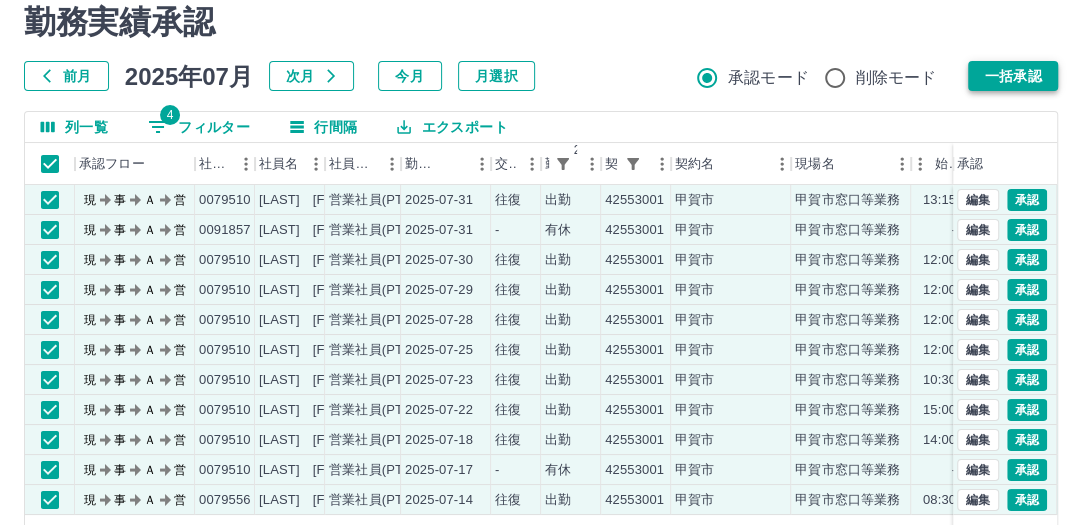 click on "一括承認" at bounding box center [1013, 76] 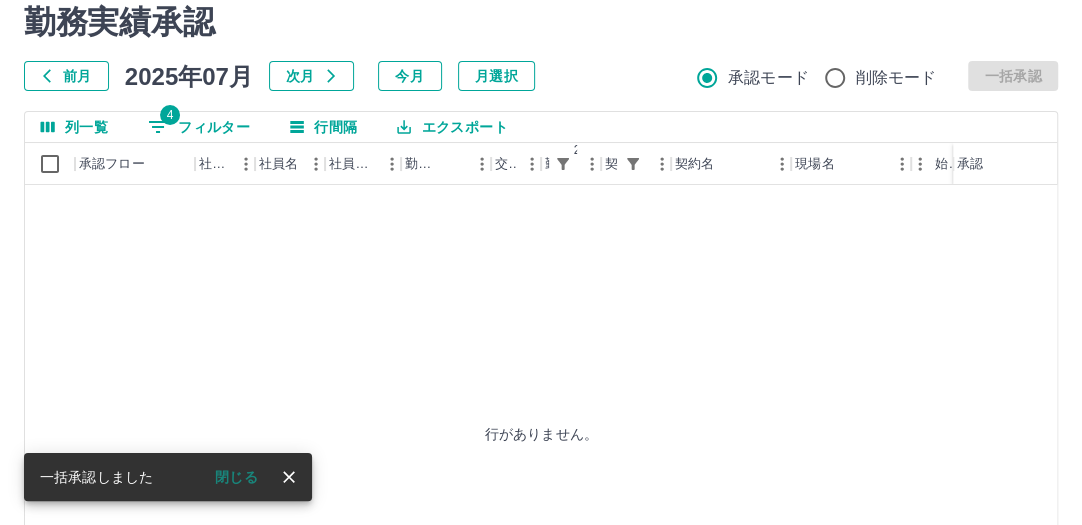 scroll, scrollTop: 70, scrollLeft: 0, axis: vertical 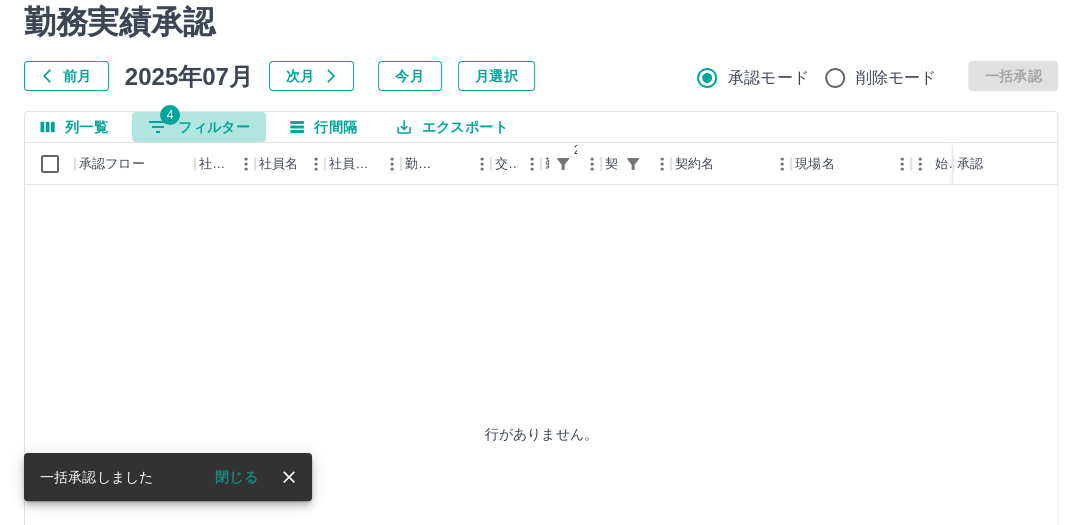 click 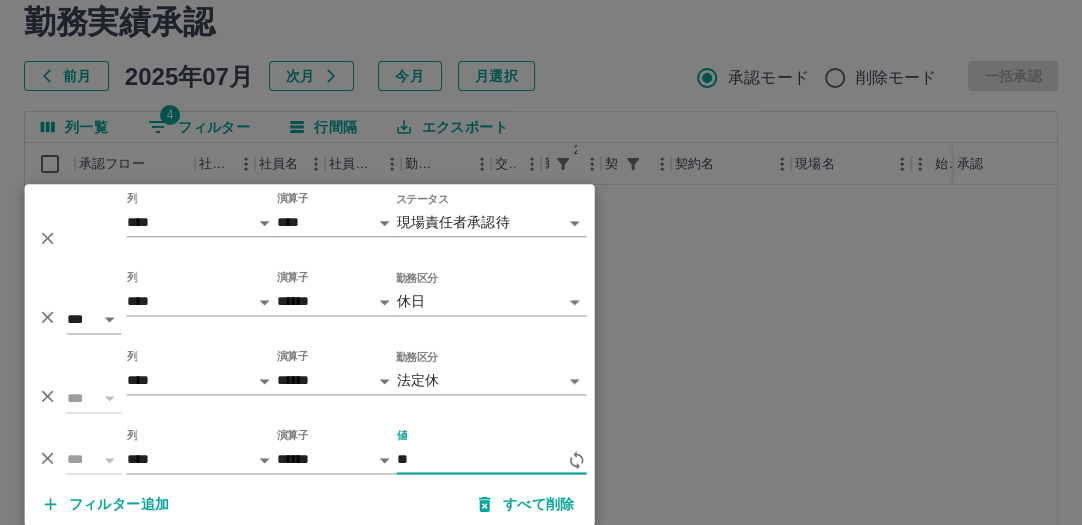 type on "*" 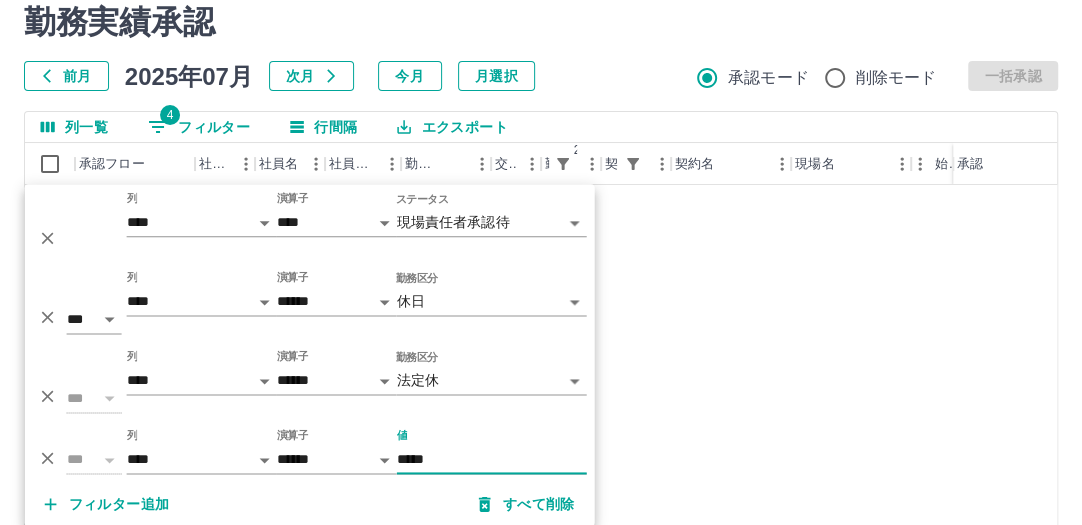 type on "*****" 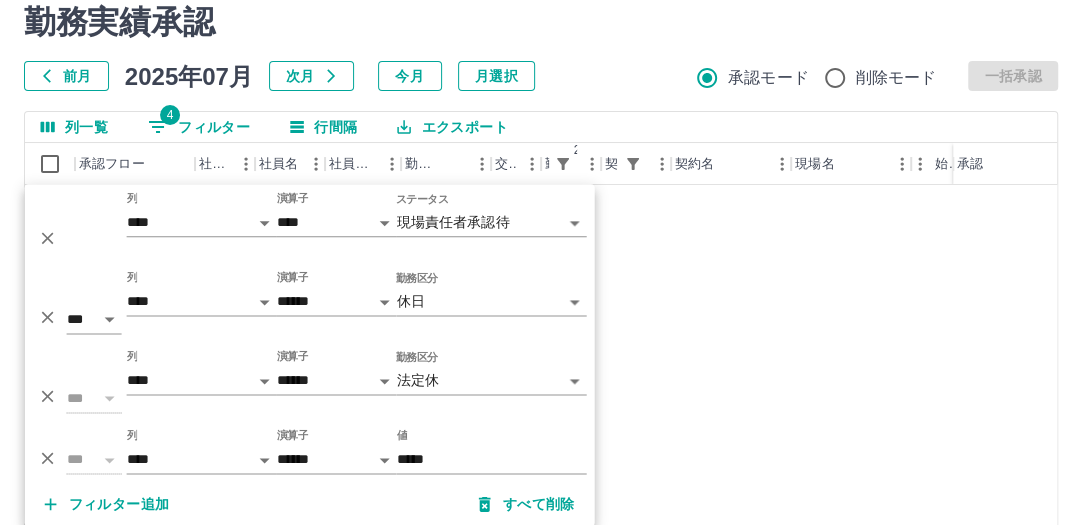 click on "前月 2025年07月 次月 今月 月選択 承認モード 削除モード 一括承認" at bounding box center (541, 76) 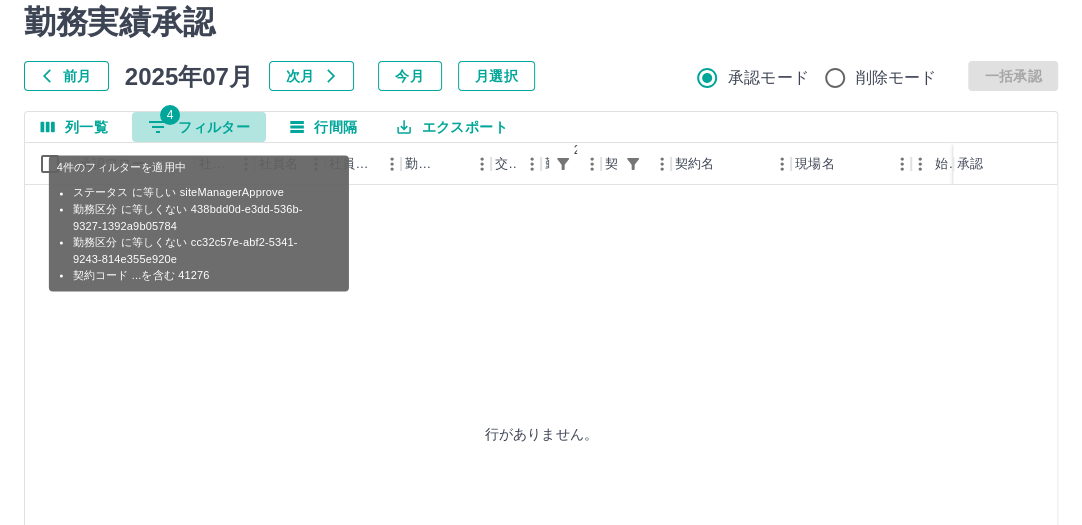 click on "4 フィルター" at bounding box center [199, 127] 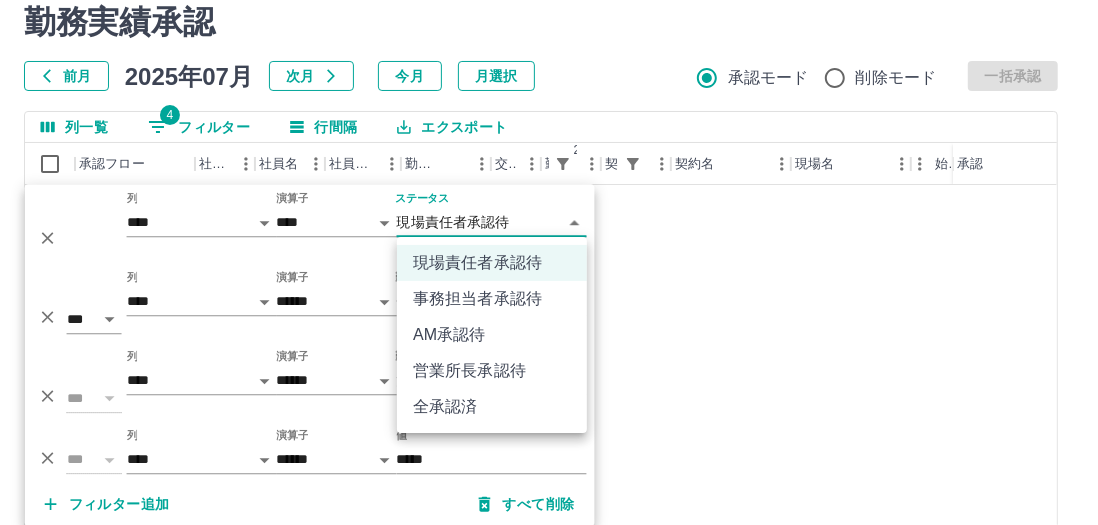 drag, startPoint x: 468, startPoint y: 224, endPoint x: 434, endPoint y: 295, distance: 78.72102 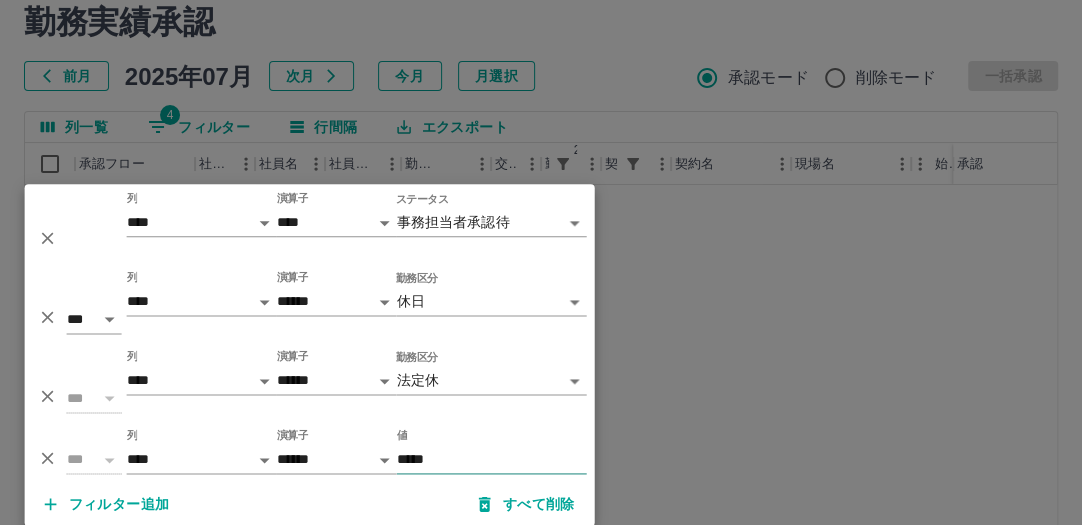 click on "*****" at bounding box center [492, 459] 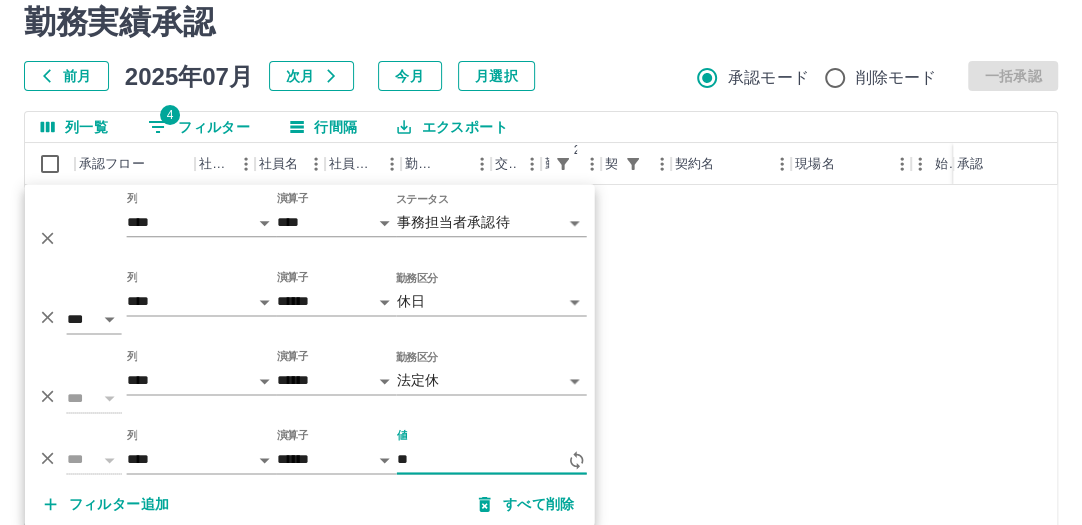 type on "*" 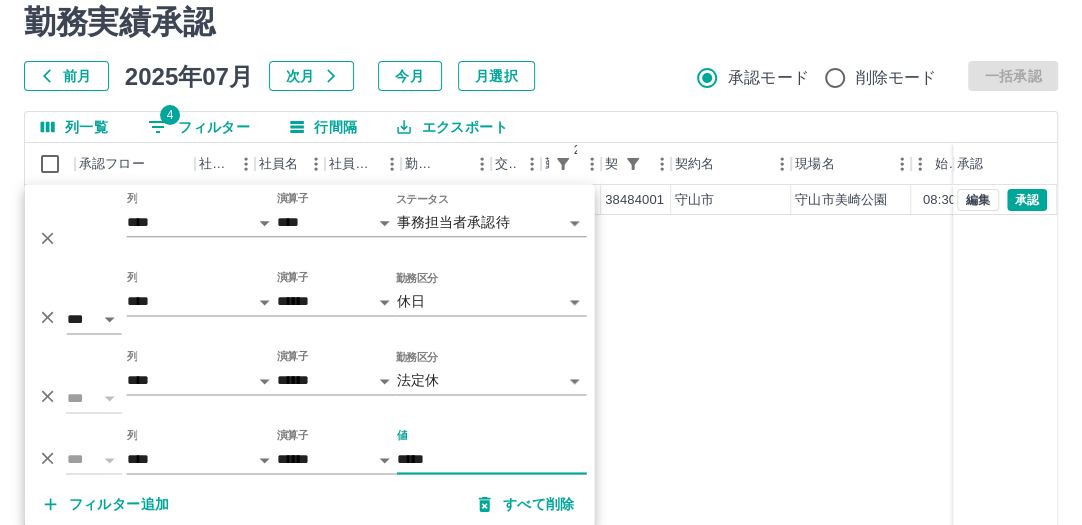 type on "*****" 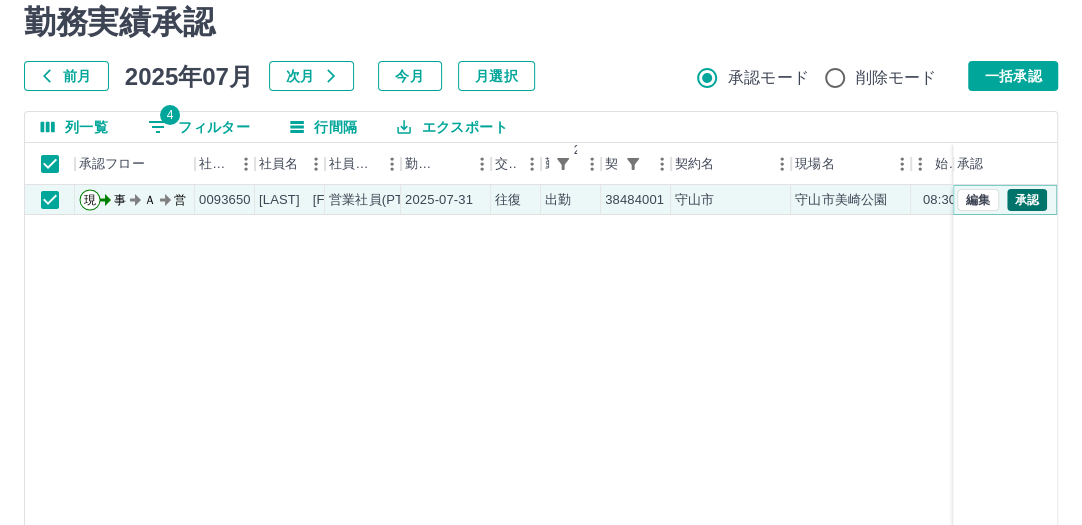 click on "承認" at bounding box center (1027, 200) 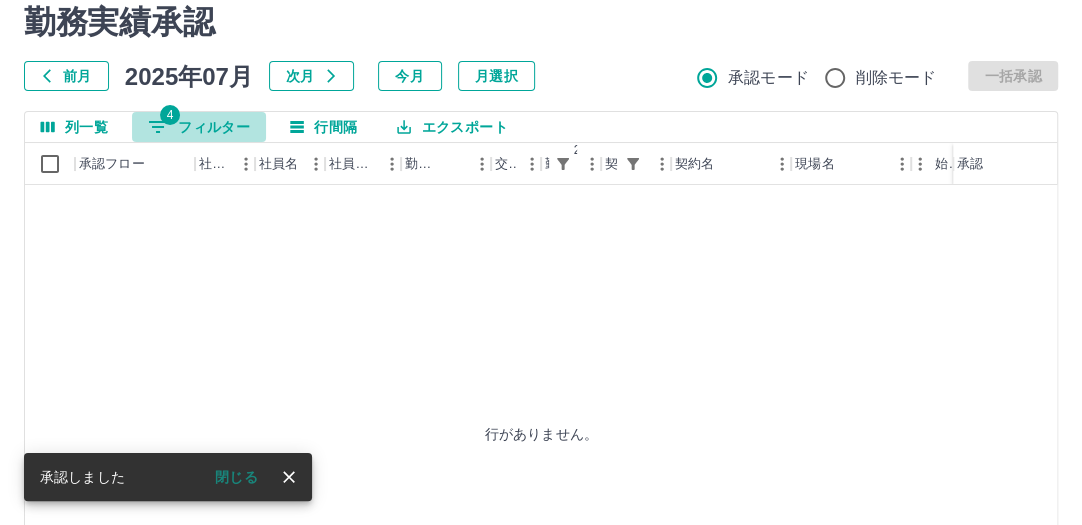 click 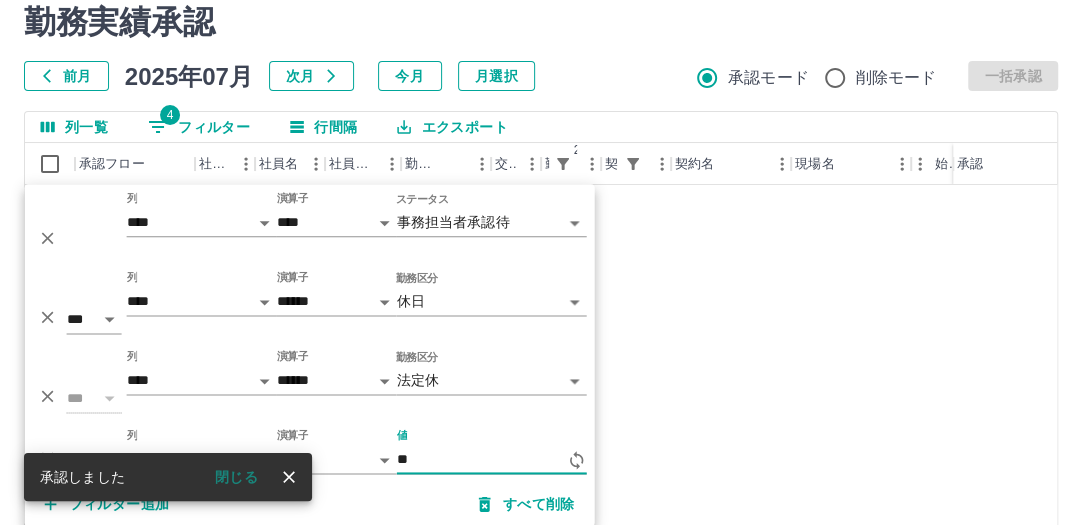 type on "*" 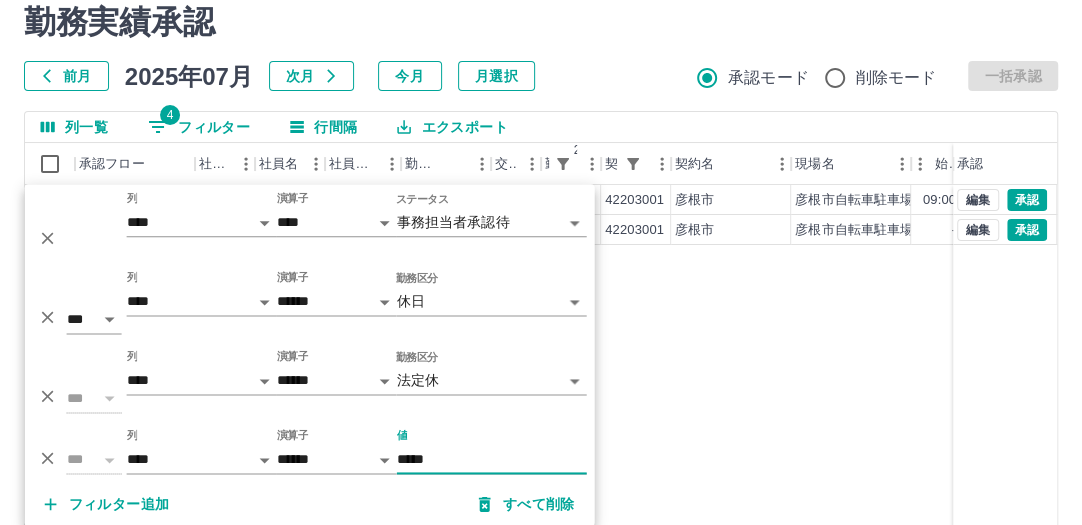 type on "*****" 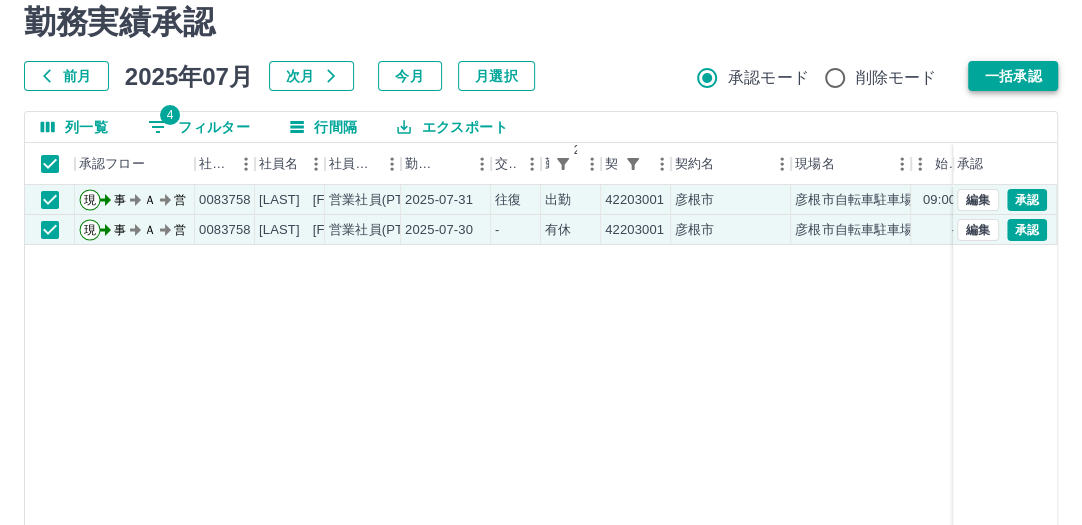 click on "一括承認" at bounding box center (1013, 76) 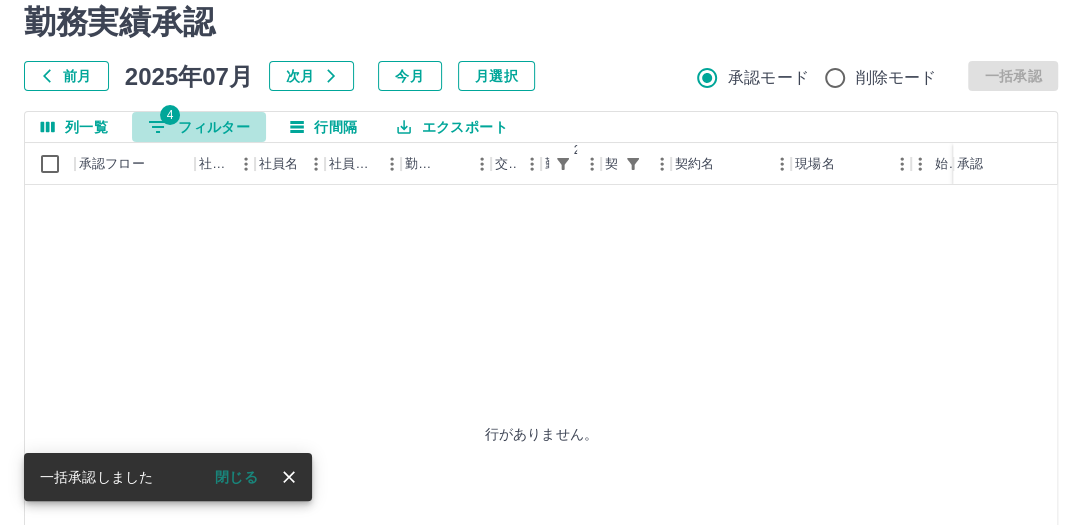 click 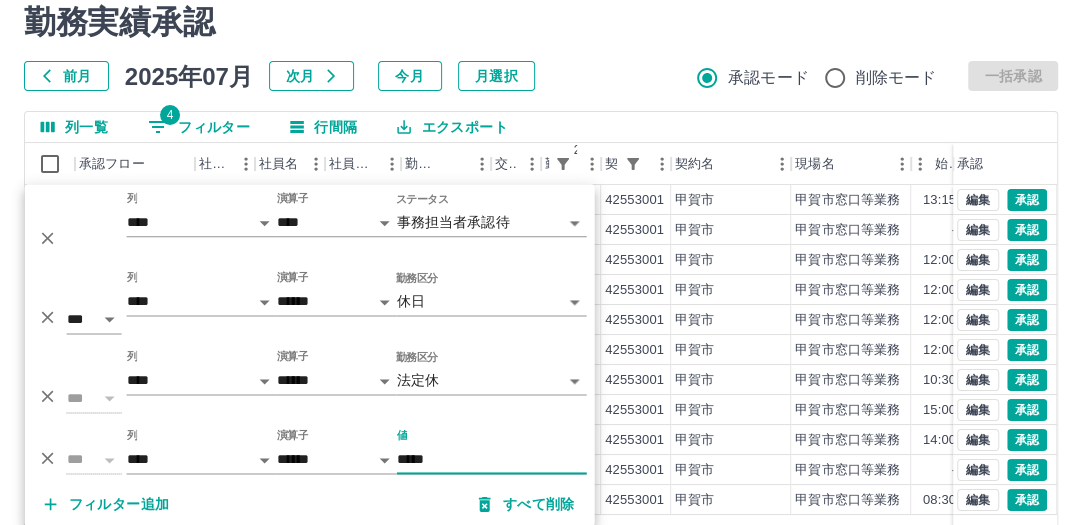 type on "*****" 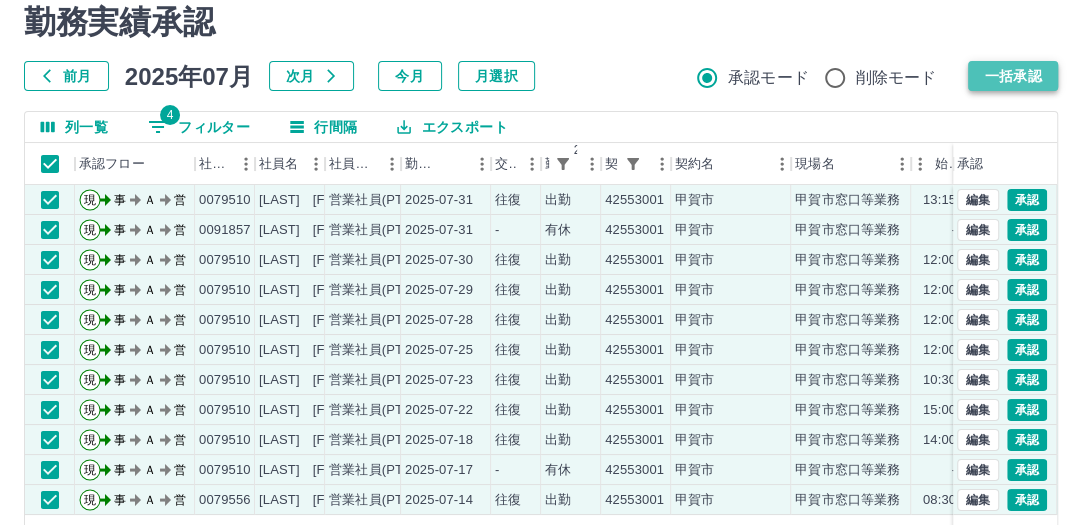 click on "一括承認" at bounding box center [1013, 76] 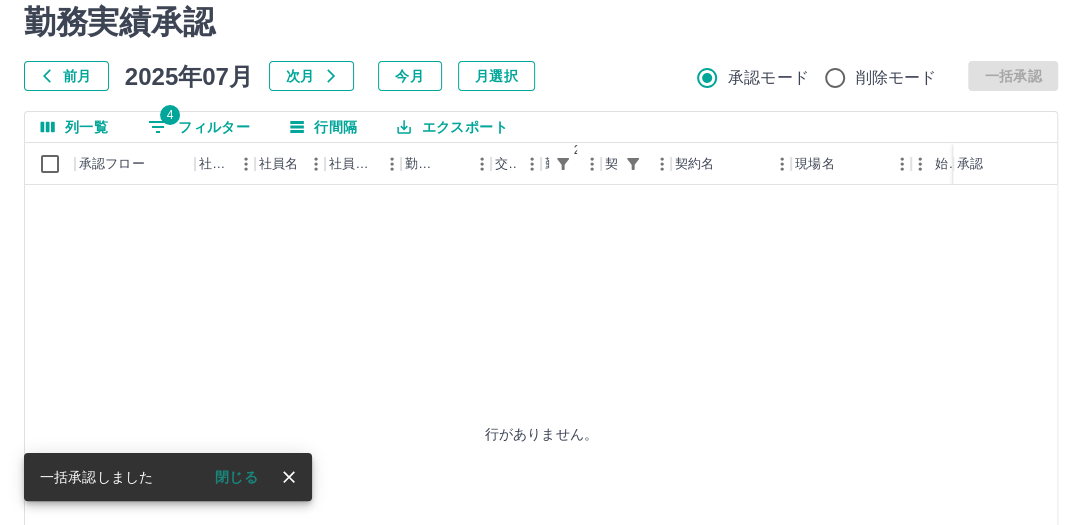 scroll, scrollTop: 70, scrollLeft: 0, axis: vertical 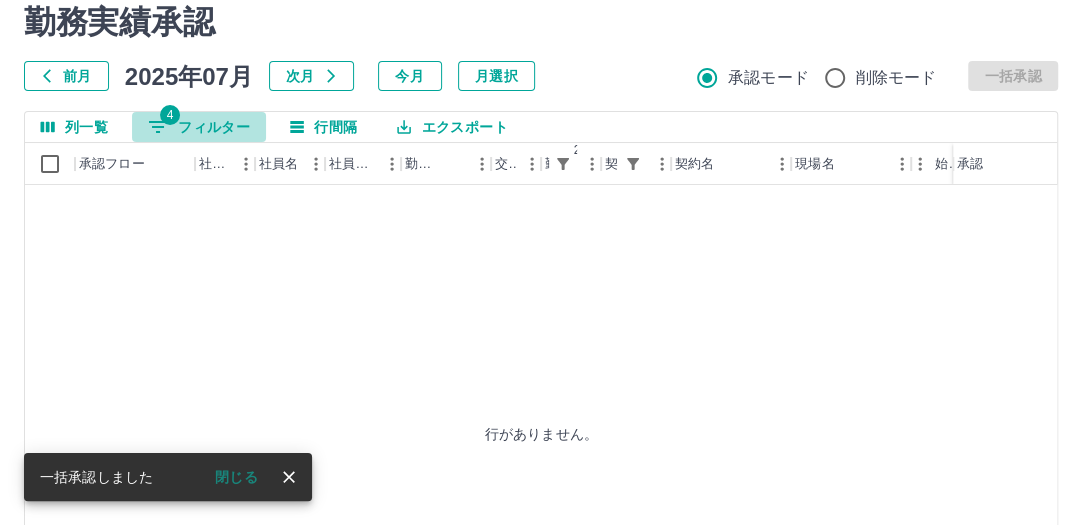 click on "4 フィルター" at bounding box center (199, 127) 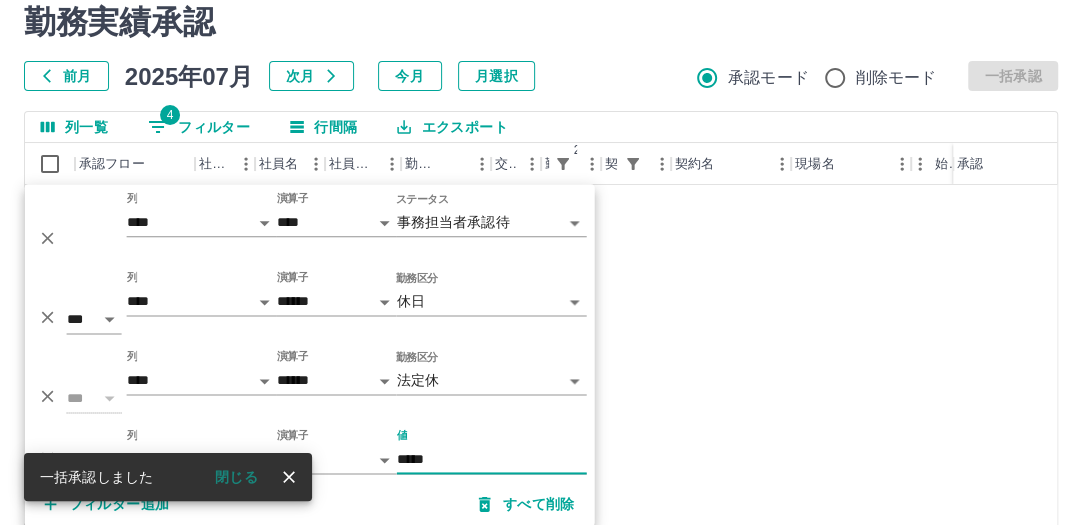 scroll, scrollTop: 70, scrollLeft: 0, axis: vertical 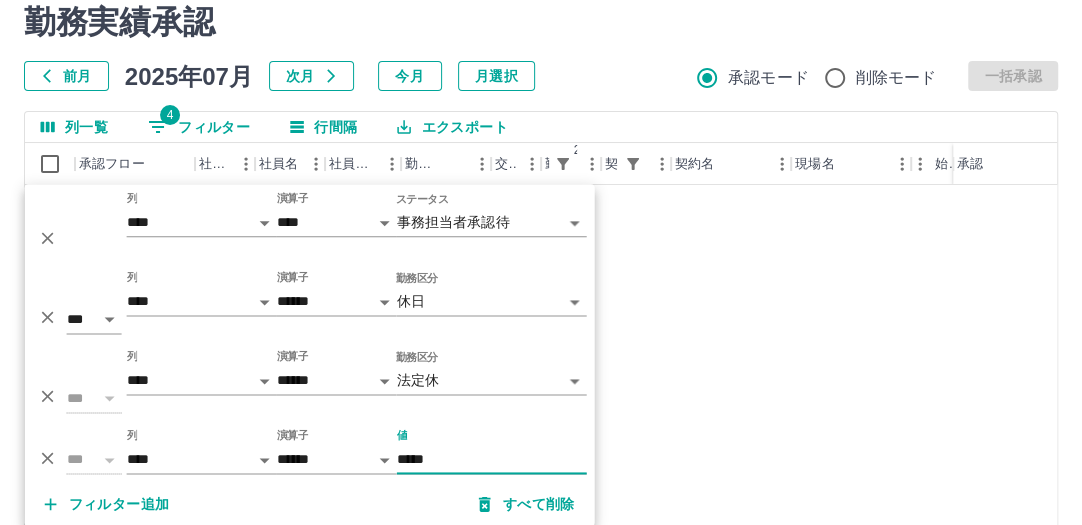 type on "*****" 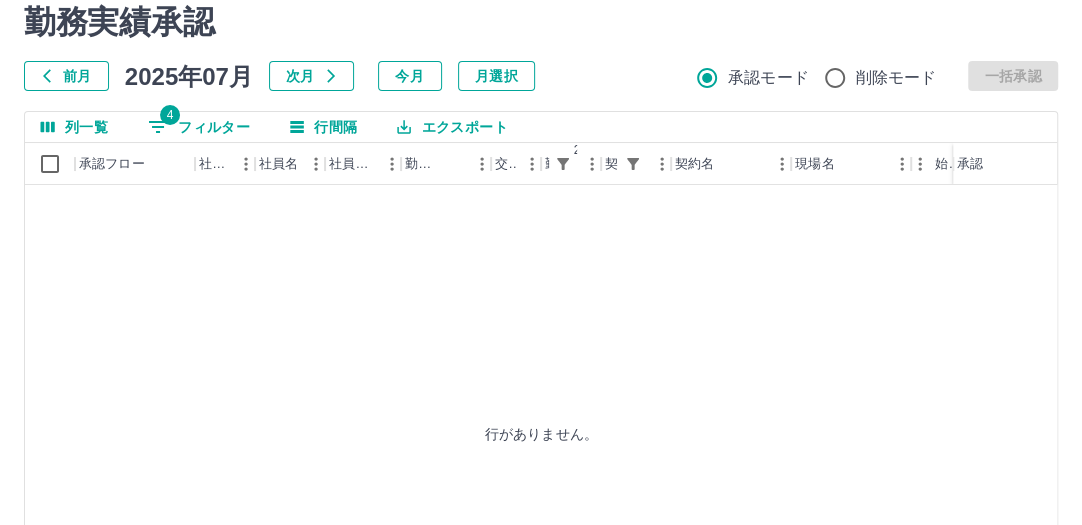 drag, startPoint x: 1066, startPoint y: 5, endPoint x: 619, endPoint y: 255, distance: 512.16113 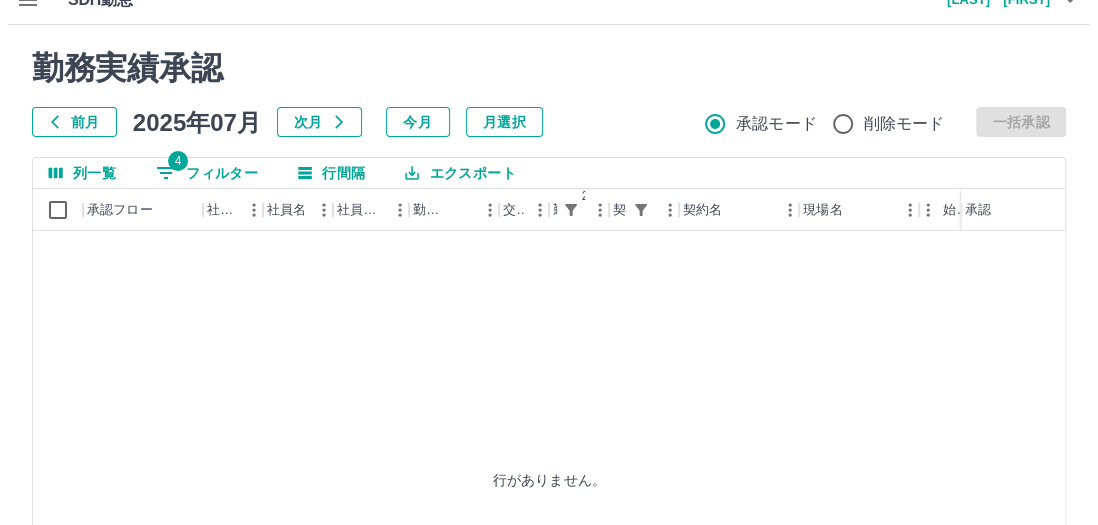 scroll, scrollTop: 0, scrollLeft: 0, axis: both 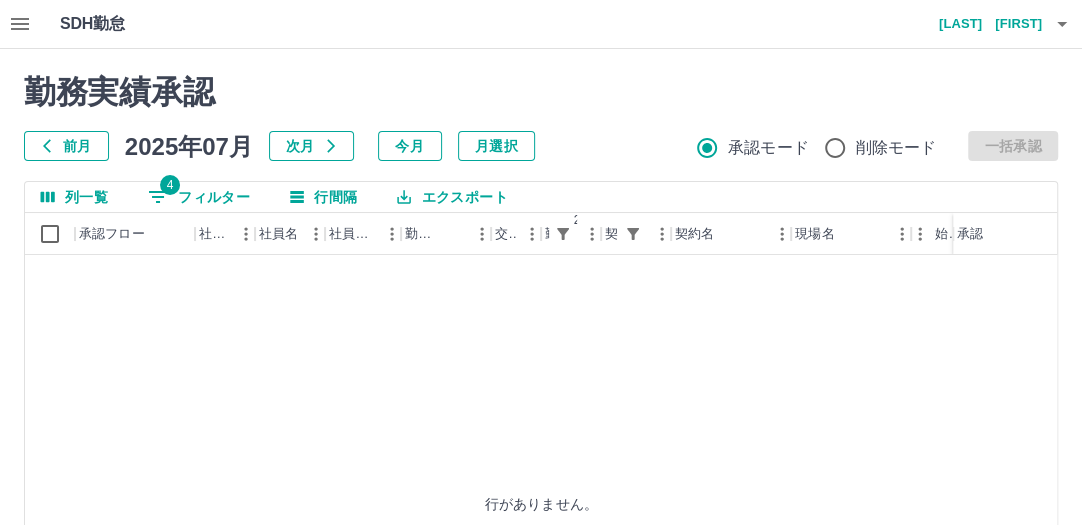 click on "川崎　良子" at bounding box center [982, 24] 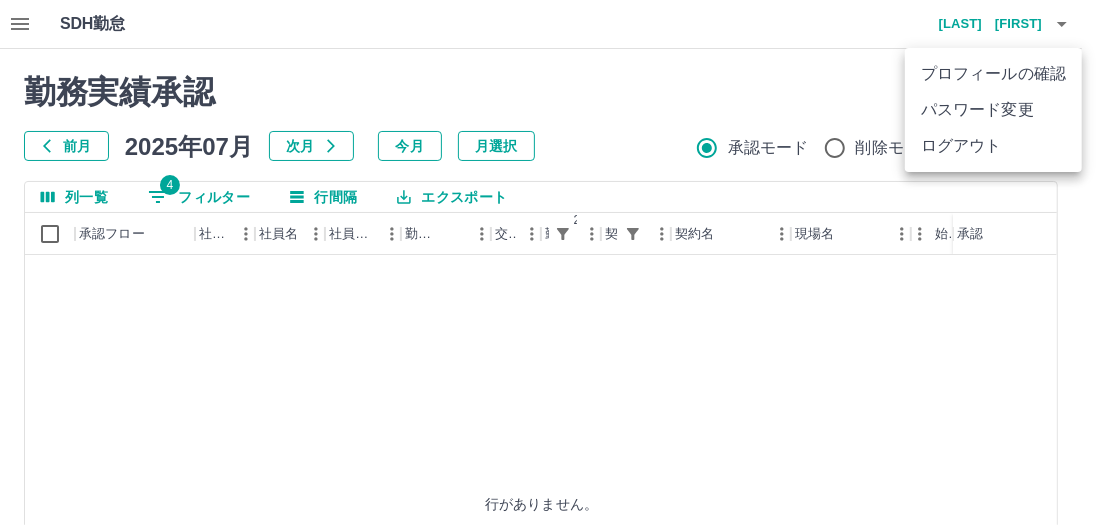 click on "ログアウト" at bounding box center (993, 146) 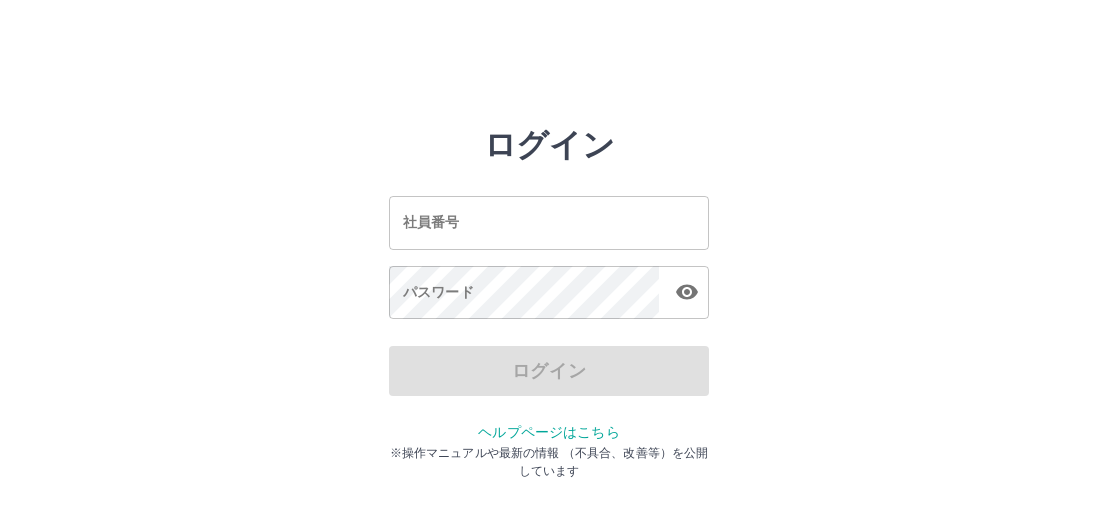 scroll, scrollTop: 0, scrollLeft: 0, axis: both 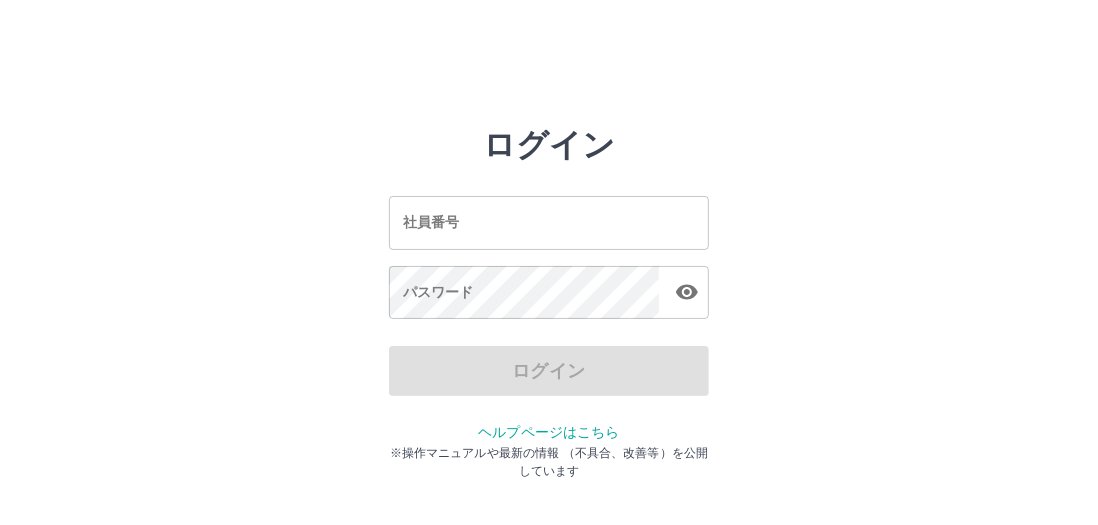 click on "社員番号" at bounding box center (549, 222) 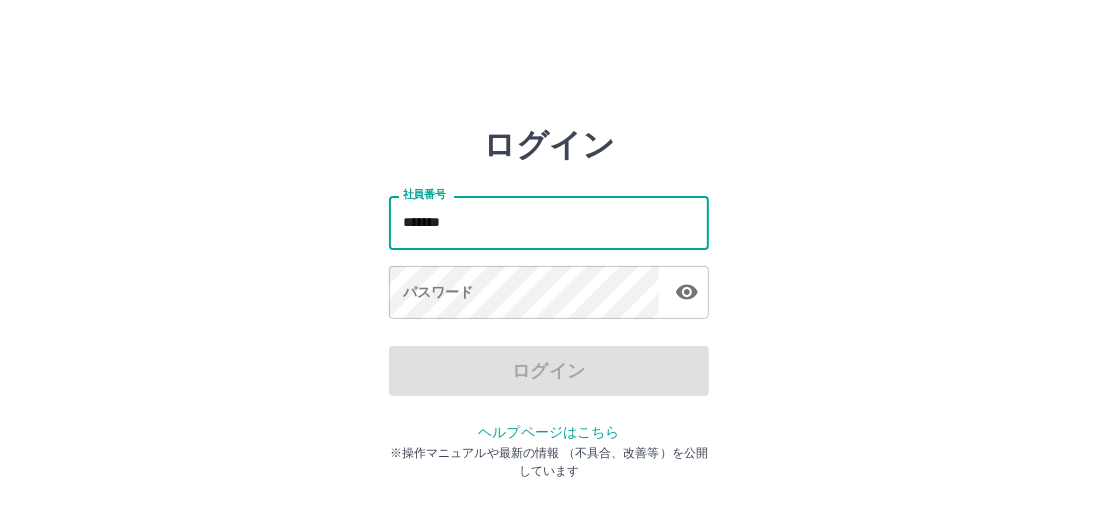 type on "*******" 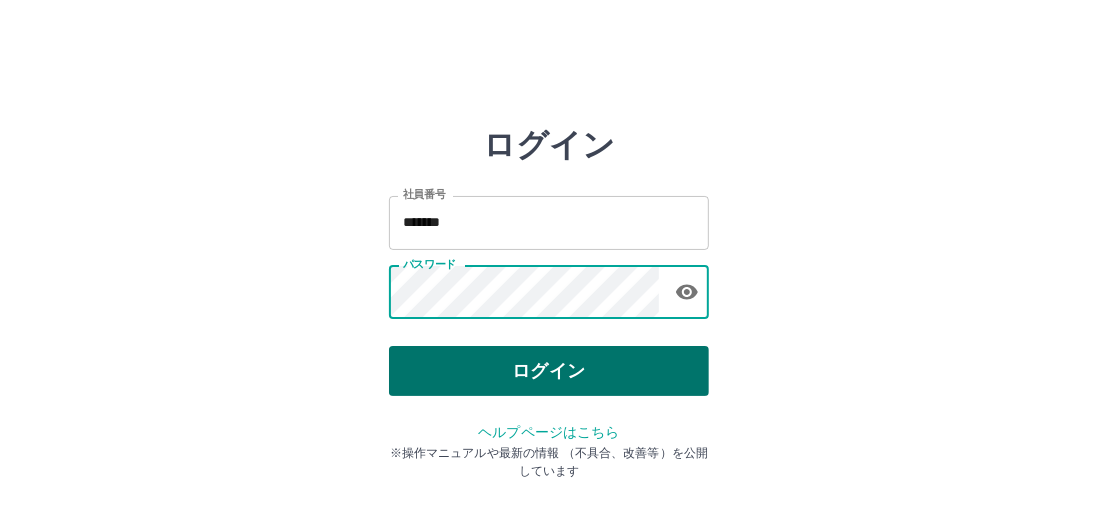 click on "ログイン" at bounding box center (549, 371) 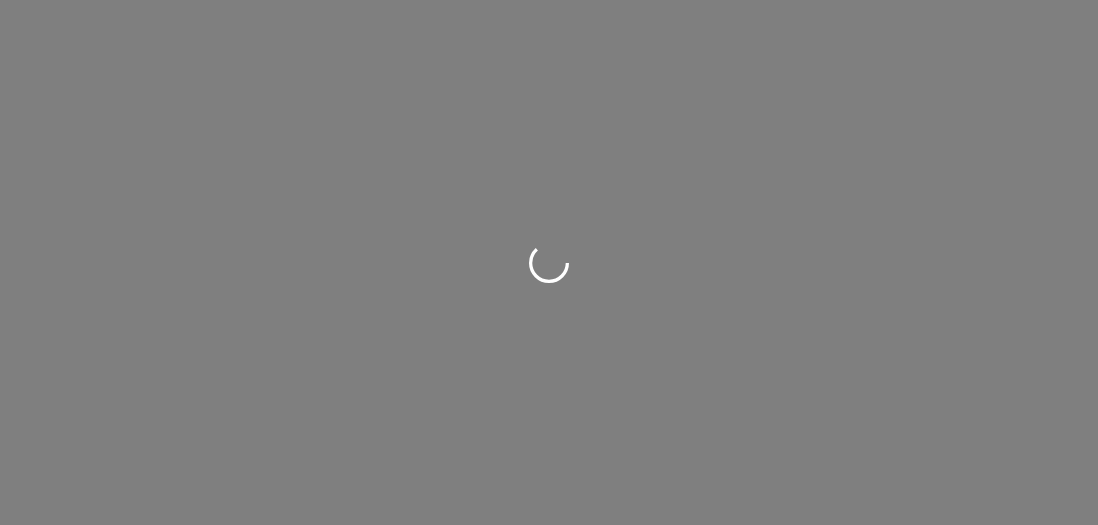 scroll, scrollTop: 0, scrollLeft: 0, axis: both 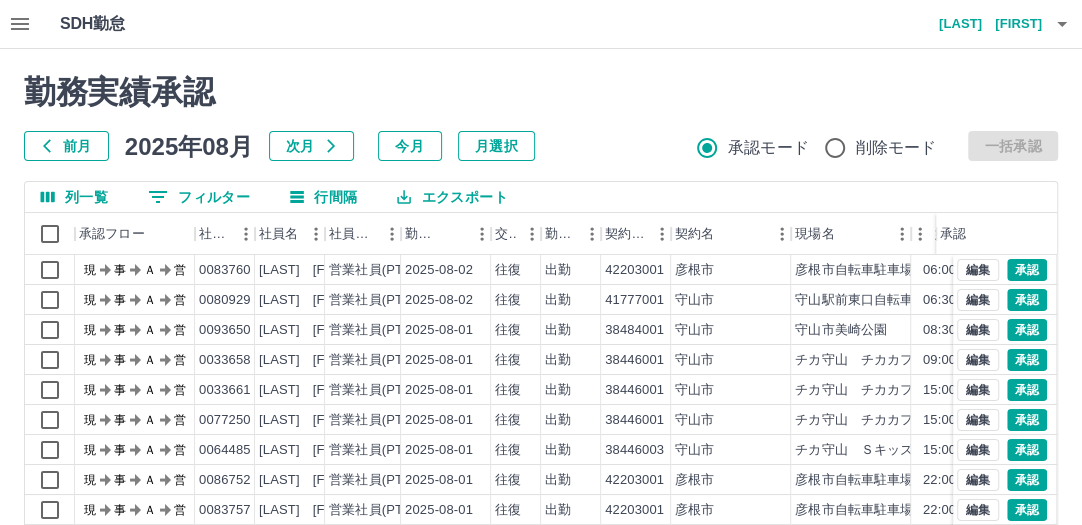 click on "前月" at bounding box center [66, 146] 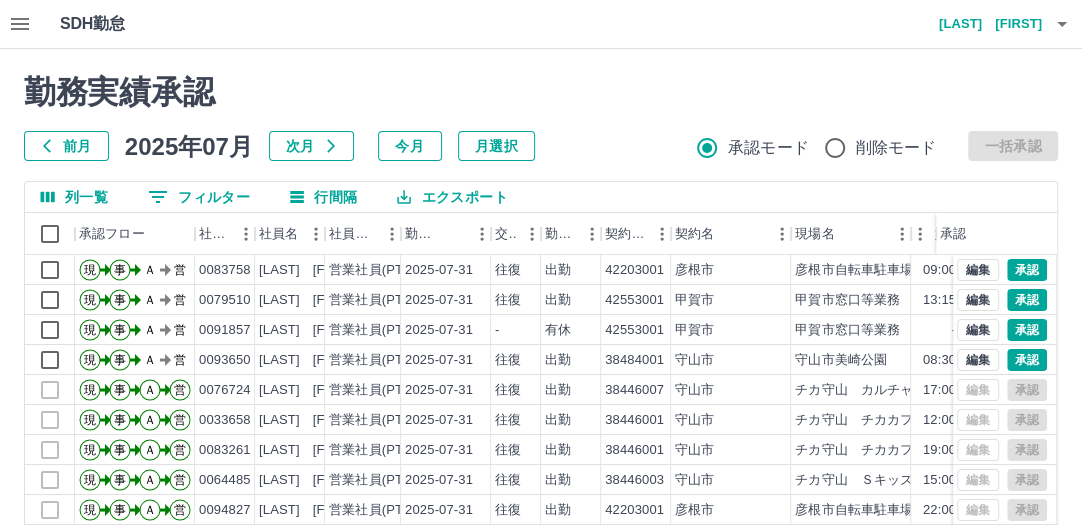 click 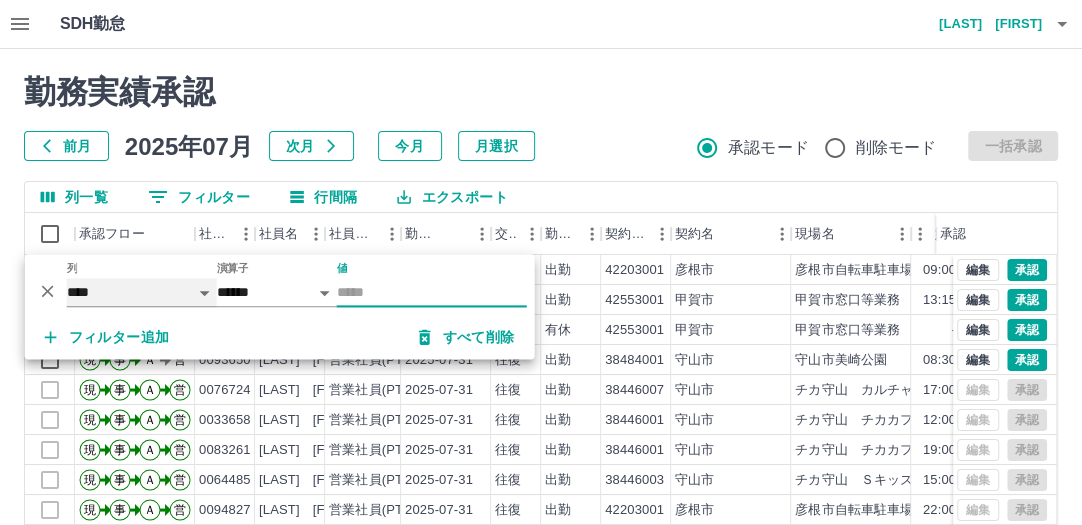click on "**** *** **** *** *** **** ***** *** *** ** ** ** **** **** **** ** ** *** **** *****" at bounding box center [142, 292] 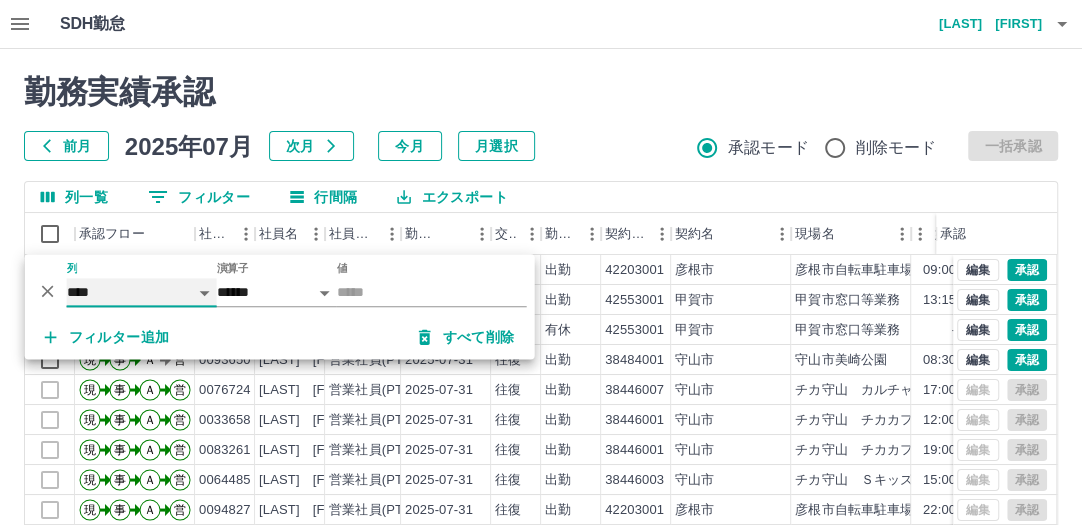 click on "**** *** **** *** *** **** ***** *** *** ** ** ** **** **** **** ** ** *** **** *****" at bounding box center (142, 292) 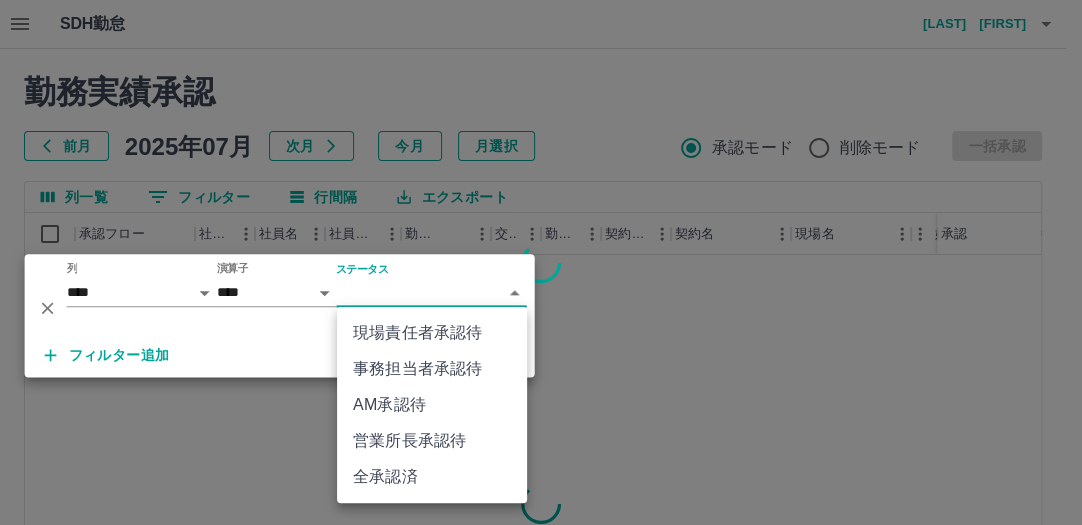 click on "SDH勤怠 新城　仁美 勤務実績承認 前月 2025年07月 次月 今月 月選択 承認モード 削除モード 一括承認 列一覧 0 フィルター 行間隔 エクスポート 承認フロー 社員番号 社員名 社員区分 勤務日 交通費 勤務区分 契約コード 契約名 現場名 始業 終業 休憩 所定開始 所定終業 所定休憩 承認 ページあたりの行数: 20 ** 1～20 / 1848 SDH勤怠 *** ** 列 **** *** **** *** *** **** ***** *** *** ** ** ** **** **** **** ** ** *** **** ***** 演算子 **** ****** ステータス ​ ********* フィルター追加 すべて削除 現場責任者承認待 事務担当者承認待 AM承認待 営業所長承認待 全承認済" at bounding box center [541, 422] 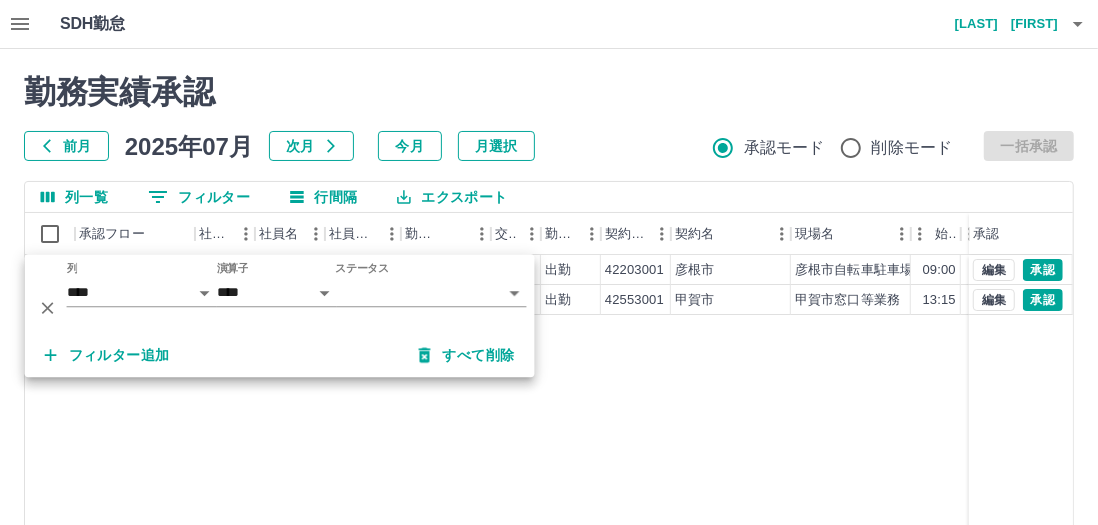 click at bounding box center (549, 262) 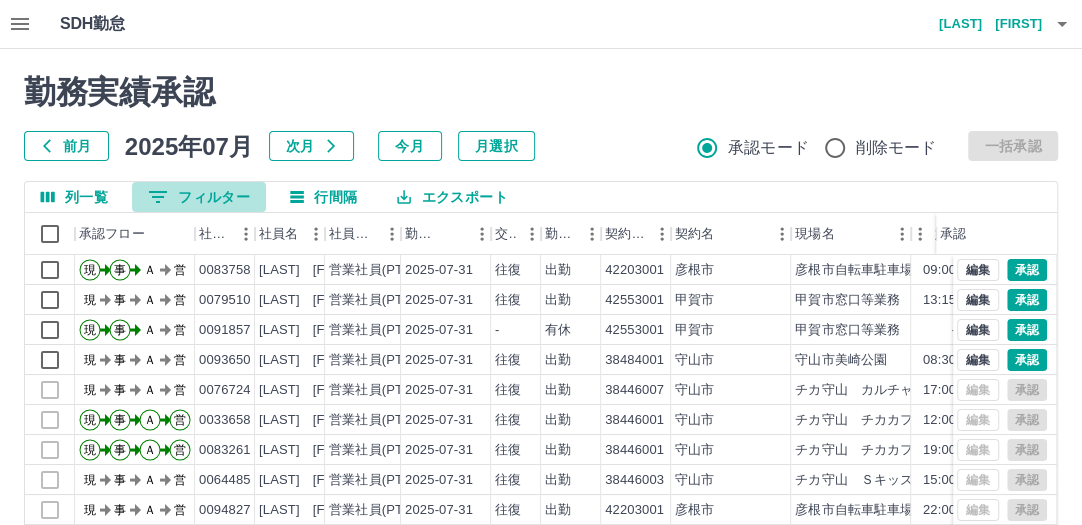 click on "0 フィルター" at bounding box center (199, 197) 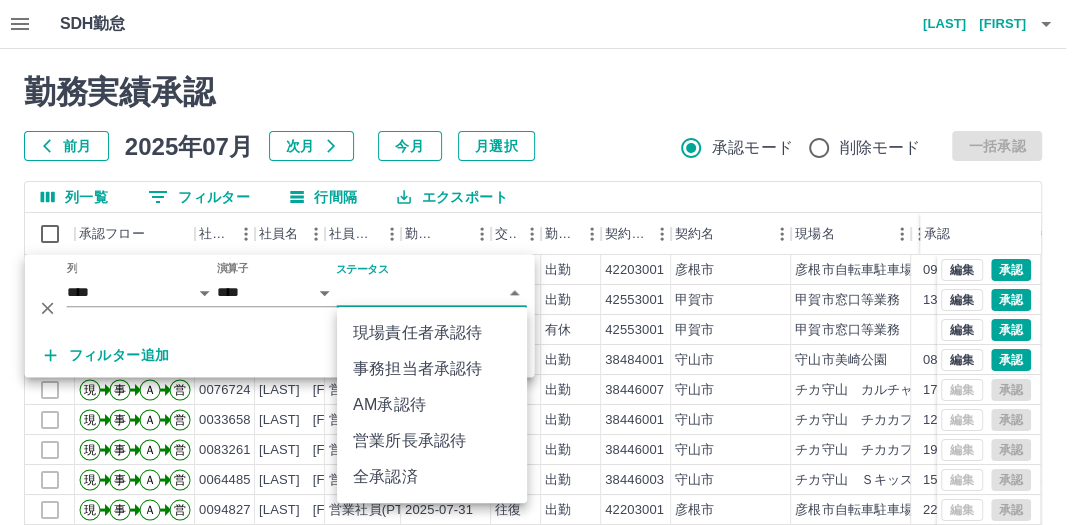 click on "SDH勤怠 新城　仁美 勤務実績承認 前月 2025年07月 次月 今月 月選択 承認モード 削除モード 一括承認 列一覧 0 フィルター 行間隔 エクスポート 承認フロー 社員番号 社員名 社員区分 勤務日 交通費 勤務区分 契約コード 契約名 現場名 始業 終業 休憩 所定開始 所定終業 所定休憩 承認 現 事 Ａ 営 0083758 平塚　隆 営業社員(PT契約) 2025-07-31 往復 出勤 42203001 彦根市 彦根市自転車駐車場・彦根市営河瀬駅前西口 09:00 12:00 00:00 09:00 12:00 00:00 現 事 Ａ 営 0079510 東　侑加 営業社員(PT契約) 2025-07-31 往復 出勤 42553001 甲賀市 甲賀市窓口等業務 13:15 17:55 00:00 13:15 17:55 00:00 現 事 Ａ 営 0091857 丹後　愛実 営業社員(PT契約) 2025-07-31  -  有休 42553001 甲賀市 甲賀市窓口等業務 - - - 08:30 17:30 01:00 現 事 Ａ 営 0093650 平田　寿彦 営業社員(PT契約) 2025-07-31 往復 出勤 38484001 守山市 08:30 17:15 01:00" at bounding box center (541, 422) 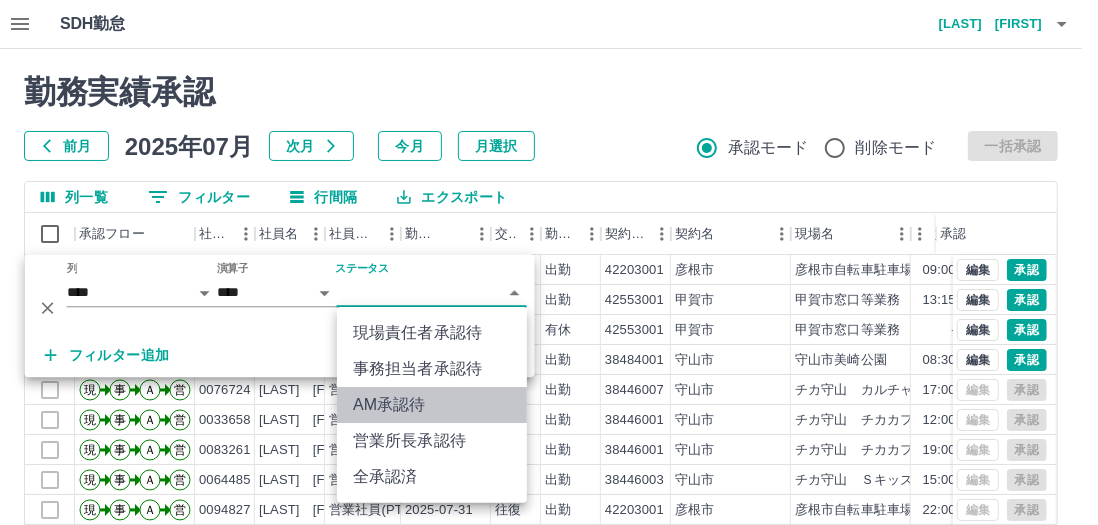 click on "AM承認待" at bounding box center [432, 405] 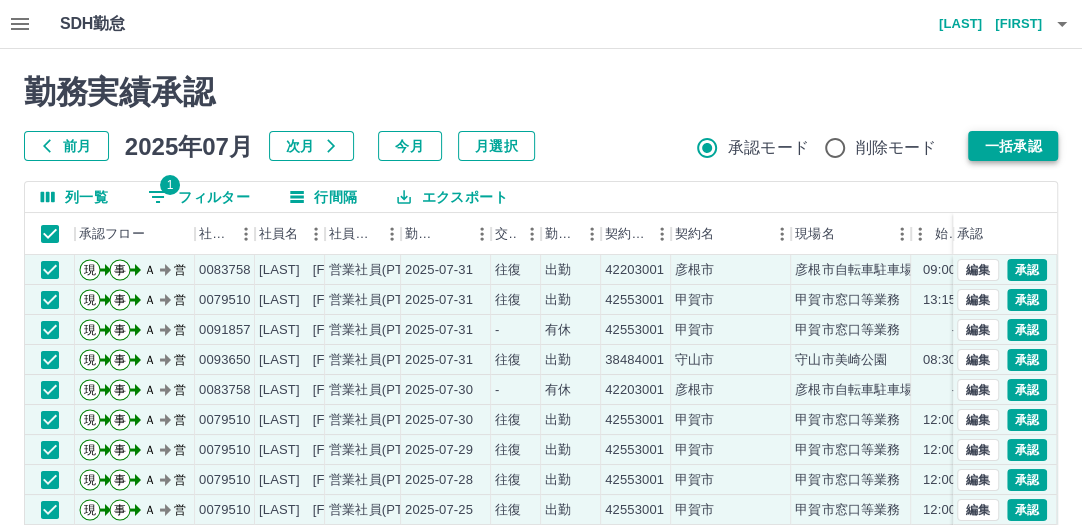 click on "一括承認" at bounding box center (1013, 146) 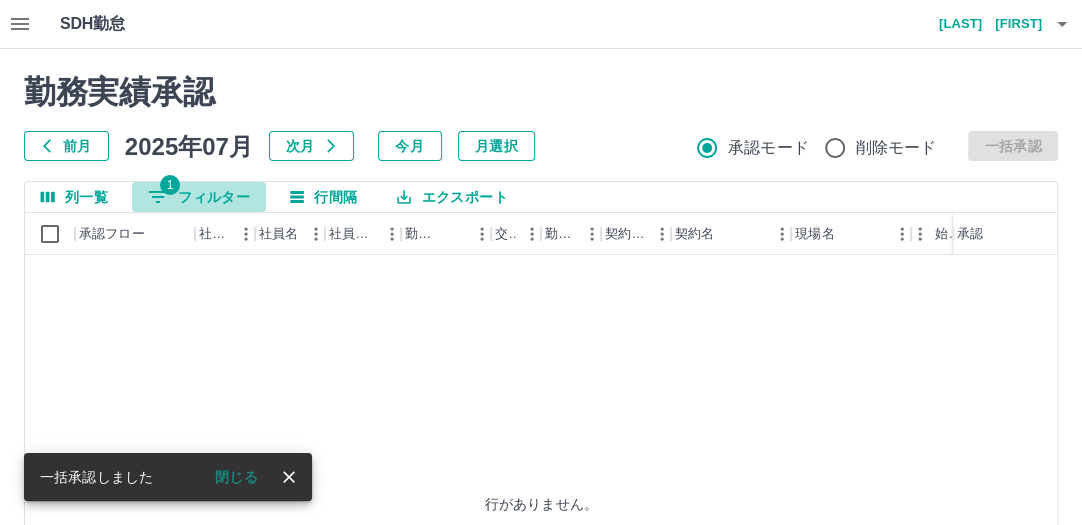click 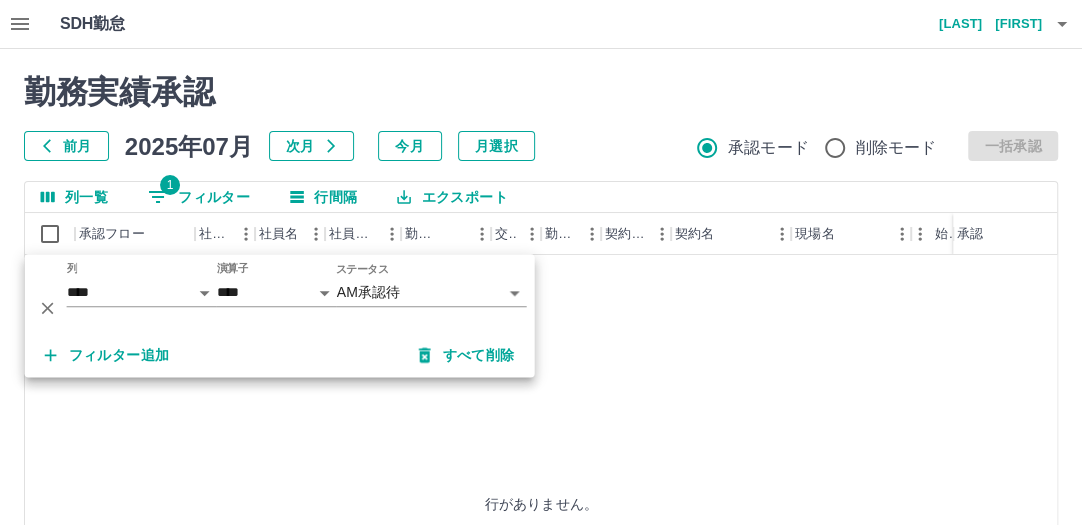 click on "勤務実績承認" at bounding box center (541, 92) 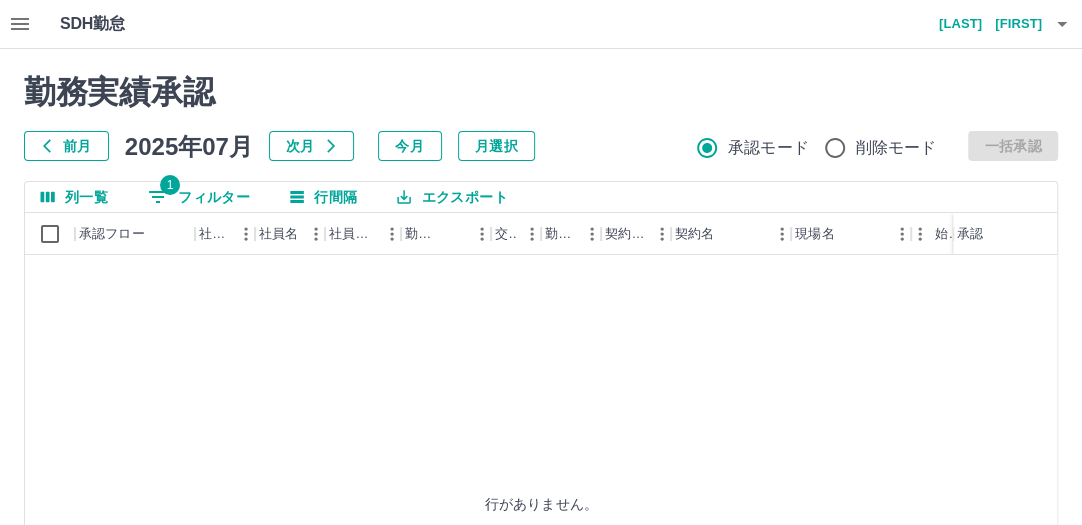 click 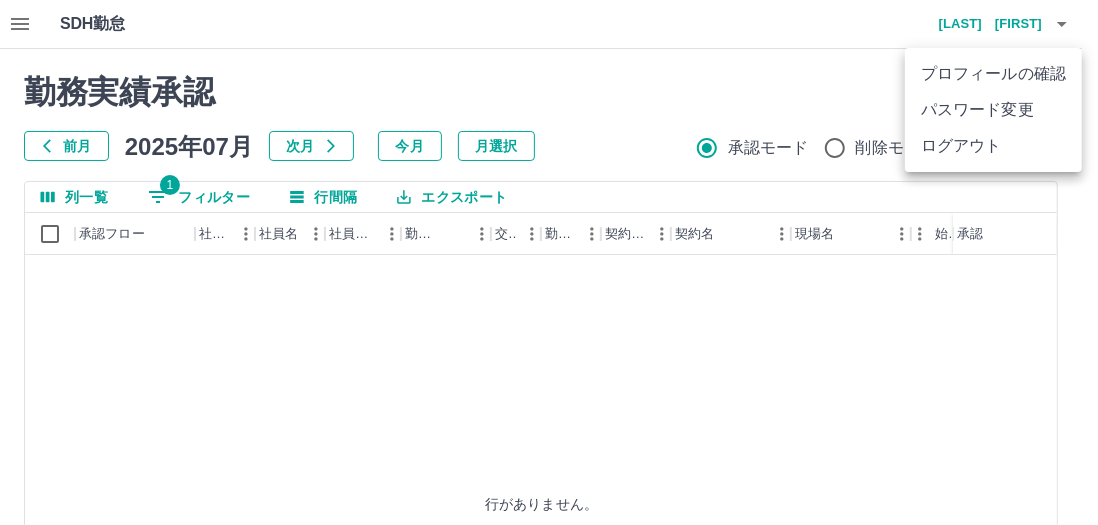 click at bounding box center (549, 262) 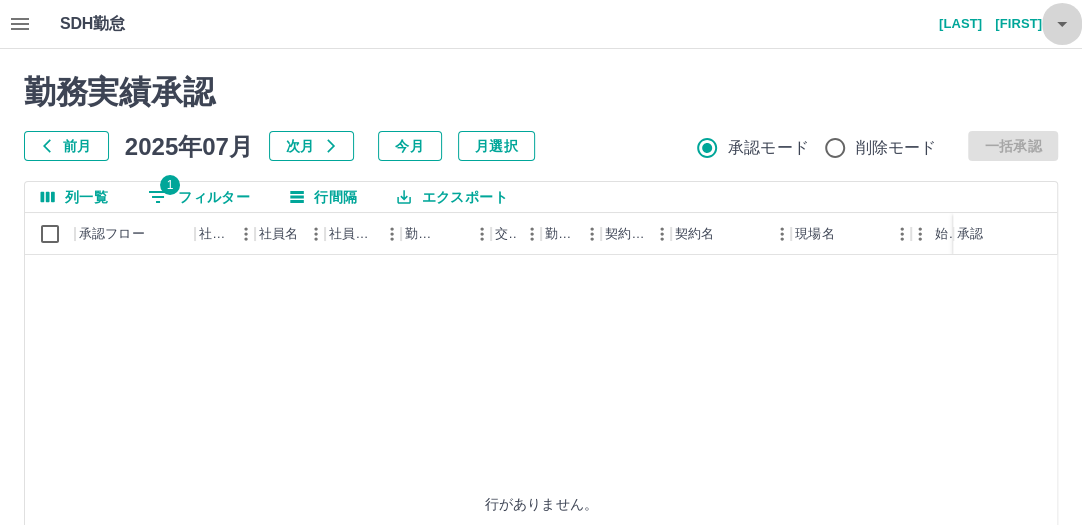 click 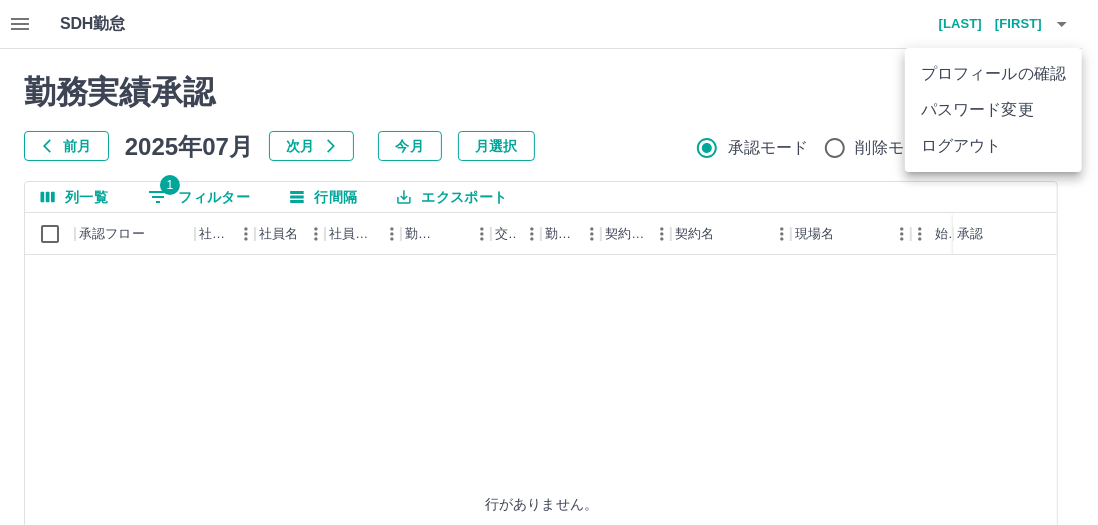 click on "ログアウト" at bounding box center [993, 146] 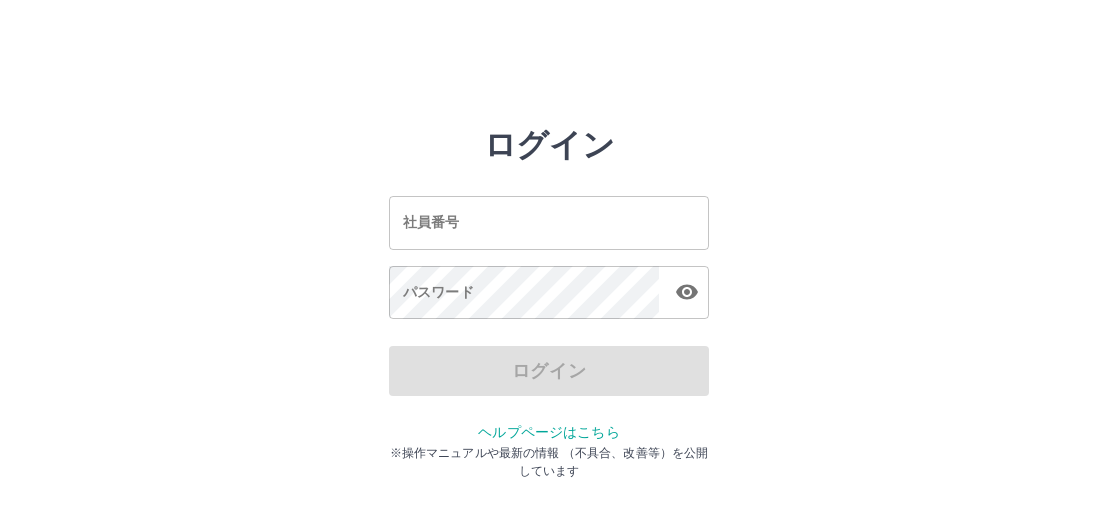 scroll, scrollTop: 0, scrollLeft: 0, axis: both 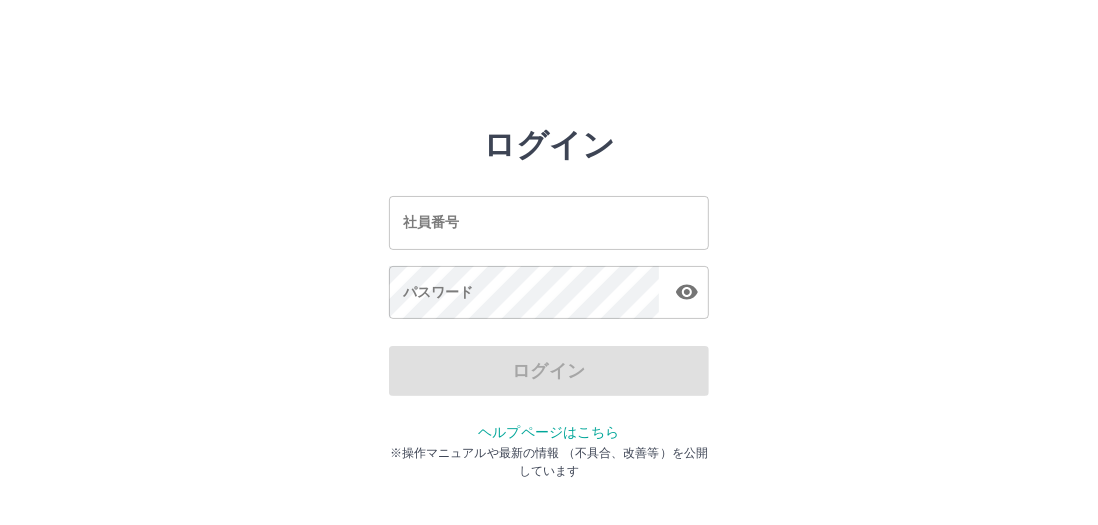 click on "社員番号" at bounding box center [549, 222] 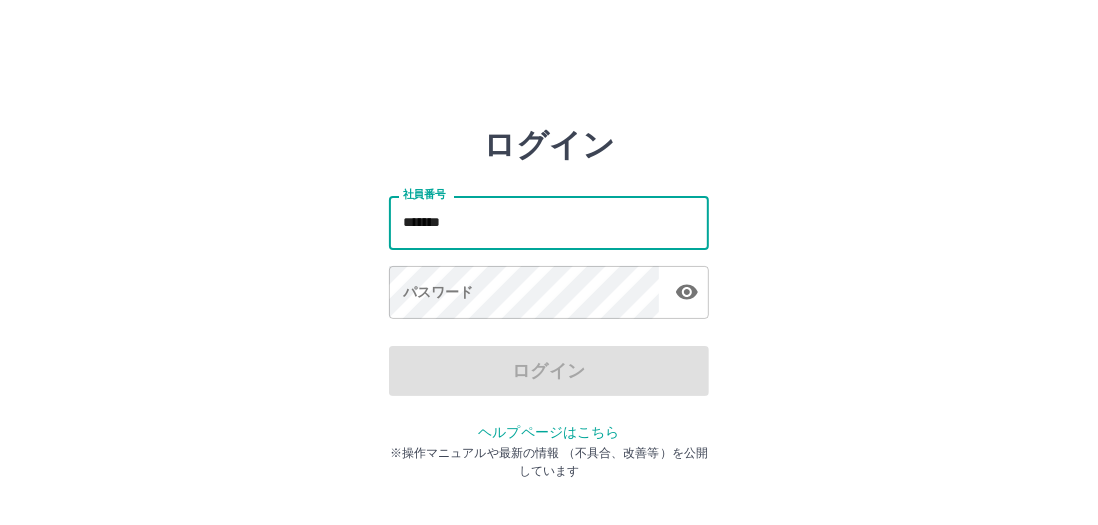 type on "*******" 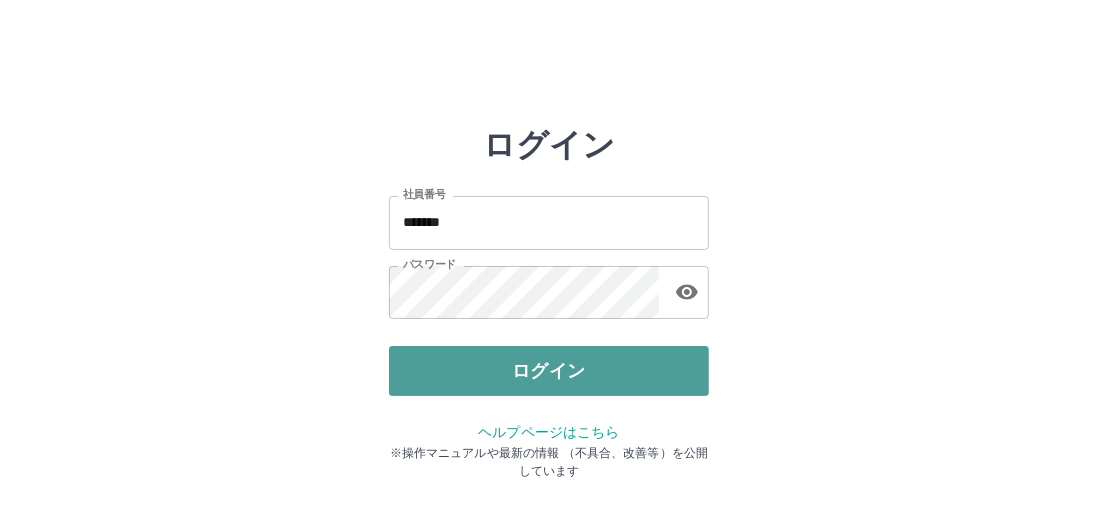 click on "ログイン" at bounding box center (549, 371) 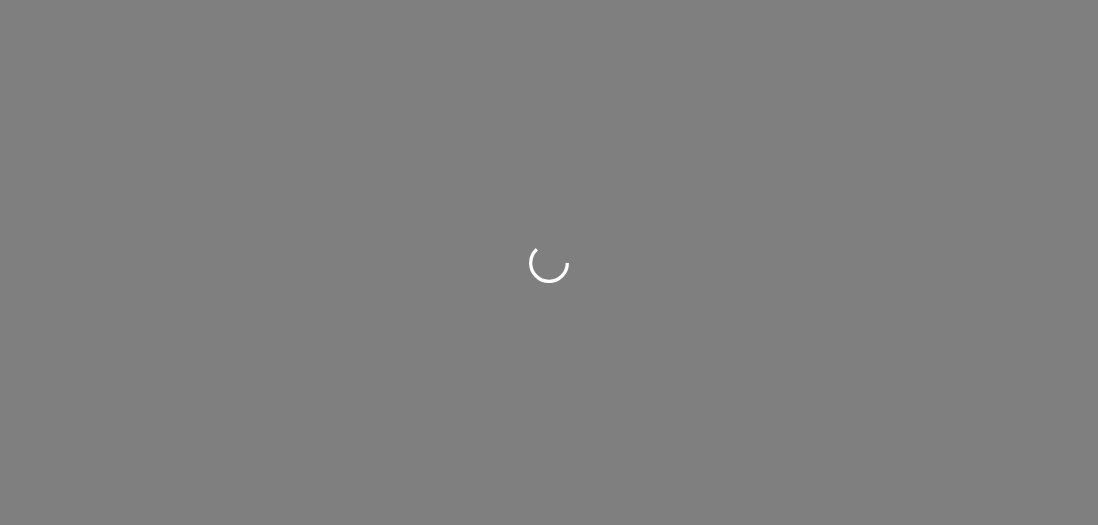 scroll, scrollTop: 0, scrollLeft: 0, axis: both 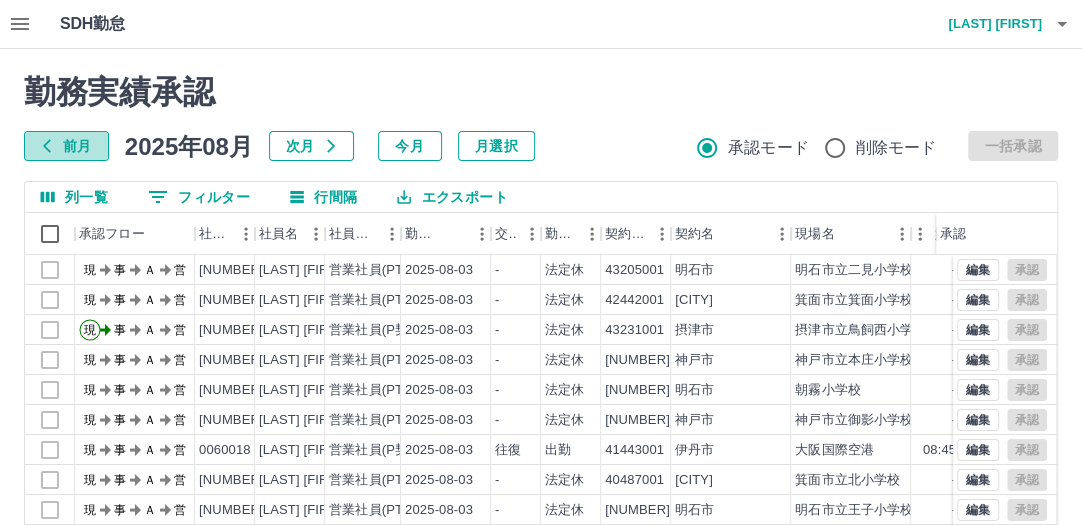click on "前月" at bounding box center (66, 146) 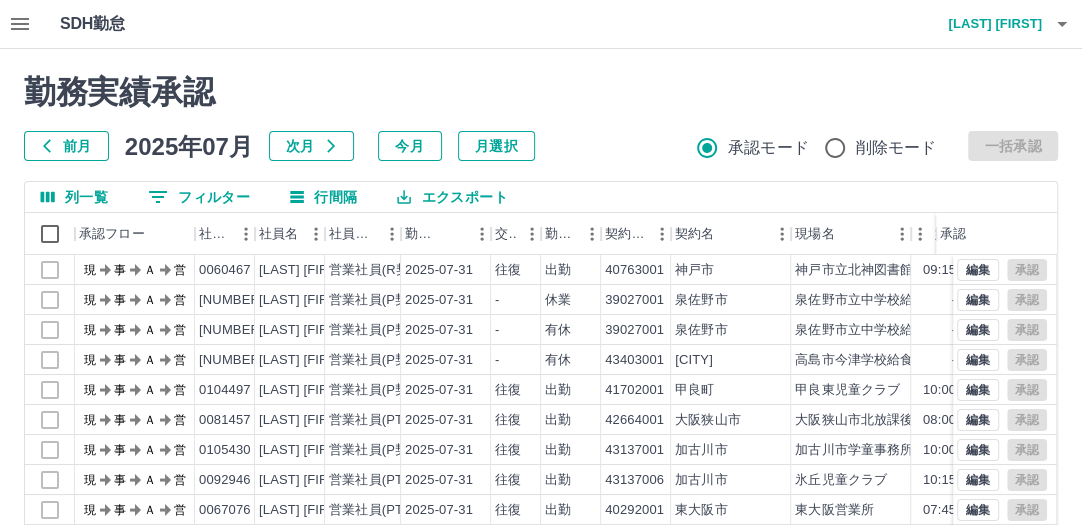 click 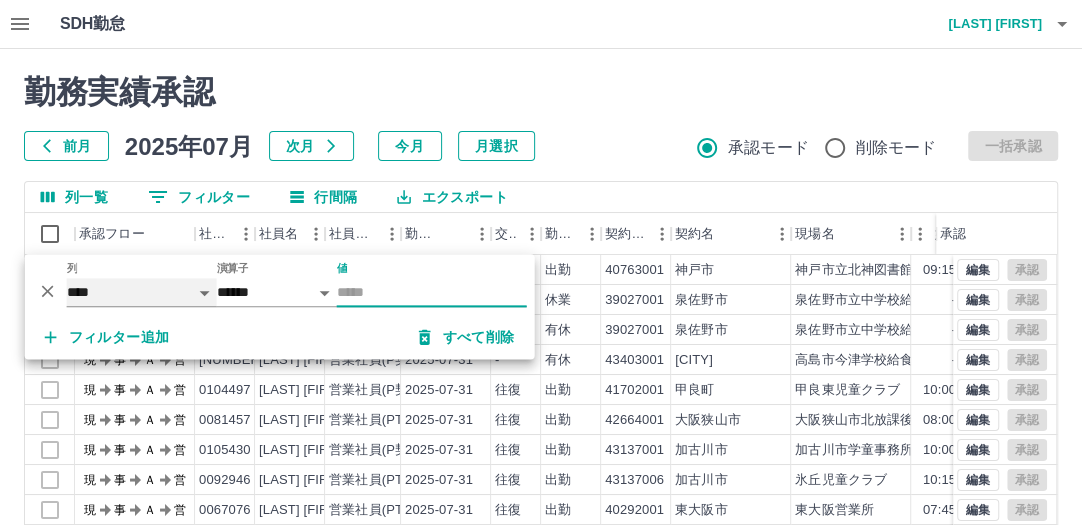 click on "**** *** **** *** *** **** ***** *** *** ** ** ** **** **** **** ** ** *** **** *****" at bounding box center (142, 292) 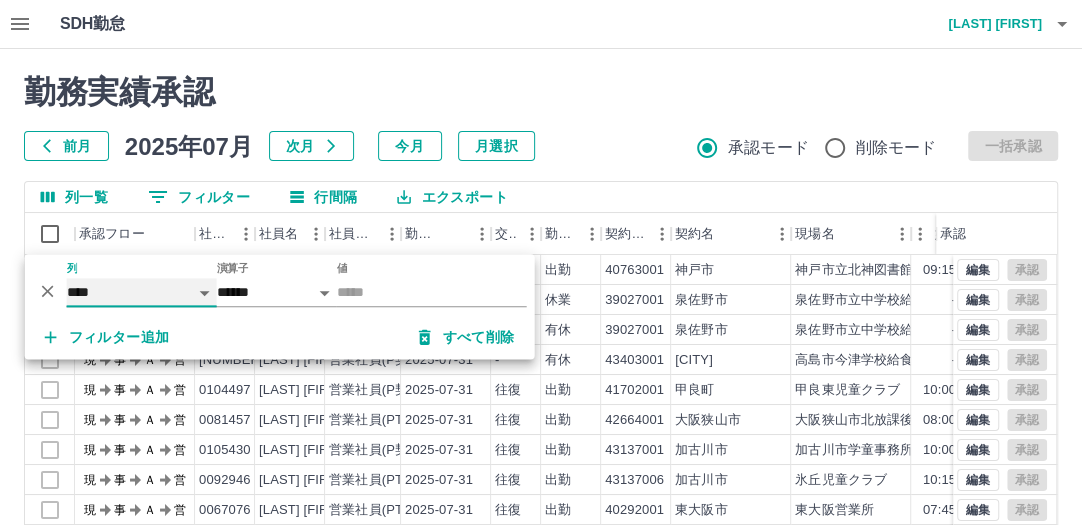 click on "**** *** **** *** *** **** ***** *** *** ** ** ** **** **** **** ** ** *** **** *****" at bounding box center [142, 292] 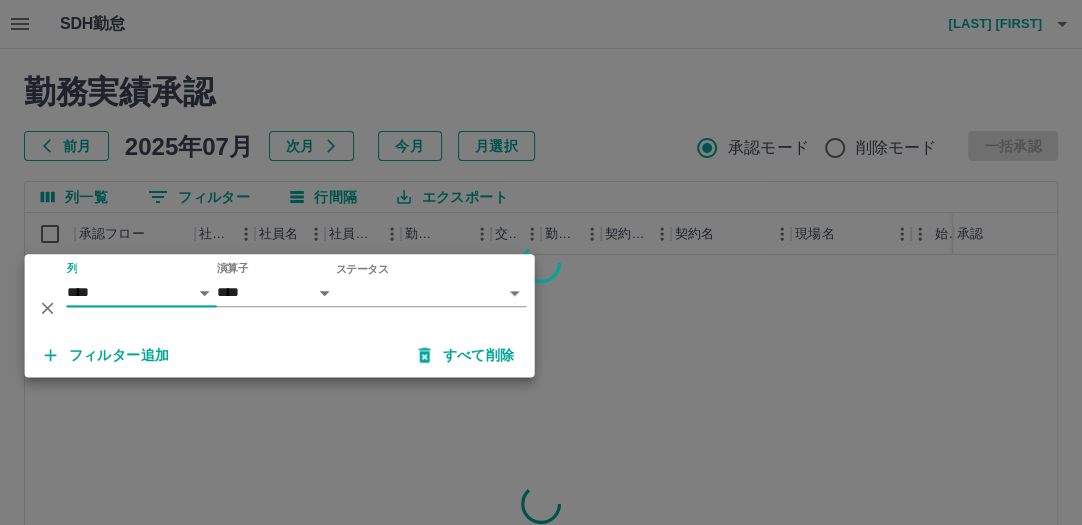 click on "SDH勤怠 仲島　孝輔 勤務実績承認 前月 2025年07月 次月 今月 月選択 承認モード 削除モード 一括承認 列一覧 0 フィルター 行間隔 エクスポート 承認フロー 社員番号 社員名 社員区分 勤務日 交通費 勤務区分 契約コード 契約名 現場名 始業 終業 休憩 所定開始 所定終業 所定休憩 承認 ページあたりの行数: 20 ** 1～20 / 89963 SDH勤怠 *** ** 列 **** *** **** *** *** **** ***** *** *** ** ** ** **** **** **** ** ** *** **** ***** 演算子 **** ****** ステータス ​ ********* フィルター追加 すべて削除" at bounding box center (541, 422) 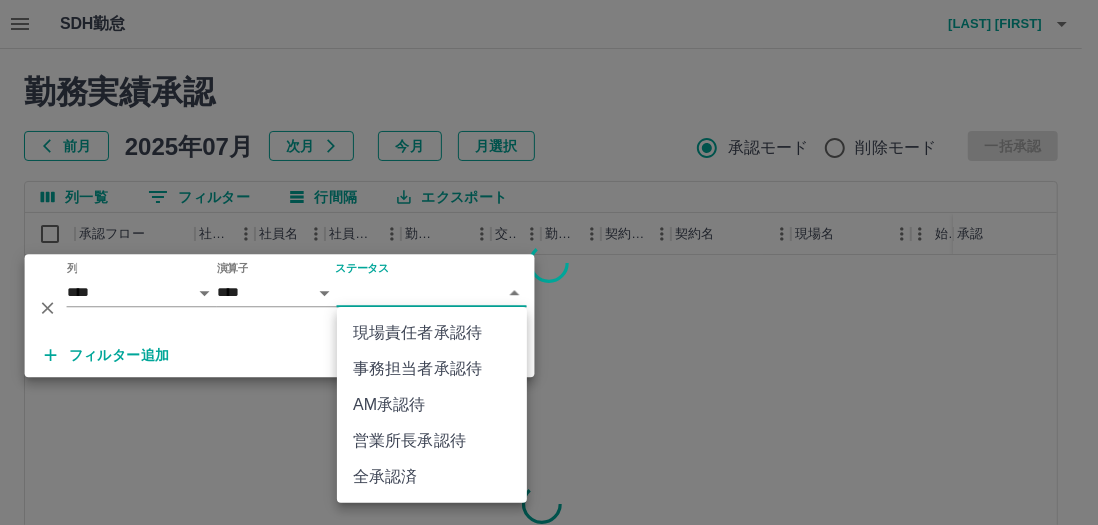 click on "営業所長承認待" at bounding box center [432, 441] 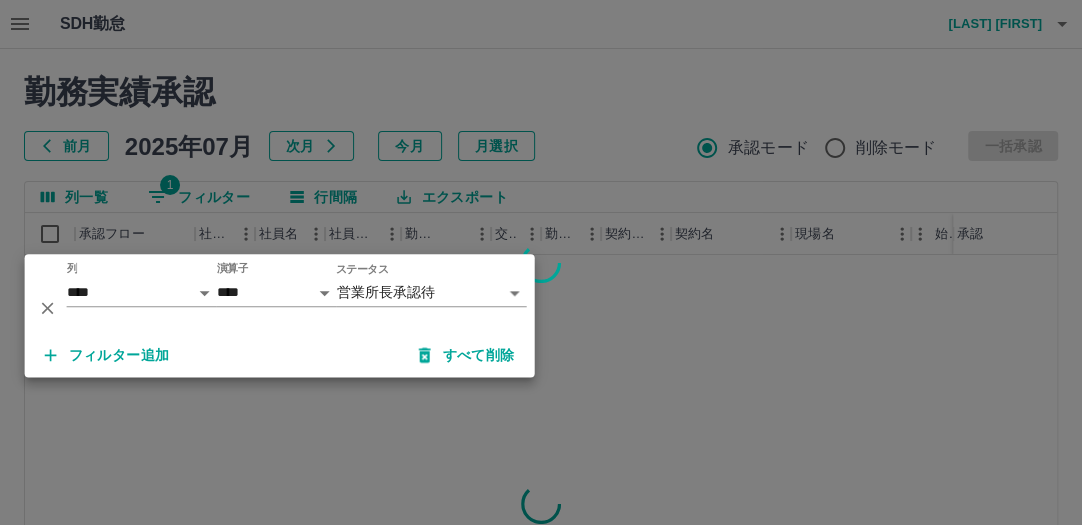 drag, startPoint x: 168, startPoint y: 356, endPoint x: 215, endPoint y: 372, distance: 49.648766 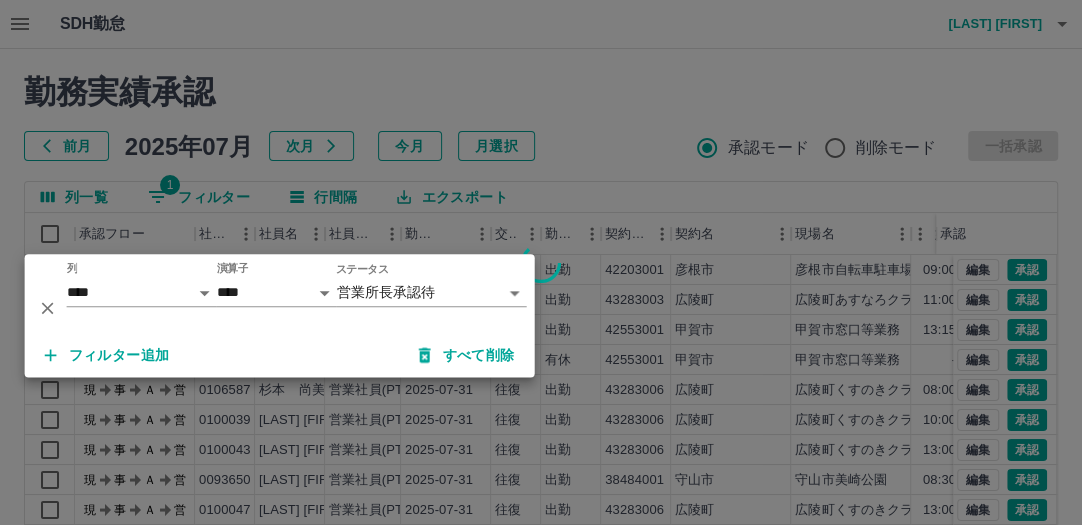 click on "フィルター追加" at bounding box center (107, 355) 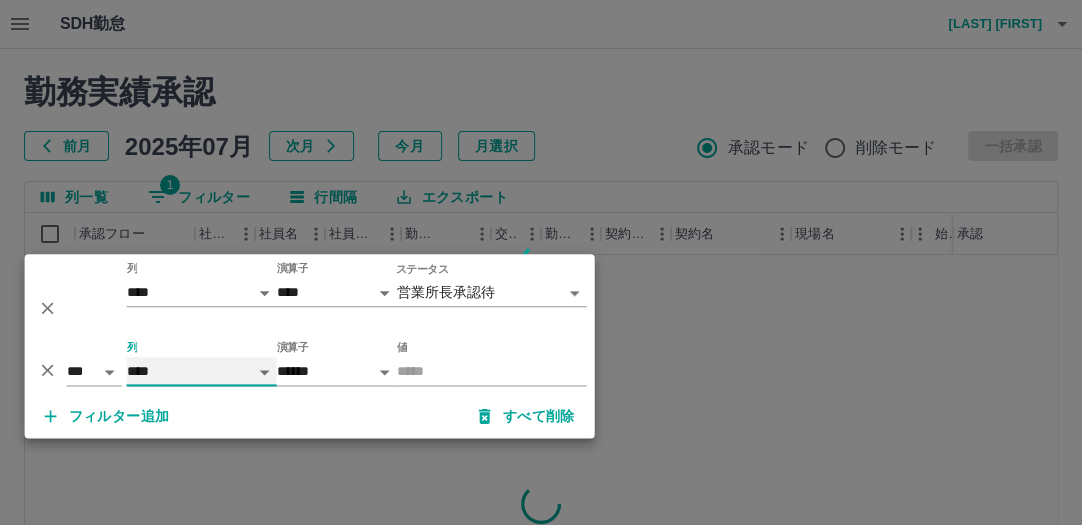 click on "**** *** **** *** *** **** ***** *** *** ** ** ** **** **** **** ** ** *** **** *****" at bounding box center [202, 371] 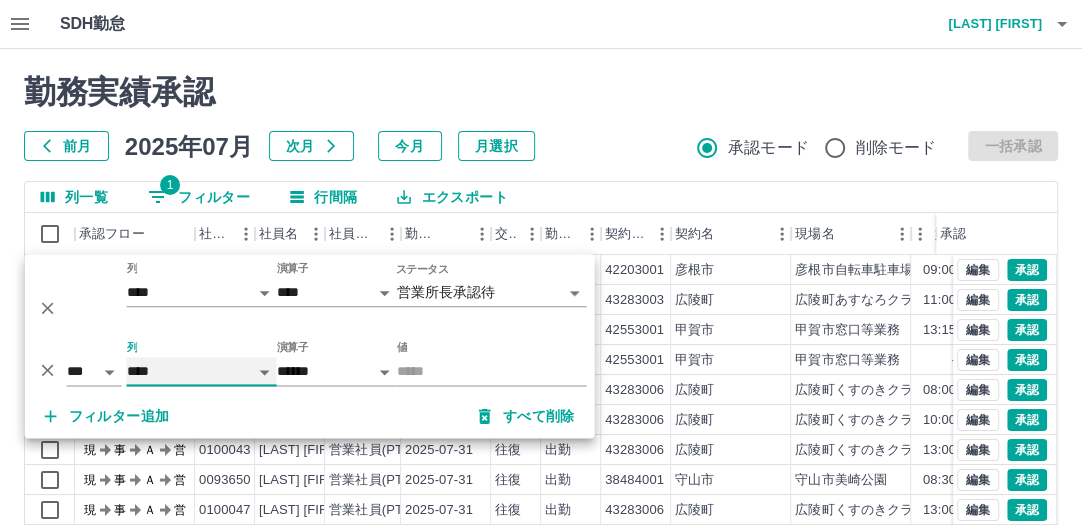 click on "**** *** **** *** *** **** ***** *** *** ** ** ** **** **** **** ** ** *** **** *****" at bounding box center [202, 371] 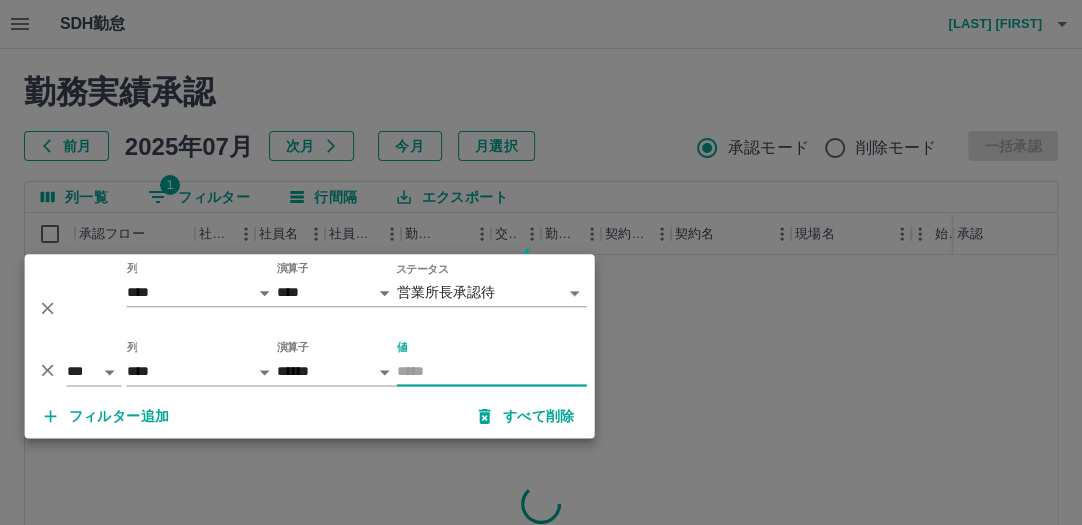 click on "値" at bounding box center [492, 371] 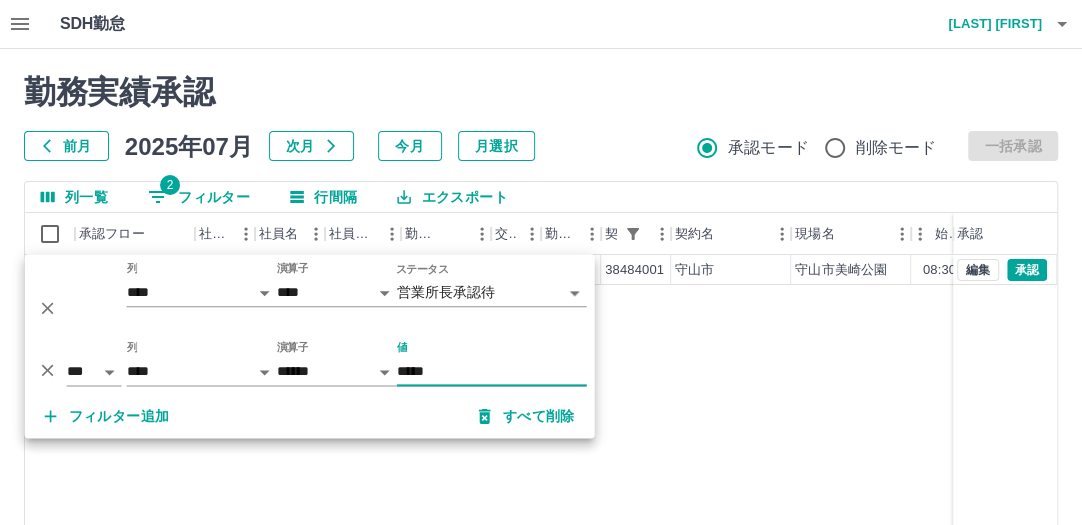 type on "*****" 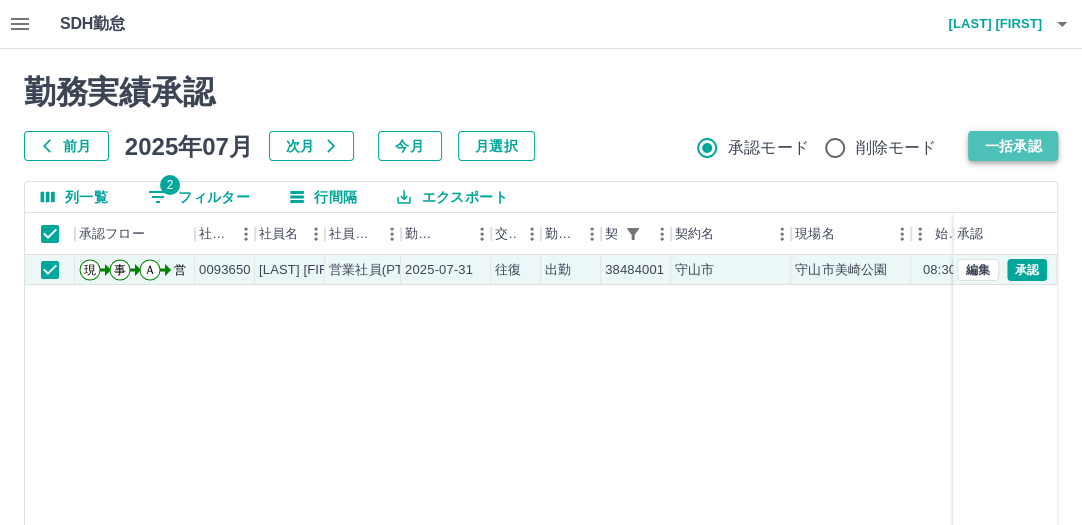 click on "一括承認" at bounding box center (1013, 146) 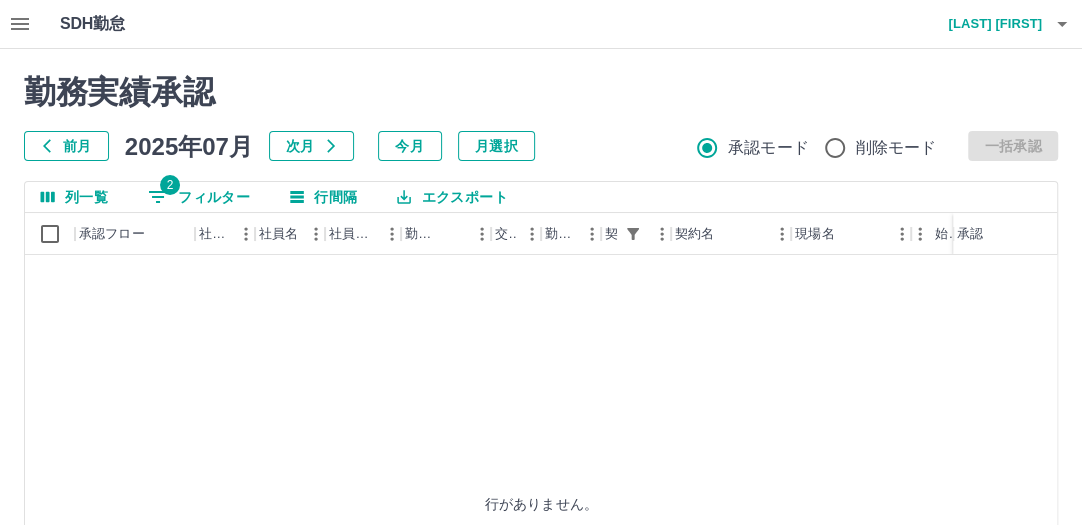 click on "2 フィルター" at bounding box center [199, 197] 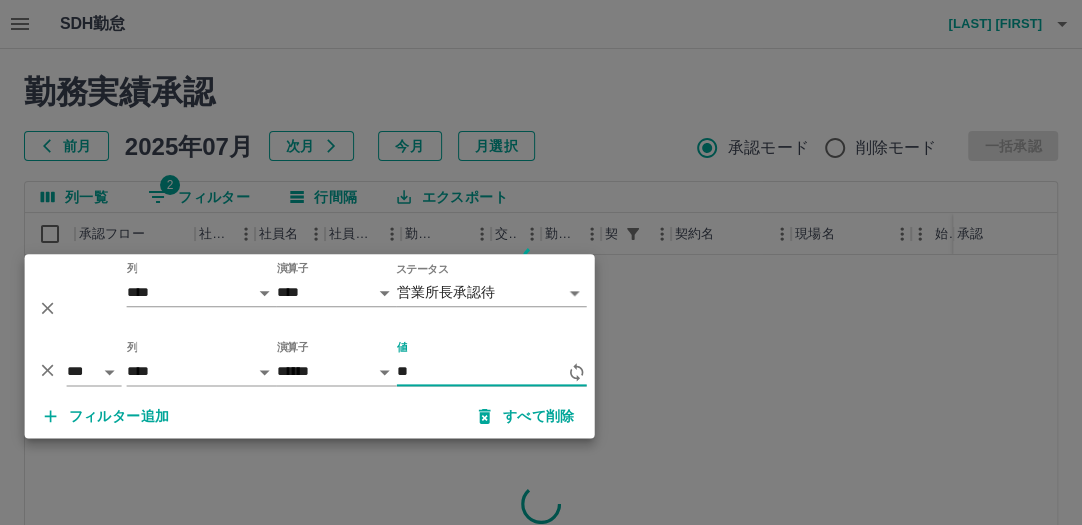 type on "*" 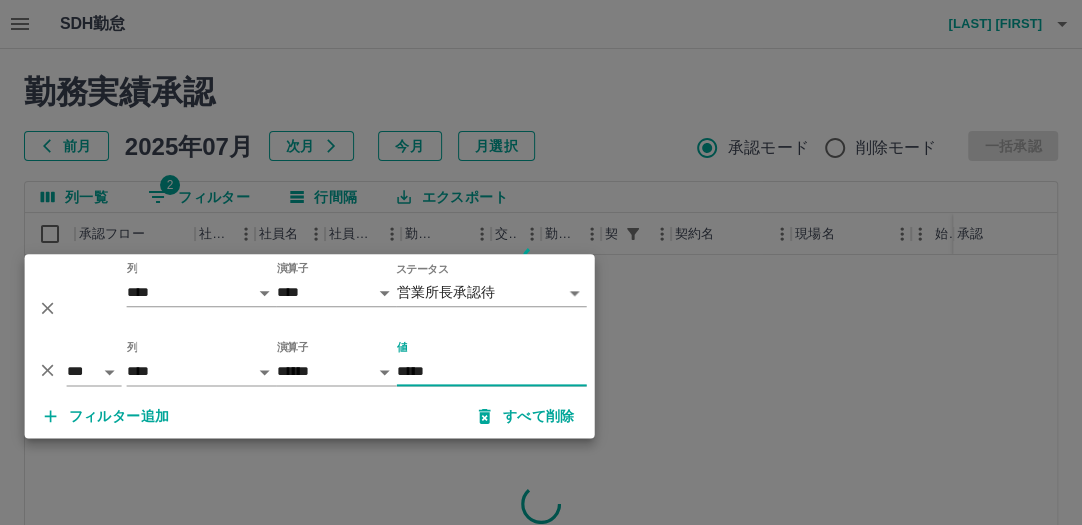 type on "*****" 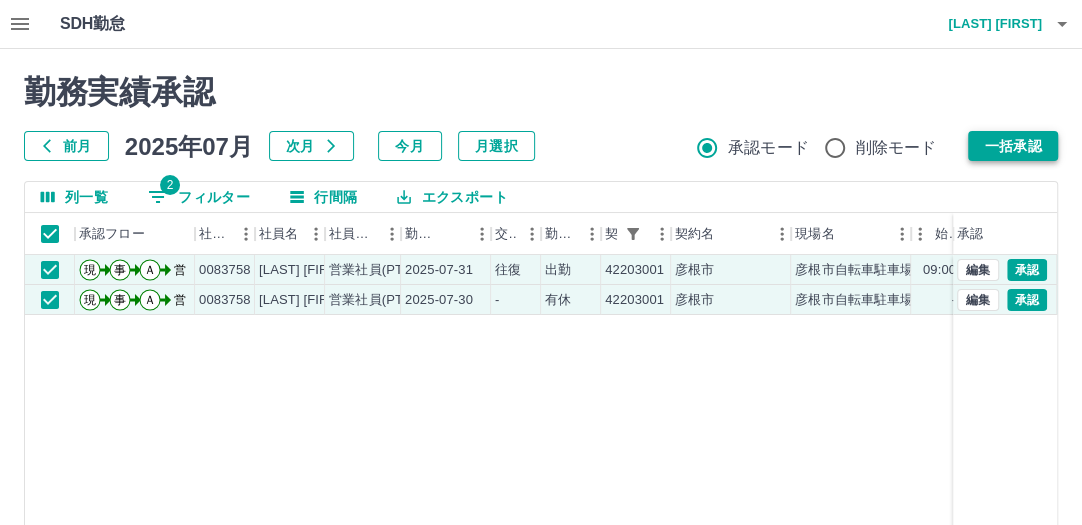 click on "一括承認" at bounding box center [1013, 146] 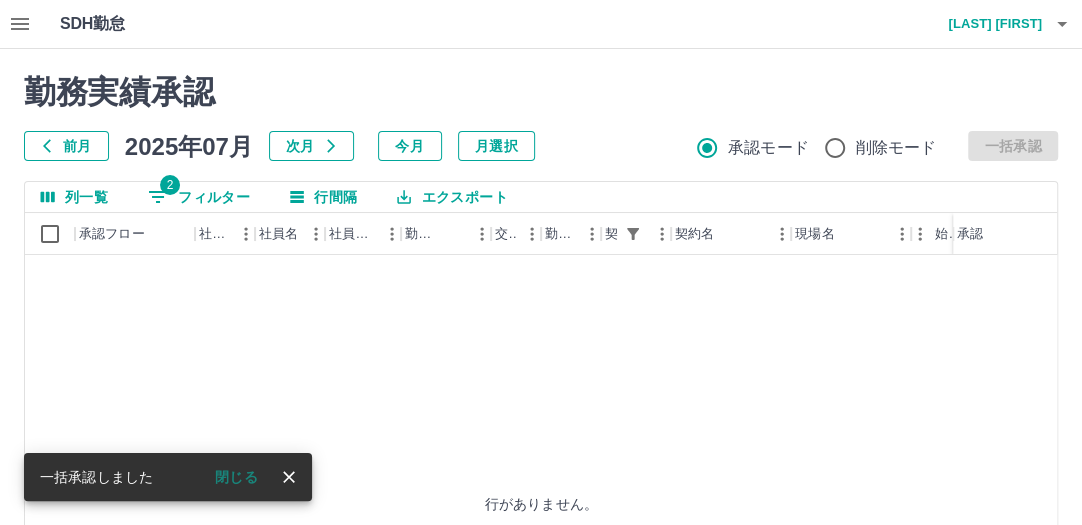 click 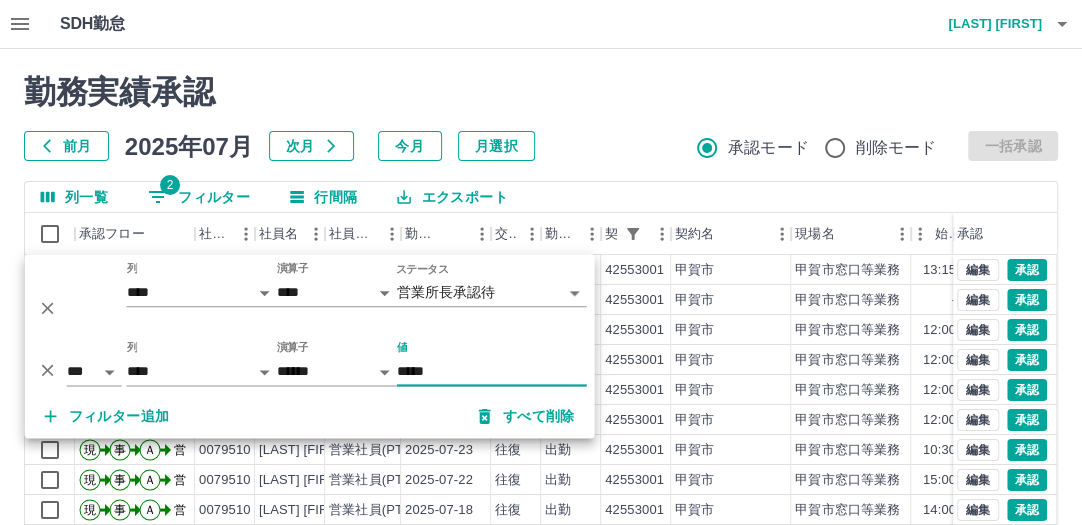 type on "*****" 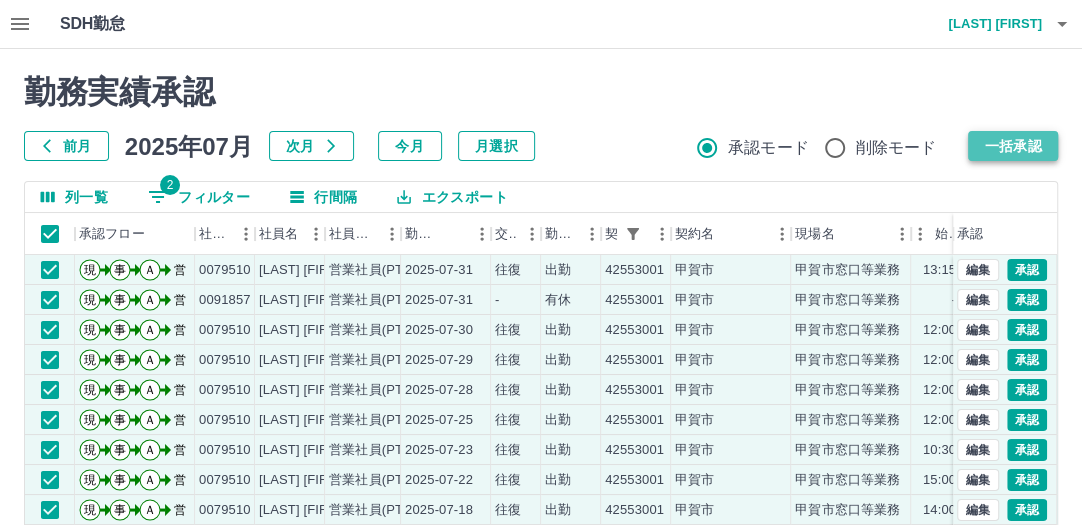 click on "一括承認" at bounding box center (1013, 146) 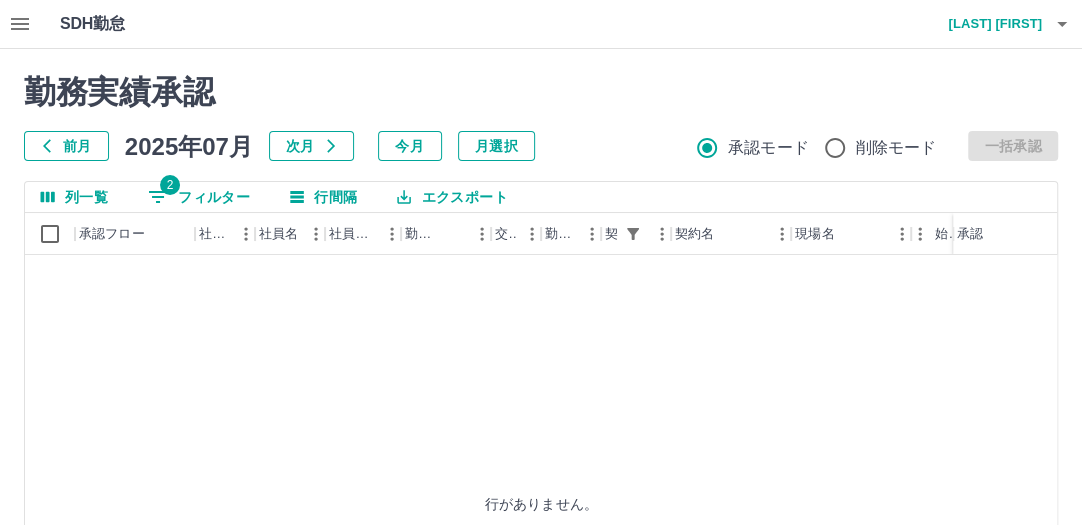 click 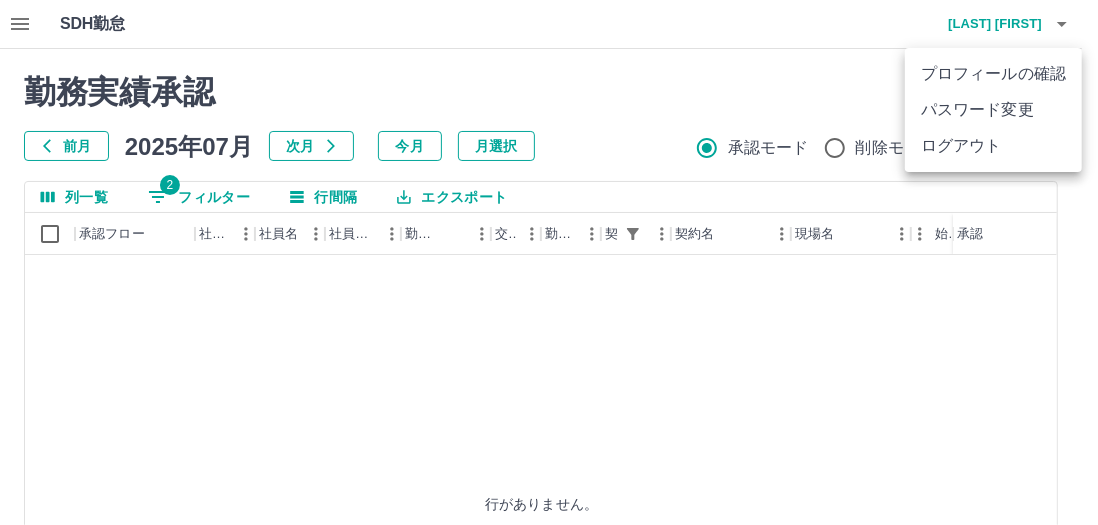 click on "ログアウト" at bounding box center (993, 146) 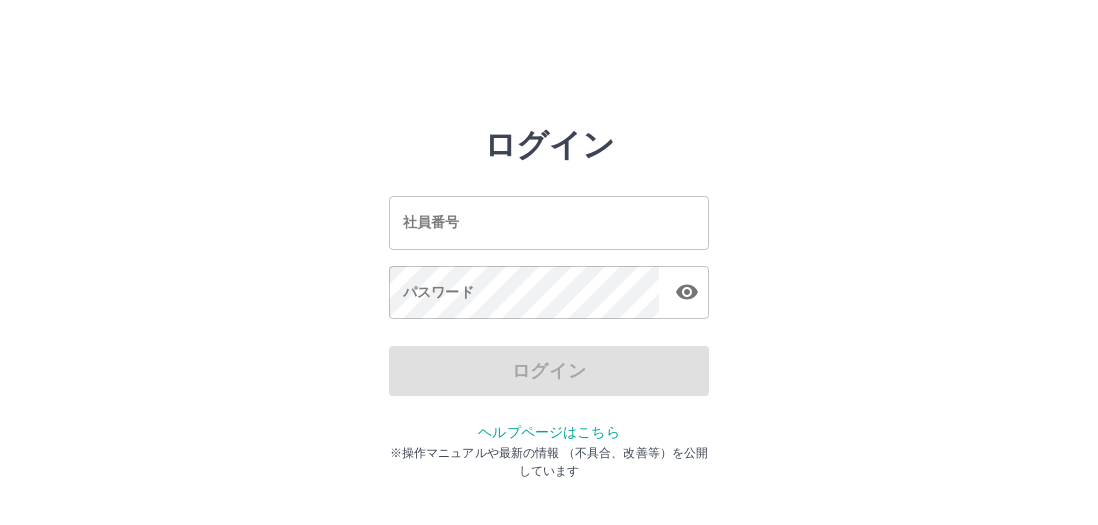 scroll, scrollTop: 0, scrollLeft: 0, axis: both 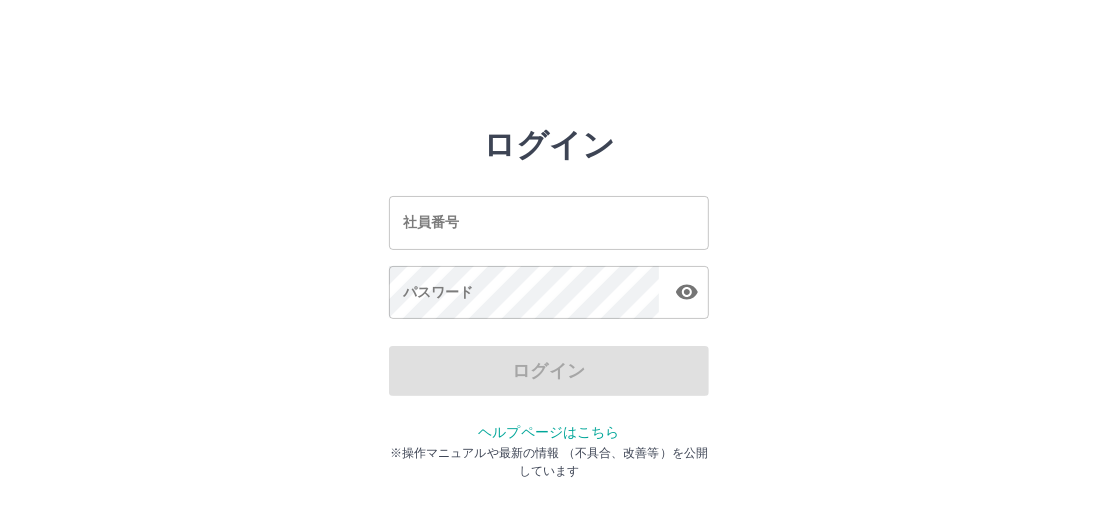 click on "社員番号" at bounding box center [549, 222] 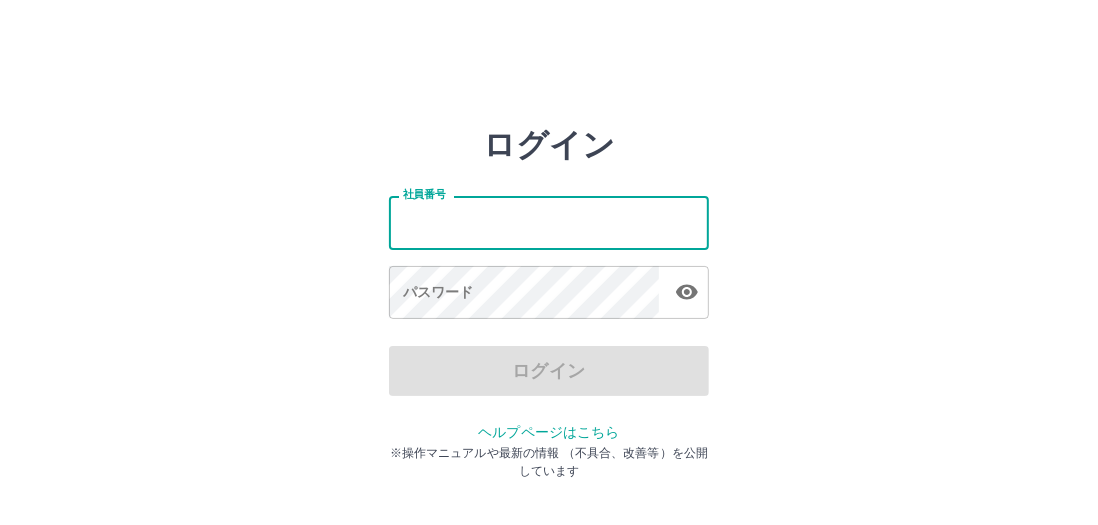 type on "*******" 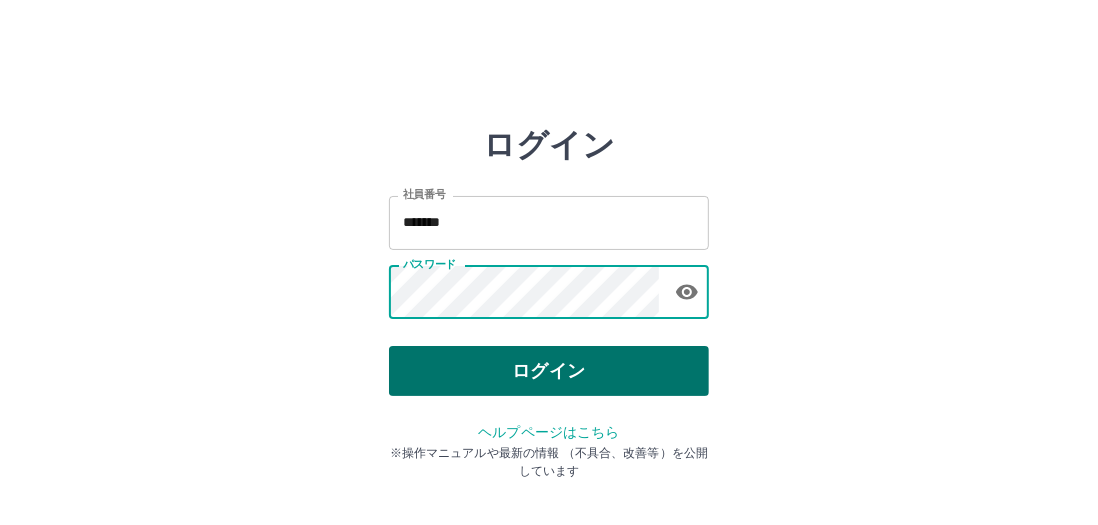 click on "ログイン" at bounding box center [549, 371] 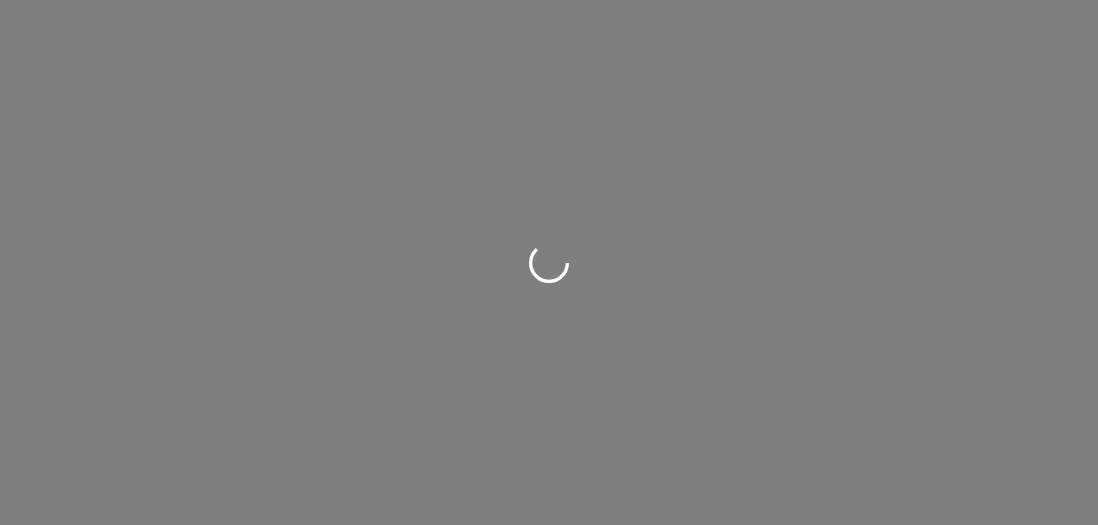 scroll, scrollTop: 0, scrollLeft: 0, axis: both 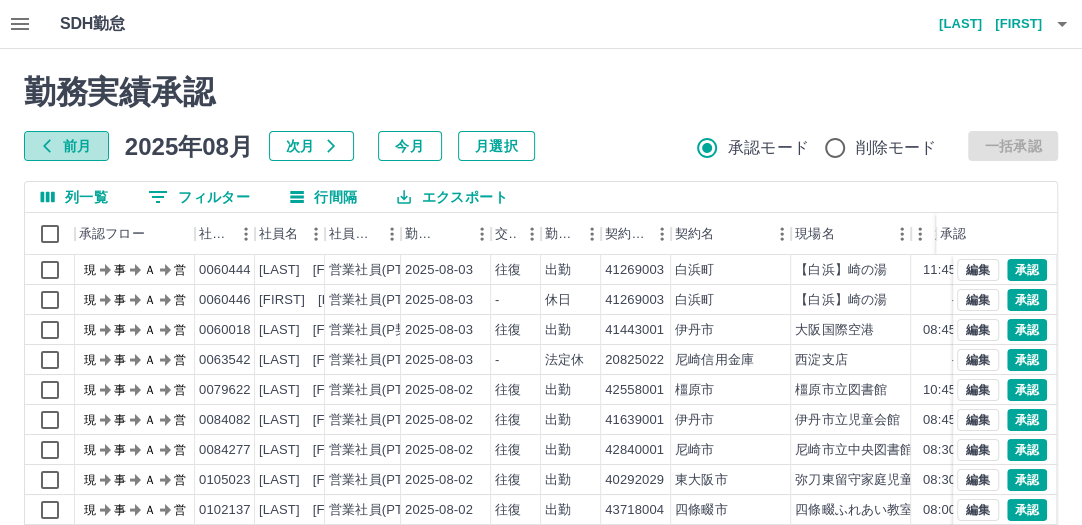 click on "前月" at bounding box center [66, 146] 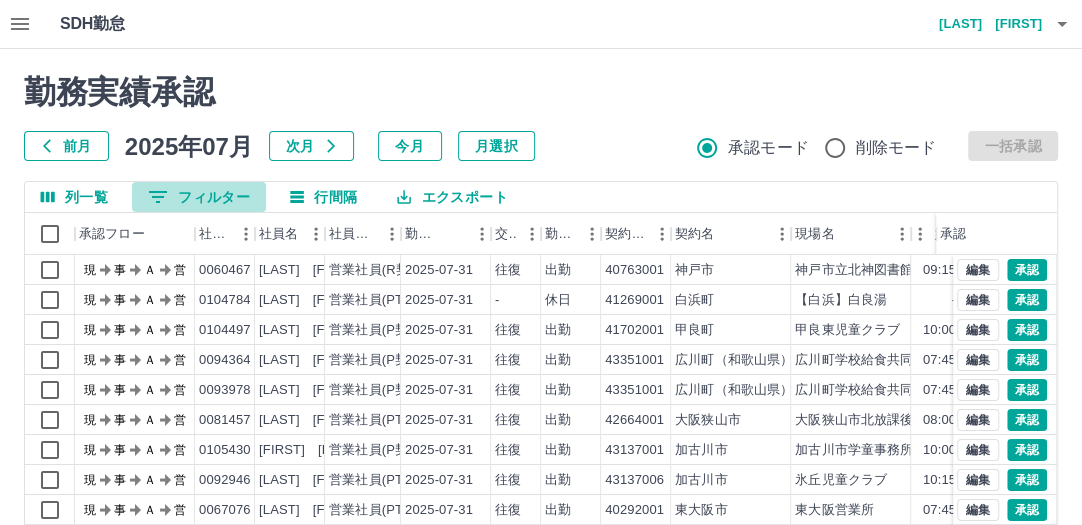 click 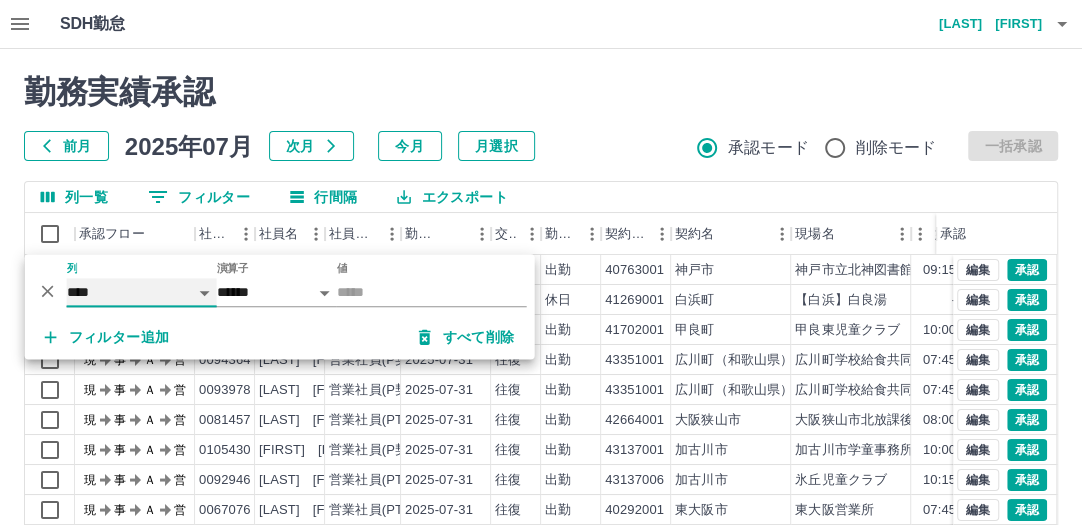 click on "**** *** **** *** *** **** ***** *** *** ** ** ** **** **** **** ** ** *** **** *****" at bounding box center (142, 292) 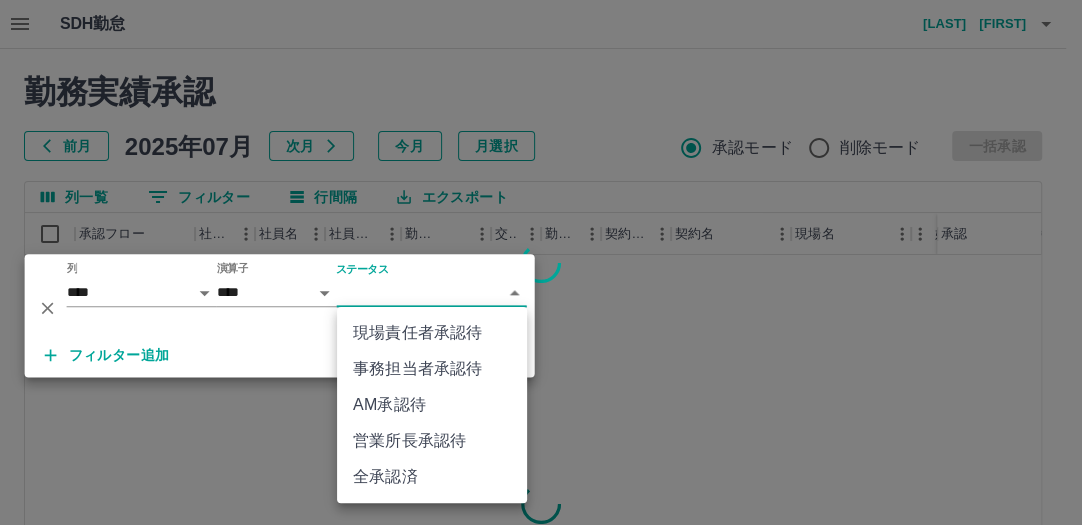 click on "SDH勤怠 川崎　良子 勤務実績承認 前月 2025年07月 次月 今月 月選択 承認モード 削除モード 一括承認 列一覧 0 フィルター 行間隔 エクスポート 承認フロー 社員番号 社員名 社員区分 勤務日 交通費 勤務区分 契約コード 契約名 現場名 始業 終業 休憩 所定開始 所定終業 所定休憩 承認 ページあたりの行数: 20 ** 1～20 / 76053 SDH勤怠 *** ** 列 **** *** **** *** *** **** ***** *** *** ** ** ** **** **** **** ** ** *** **** ***** 演算子 **** ****** ステータス ​ ********* フィルター追加 すべて削除 現場責任者承認待 事務担当者承認待 AM承認待 営業所長承認待 全承認済" at bounding box center (541, 422) 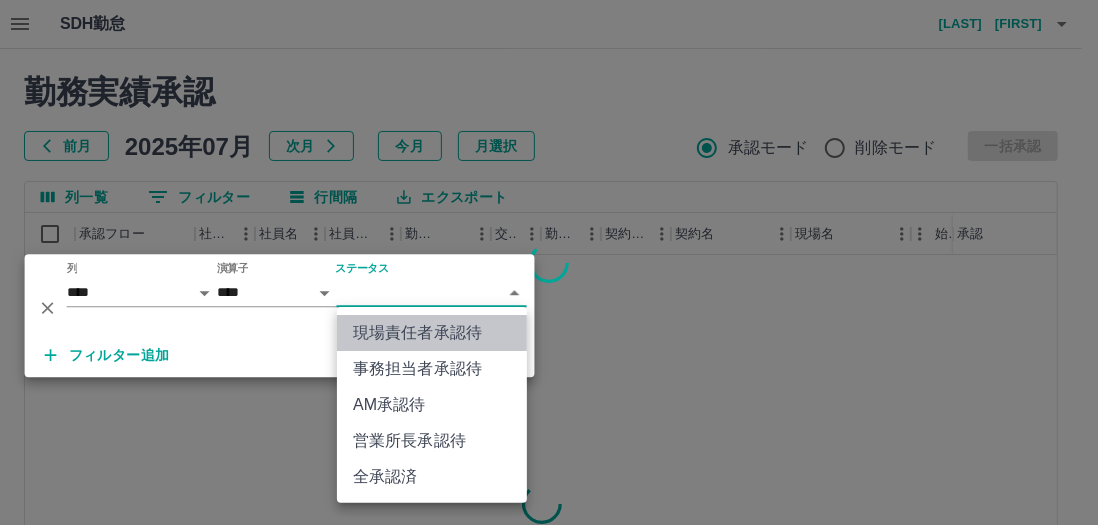 click on "現場責任者承認待" at bounding box center (432, 333) 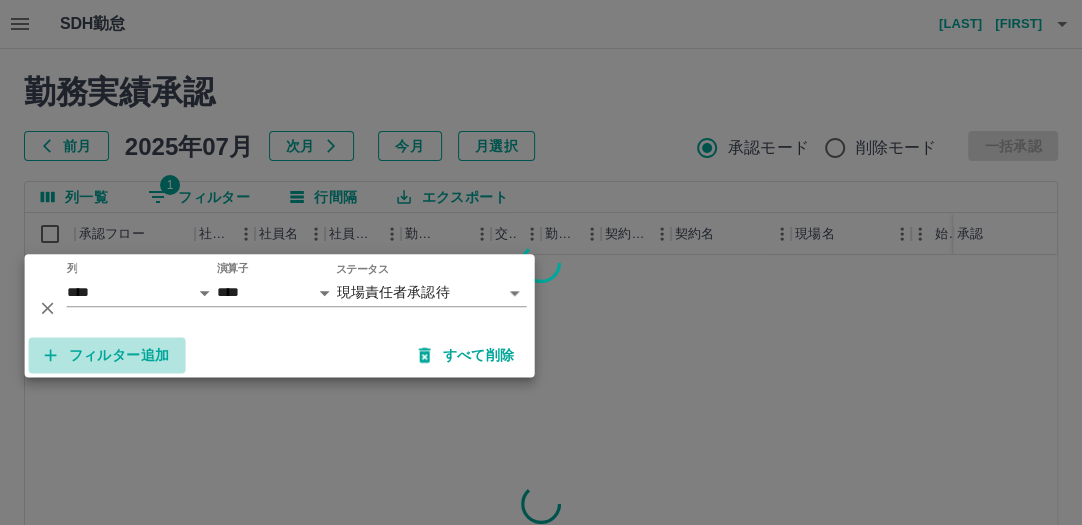 click on "フィルター追加" at bounding box center [107, 355] 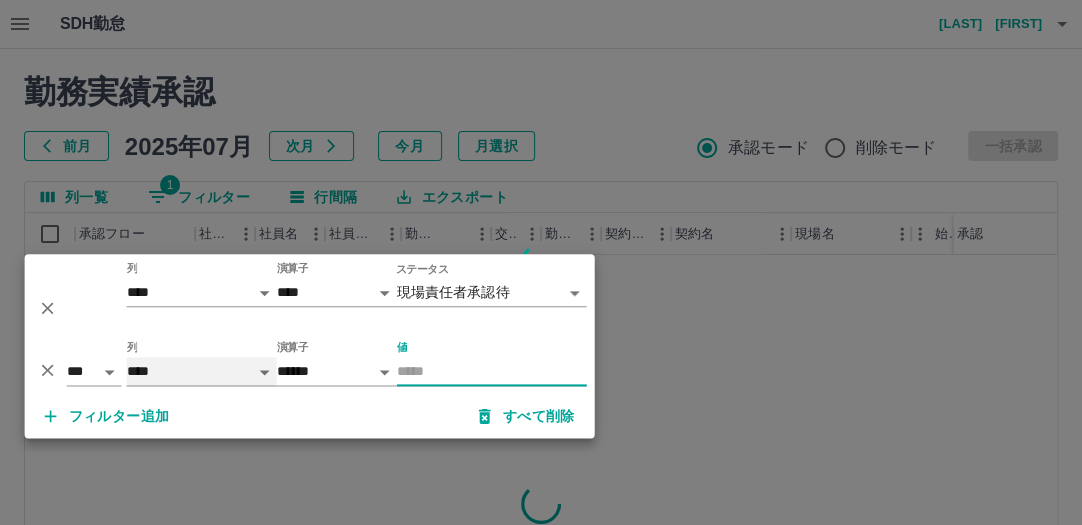 click on "**** *** **** *** *** **** ***** *** *** ** ** ** **** **** **** ** ** *** **** *****" at bounding box center (202, 371) 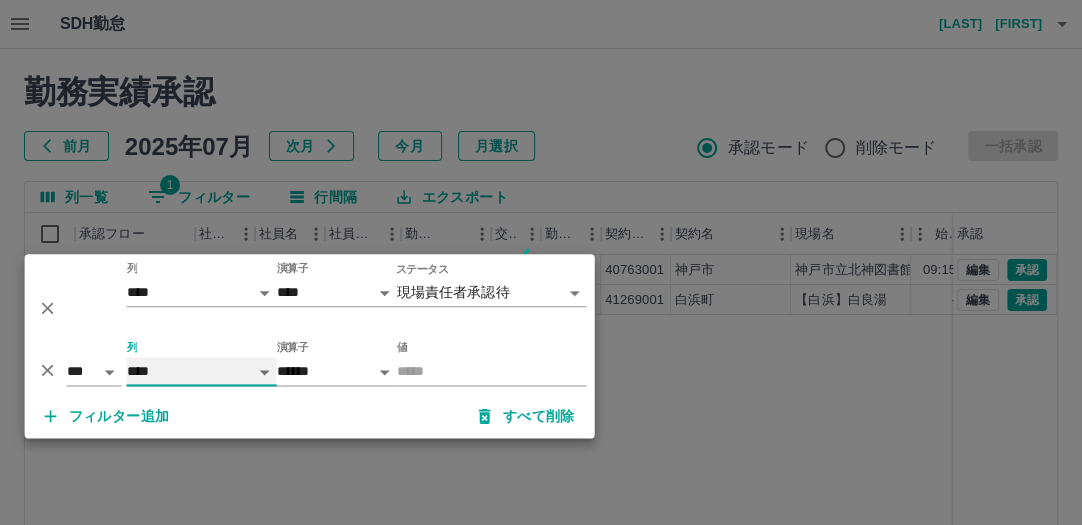 click on "**** *** **** *** *** **** ***** *** *** ** ** ** **** **** **** ** ** *** **** *****" at bounding box center [202, 371] 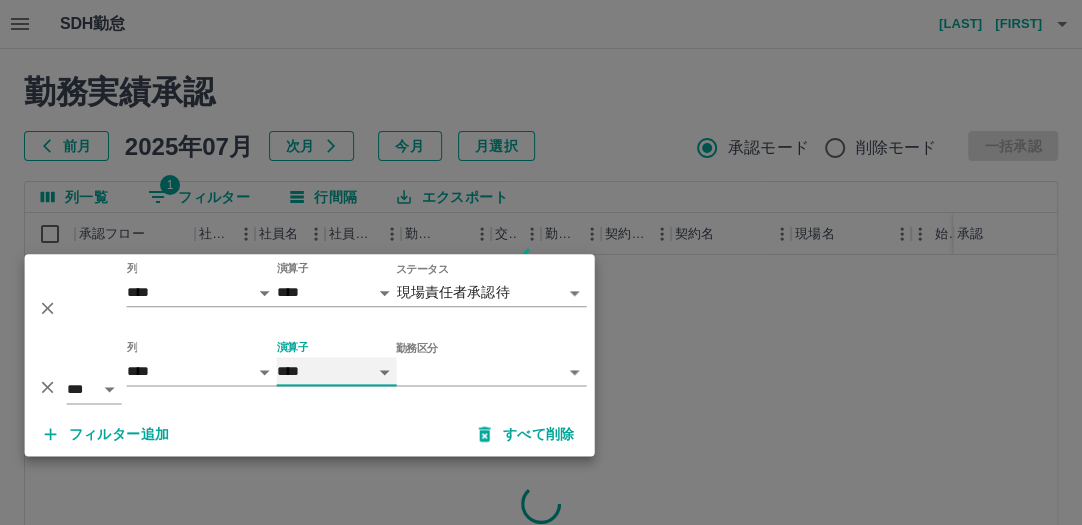 drag, startPoint x: 301, startPoint y: 373, endPoint x: 313, endPoint y: 415, distance: 43.68066 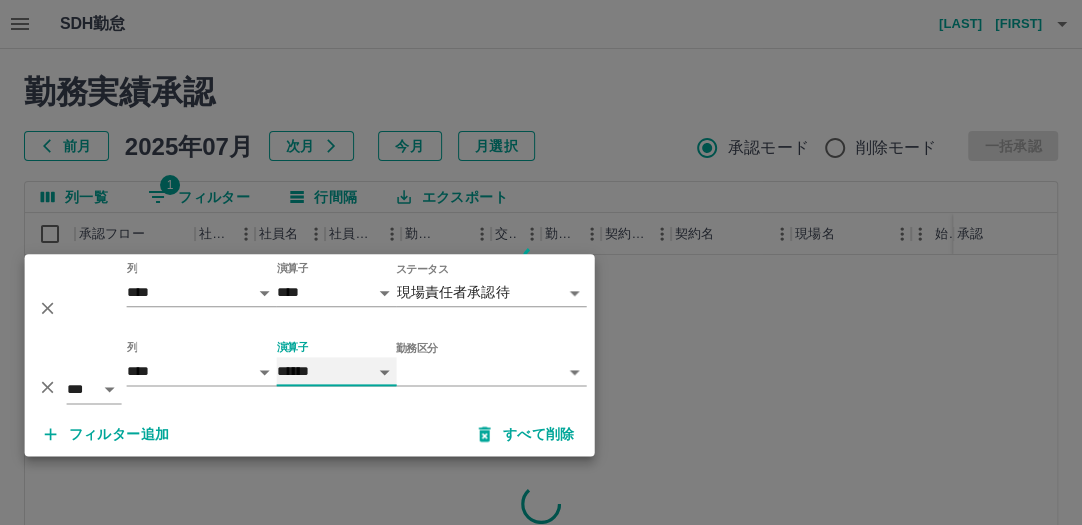 click on "**** ******" at bounding box center [337, 371] 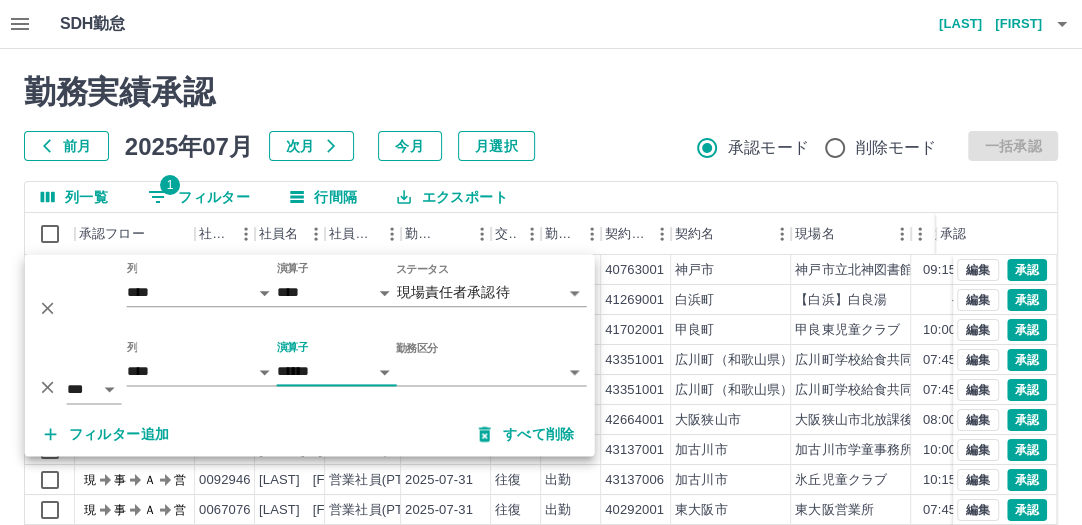 click on "フィルター追加" at bounding box center [107, 434] 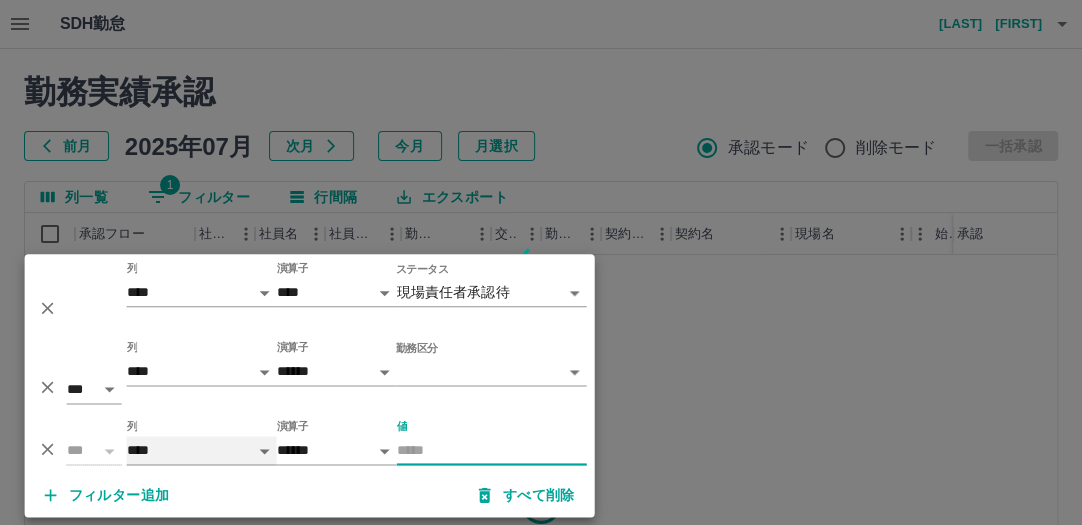 click on "**** *** **** *** *** **** ***** *** *** ** ** ** **** **** **** ** ** *** **** *****" at bounding box center (202, 450) 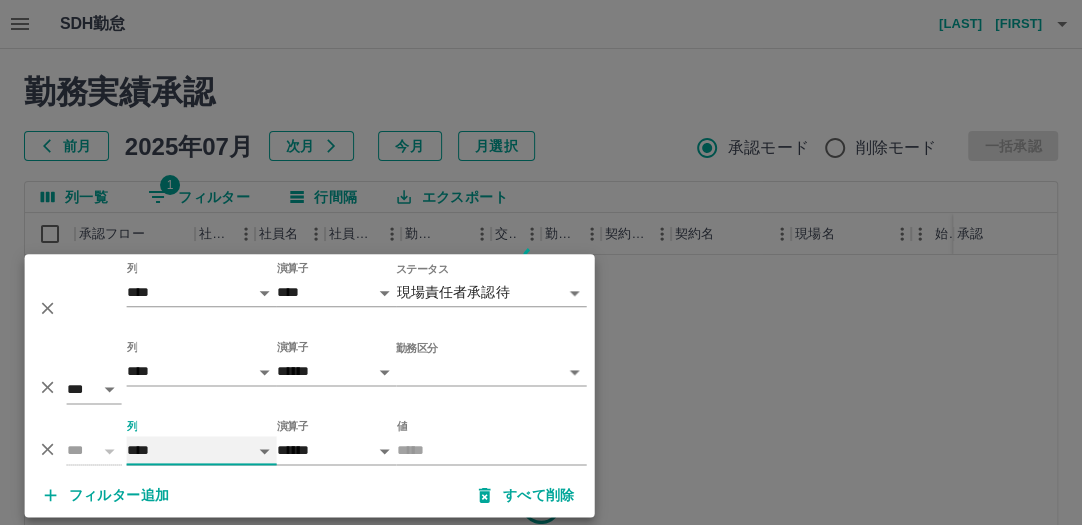 click on "**** *** **** *** *** **** ***** *** *** ** ** ** **** **** **** ** ** *** **** *****" at bounding box center (202, 450) 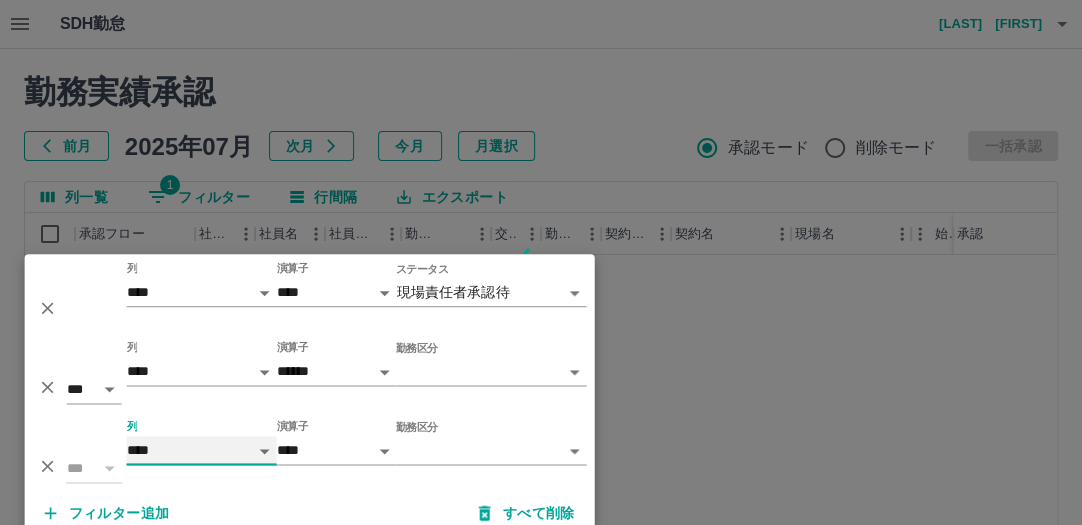 select on "**********" 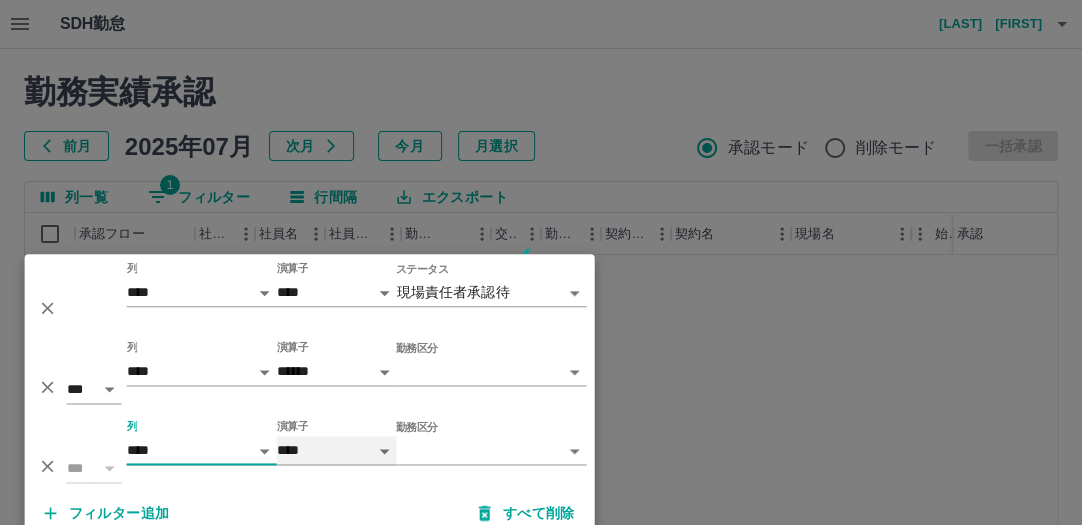 click on "**** ******" at bounding box center [337, 450] 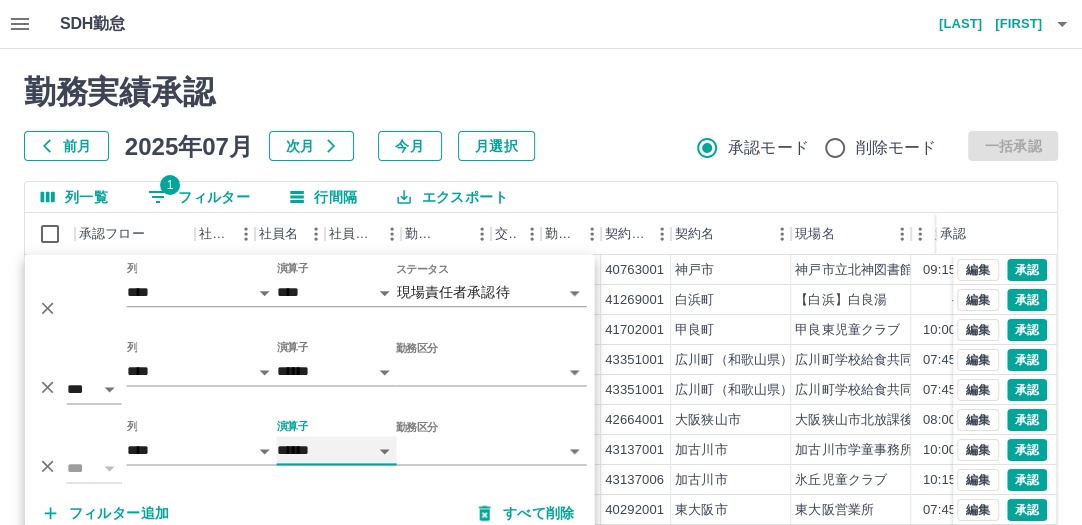 click on "**** ******" at bounding box center [337, 450] 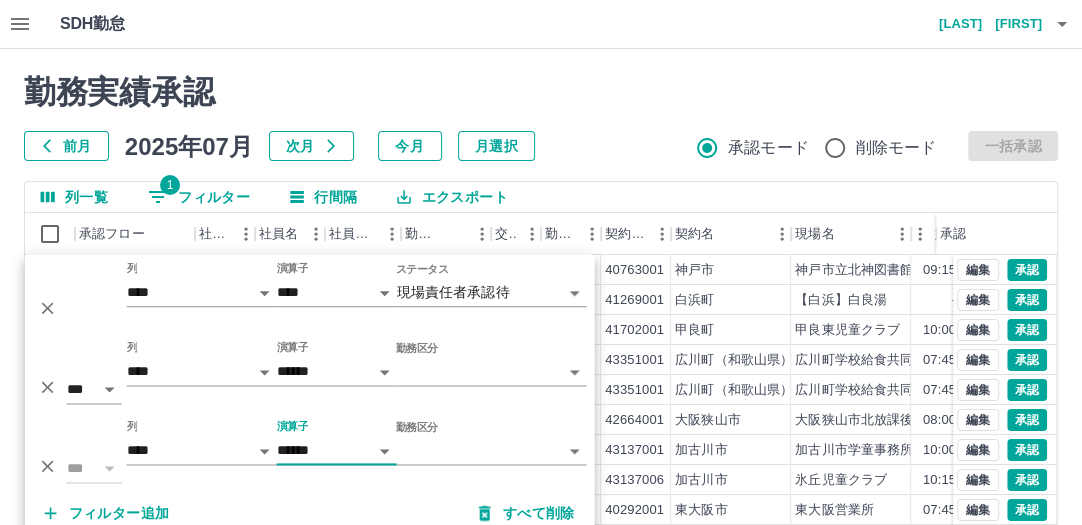 click on "SDH勤怠 川崎　良子 勤務実績承認 前月 2025年07月 次月 今月 月選択 承認モード 削除モード 一括承認 列一覧 1 フィルター 行間隔 エクスポート 承認フロー 社員番号 社員名 社員区分 勤務日 交通費 勤務区分 契約コード 契約名 現場名 始業 終業 休憩 所定開始 所定終業 所定休憩 承認 現 事 Ａ 営 0060467 岡﨑　優輝 営業社員(R契約) 2025-07-31 往復 出勤 40763001 神戸市 神戸市立北神図書館 09:15 18:15 01:00 09:15 18:15 01:00 現 事 Ａ 営 0104784 河内　和夫 営業社員(PT契約) 2025-07-31  -  休日 41269001 白浜町 【白浜】白良湯 - - - - - - 現 事 Ａ 営 0104497 松田　由紀 営業社員(P契約) 2025-07-31 往復 出勤 41702001 甲良町 甲良東児童クラブ 10:00 21:00 01:00 10:00 19:00 01:00 現 事 Ａ 営 0094364 武田　ゆみ 営業社員(P契約) 2025-07-31 往復 出勤 43351001 広川町（和歌山県） 広川町学校給食共同調理場 07:45 現" at bounding box center (541, 422) 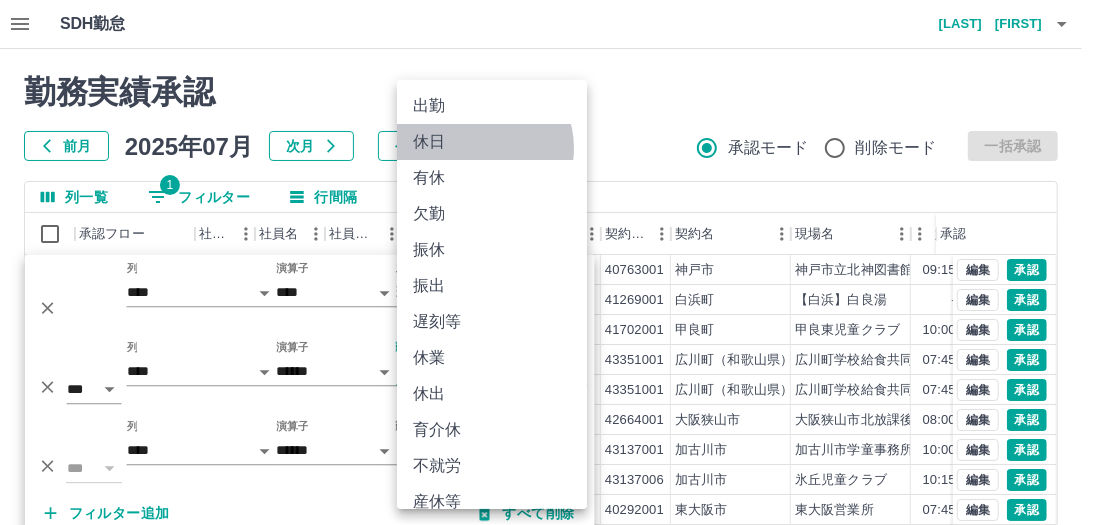 click on "休日" at bounding box center [492, 142] 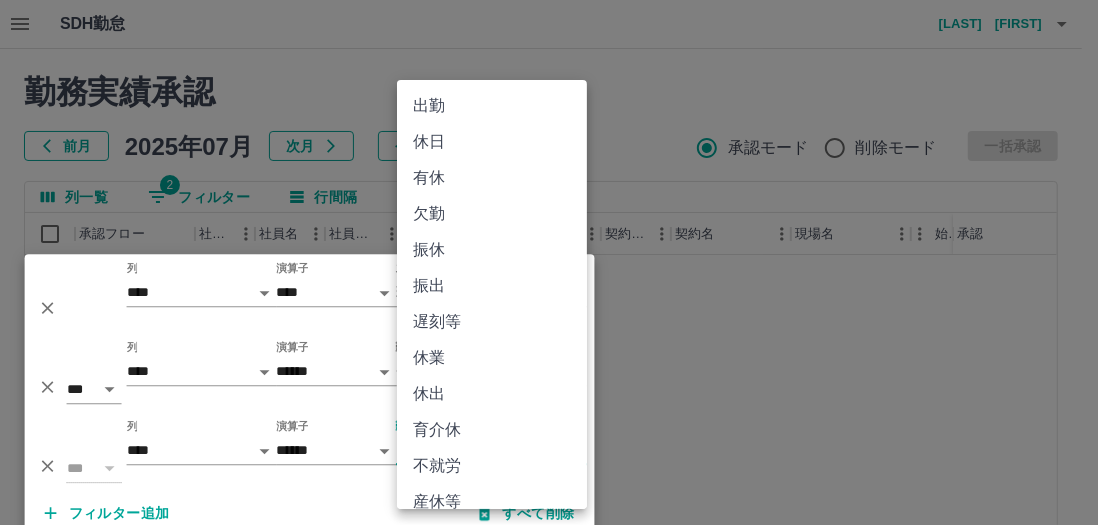 click on "**********" at bounding box center [549, 422] 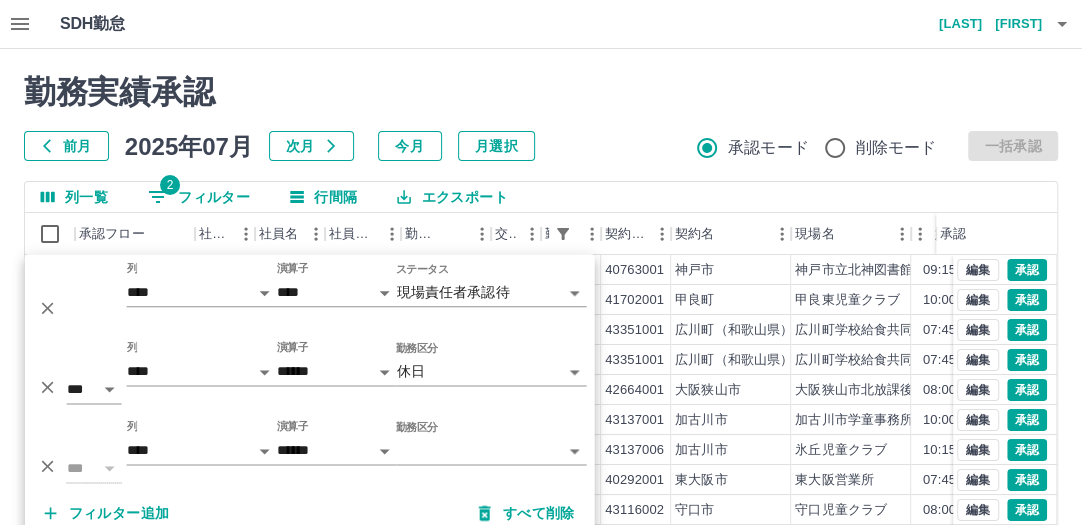 click on "SDH勤怠 川崎　良子 勤務実績承認 前月 2025年07月 次月 今月 月選択 承認モード 削除モード 一括承認 列一覧 2 フィルター 行間隔 エクスポート 承認フロー 社員番号 社員名 社員区分 勤務日 交通費 勤務区分 契約コード 契約名 現場名 始業 終業 休憩 所定開始 所定終業 所定休憩 承認 現 事 Ａ 営 0060467 岡﨑　優輝 営業社員(R契約) 2025-07-31 往復 出勤 40763001 神戸市 神戸市立北神図書館 09:15 18:15 01:00 09:15 18:15 01:00 現 事 Ａ 営 0104497 松田　由紀 営業社員(P契約) 2025-07-31 往復 出勤 41702001 甲良町 甲良東児童クラブ 10:00 21:00 01:00 10:00 19:00 01:00 現 事 Ａ 営 0094364 武田　ゆみ 営業社員(P契約) 2025-07-31 往復 出勤 43351001 広川町（和歌山県） 広川町学校給食共同調理場 07:45 16:15 01:00 07:45 16:15 01:00 現 事 Ａ 営 0093978 牛居　ゆかり 営業社員(P契約) 2025-07-31 往復 出勤 43351001 07:45 16:15" at bounding box center (541, 422) 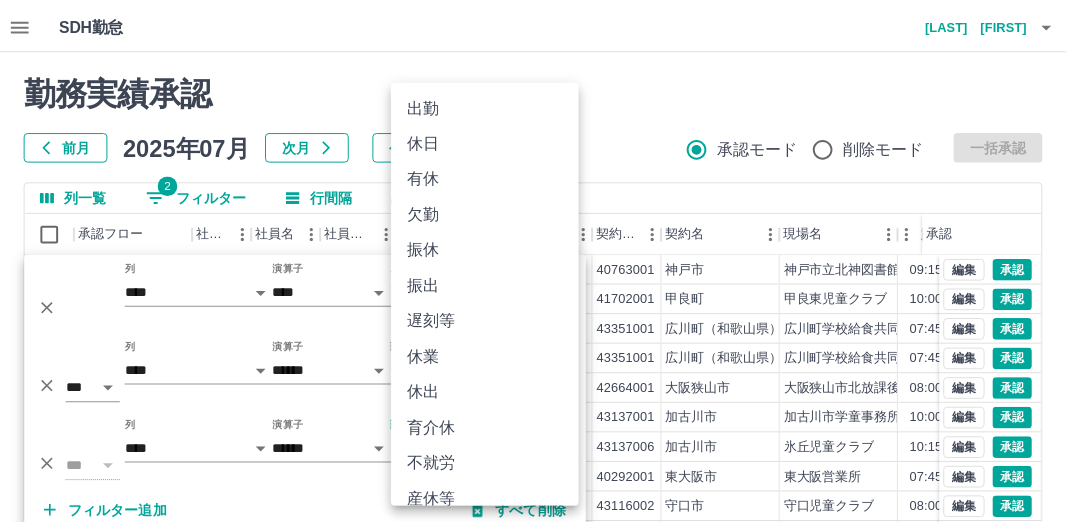 scroll, scrollTop: 234, scrollLeft: 0, axis: vertical 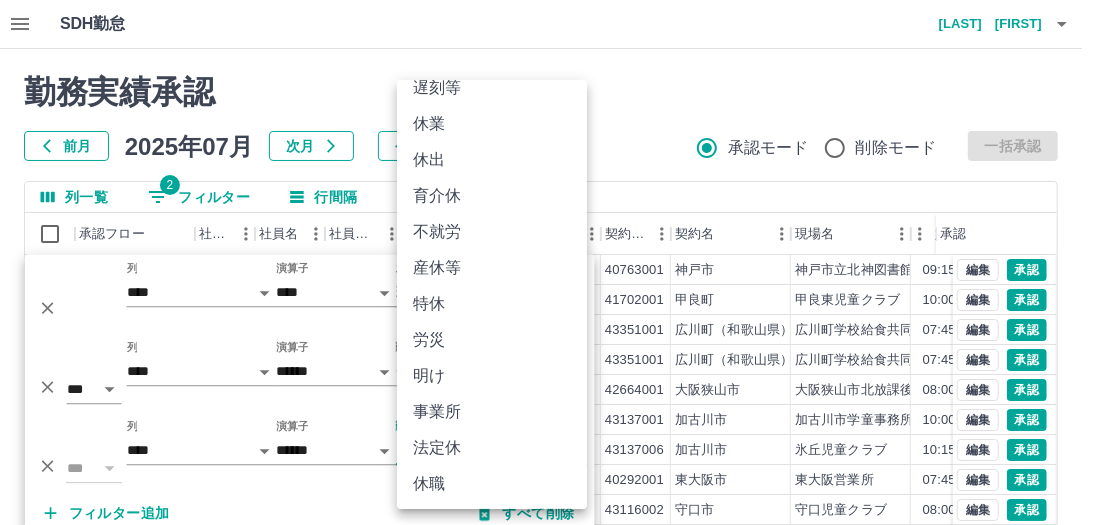 click on "法定休" at bounding box center [492, 448] 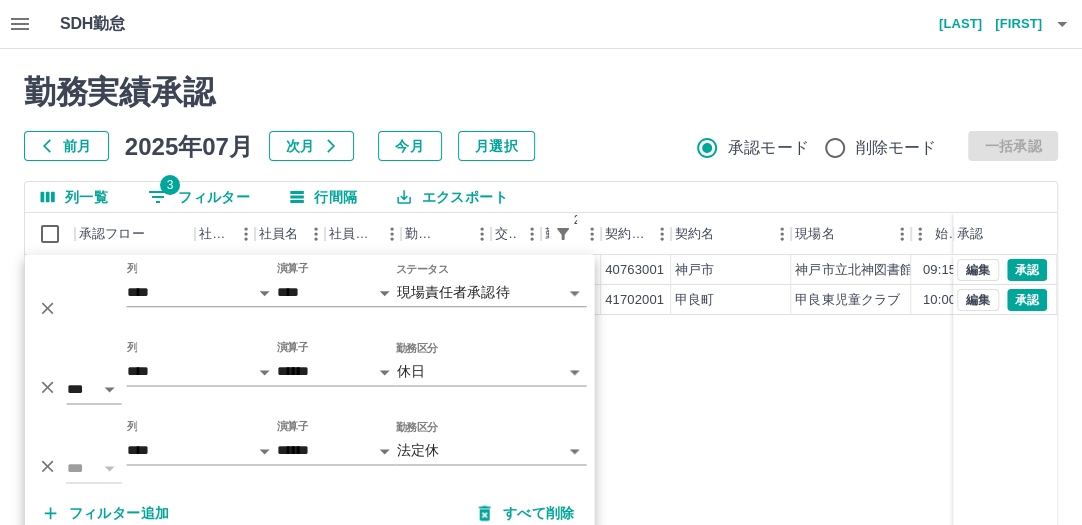 click on "フィルター追加" at bounding box center [107, 513] 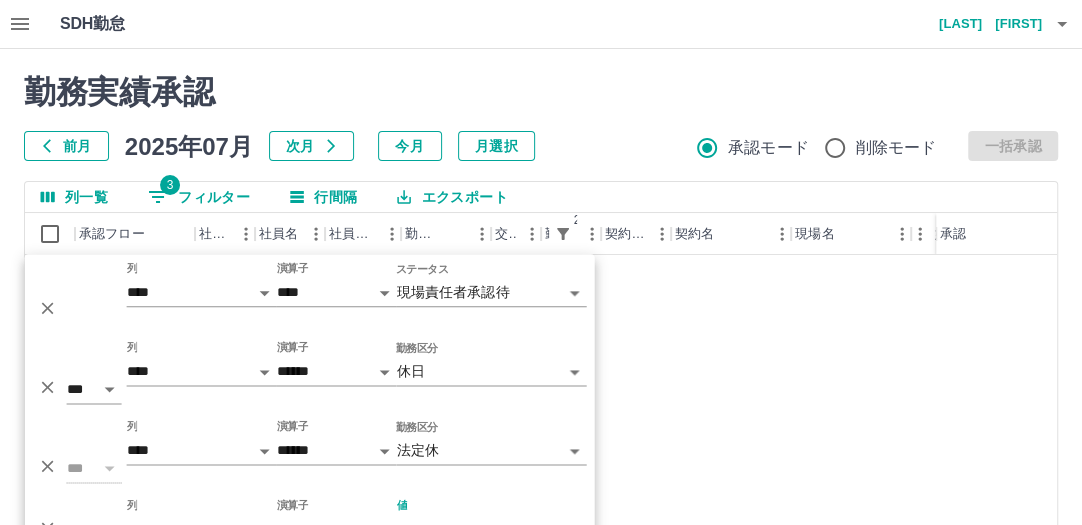 scroll, scrollTop: 18, scrollLeft: 0, axis: vertical 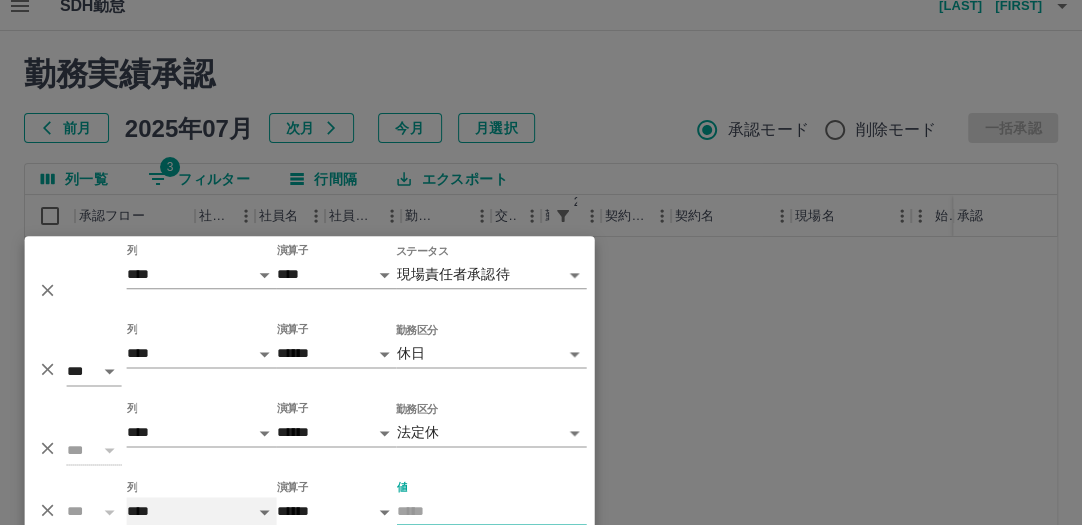 click on "**** *** **** *** *** **** ***** *** *** ** ** ** **** **** **** ** ** *** **** *****" at bounding box center [202, 511] 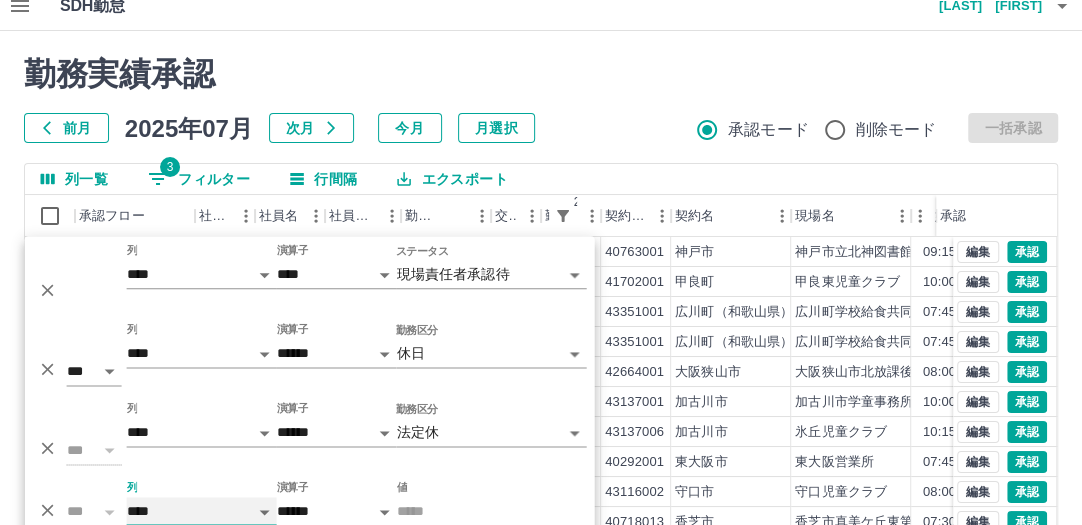 click on "**** *** **** *** *** **** ***** *** *** ** ** ** **** **** **** ** ** *** **** *****" at bounding box center [202, 511] 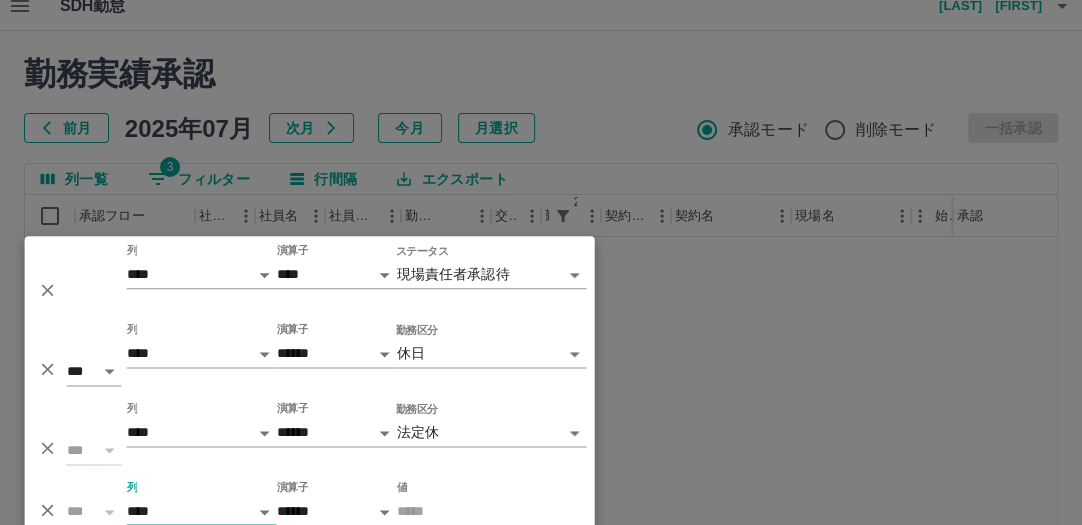 click on "値" at bounding box center (492, 511) 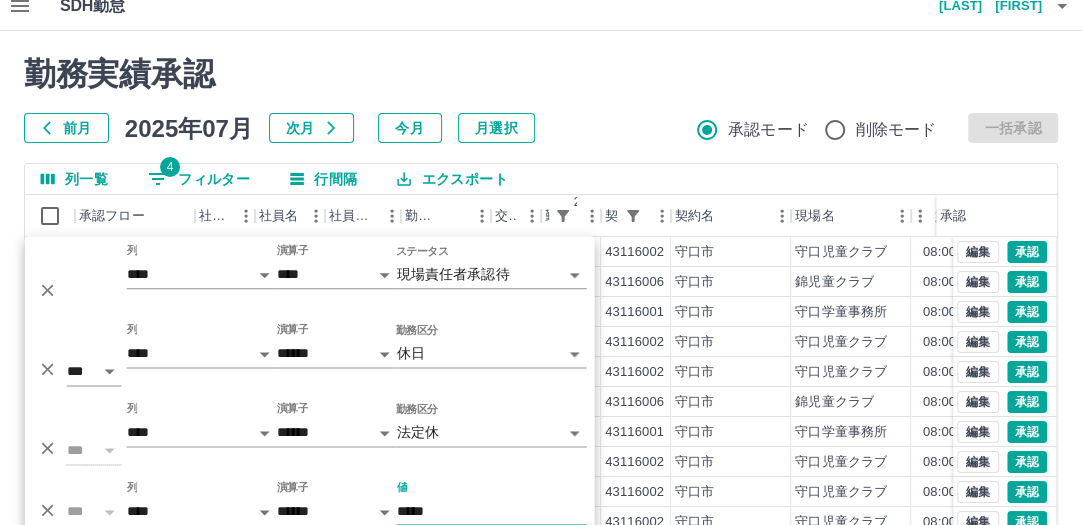 type on "*****" 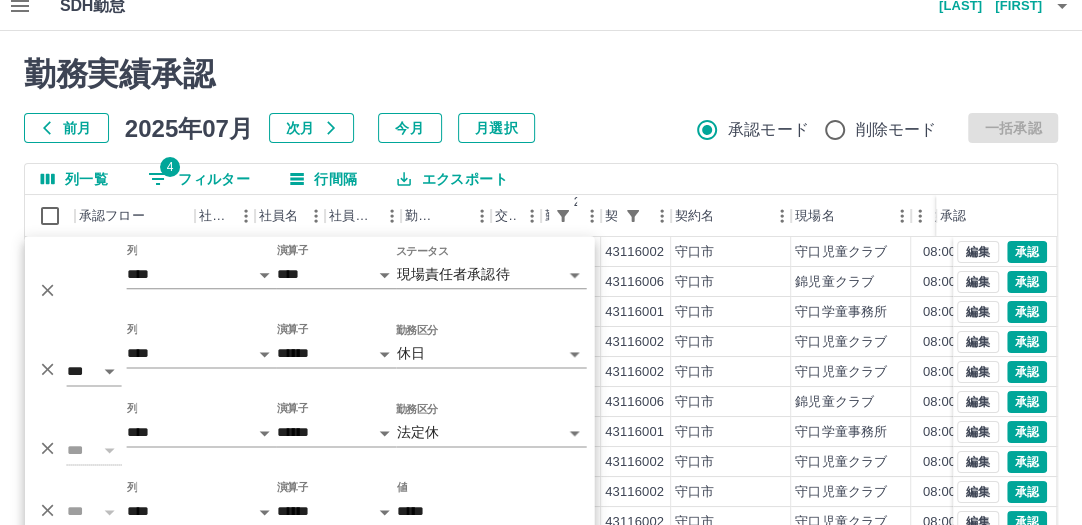 click on "勤務実績承認" at bounding box center (541, 74) 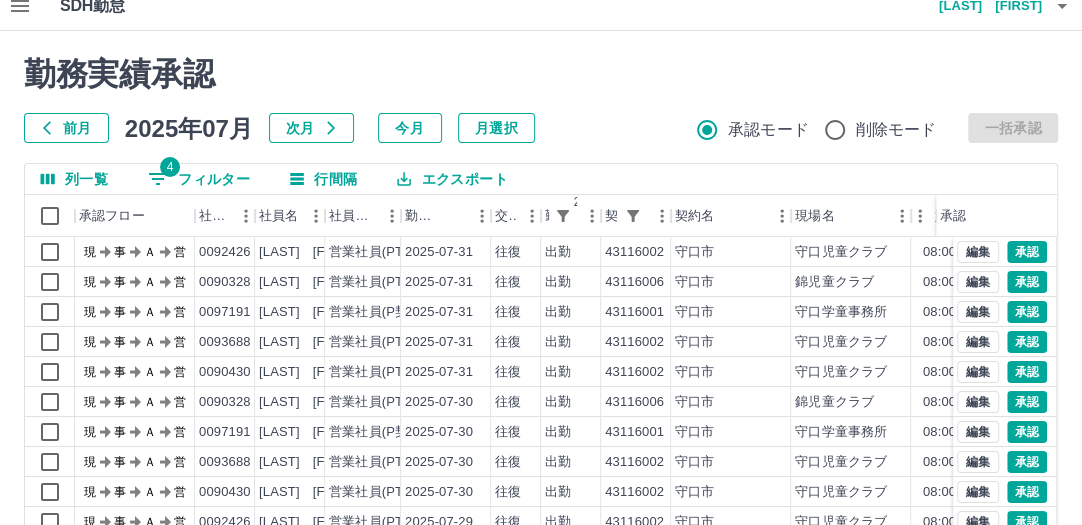 scroll, scrollTop: 320, scrollLeft: 0, axis: vertical 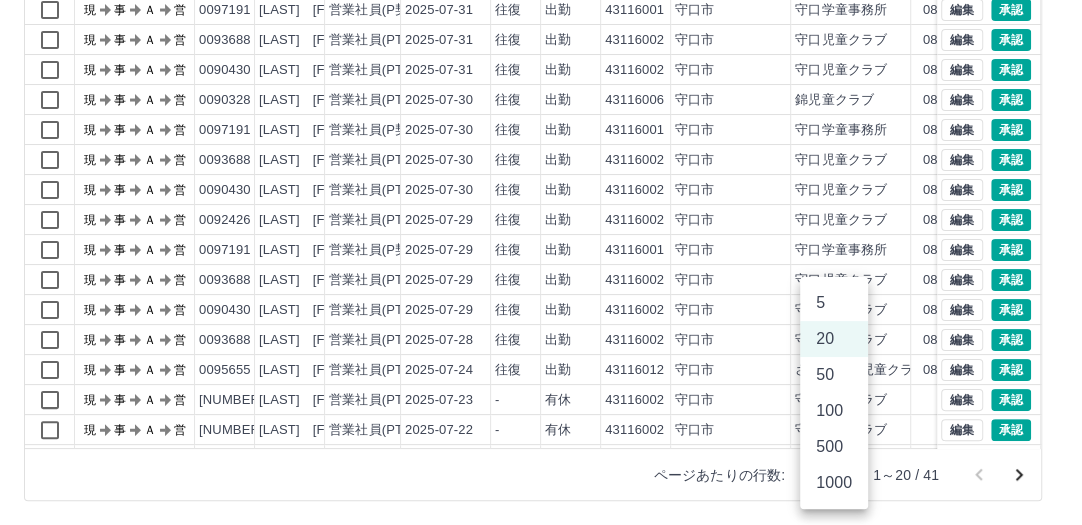 click on "SDH勤怠 川崎　良子 勤務実績承認 前月 2025年07月 次月 今月 月選択 承認モード 削除モード 一括承認 列一覧 4 フィルター 行間隔 エクスポート 承認フロー 社員番号 社員名 社員区分 勤務日 交通費 勤務区分 2 契約コード 契約名 現場名 始業 終業 休憩 所定開始 所定終業 所定休憩 承認 現 事 Ａ 営 0092426 鍋谷　小百合 営業社員(PT契約) 2025-07-31 往復 出勤 43116002 守口市 守口児童クラブ 08:00 17:00 01:00 08:00 17:00 01:00 現 事 Ａ 営 0090328 井上　貴晴 営業社員(PT契約) 2025-07-31 往復 出勤 43116006 守口市 錦児童クラブ 08:00 18:00 01:00 08:00 17:00 01:00 現 事 Ａ 営 0097191 竹下　慎一郎 営業社員(P契約) 2025-07-31 往復 出勤 43116001 守口市 守口学童事務所 08:00 20:00 01:00 08:00 17:00 01:00 現 事 Ａ 営 0093688 八塚　奈緒美 営業社員(PT契約) 2025-07-31 往復 出勤 43116002 守口市 守口児童クラブ 08:00 19:00 -" at bounding box center [541, 102] 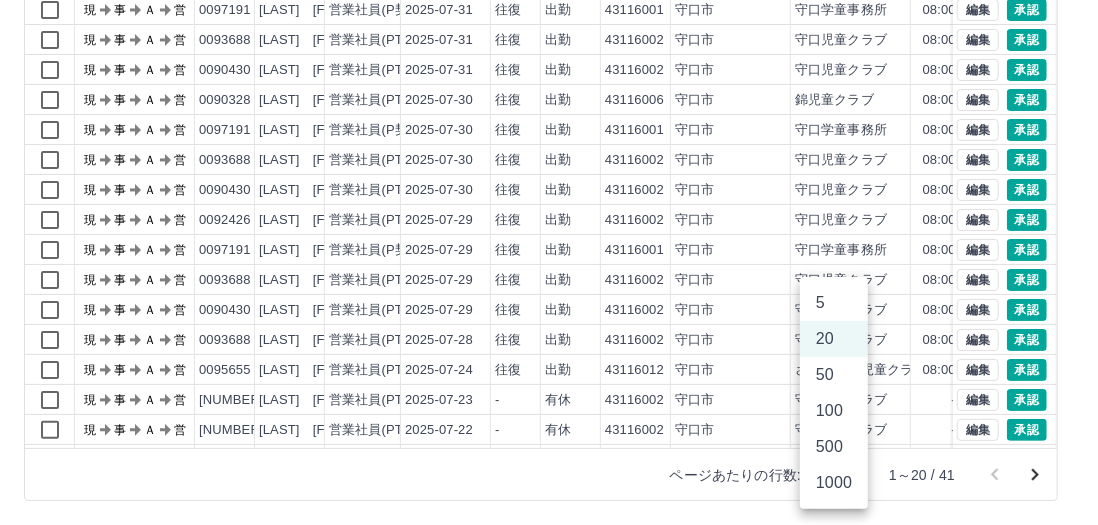 click on "50" at bounding box center [834, 375] 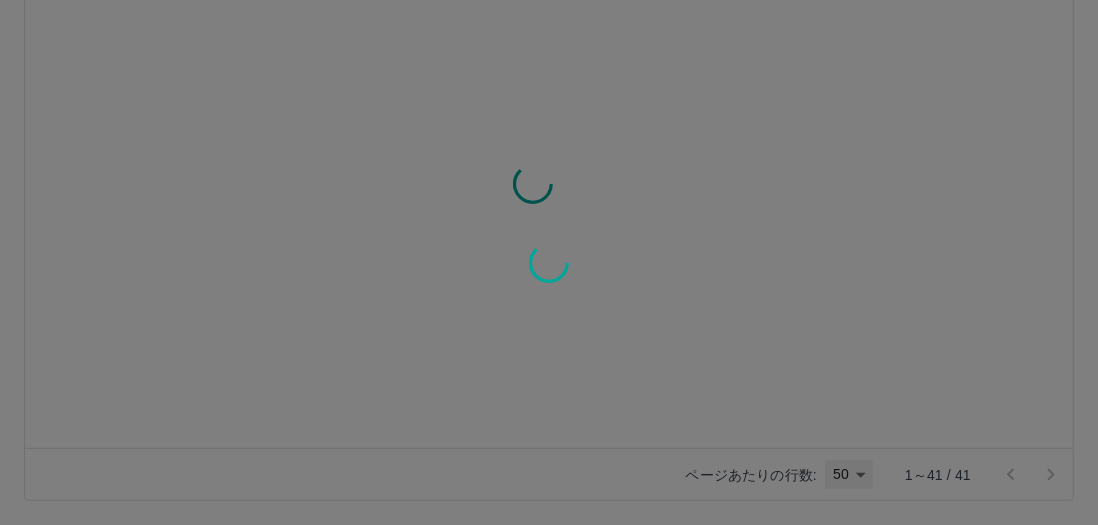 type on "**" 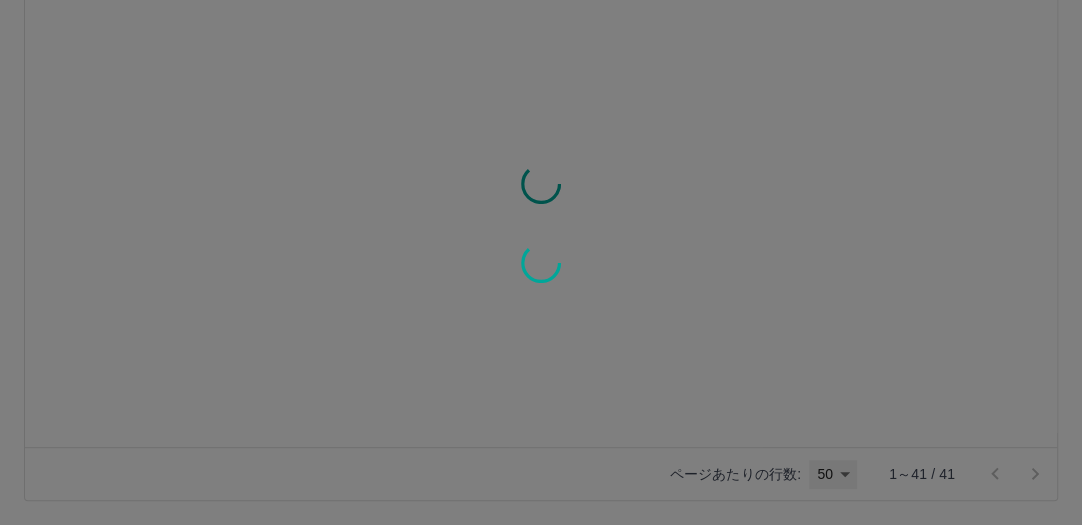 scroll, scrollTop: 0, scrollLeft: 0, axis: both 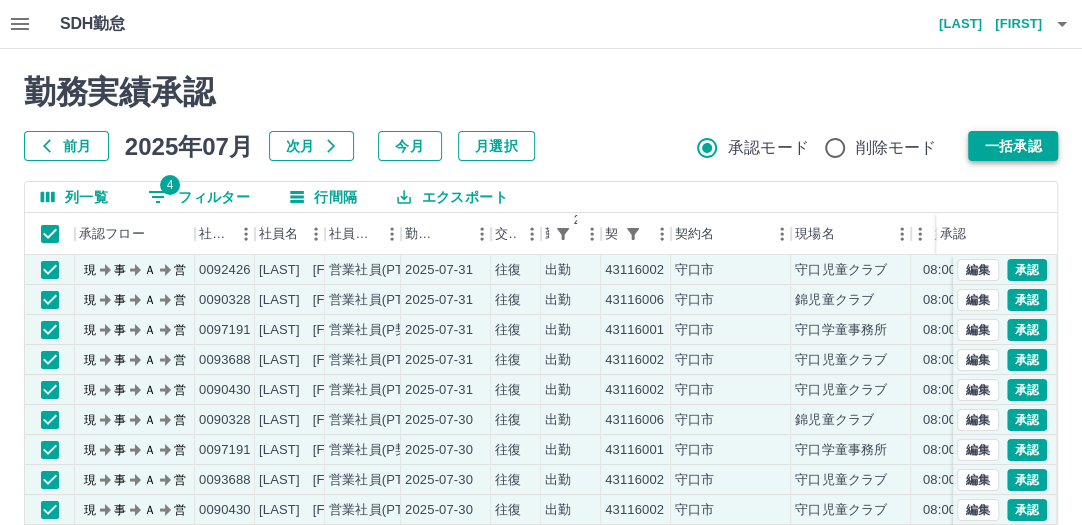 click on "一括承認" at bounding box center [1013, 146] 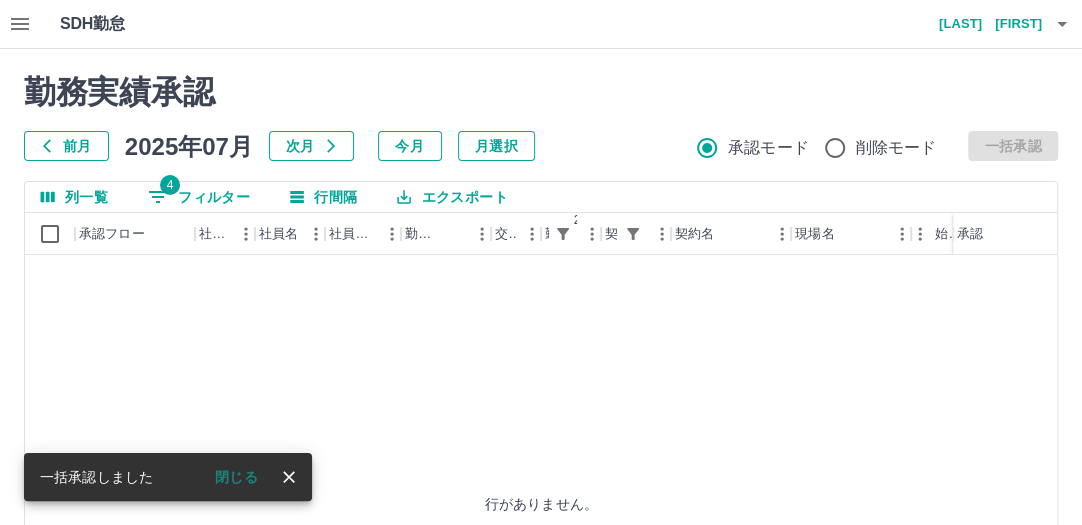 click 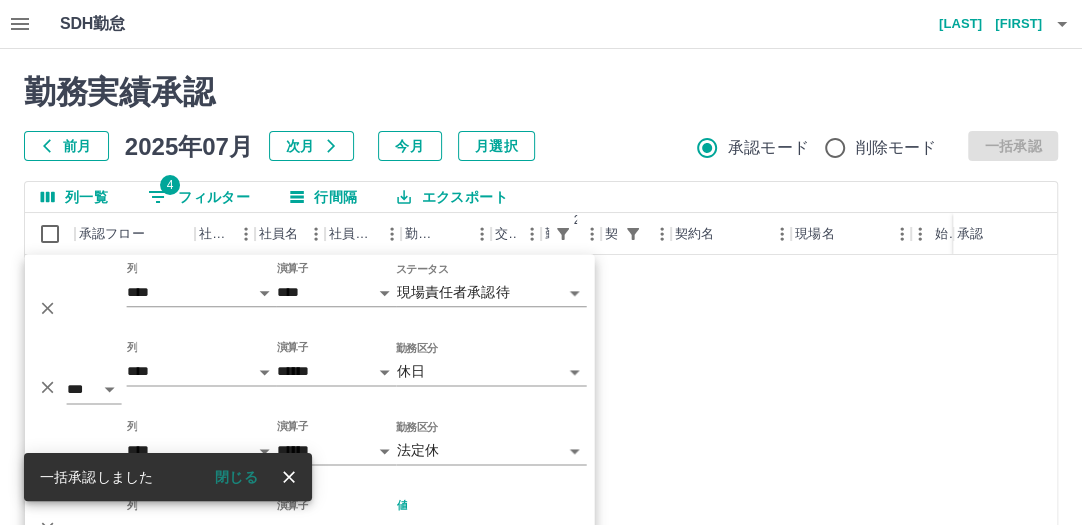 scroll, scrollTop: 70, scrollLeft: 0, axis: vertical 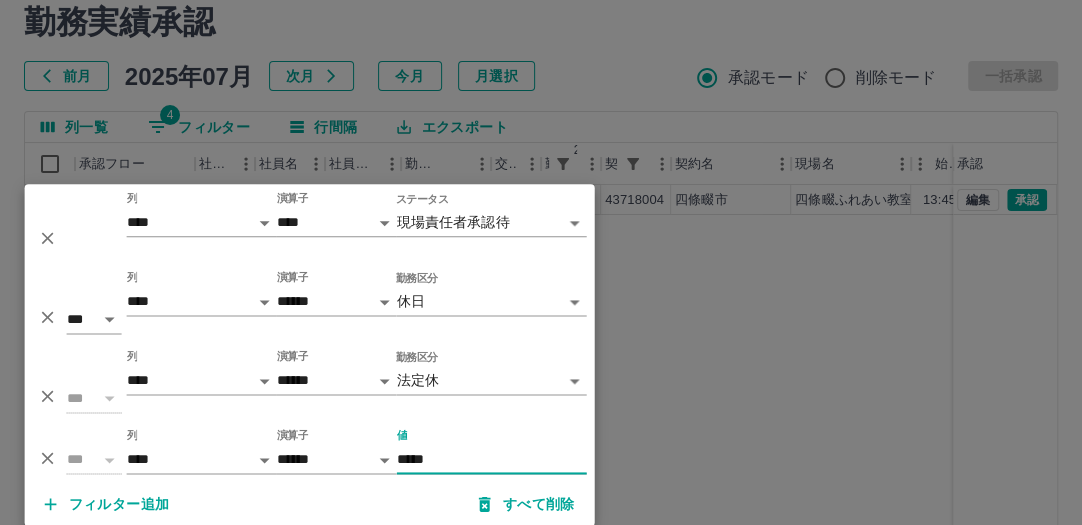 type on "*****" 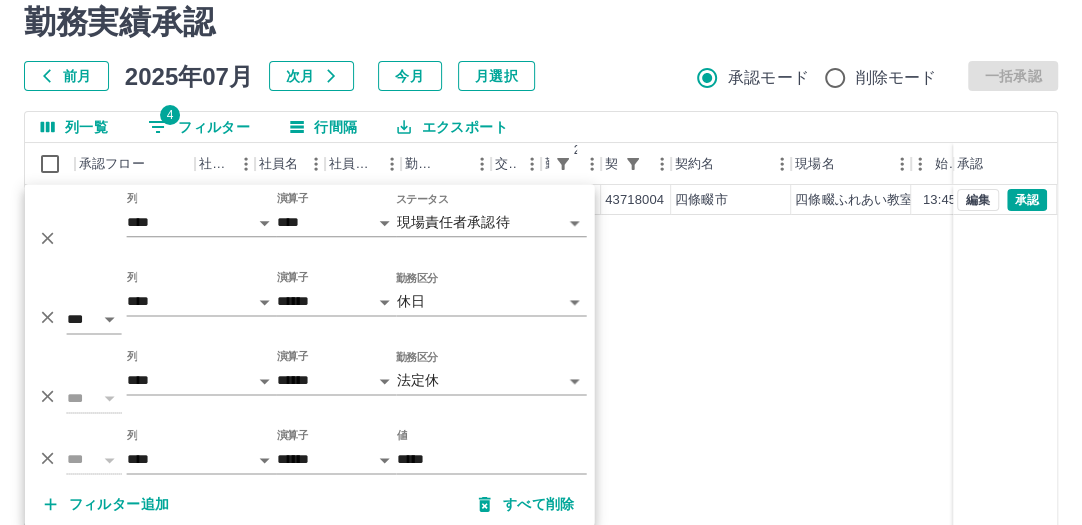 click at bounding box center (541, 262) 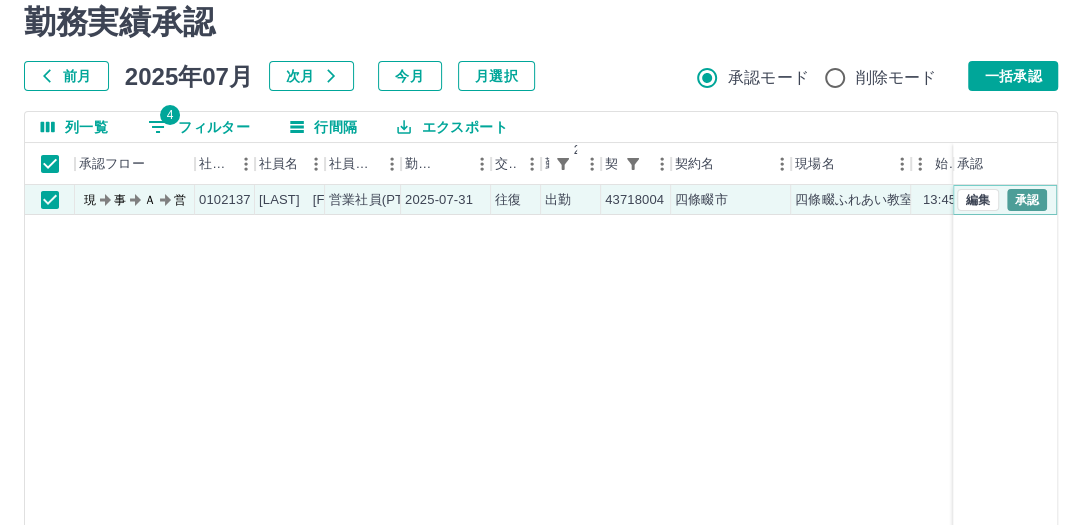 click on "承認" at bounding box center (1027, 200) 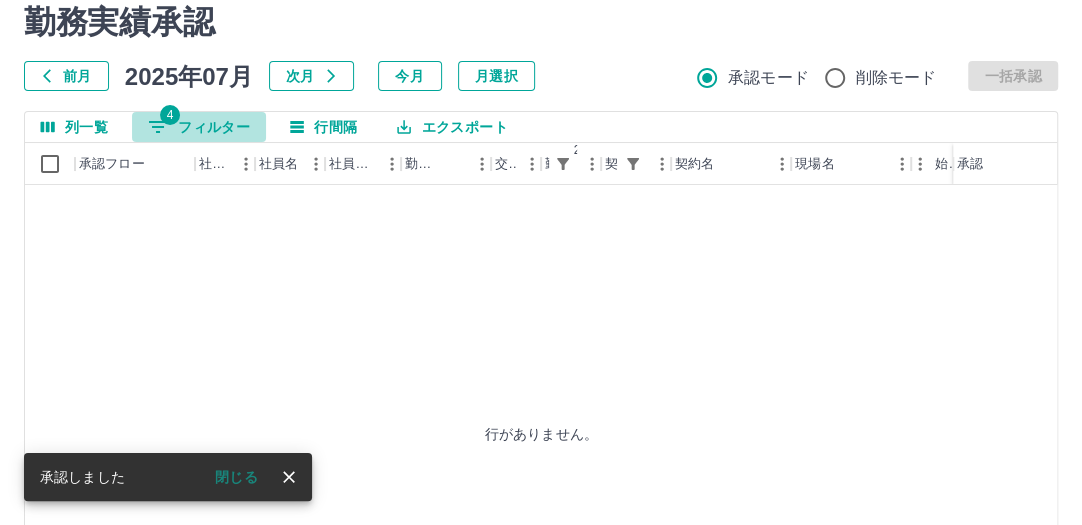 click 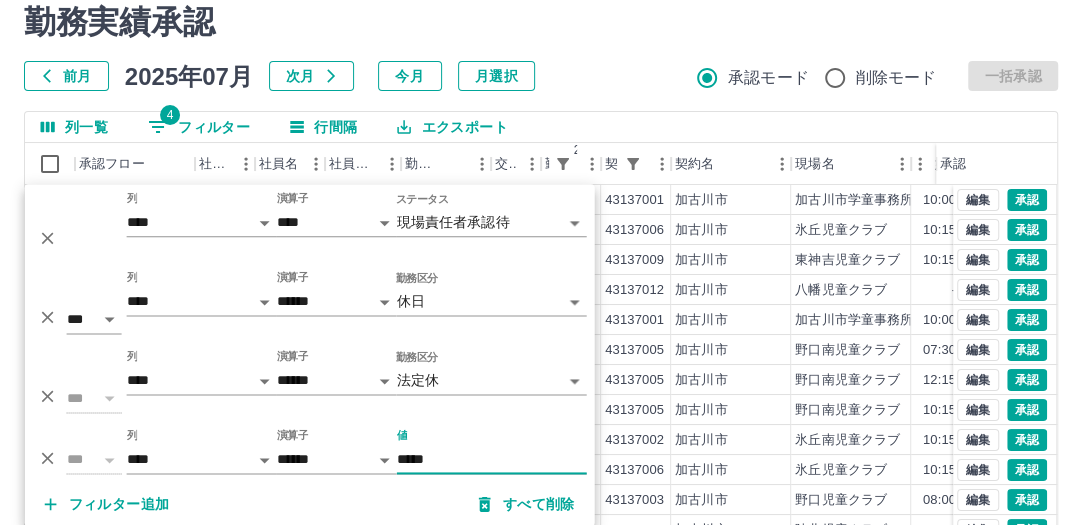 scroll, scrollTop: 320, scrollLeft: 0, axis: vertical 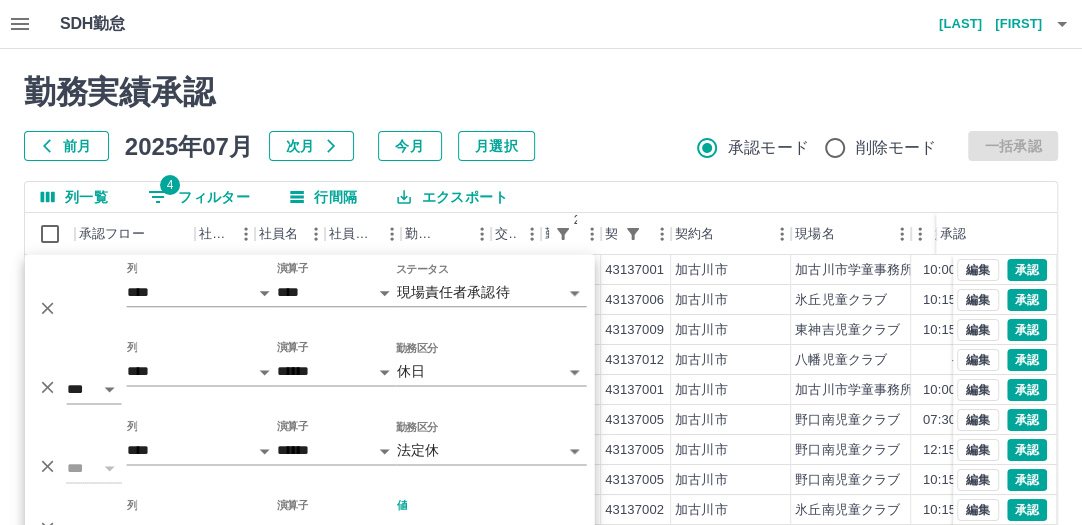 type on "*****" 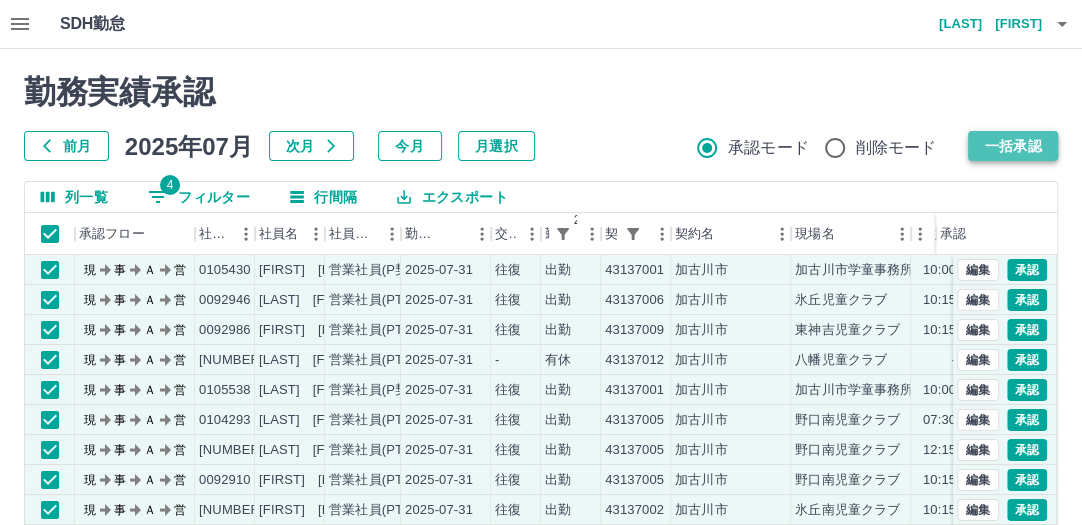 click on "一括承認" at bounding box center [1013, 146] 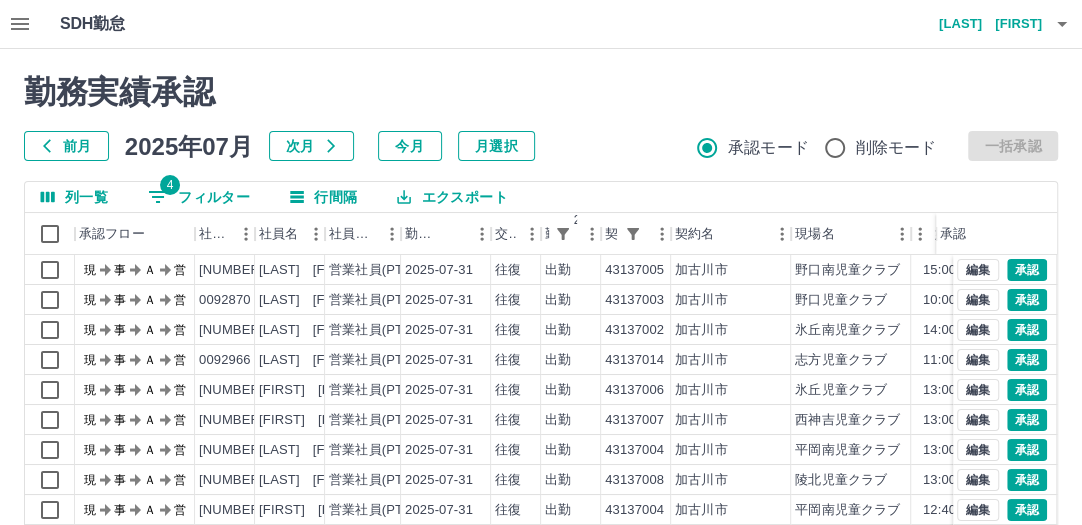 scroll, scrollTop: 320, scrollLeft: 0, axis: vertical 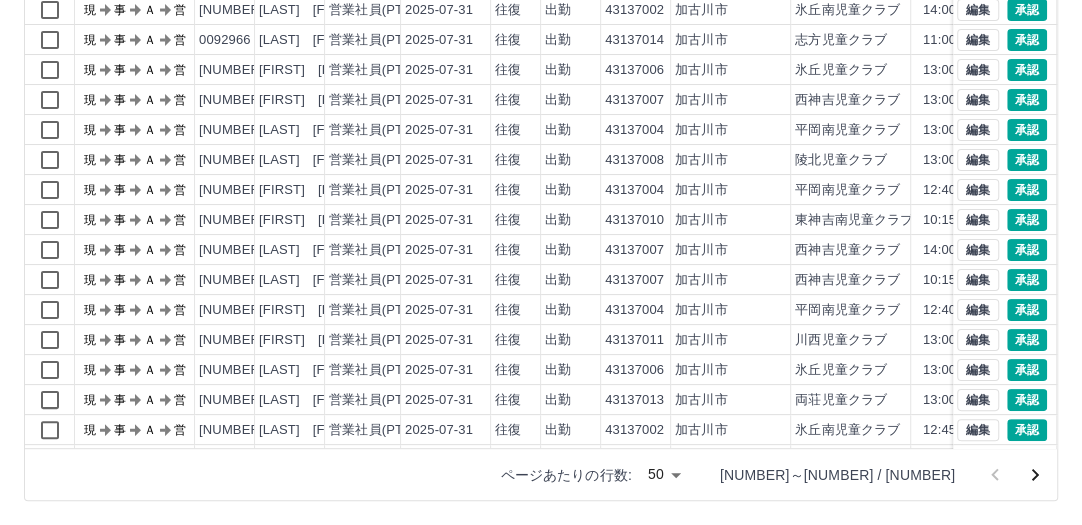 click on "SDH勤怠 川崎　良子 勤務実績承認 前月 2025年07月 次月 今月 月選択 承認モード 削除モード 一括承認 列一覧 4 フィルター 行間隔 エクスポート 承認フロー 社員番号 社員名 社員区分 勤務日 交通費 勤務区分 2 契約コード 契約名 現場名 始業 終業 休憩 所定開始 所定終業 所定休憩 承認 現 事 Ａ 営 0093785 正井　光佳 営業社員(PT契約) 2025-07-31 往復 出勤 43137005 加古川市 野口南児童クラブ 15:00 18:00 00:00 15:00 18:00 00:00 現 事 Ａ 営 0092870 梶浦　伊津美 営業社員(PT契約) 2025-07-31 往復 出勤 43137003 加古川市 野口児童クラブ 10:00 18:45 00:00 10:00 18:00 00:00 現 事 Ａ 営 0098970 寺岡　優介 営業社員(PT契約) 2025-07-31 往復 出勤 43137002 加古川市 氷丘南児童クラブ 14:00 18:15 00:00 14:00 16:40 00:00 現 事 Ａ 営 0092966 平本　美鈴 営業社員(PT契約) 2025-07-31 往復 出勤 43137014 加古川市 11:00 18:10 00:00 50" at bounding box center (541, 102) 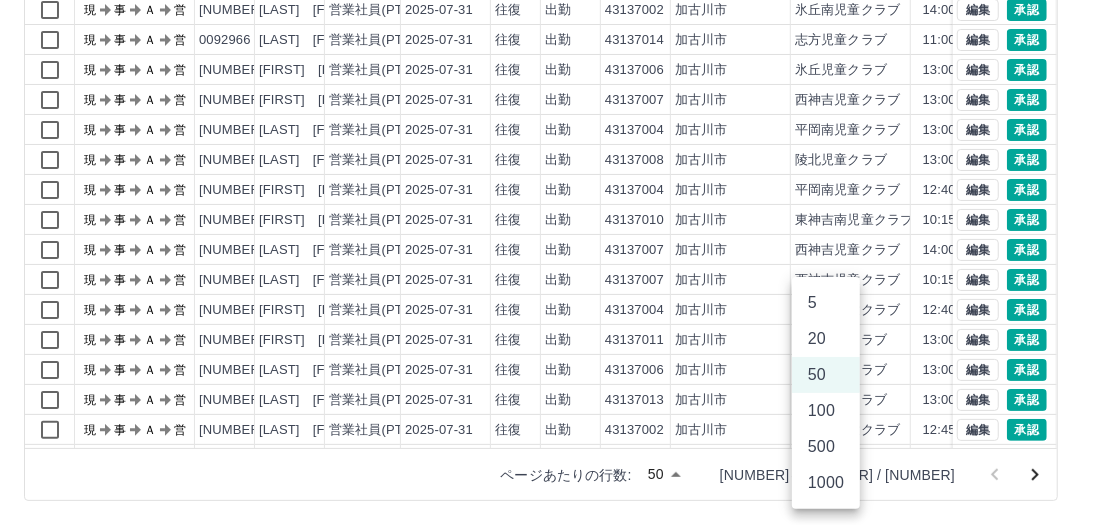click on "1000" at bounding box center [826, 483] 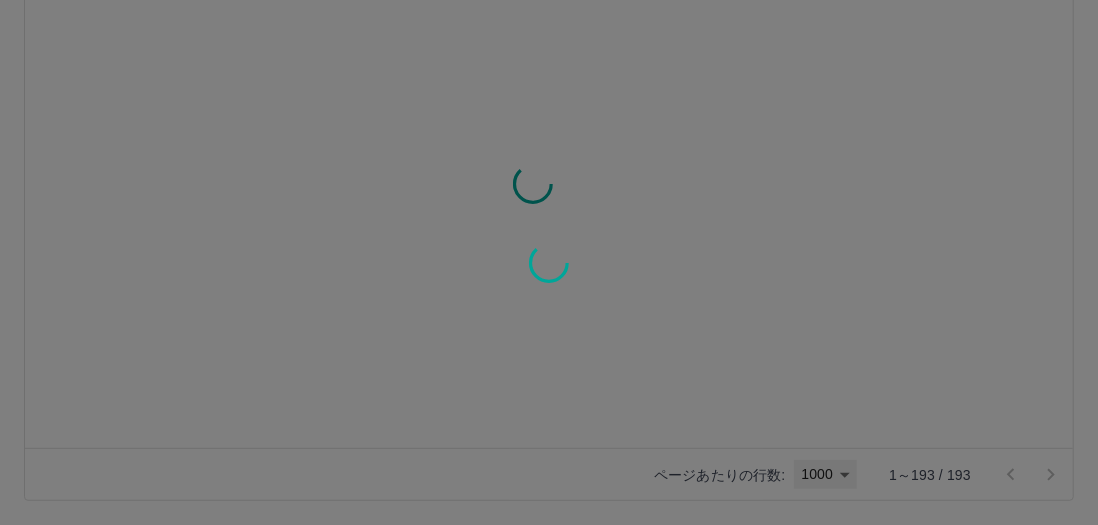 type on "****" 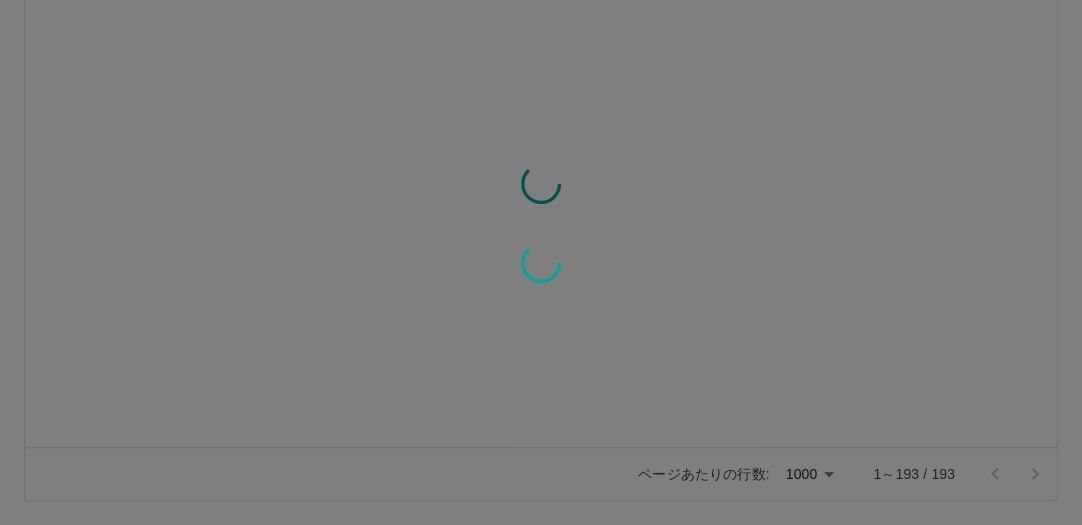 click at bounding box center [541, 262] 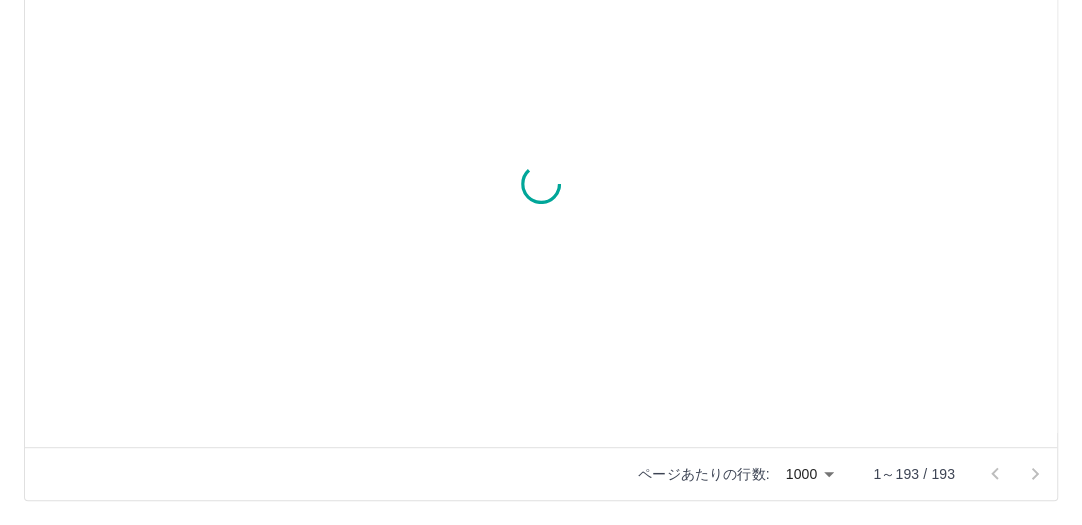scroll, scrollTop: 0, scrollLeft: 0, axis: both 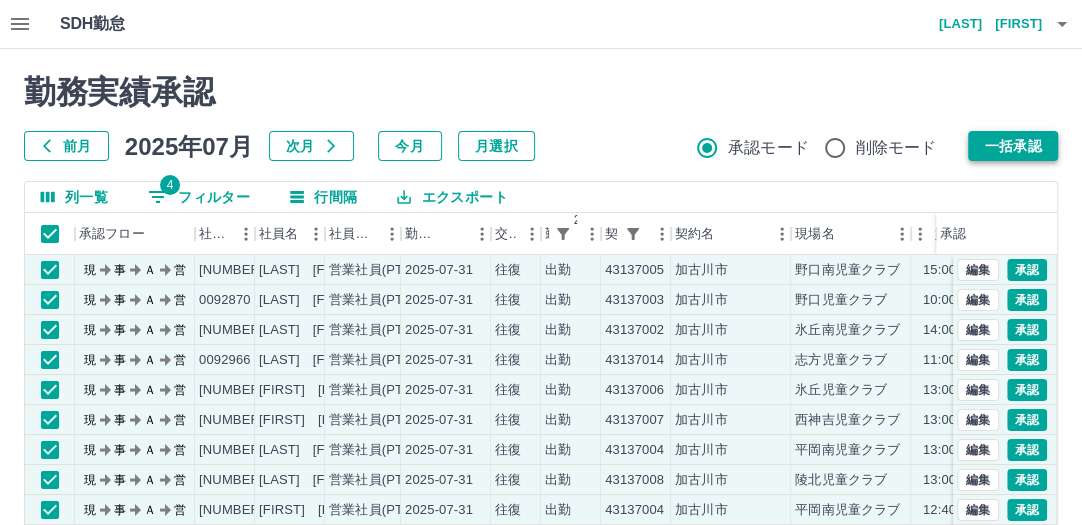 click on "一括承認" at bounding box center [1013, 146] 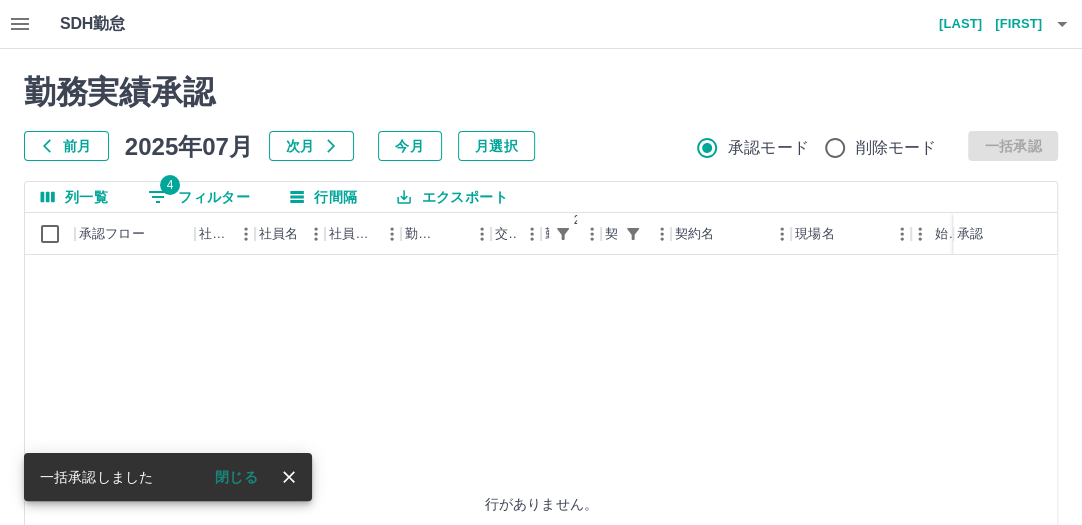 click on "4" at bounding box center (170, 185) 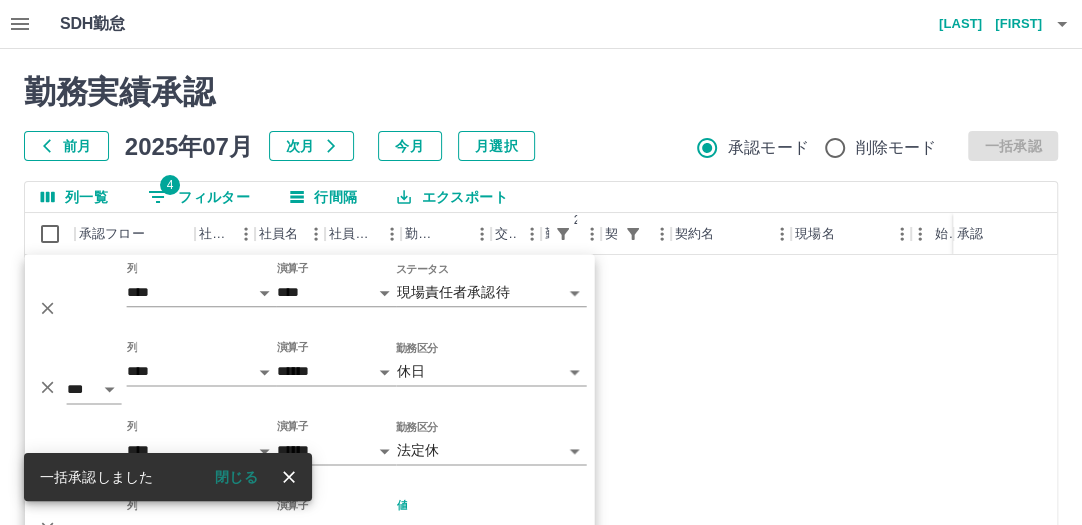 scroll, scrollTop: 70, scrollLeft: 0, axis: vertical 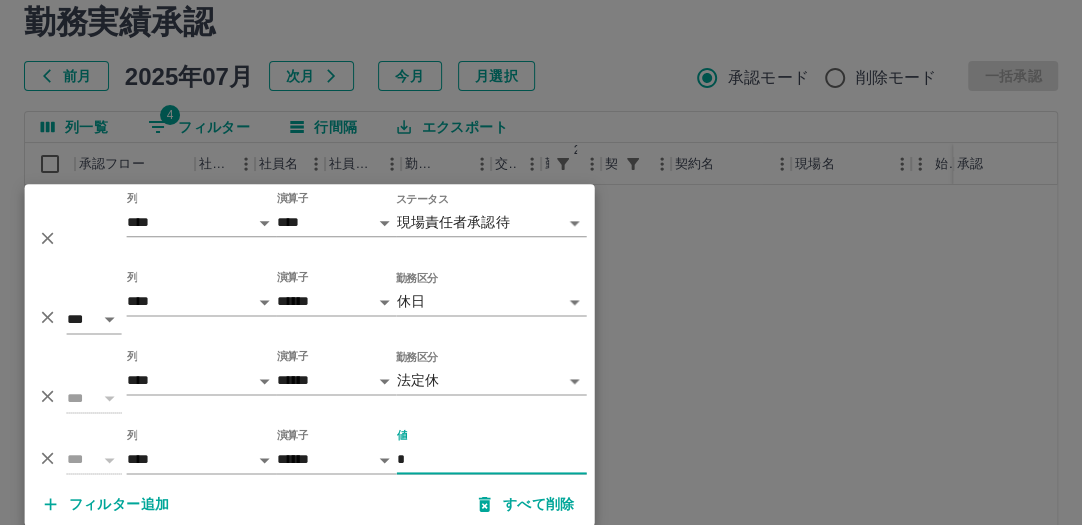type on "*" 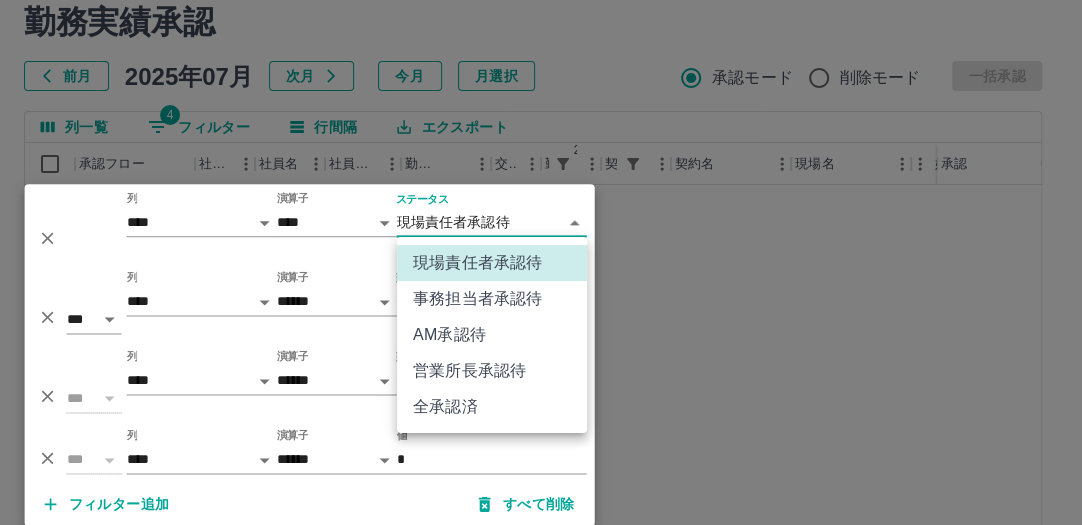 click on "**********" at bounding box center [541, 352] 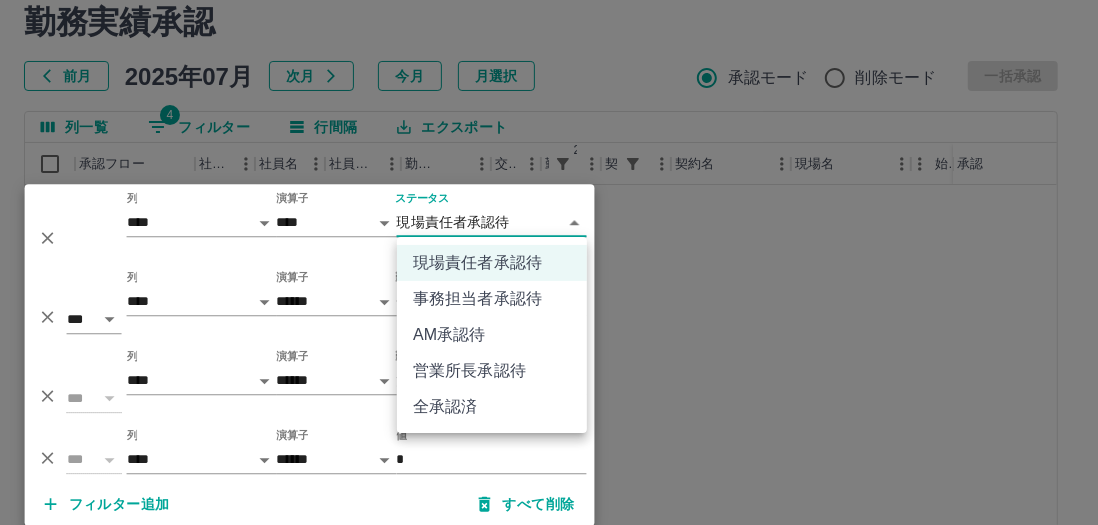 click at bounding box center [549, 262] 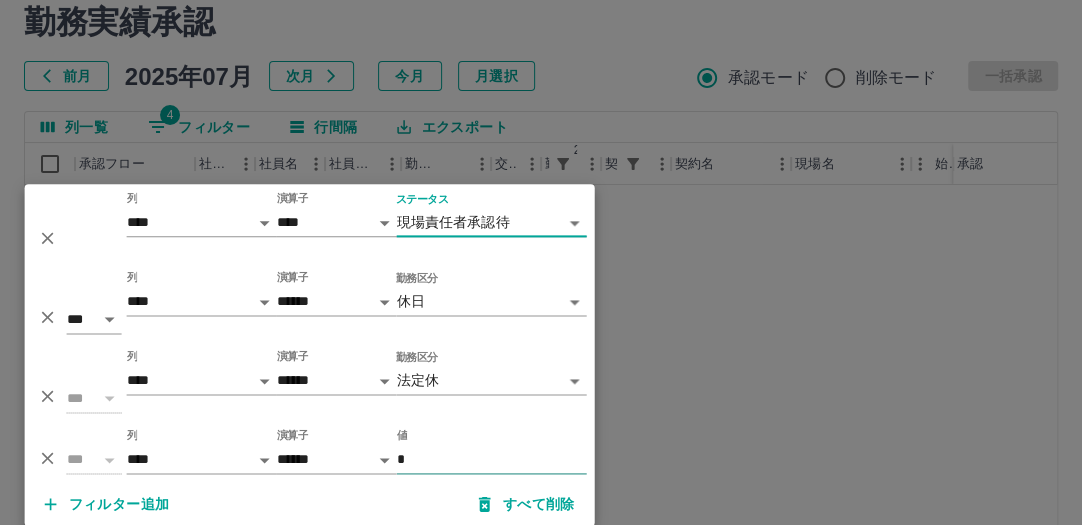 click on "*" at bounding box center [492, 459] 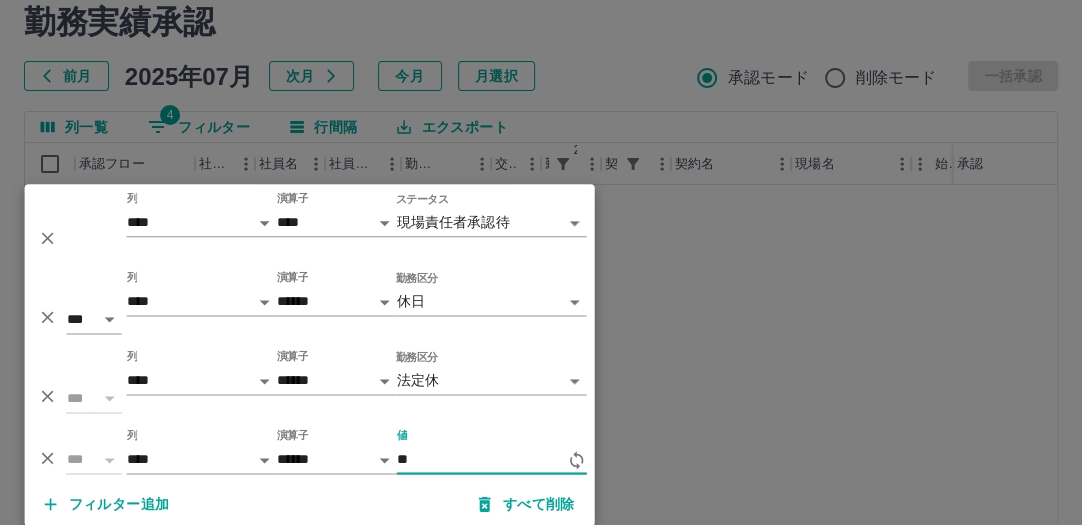 type on "*" 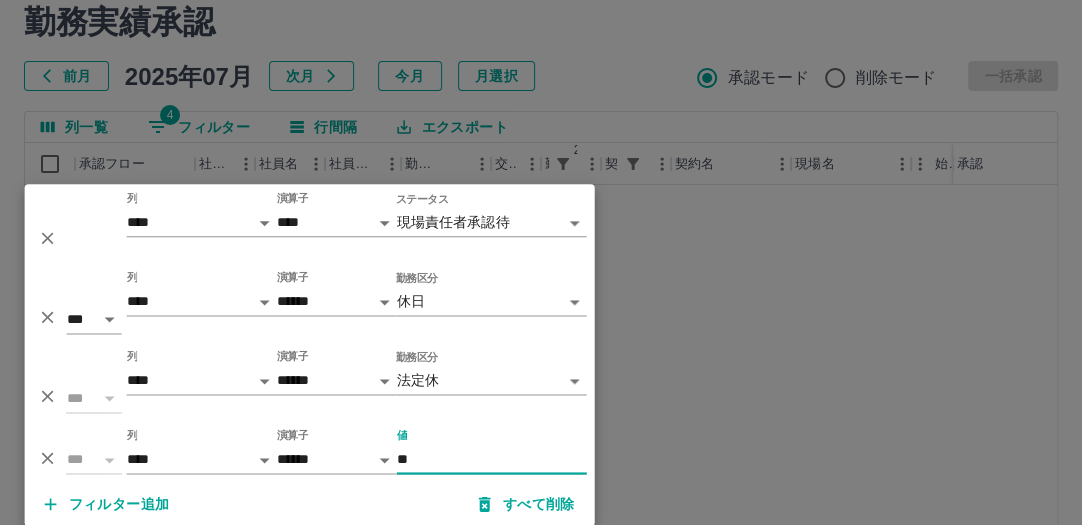 type on "*" 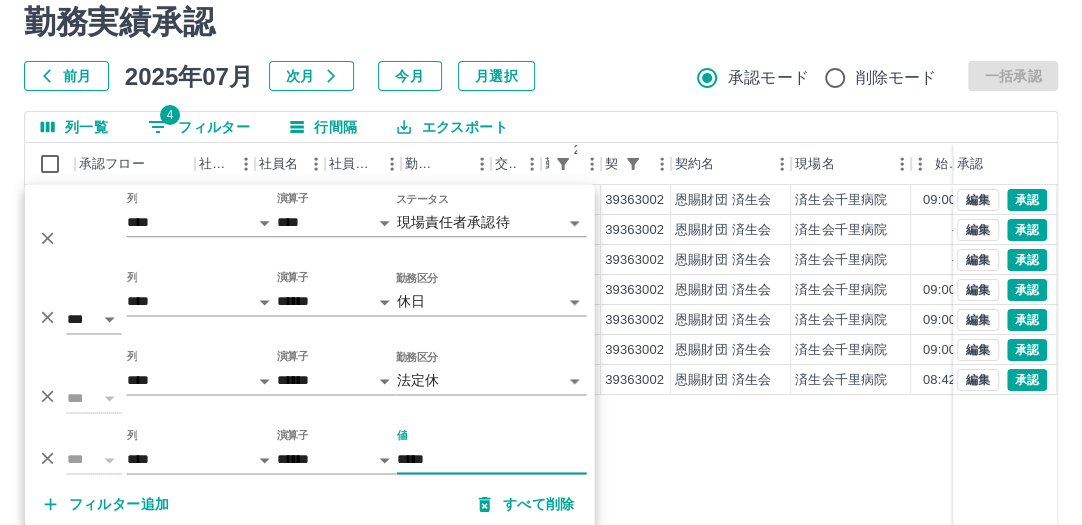 type on "*****" 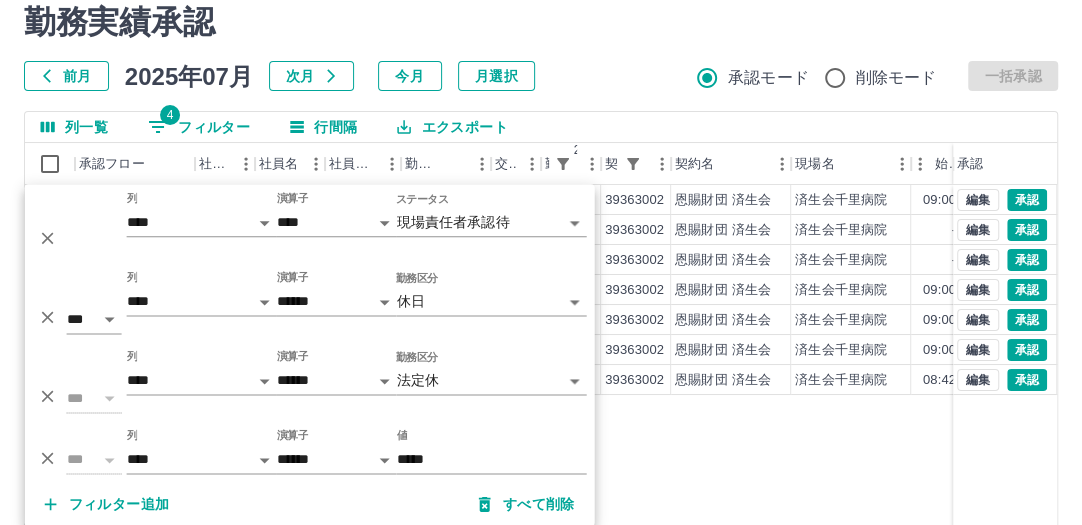 click on "前月 2025年07月 次月 今月 月選択 承認モード 削除モード 一括承認" at bounding box center (541, 76) 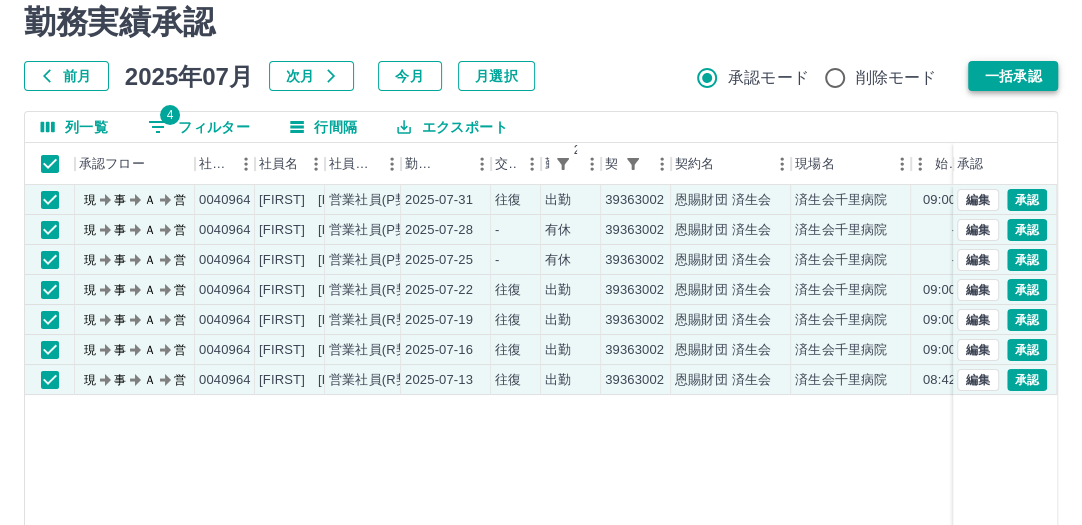 click on "一括承認" at bounding box center [1013, 76] 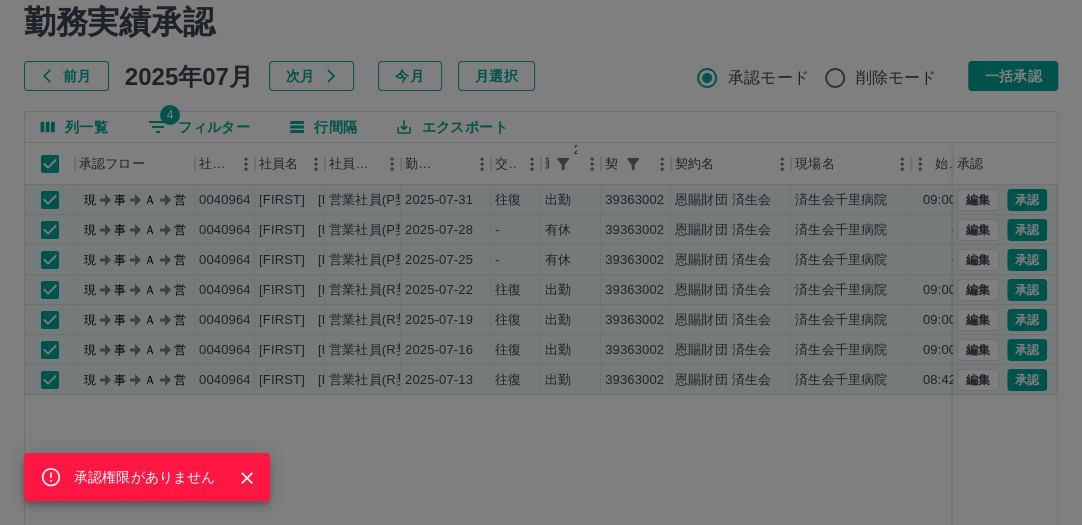 click on "承認権限がありません" at bounding box center [541, 262] 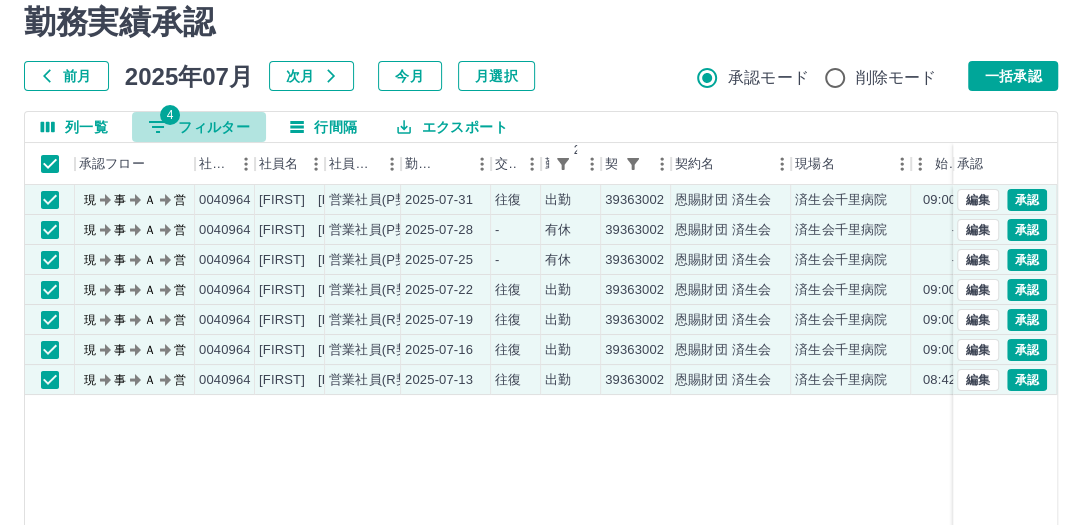 click 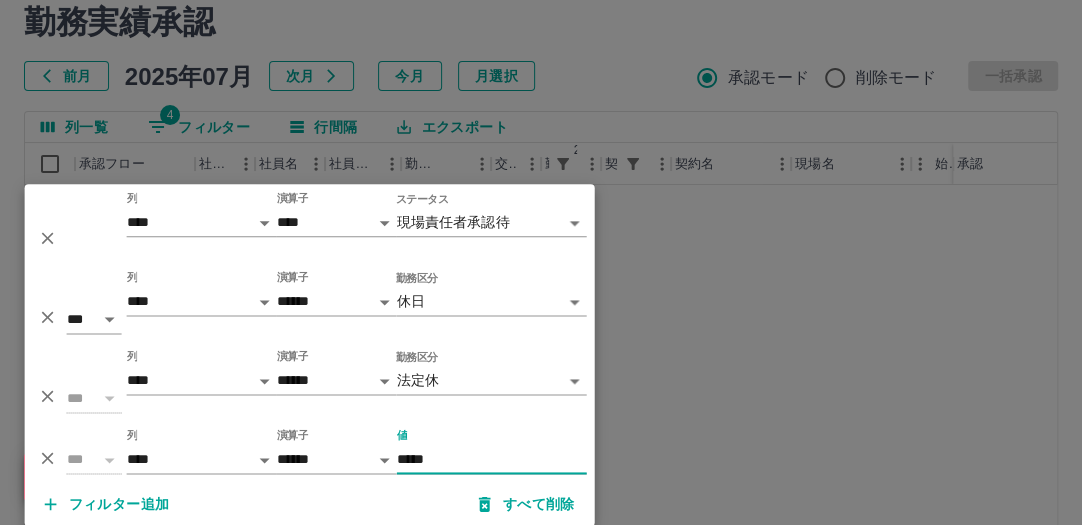 type on "*****" 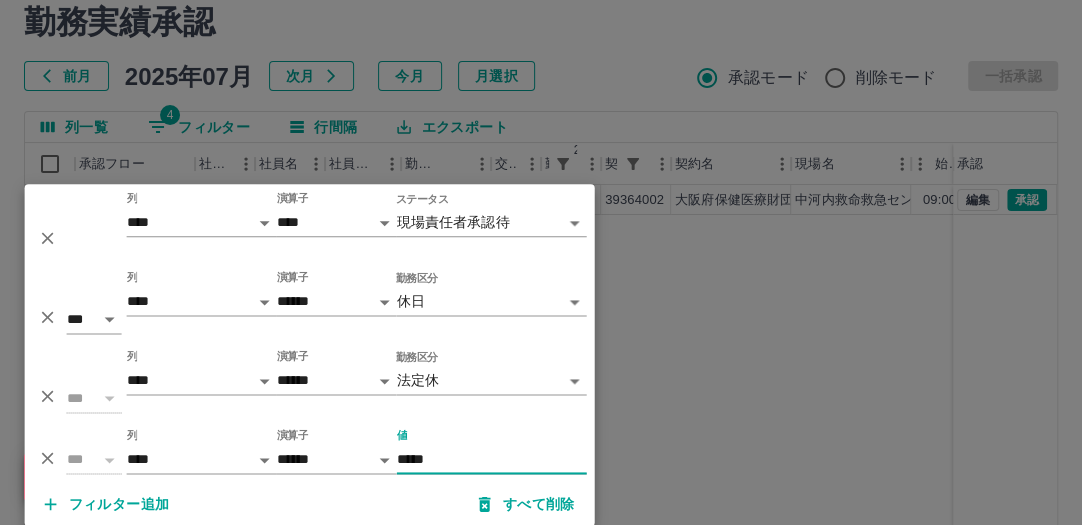 click on "承認権限がありません" at bounding box center (541, 262) 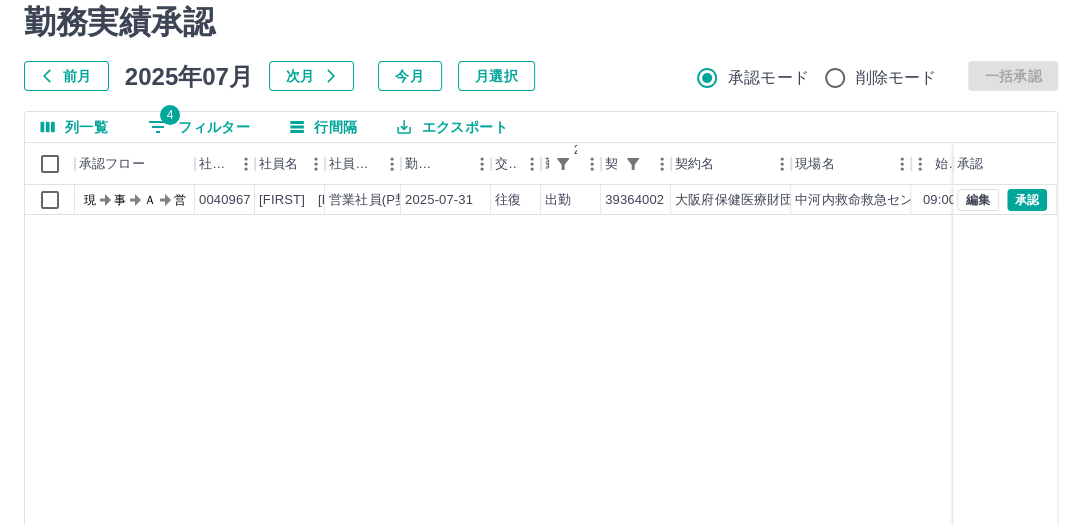 click on "承認権限がありません 勤務実績承認 前月 2025年07月 次月 今月 月選択 承認モード 削除モード 一括承認" at bounding box center [541, 47] 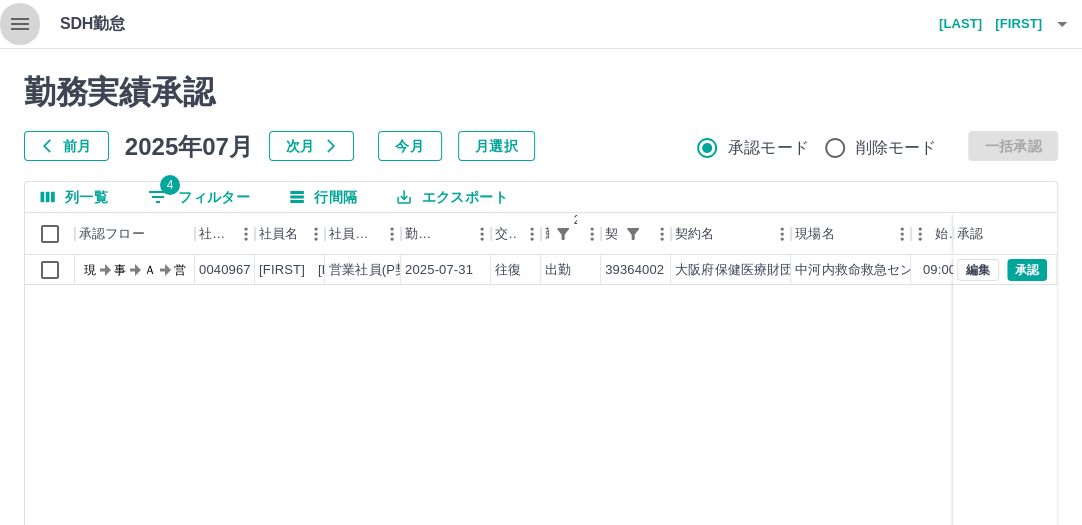 click 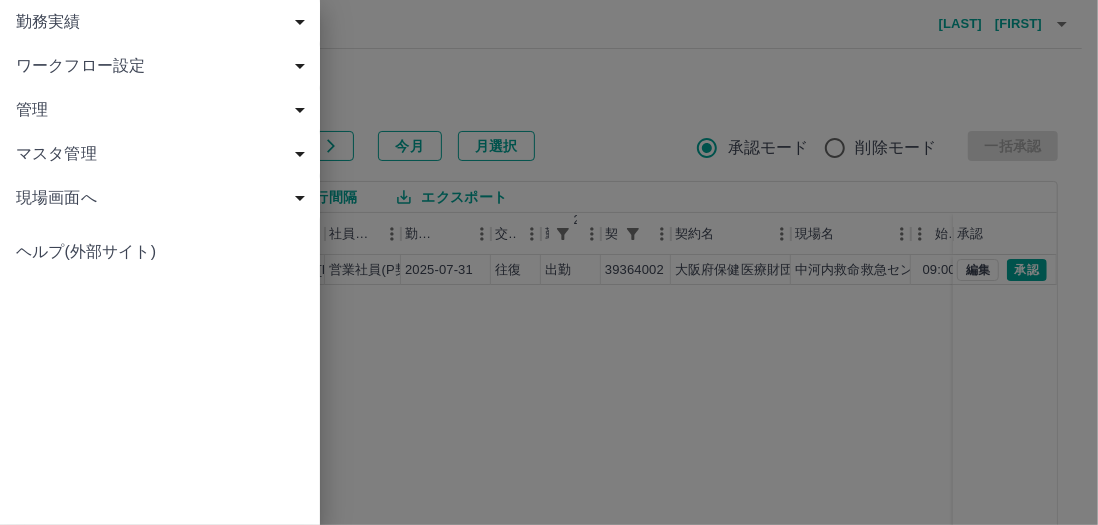 click on "勤務実績" at bounding box center [164, 22] 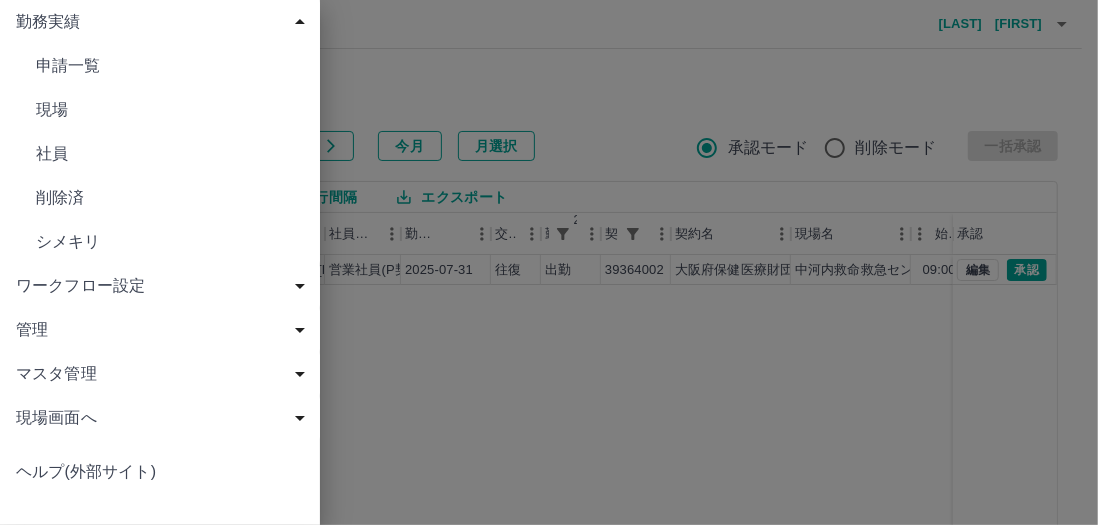 click on "勤務実績" at bounding box center (164, 22) 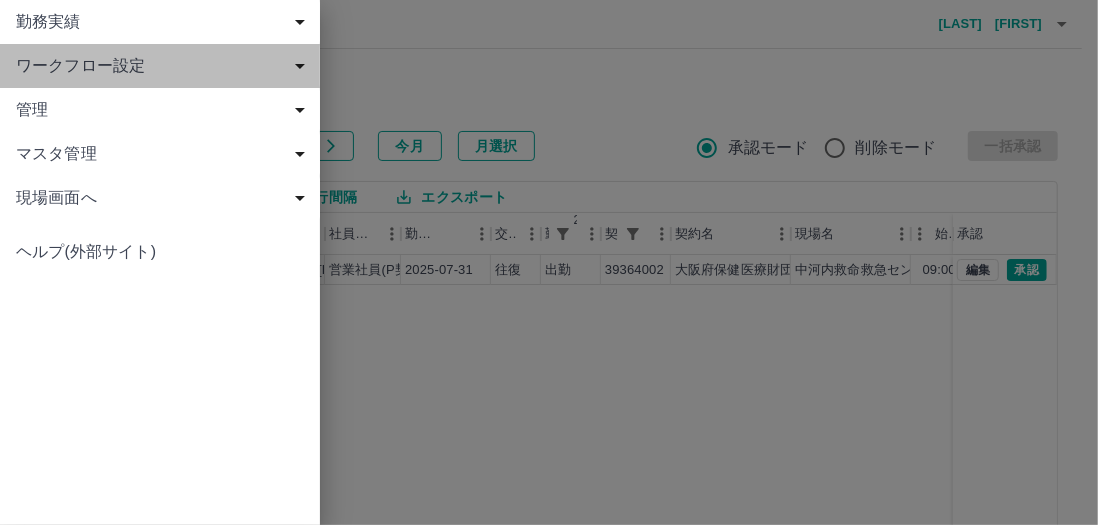click on "ワークフロー設定" at bounding box center (164, 66) 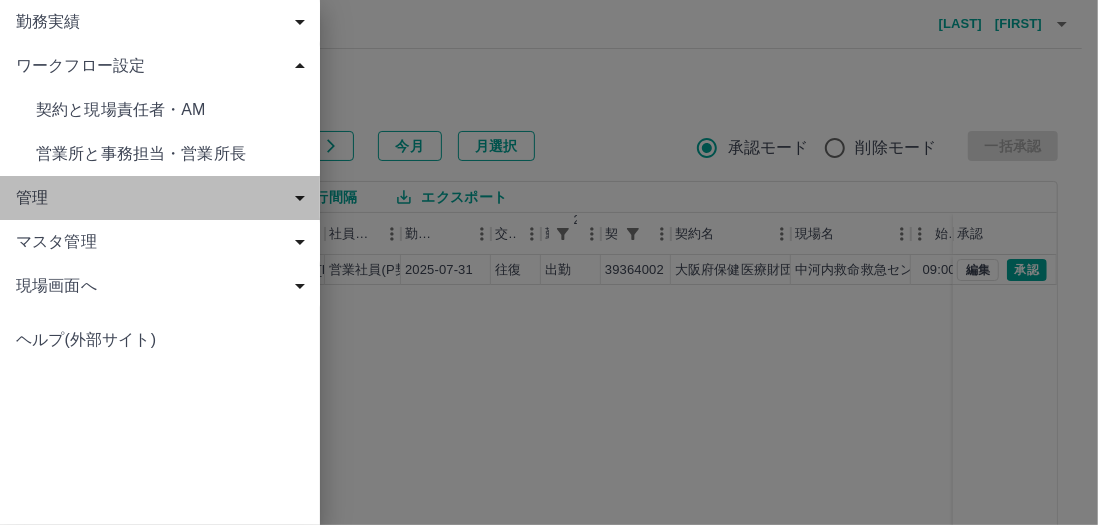 click on "管理" at bounding box center [164, 198] 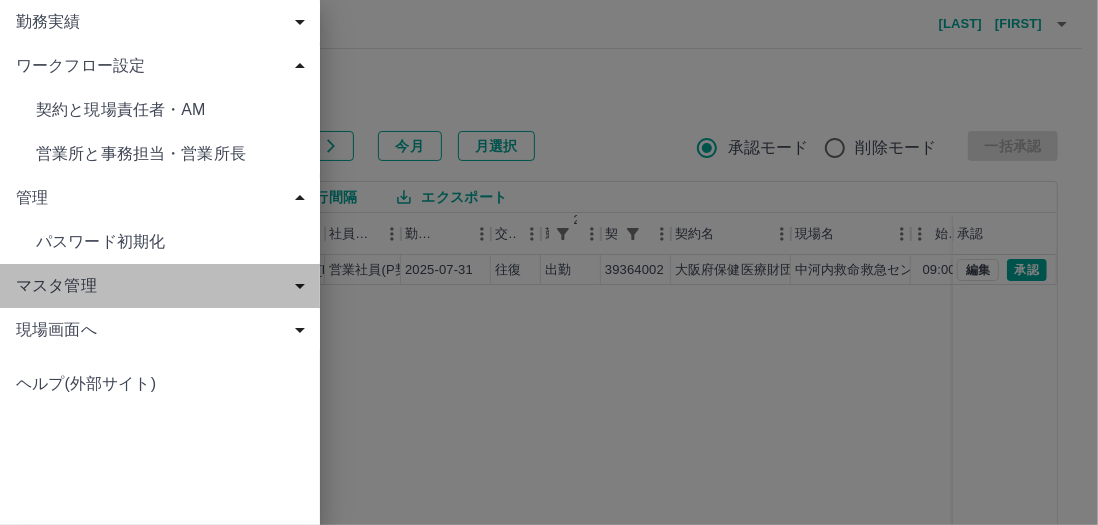 click on "マスタ管理" at bounding box center [164, 286] 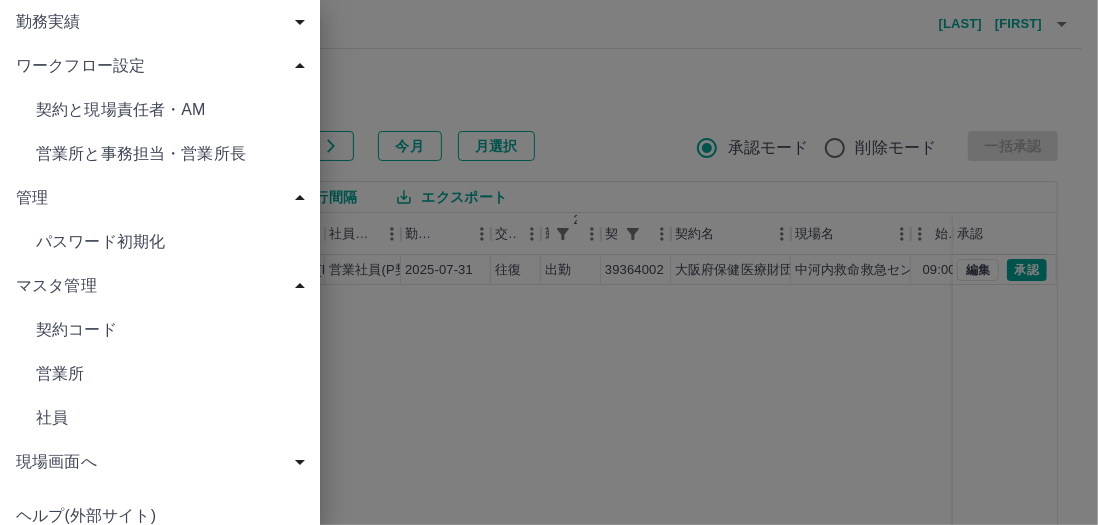 click on "社員" at bounding box center [170, 418] 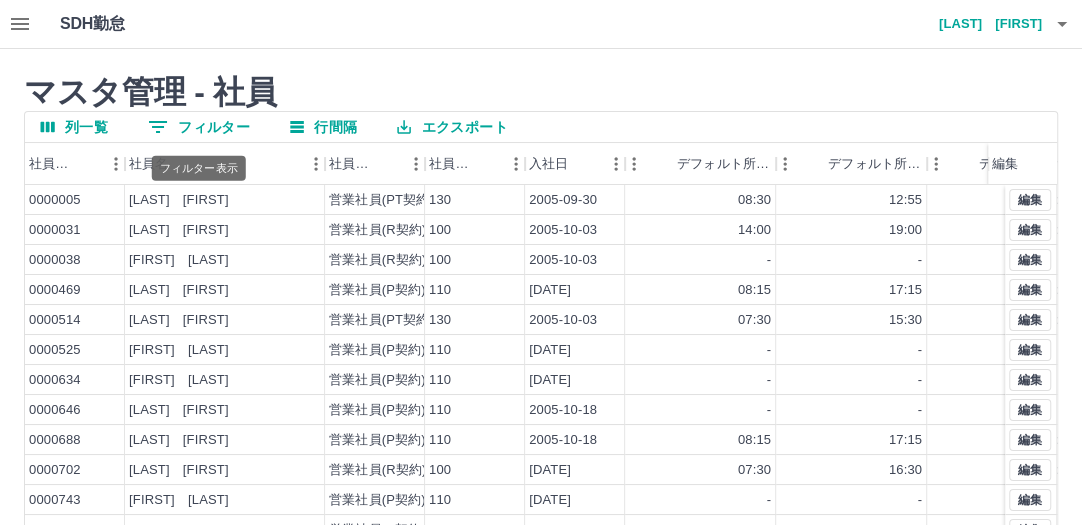 click 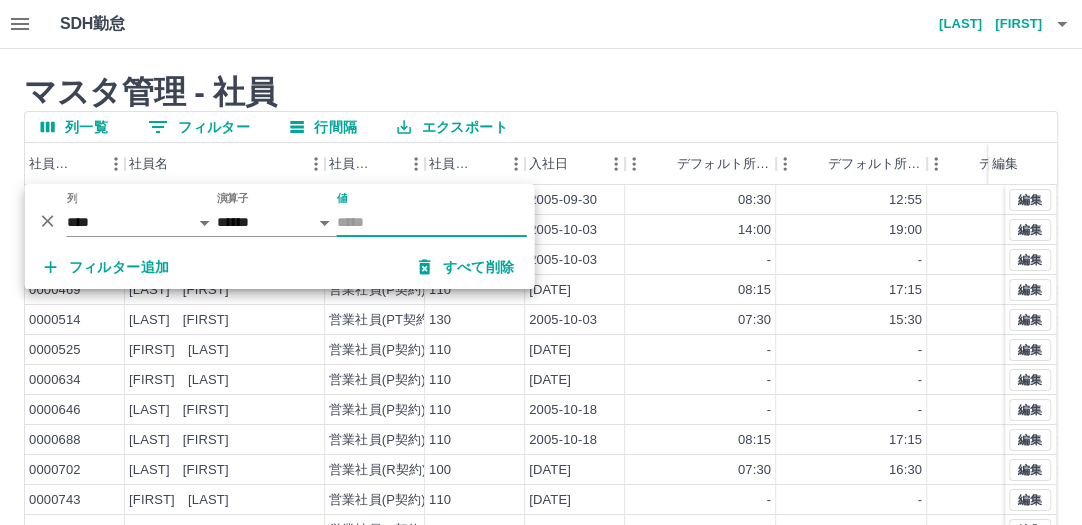 click 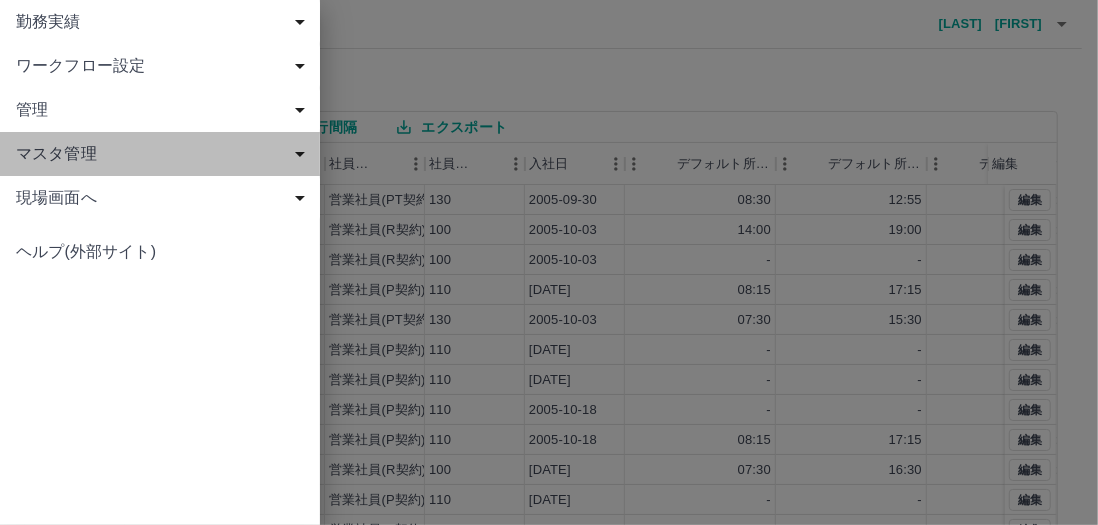 click on "マスタ管理" at bounding box center (164, 154) 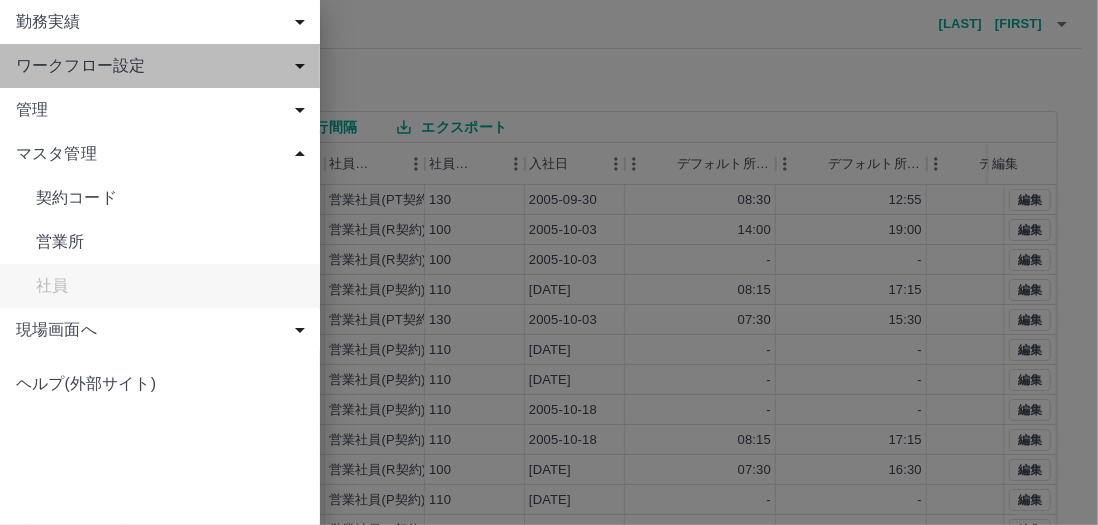 click on "ワークフロー設定" at bounding box center (164, 66) 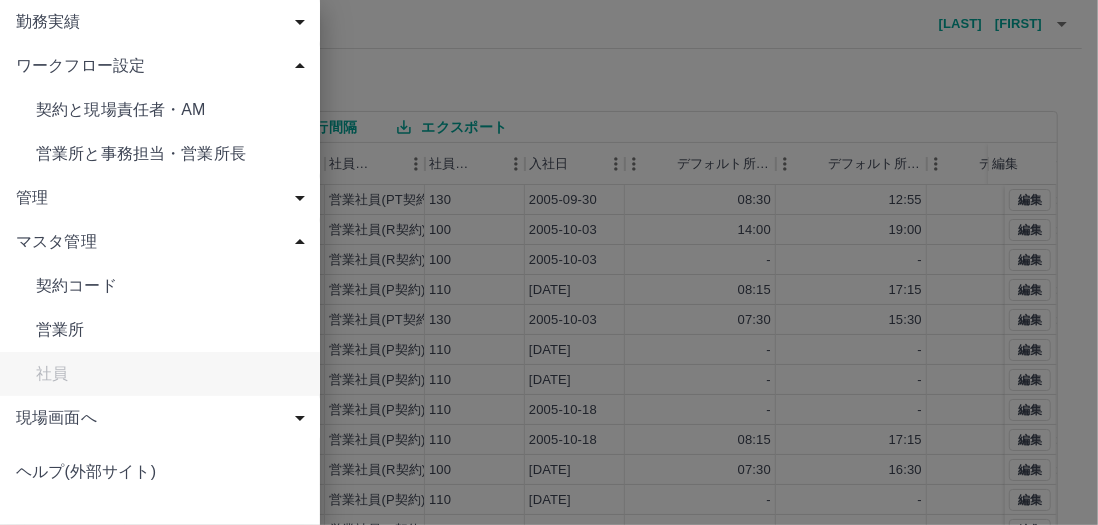 click on "契約と現場責任者・AM" at bounding box center [170, 110] 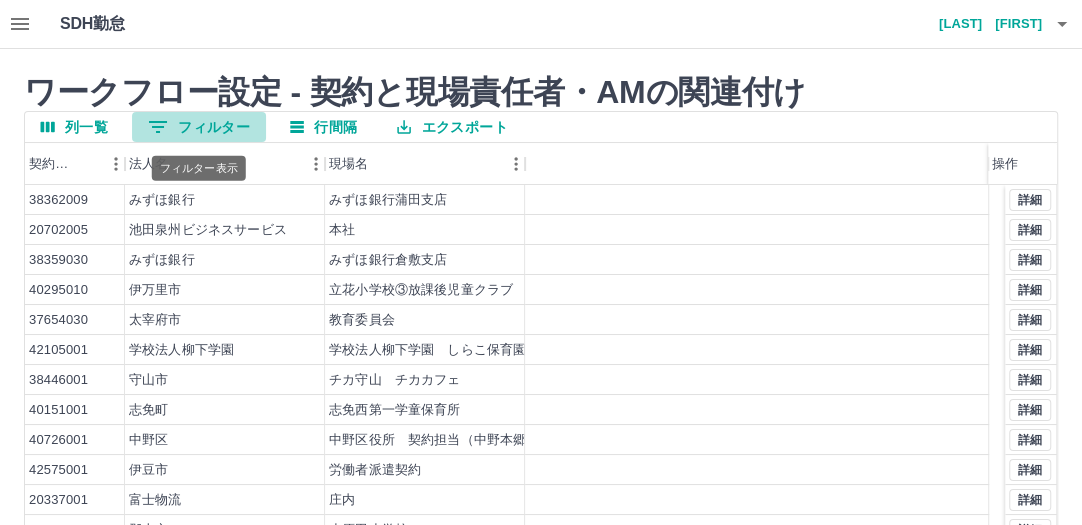 click 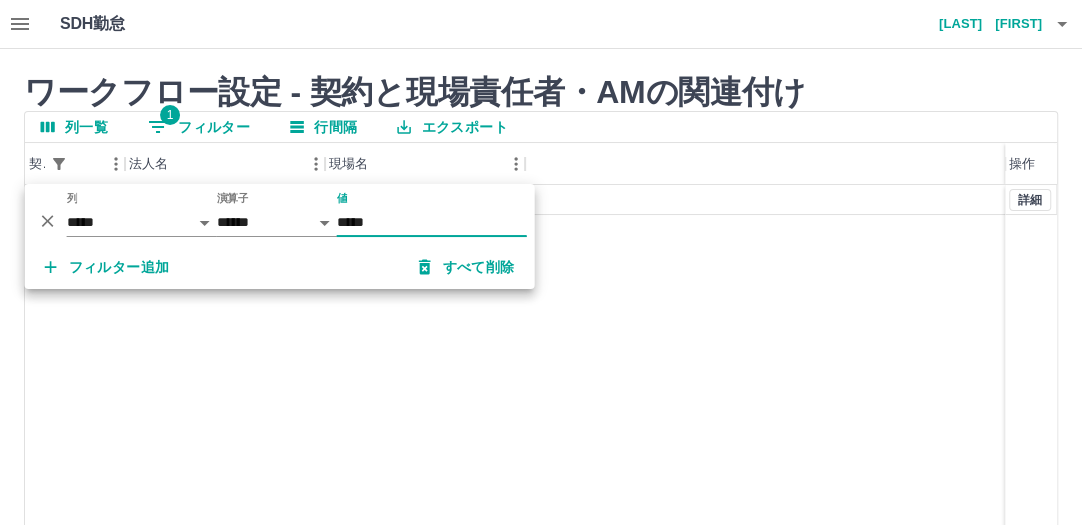 type on "*****" 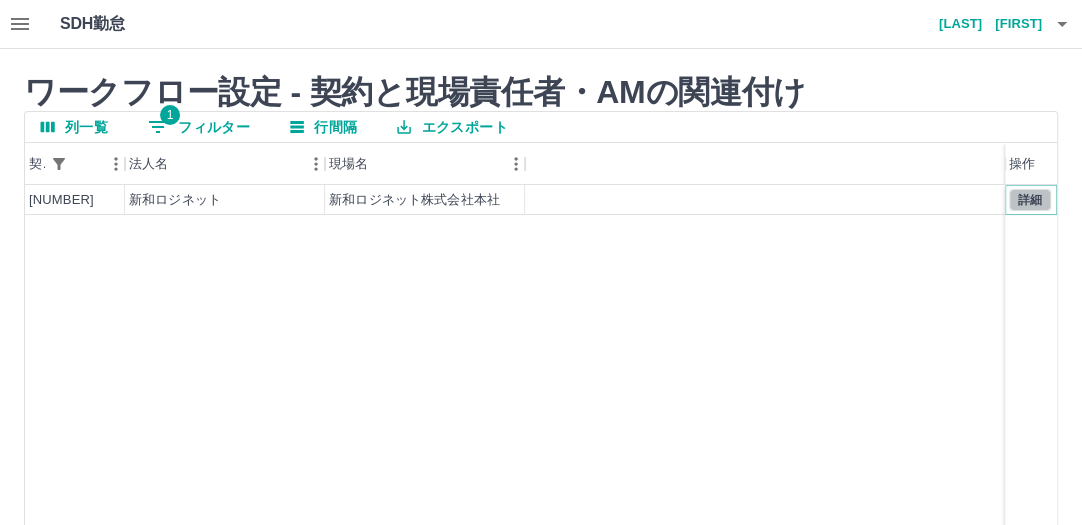 click on "詳細" at bounding box center [1030, 200] 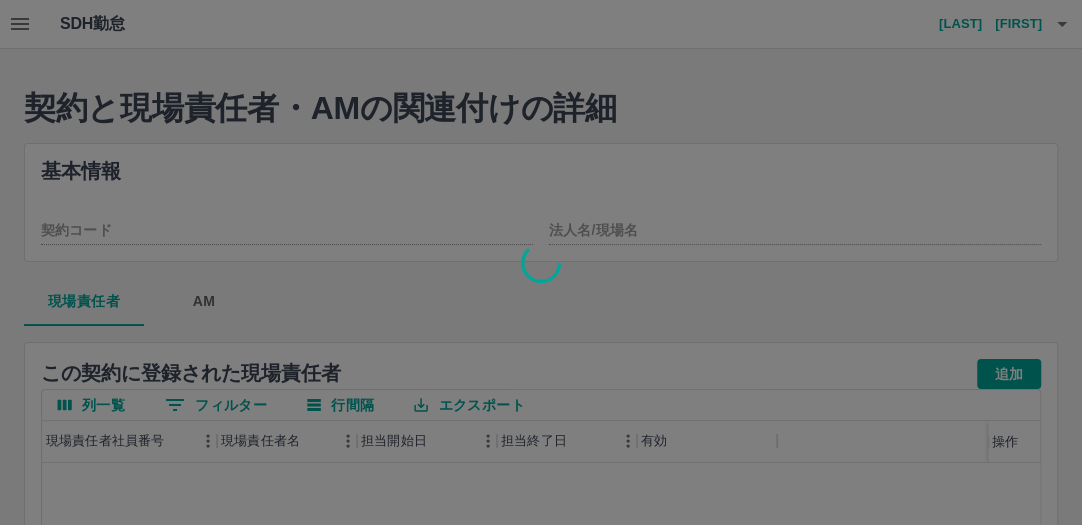 type on "********" 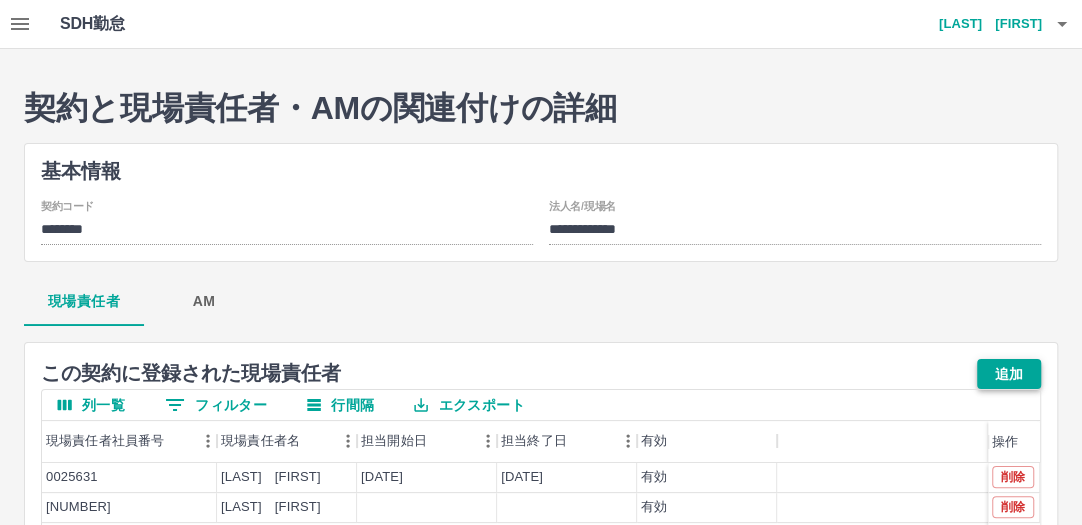 click on "追加" at bounding box center (1009, 374) 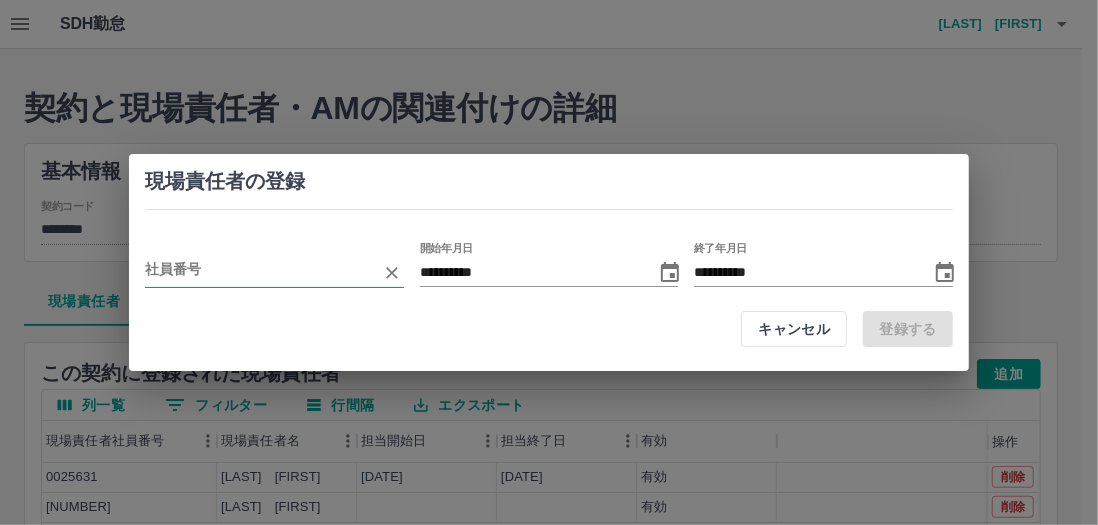 click at bounding box center [259, 272] 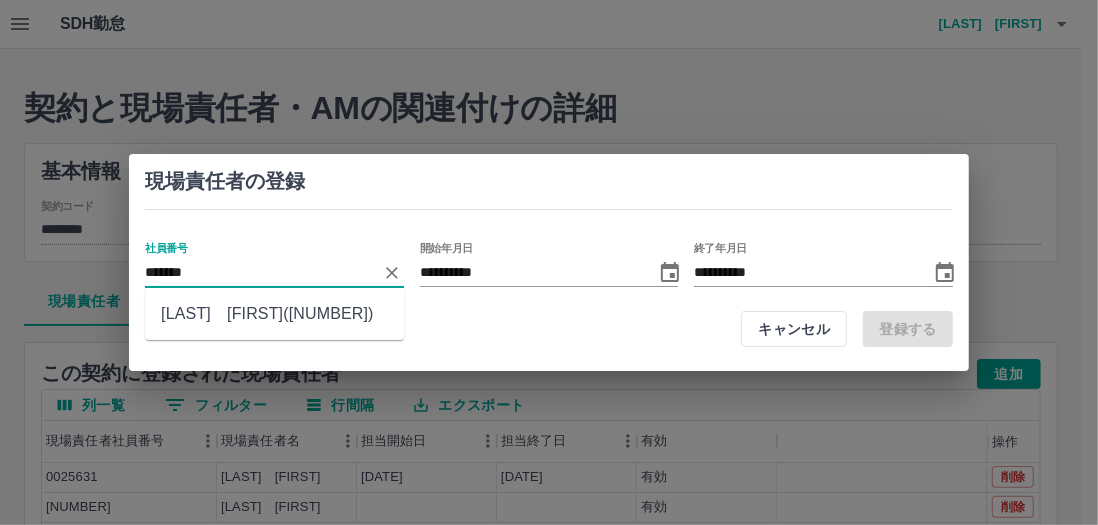 click on "川崎　良子(7010278)" at bounding box center [274, 314] 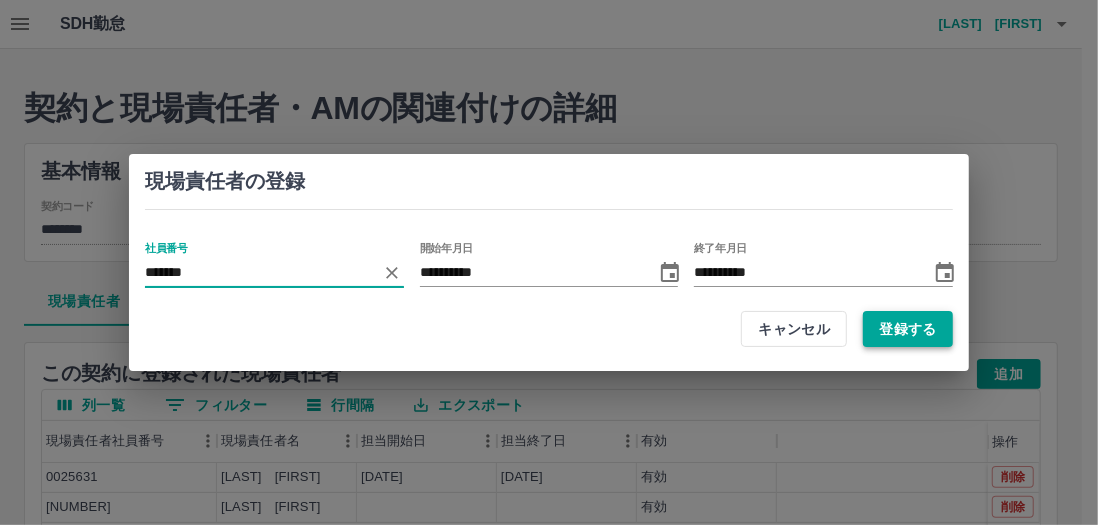 type on "*******" 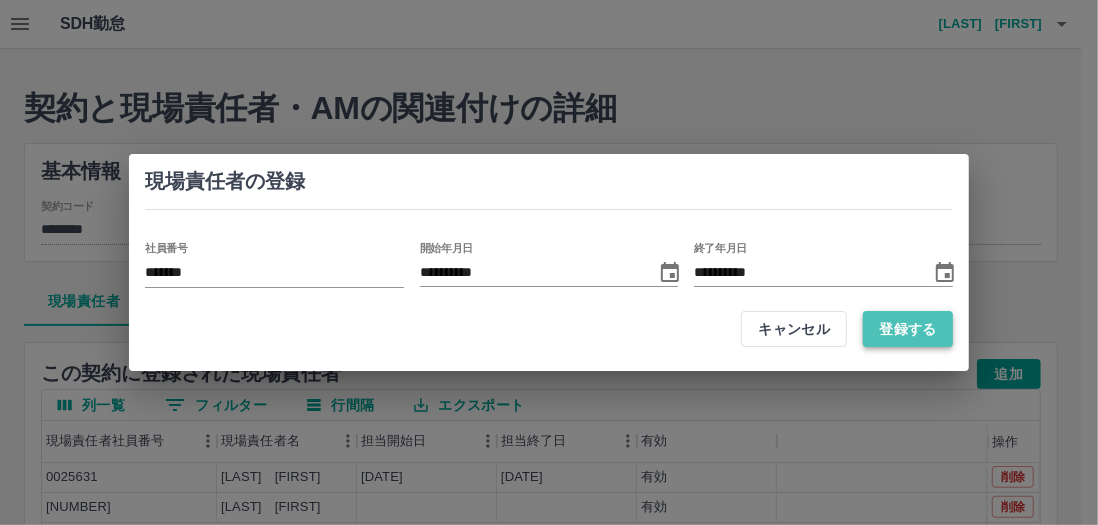 click on "登録する" at bounding box center (908, 329) 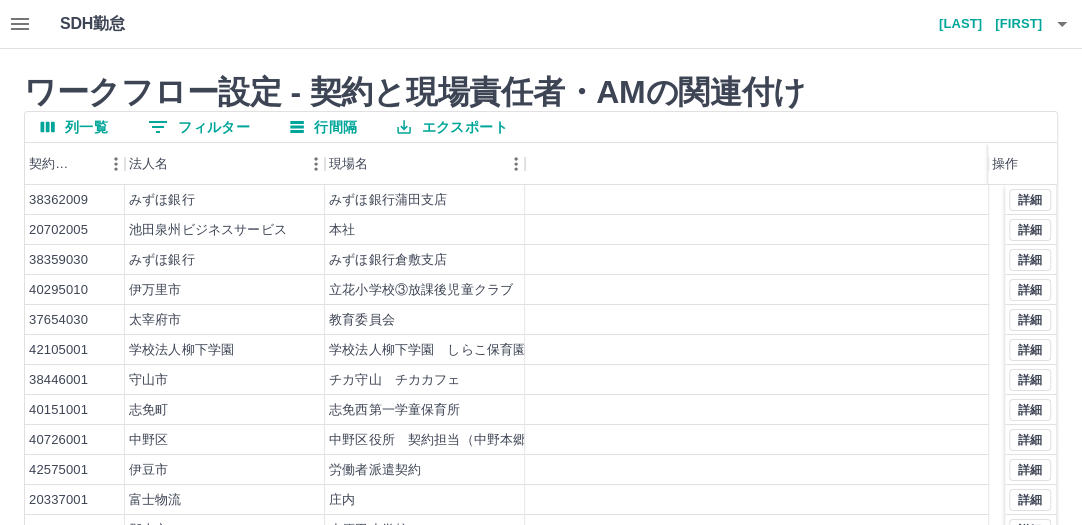 click on "0 フィルター" at bounding box center (199, 127) 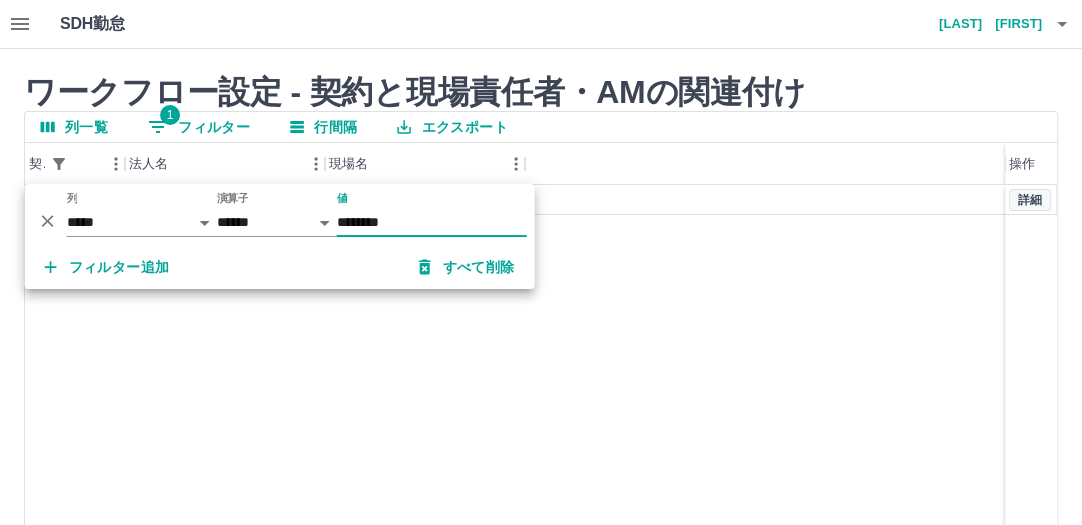 type on "********" 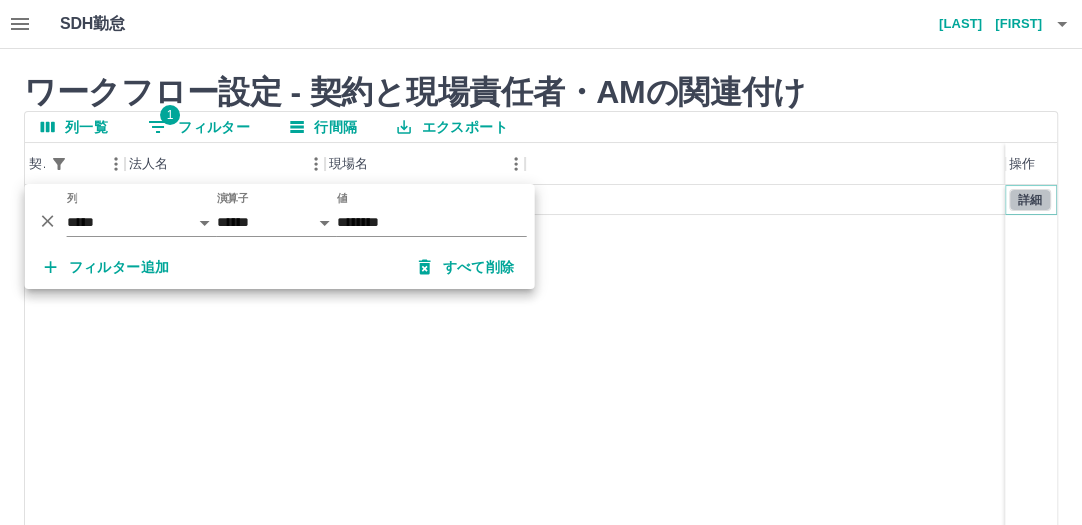 click on "詳細" at bounding box center (1030, 200) 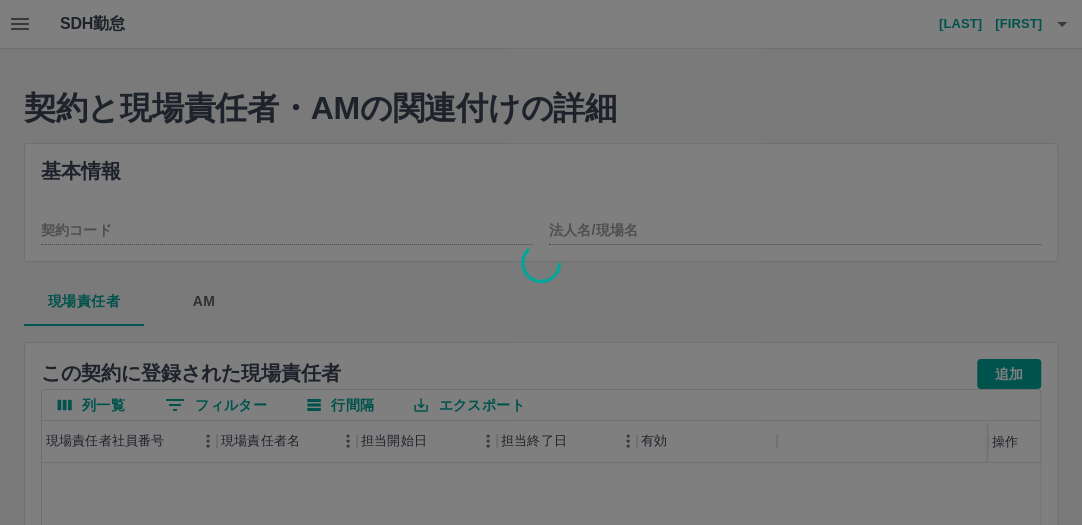 type on "********" 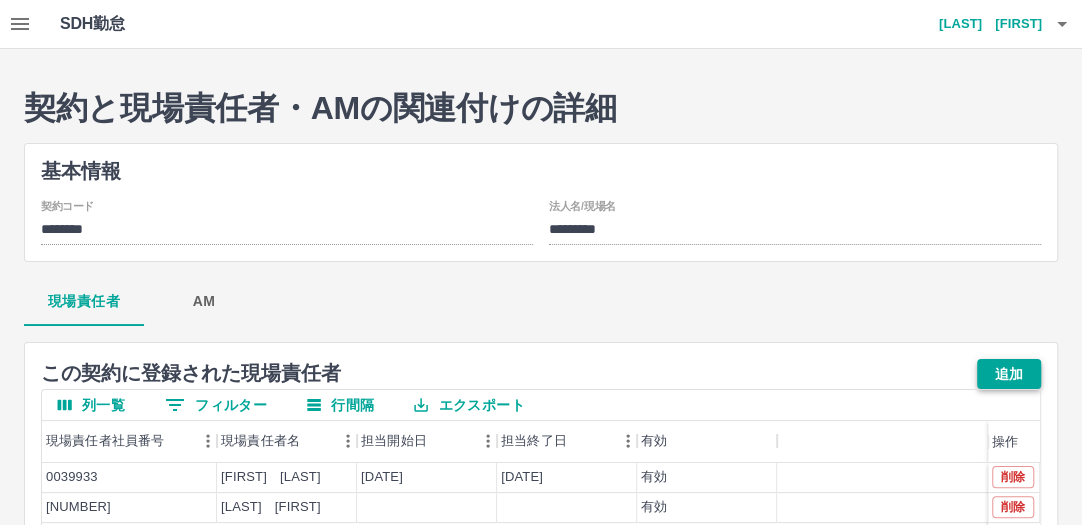 click on "追加" at bounding box center (1009, 374) 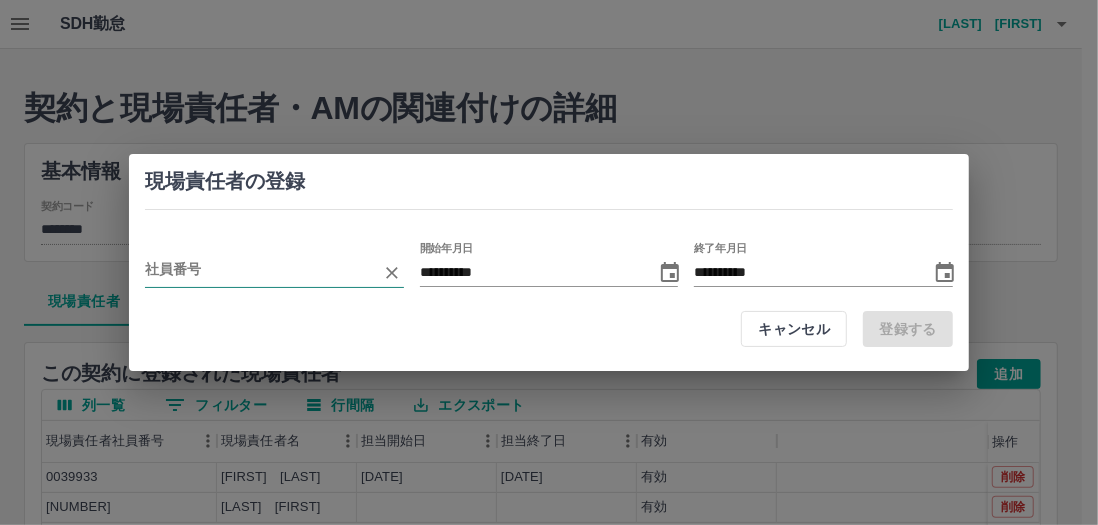 click at bounding box center (259, 272) 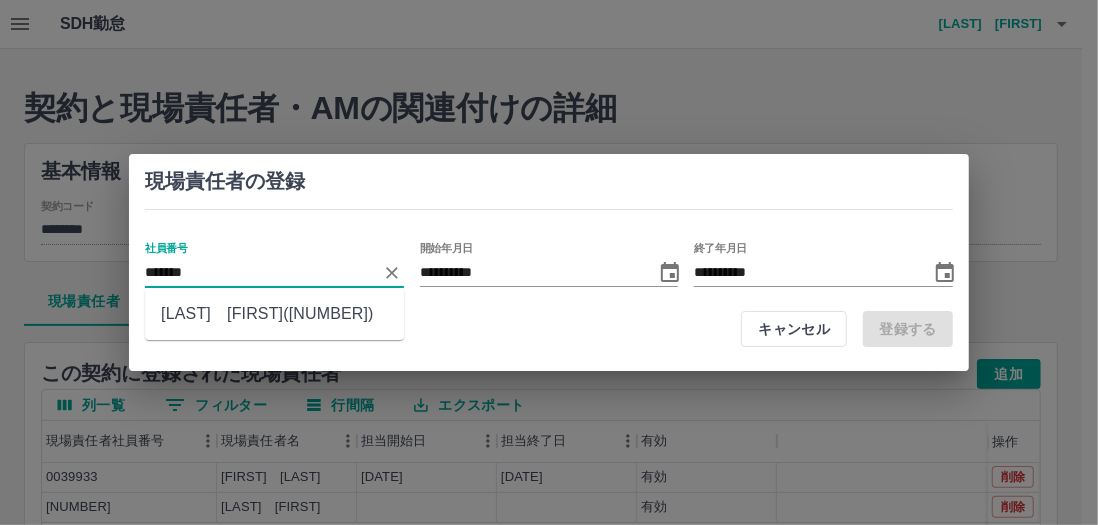 click on "川崎　良子(7010278)" at bounding box center (274, 314) 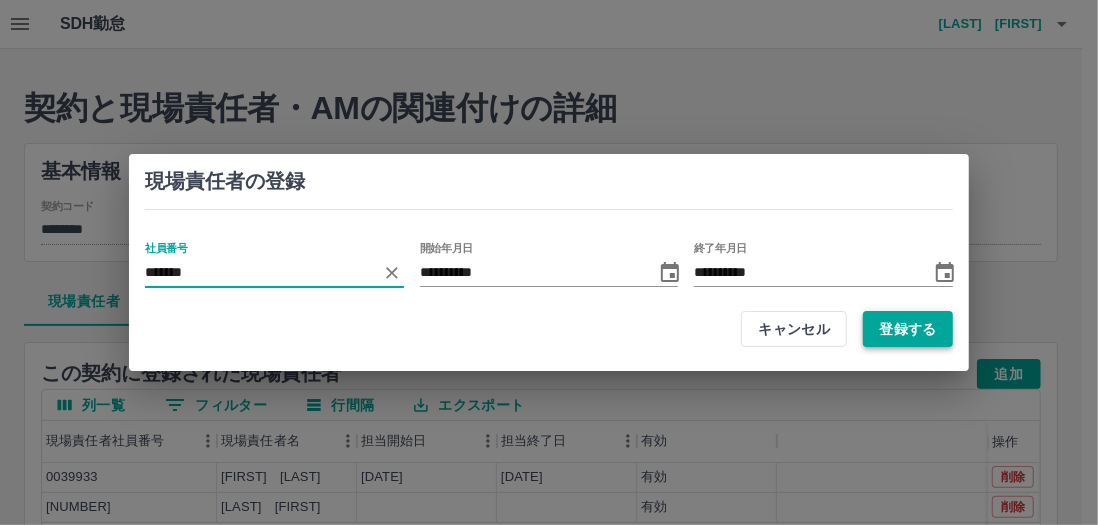 type on "*******" 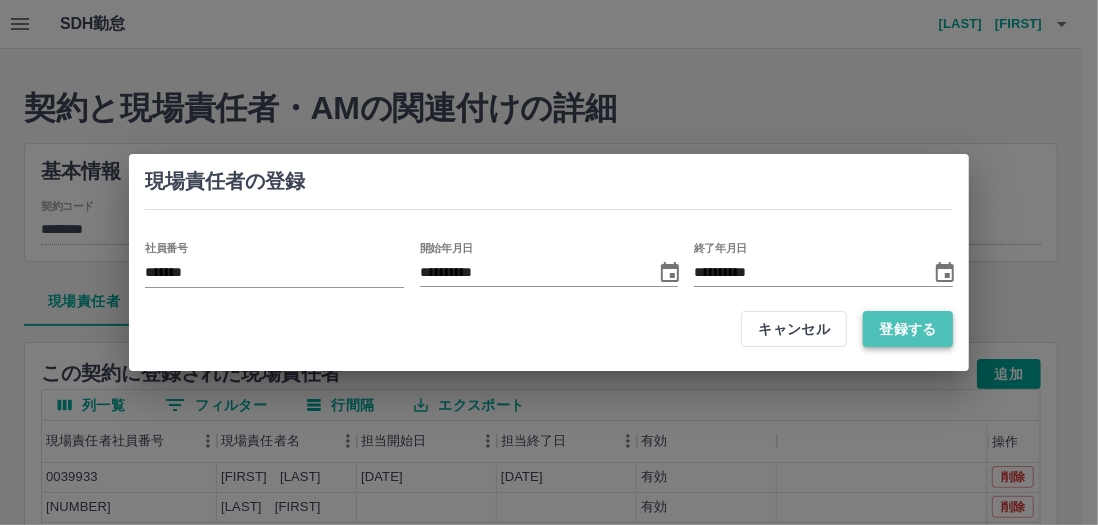 click on "登録する" at bounding box center [908, 329] 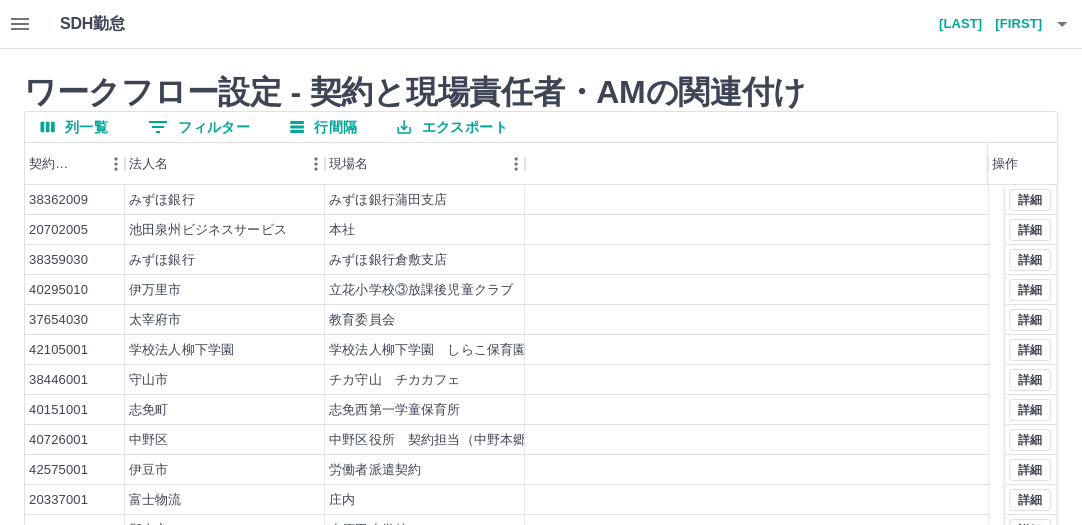 click 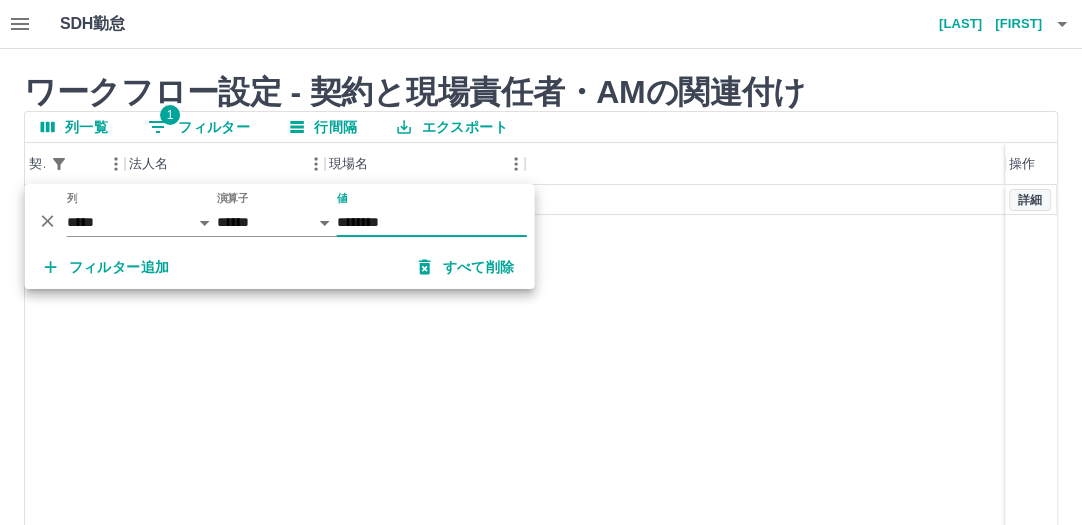 type on "********" 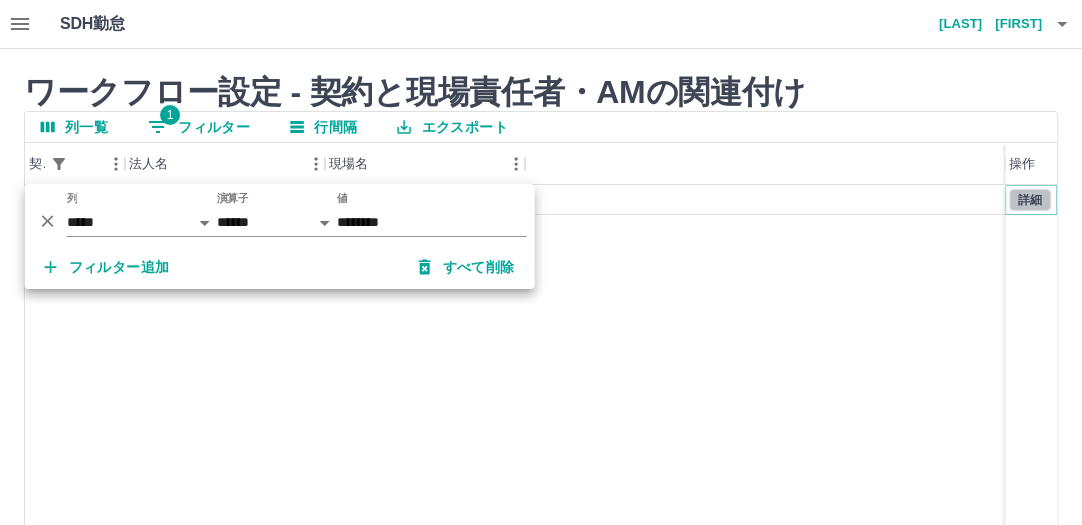 click on "詳細" at bounding box center [1030, 200] 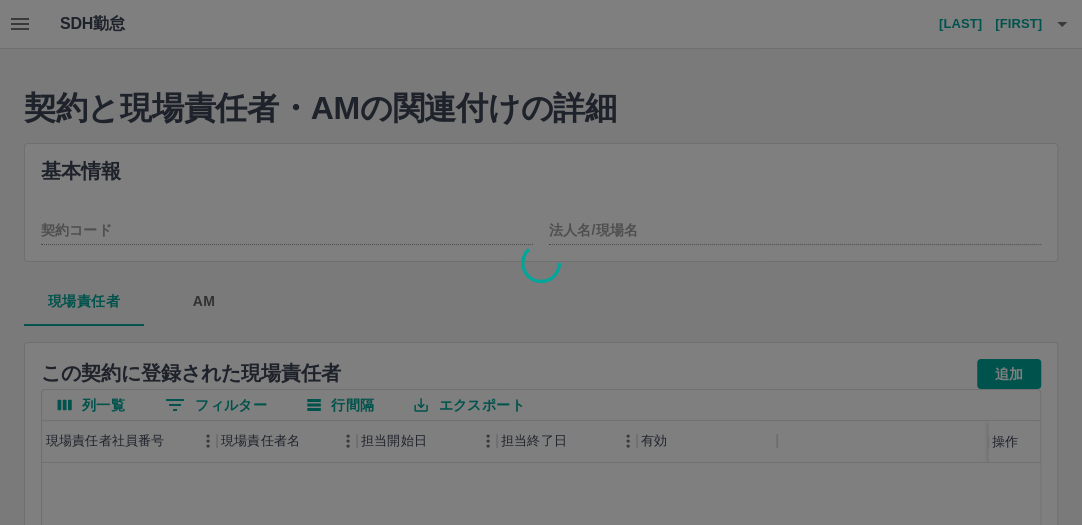 type on "********" 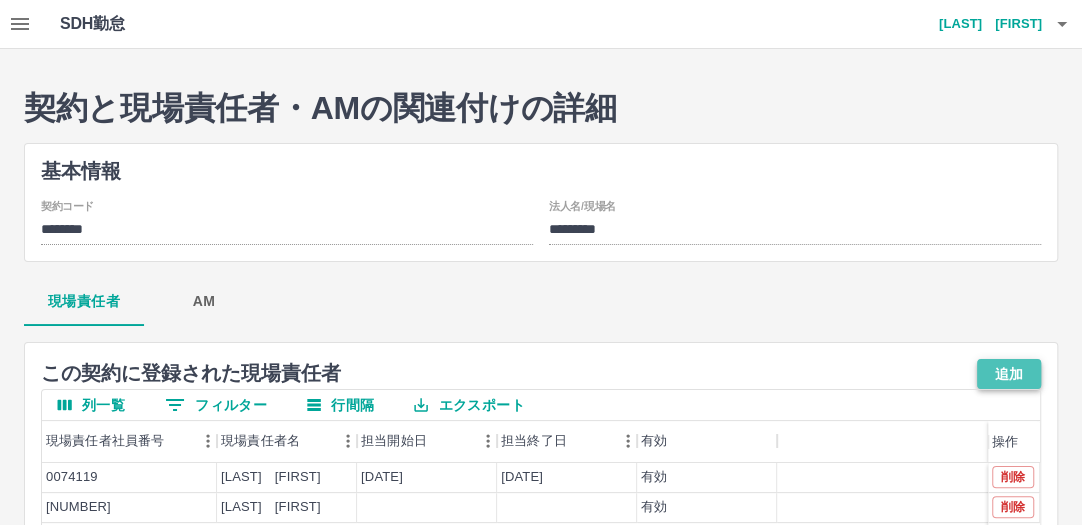 click on "追加" at bounding box center (1009, 374) 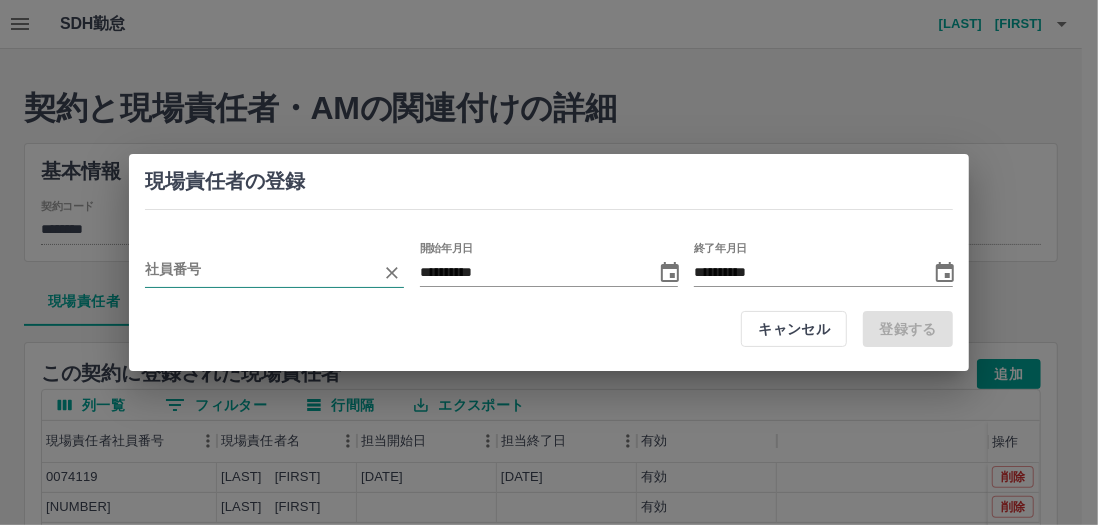 click at bounding box center [259, 272] 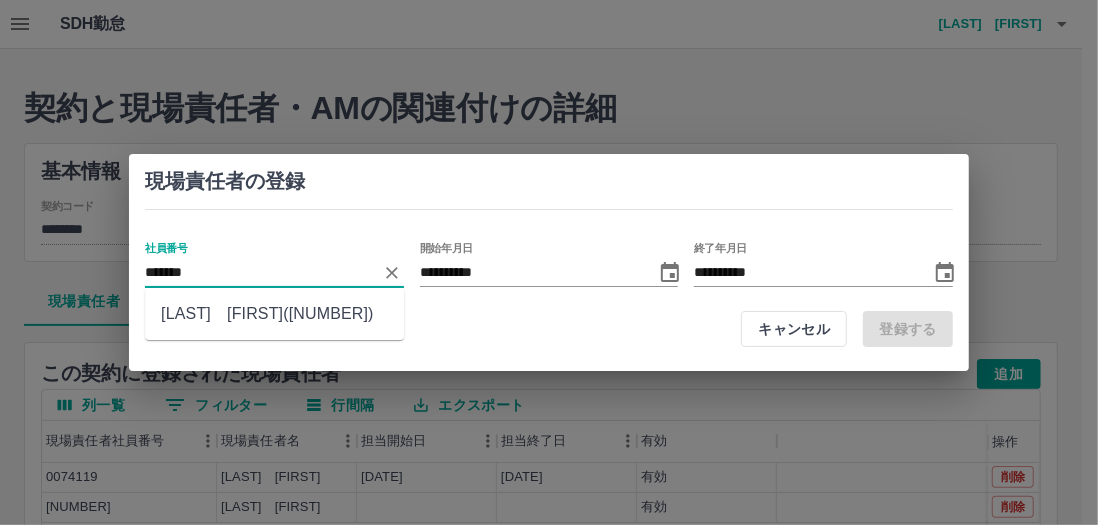 click on "川崎　良子(7010278)" at bounding box center [274, 314] 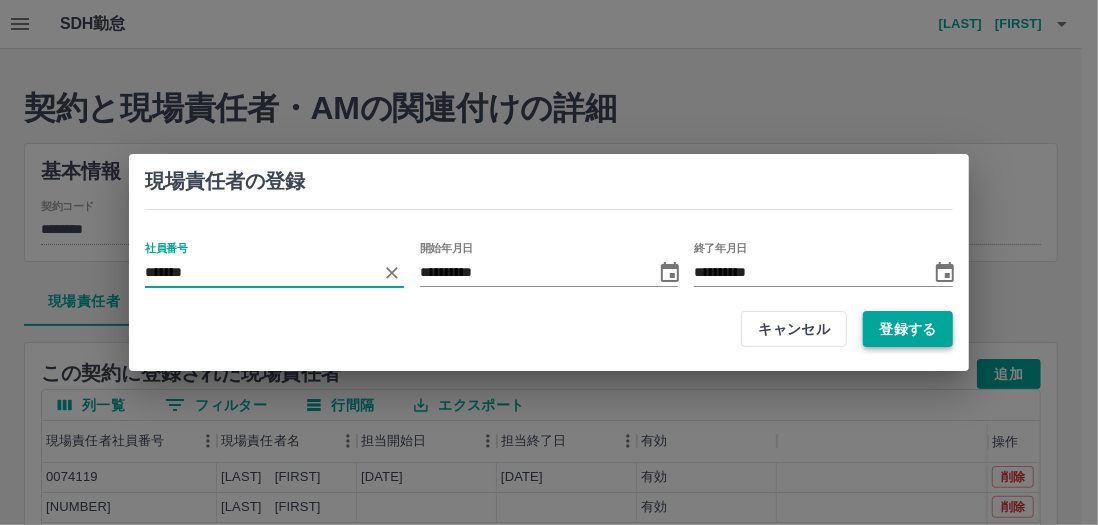 type on "*******" 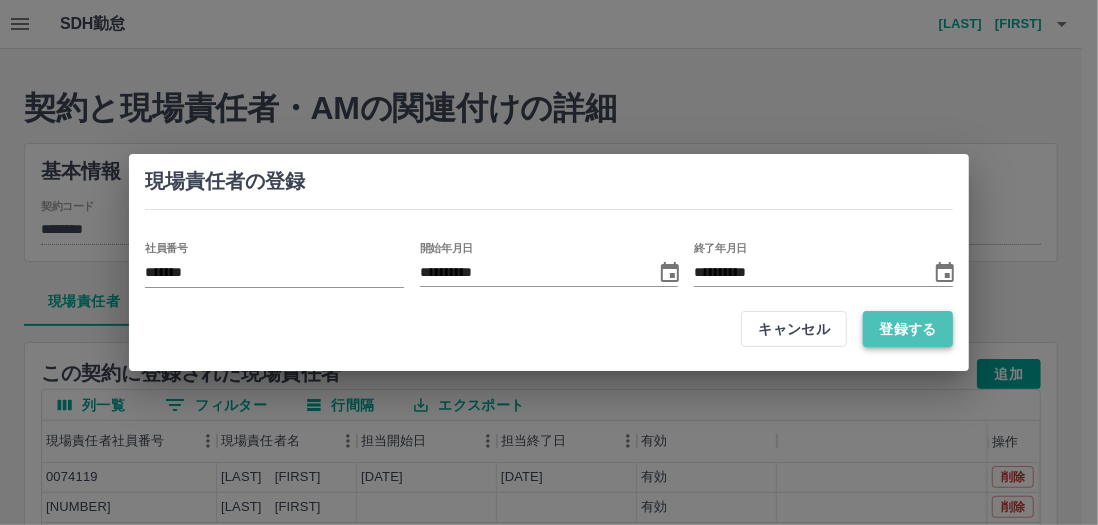 click on "登録する" at bounding box center (908, 329) 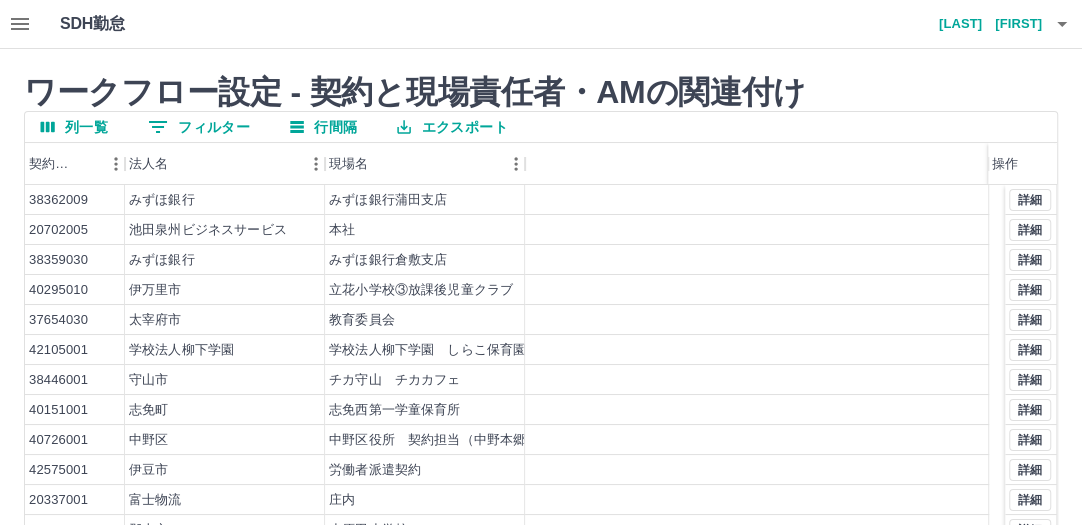 click 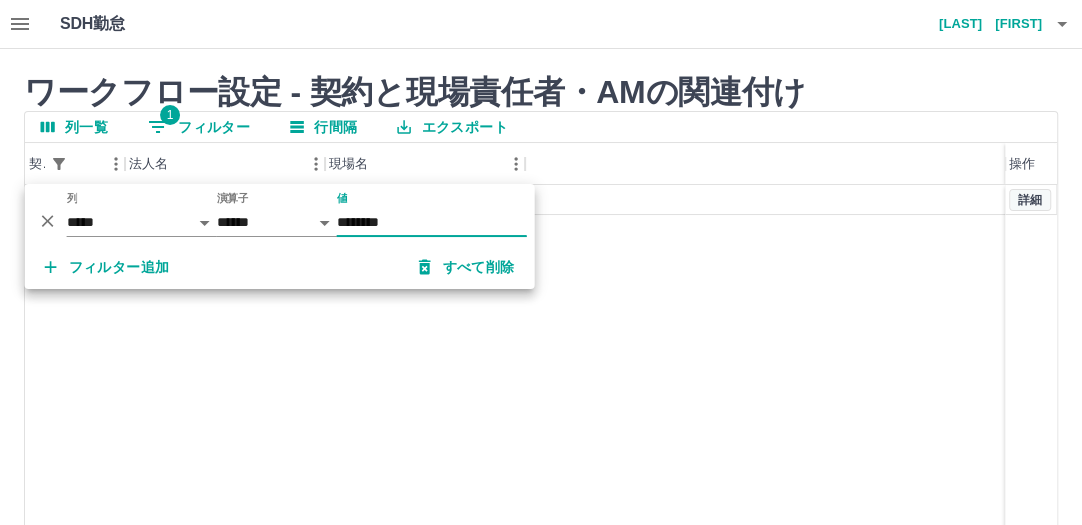 type on "********" 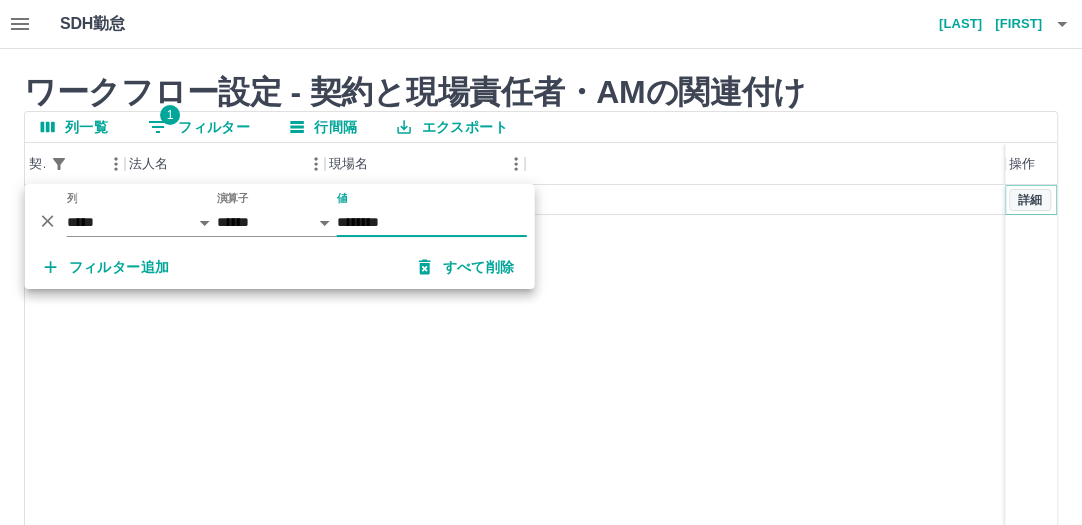 click on "詳細" at bounding box center (1030, 200) 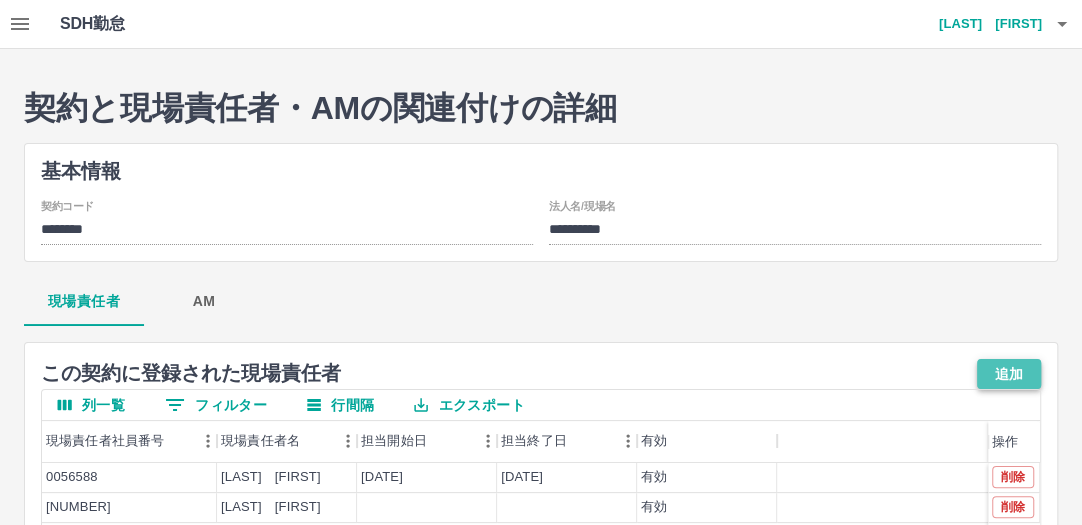 click on "追加" at bounding box center (1009, 374) 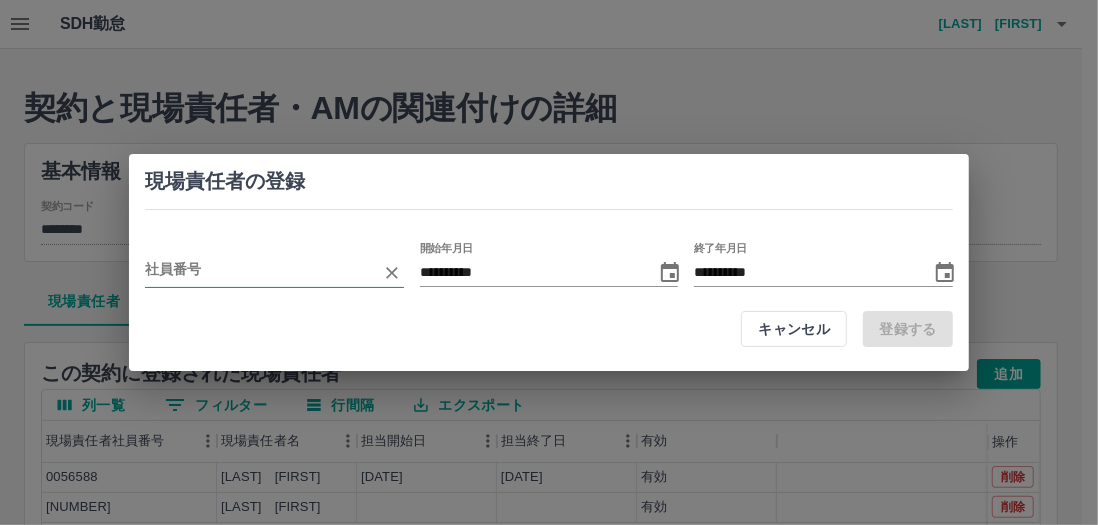 click at bounding box center [259, 272] 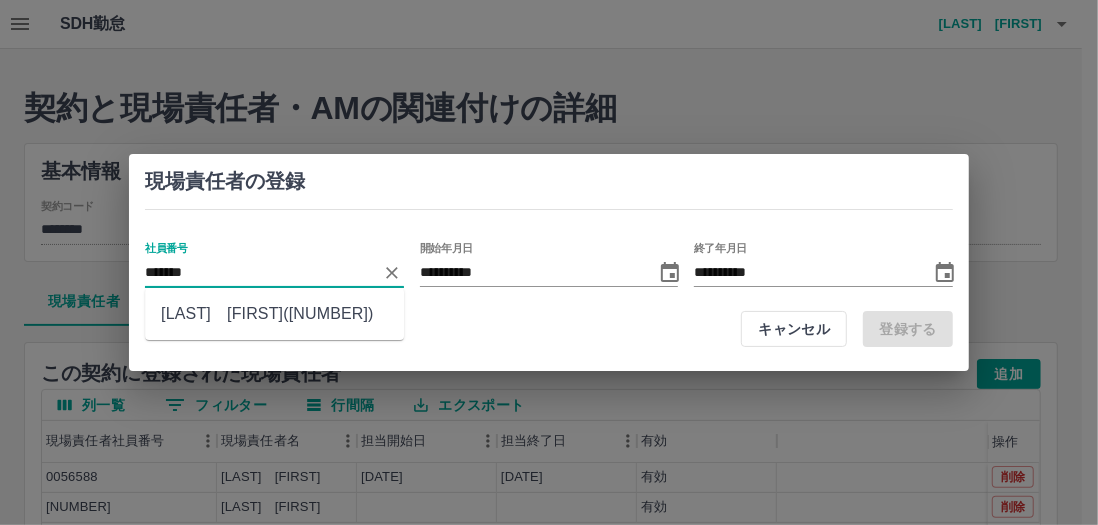 click on "川崎　良子(7010278)" at bounding box center [274, 314] 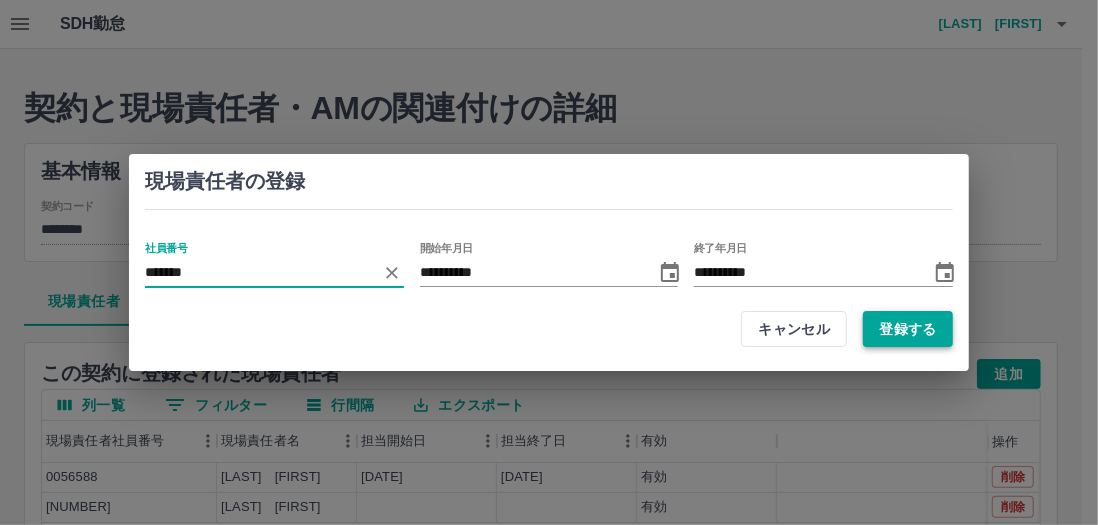 type on "*******" 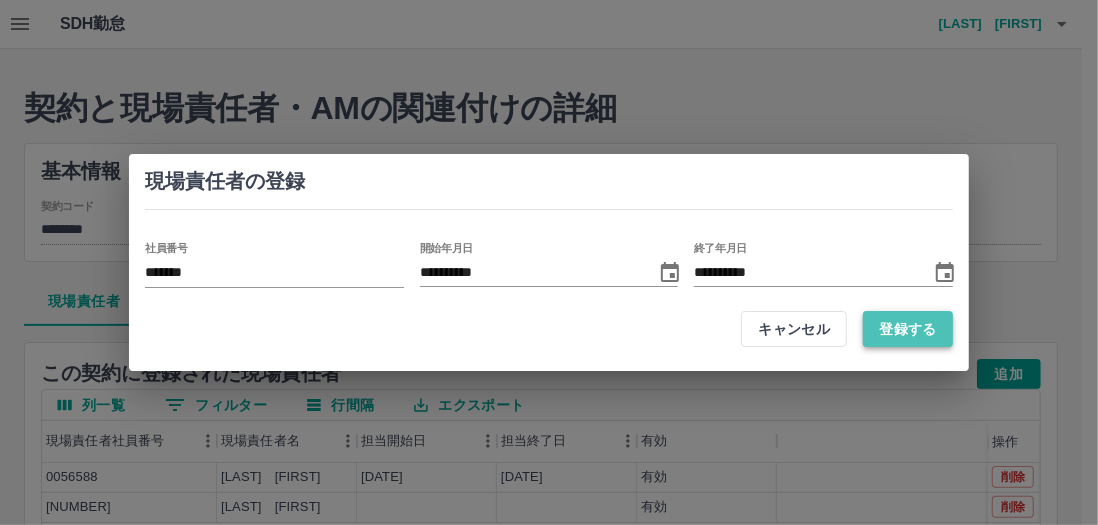 click on "登録する" at bounding box center [908, 329] 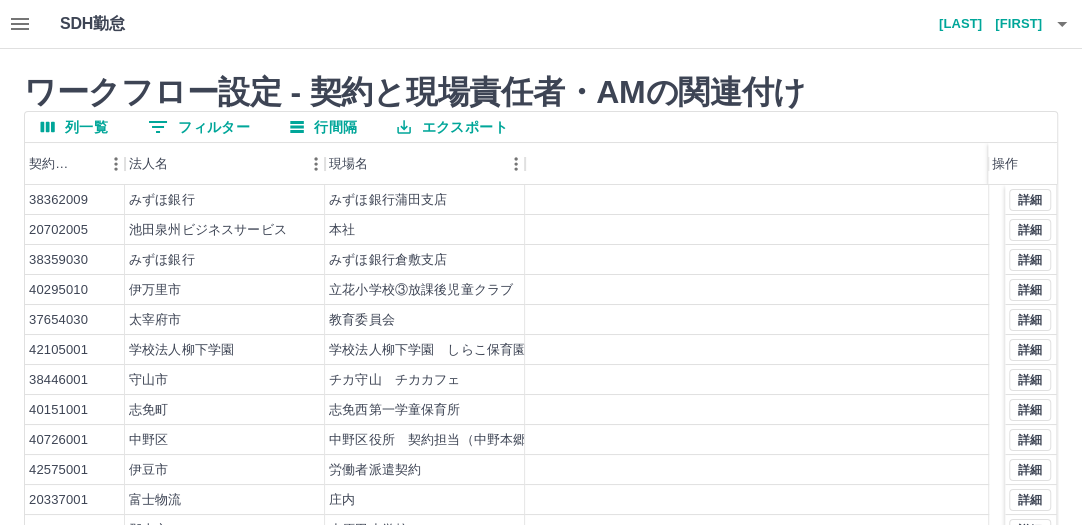 click 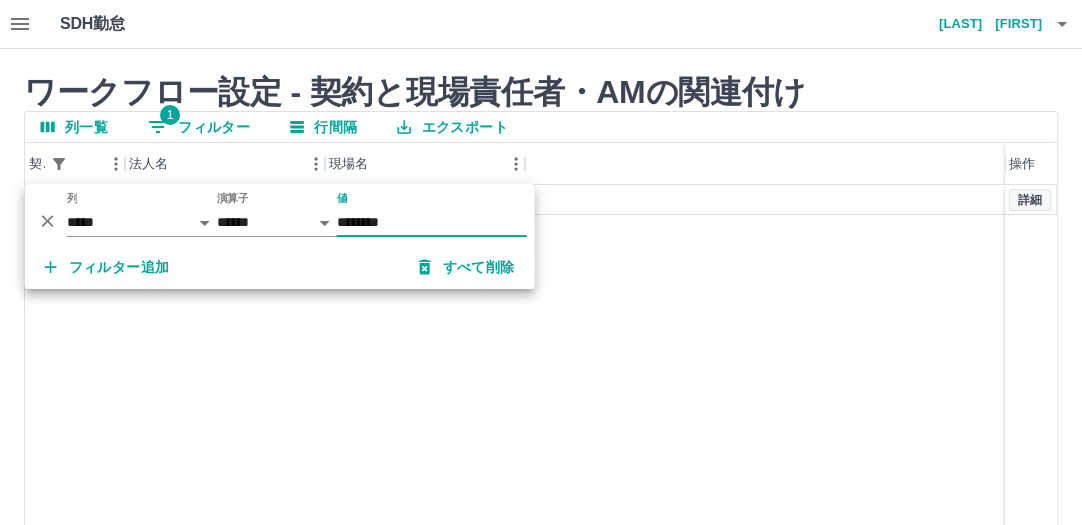 type on "********" 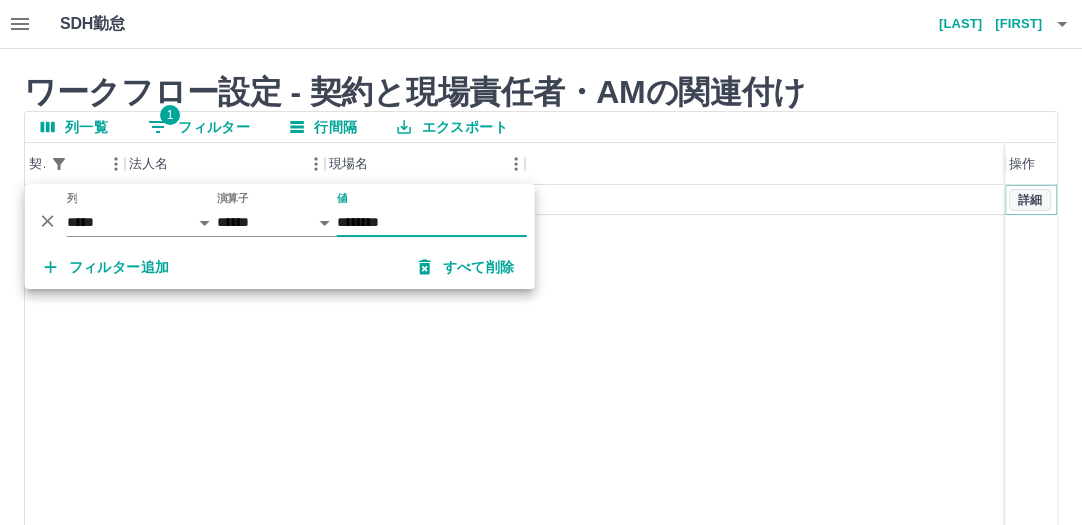 click on "詳細" at bounding box center [1030, 200] 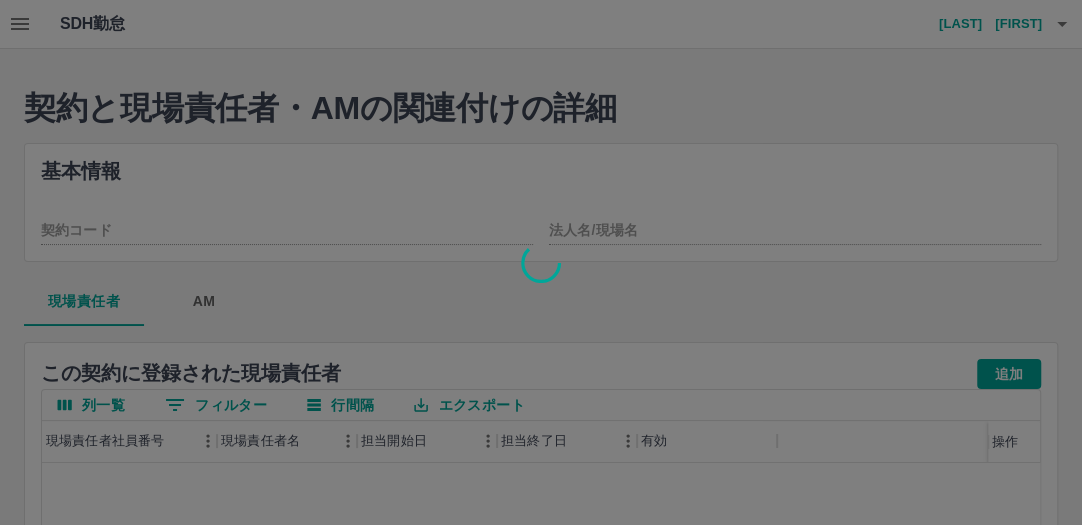 type on "********" 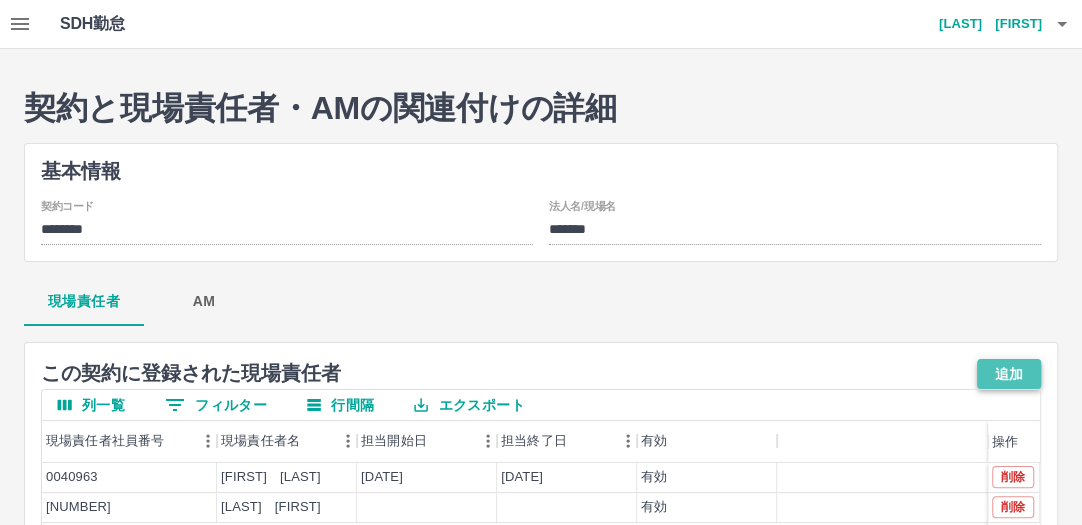 click on "追加" at bounding box center (1009, 374) 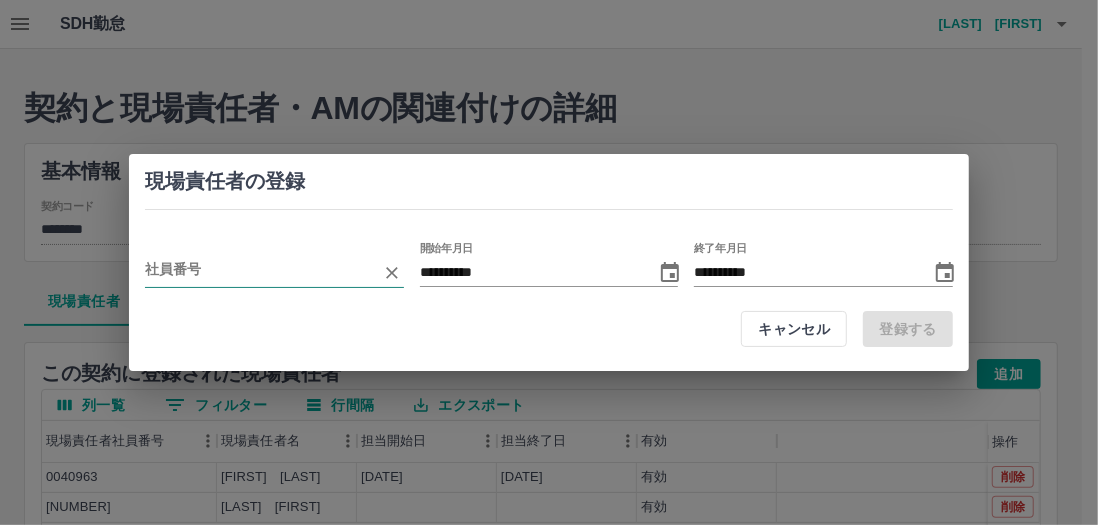 click at bounding box center (391, 273) 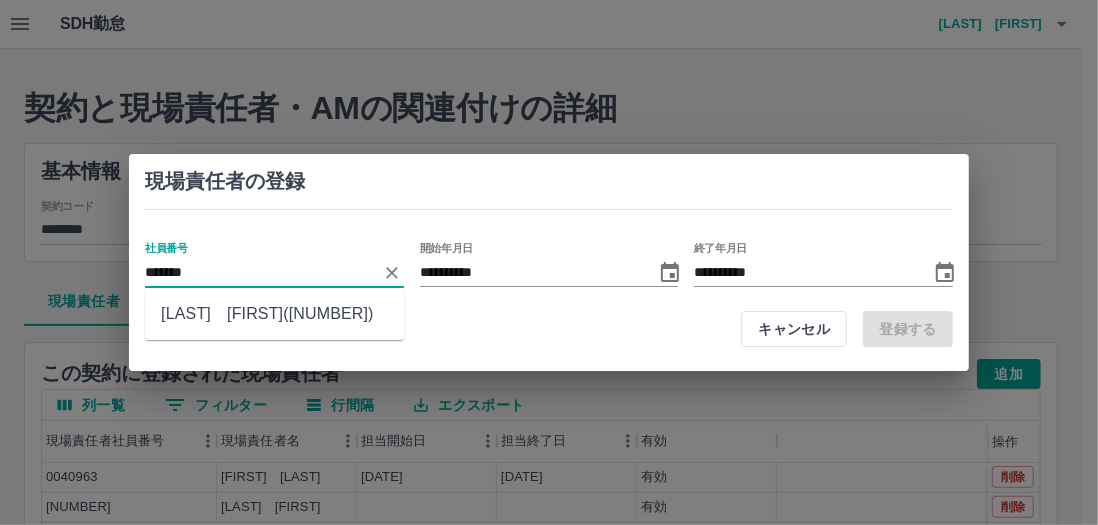 click on "川崎　良子(7010278)" at bounding box center [274, 314] 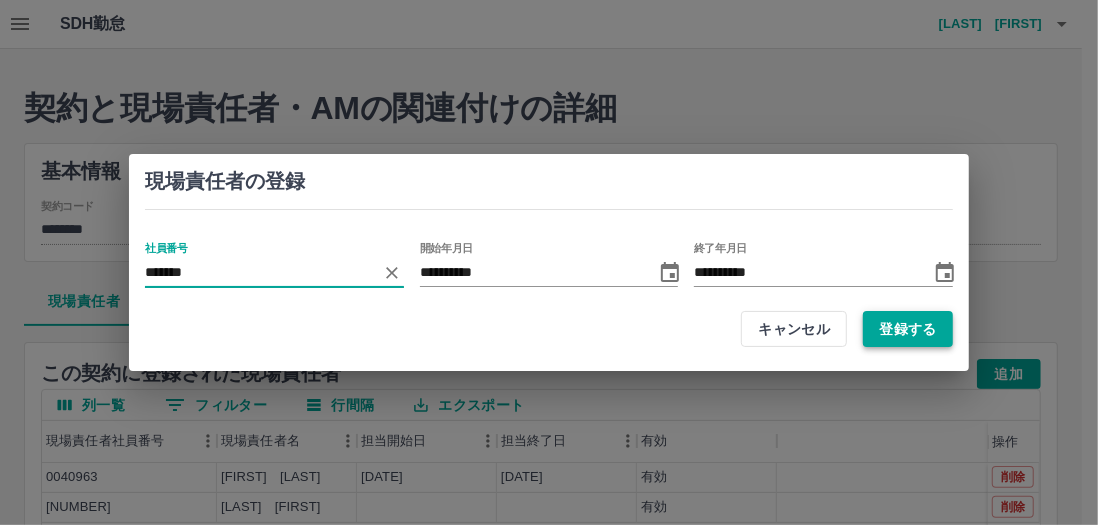 type on "*******" 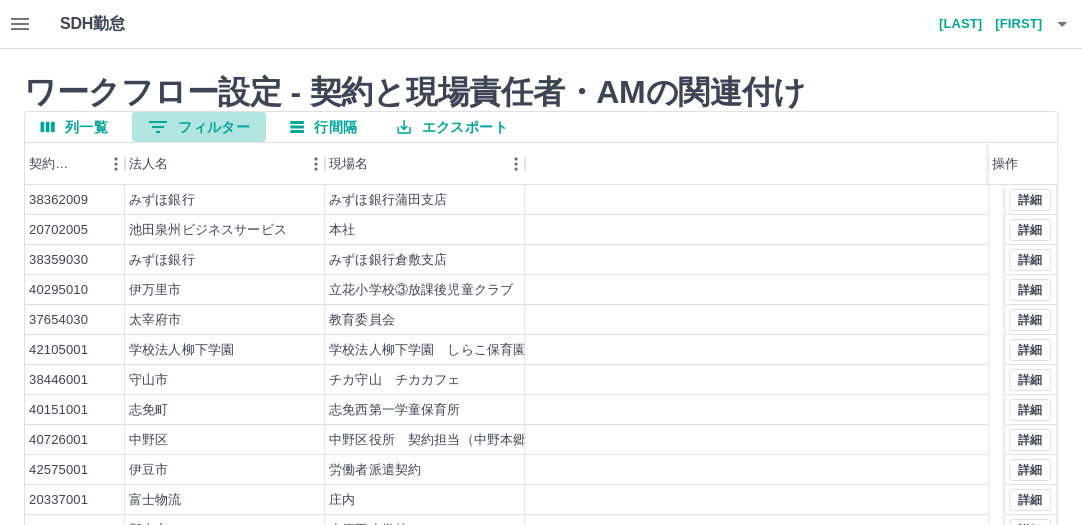 click on "0 フィルター" at bounding box center (199, 127) 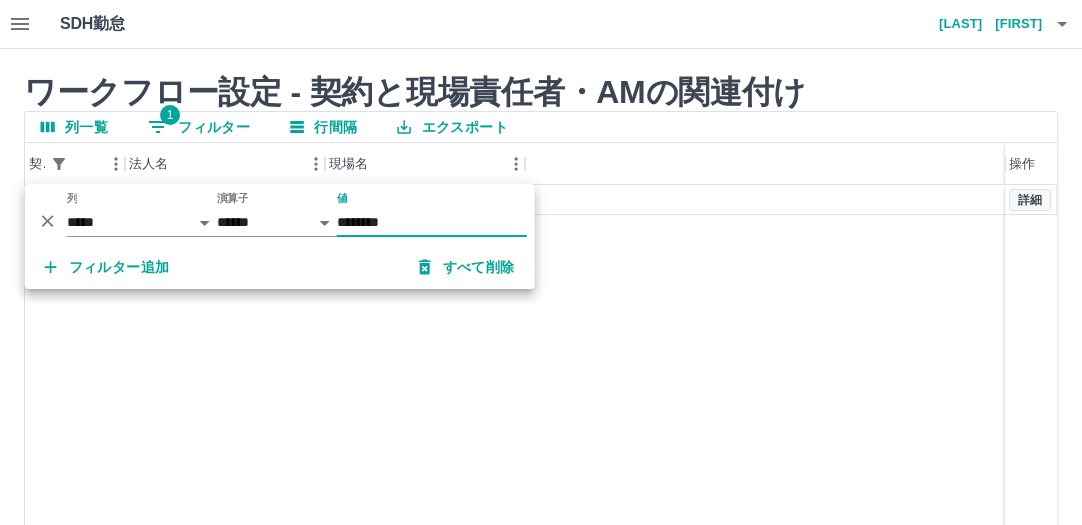 type on "********" 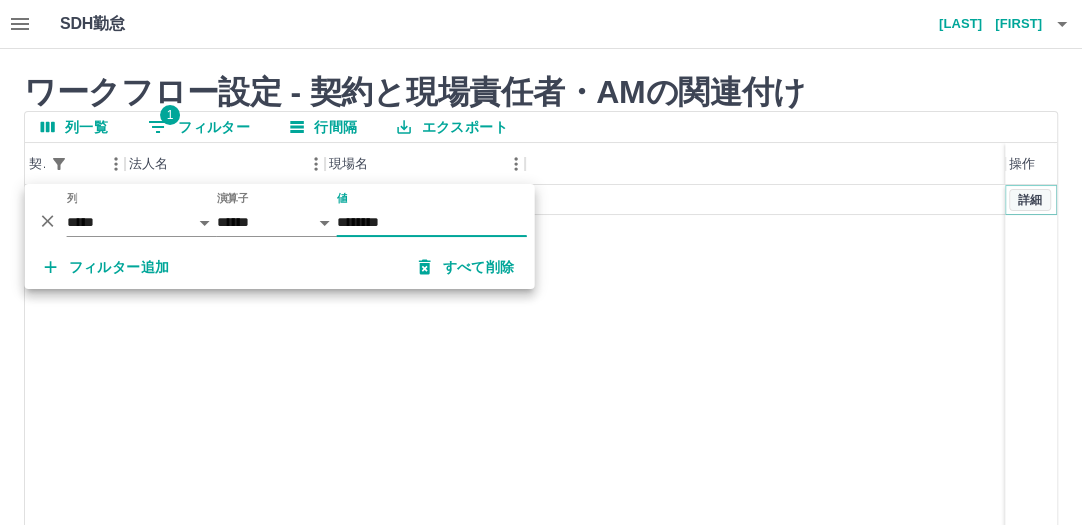 click on "詳細" at bounding box center [1030, 200] 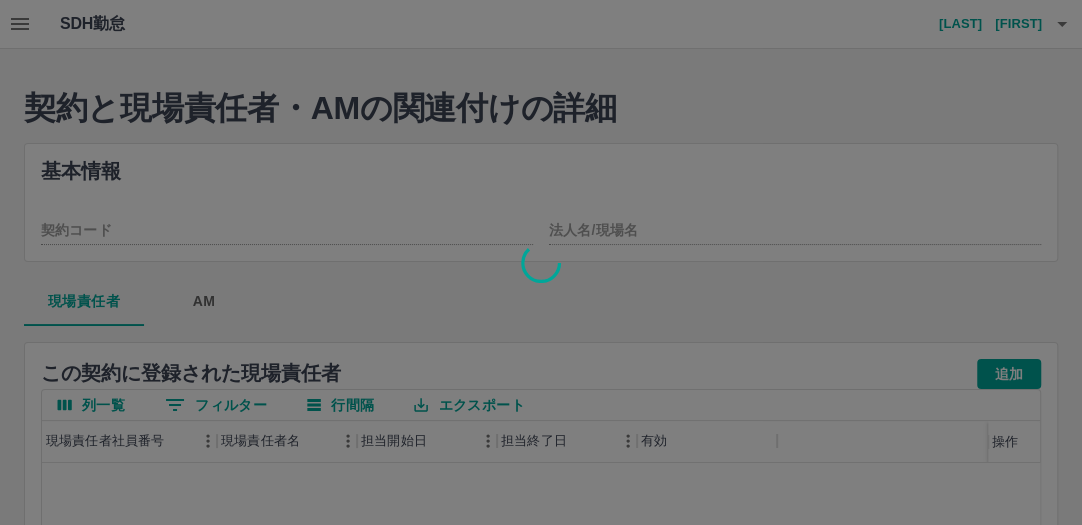type on "********" 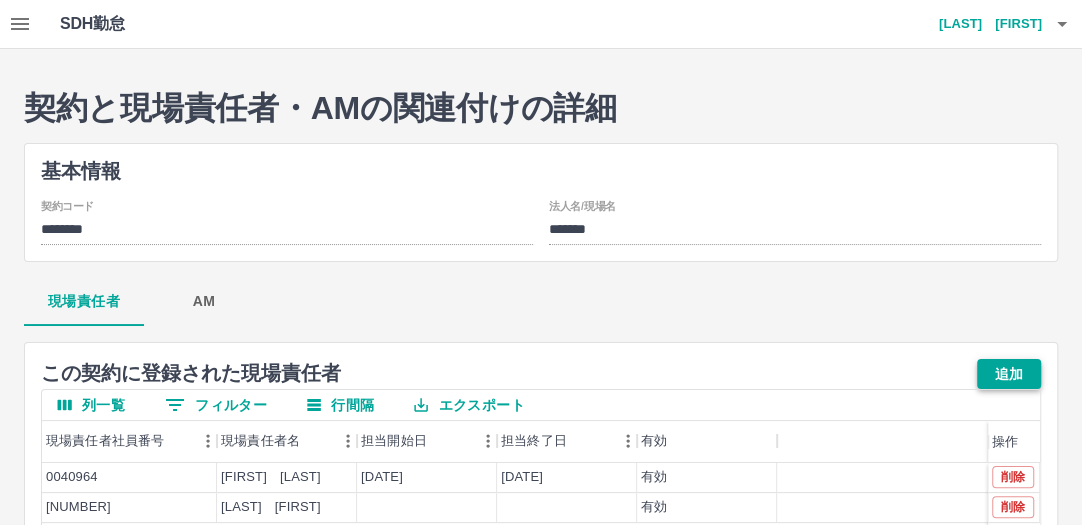 click on "追加" at bounding box center (1009, 374) 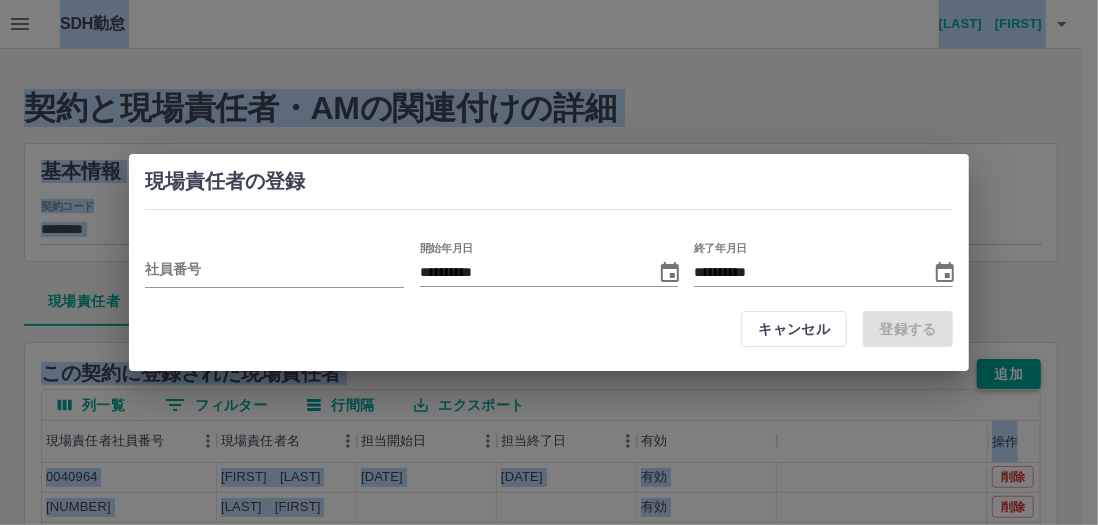 click on "**********" at bounding box center [549, 262] 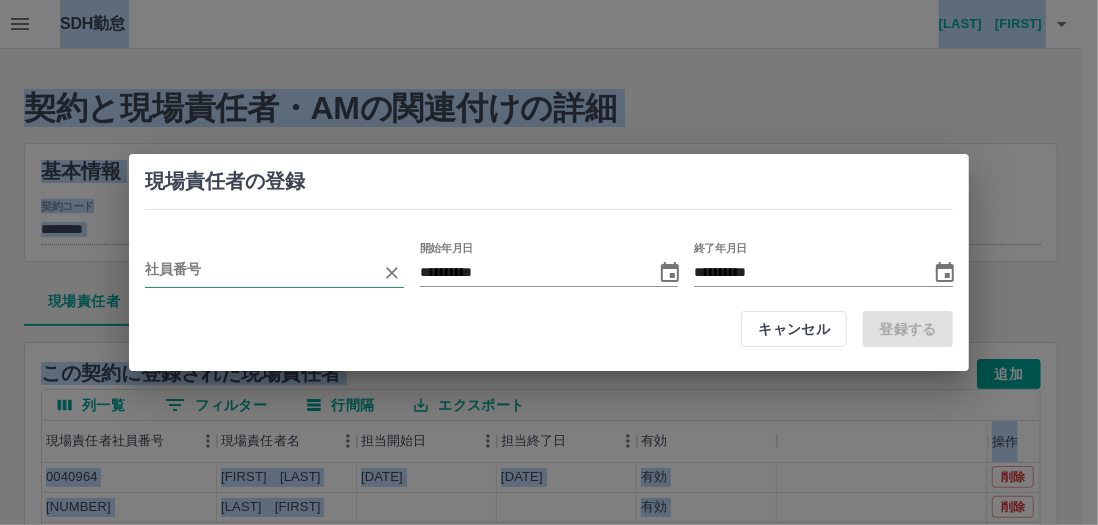 click at bounding box center [259, 272] 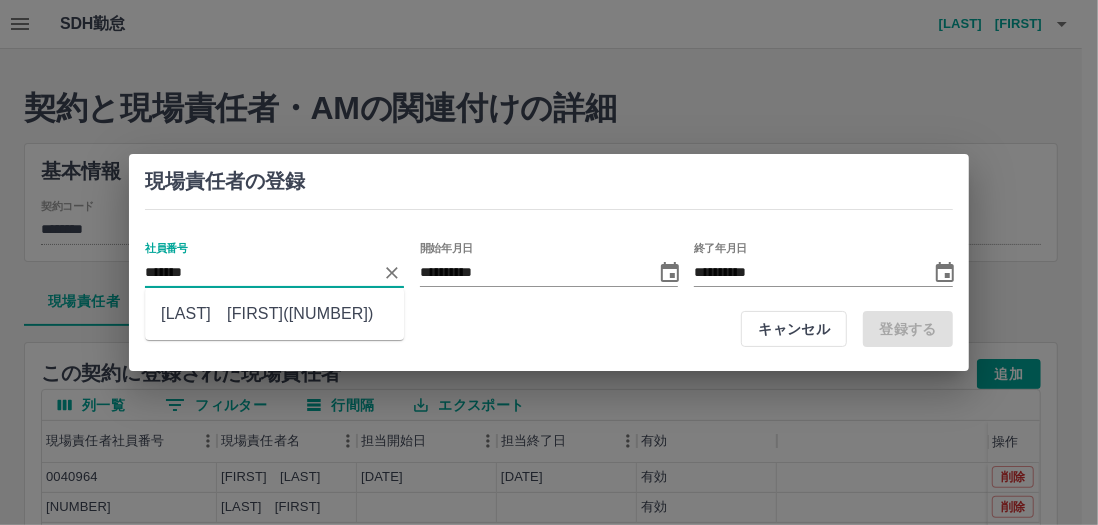 click on "川崎　良子(7010278)" at bounding box center [274, 314] 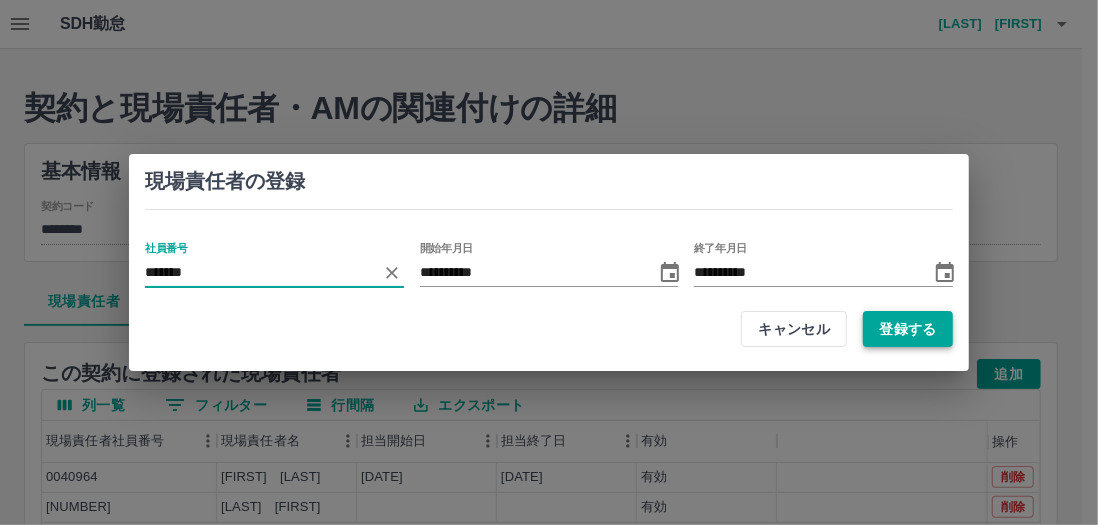 type on "*******" 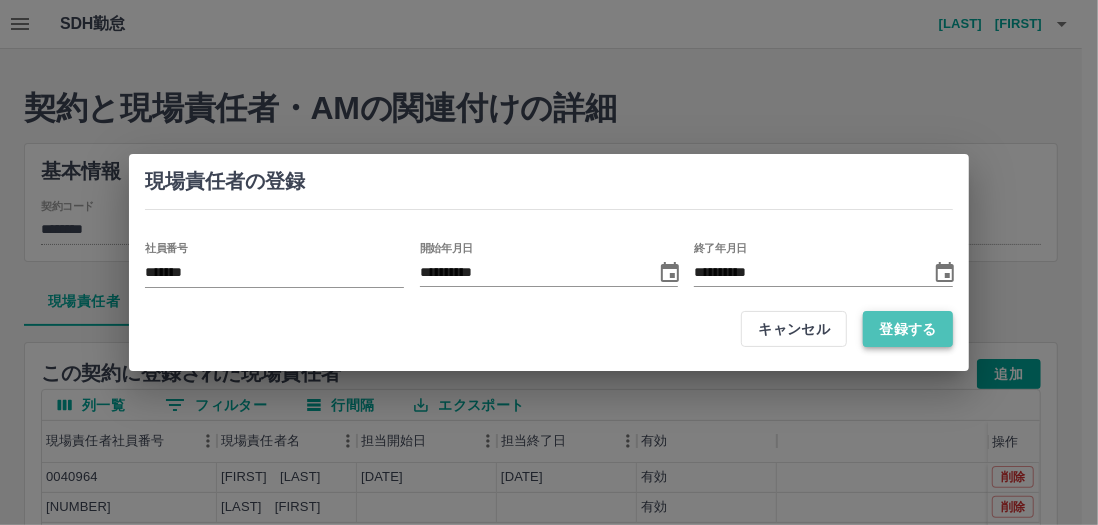 click on "登録する" at bounding box center [908, 329] 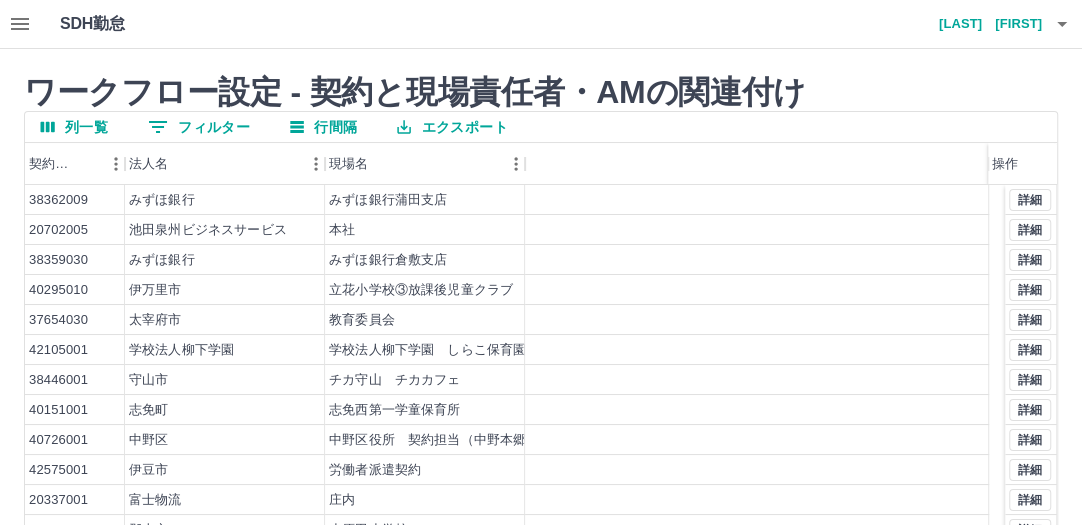 click 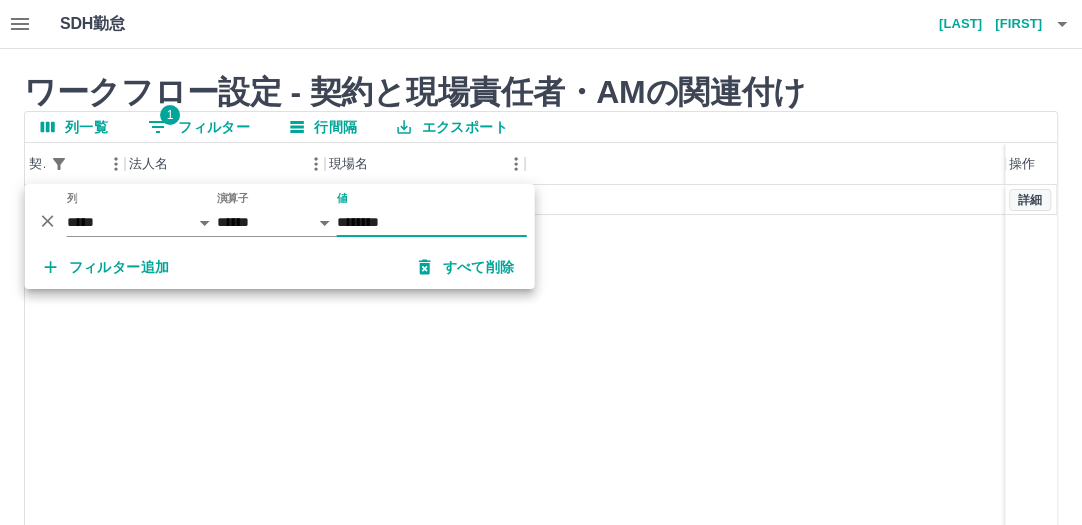 type on "********" 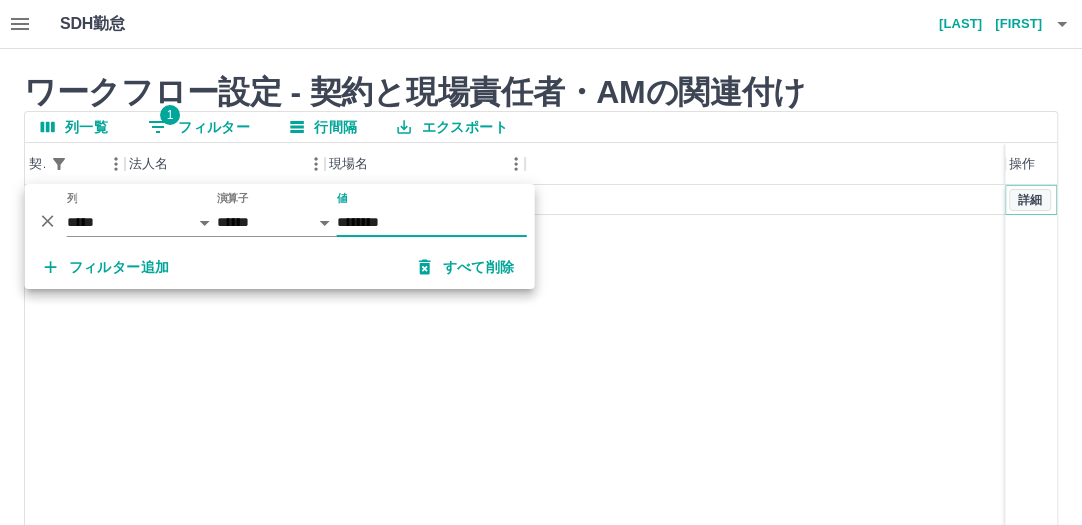click on "詳細" at bounding box center (1030, 200) 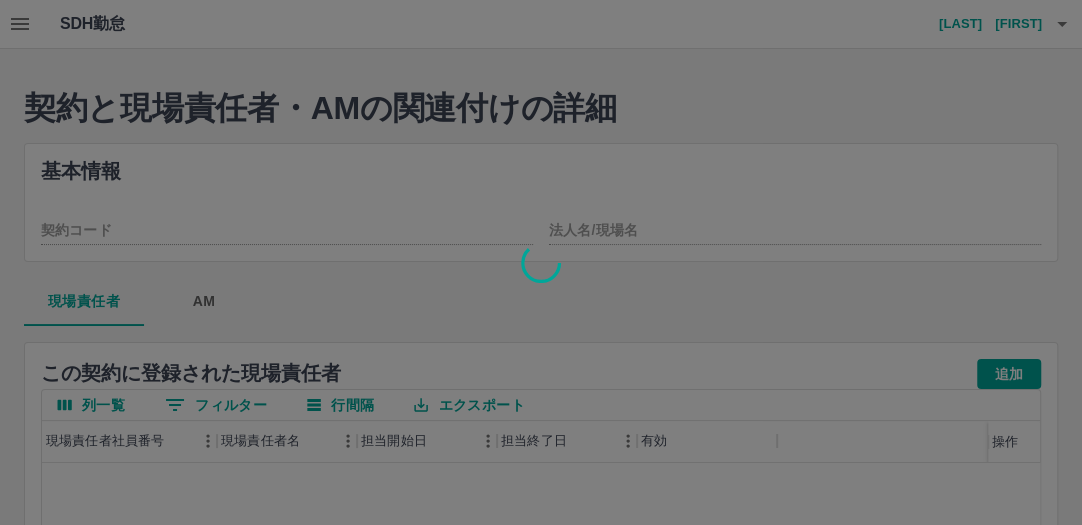 type on "********" 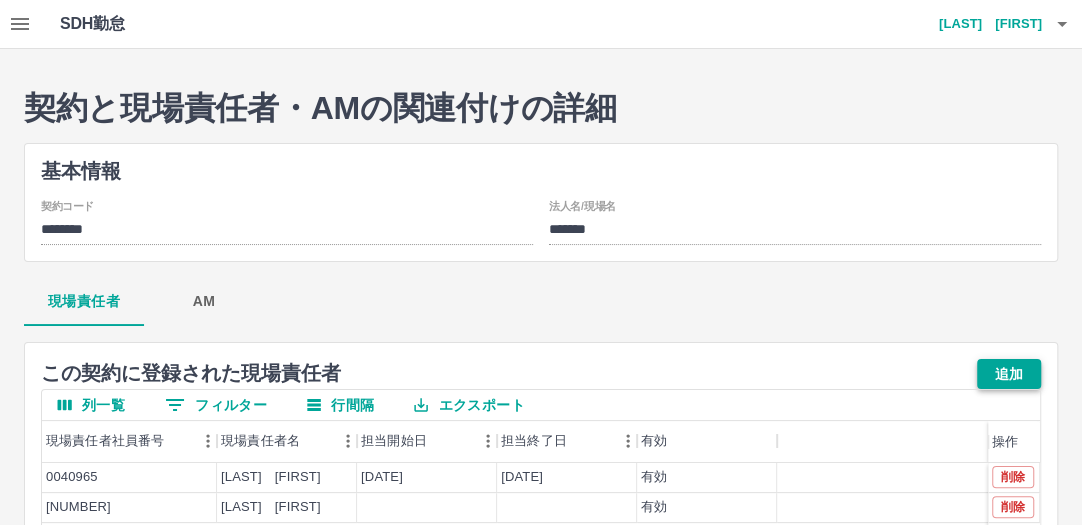 click on "追加" at bounding box center (1009, 374) 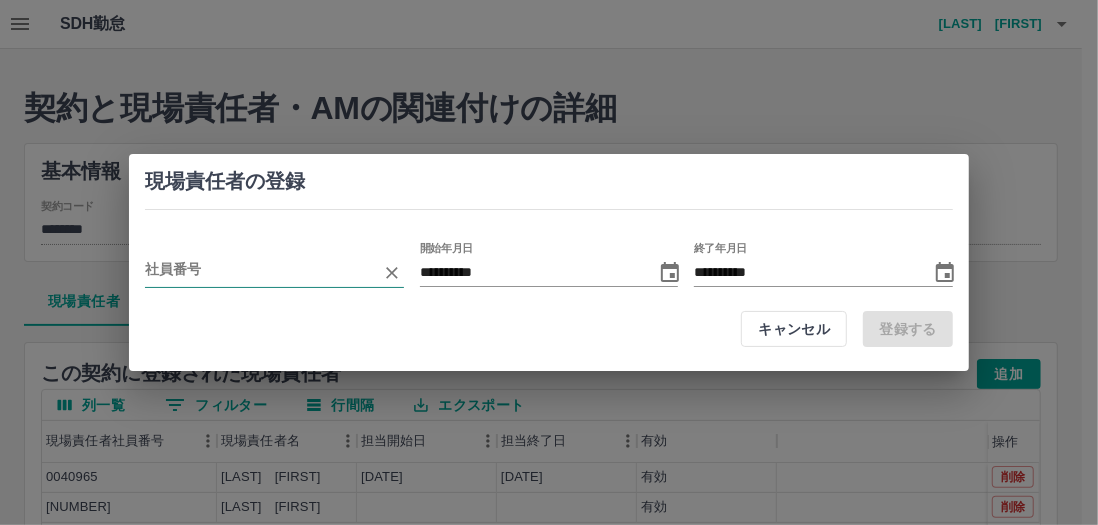 click at bounding box center (259, 272) 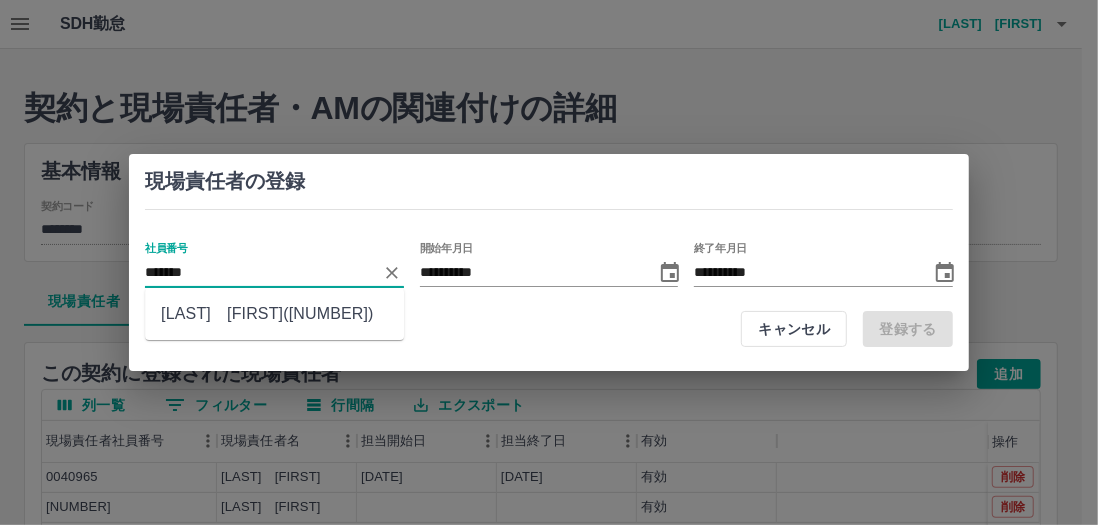 click on "川崎　良子(7010278)" at bounding box center (274, 314) 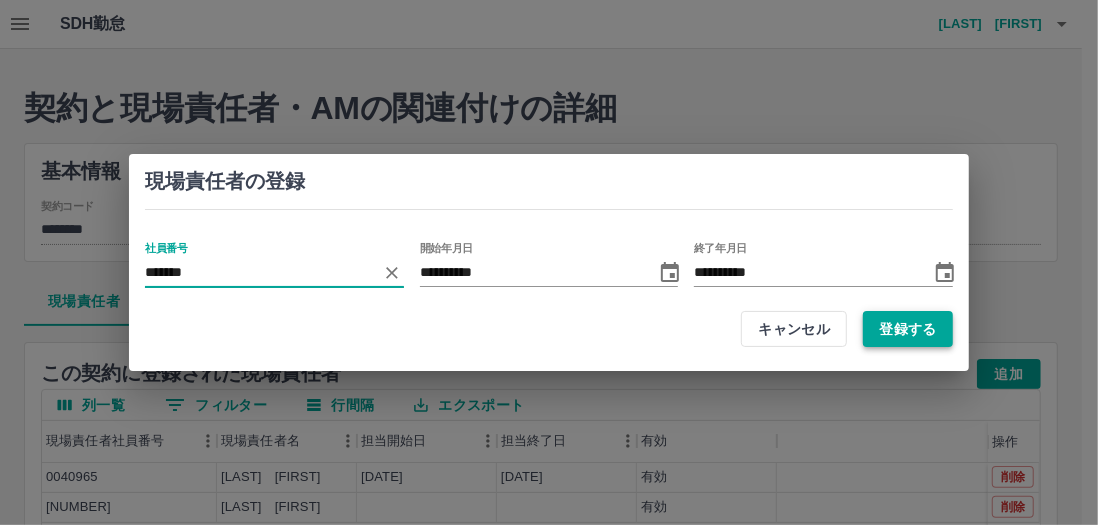 type on "*******" 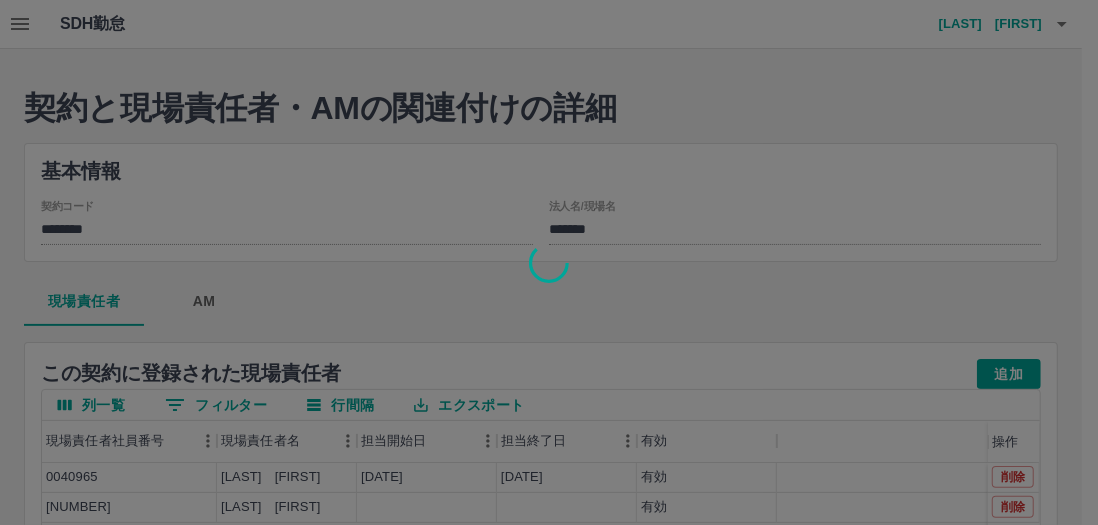 type 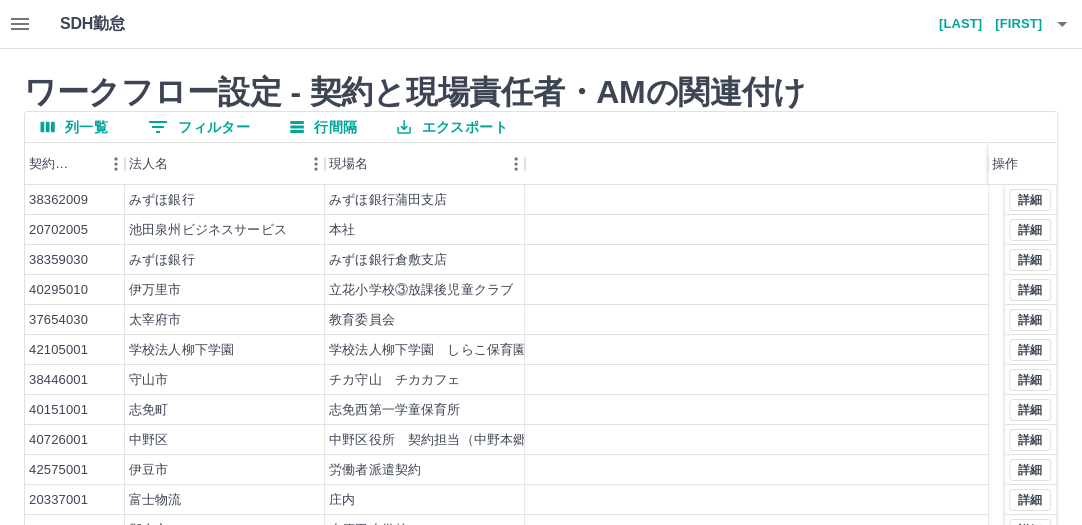 click 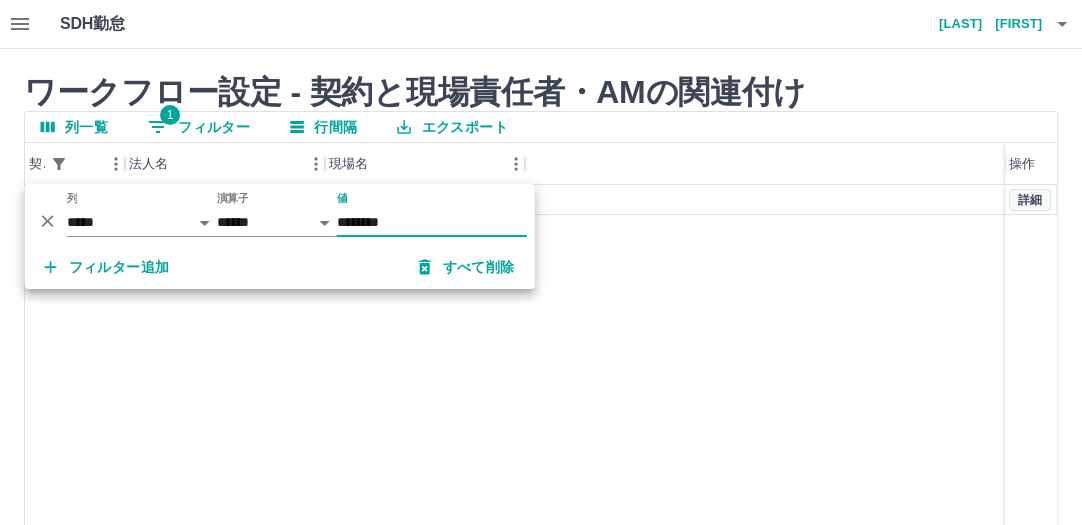 type on "********" 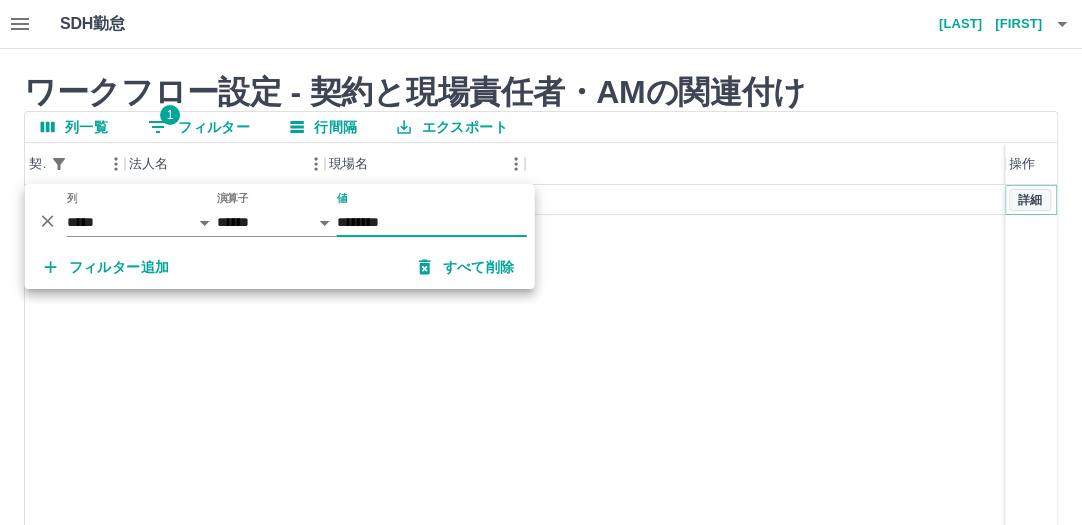 click on "詳細" at bounding box center [1030, 200] 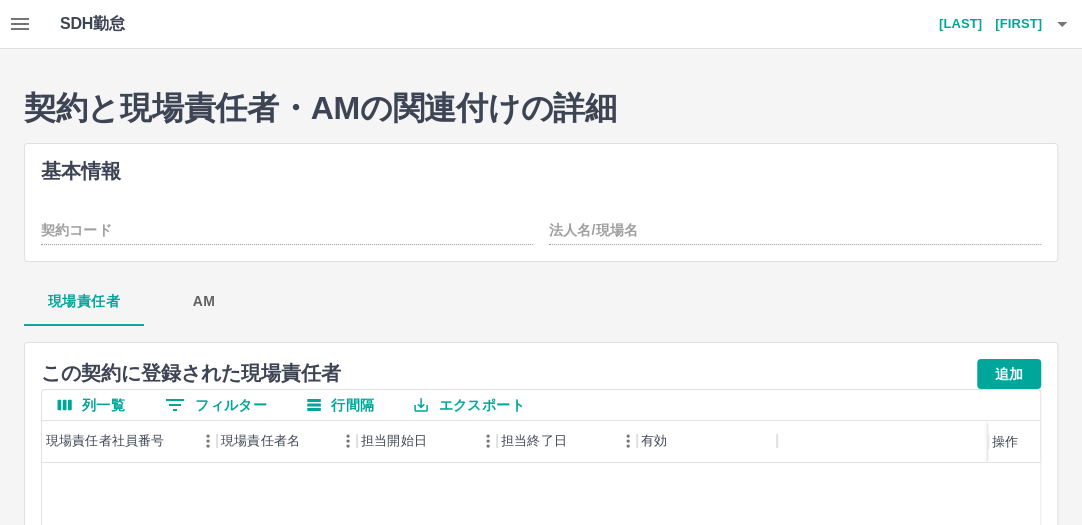 type on "********" 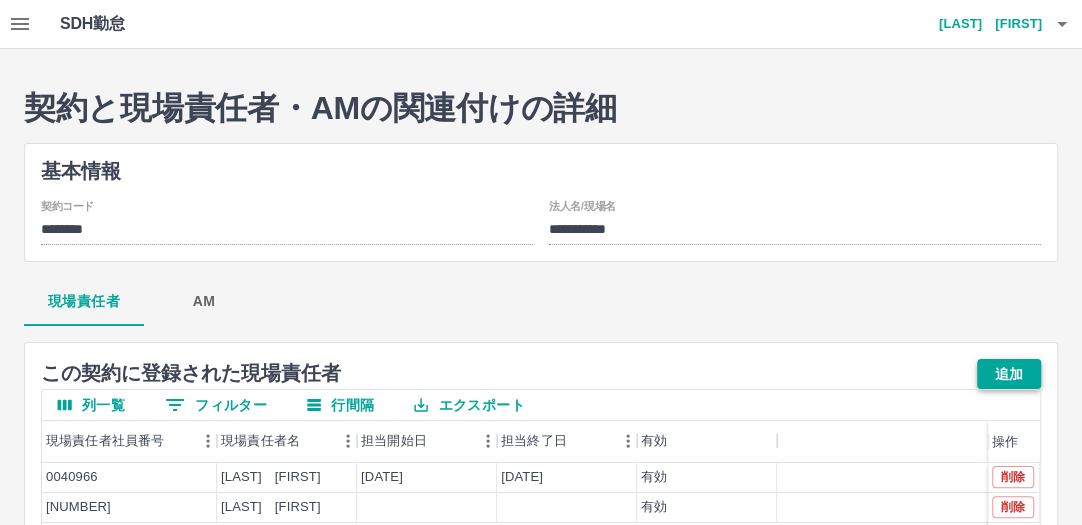 click on "追加" at bounding box center [1009, 374] 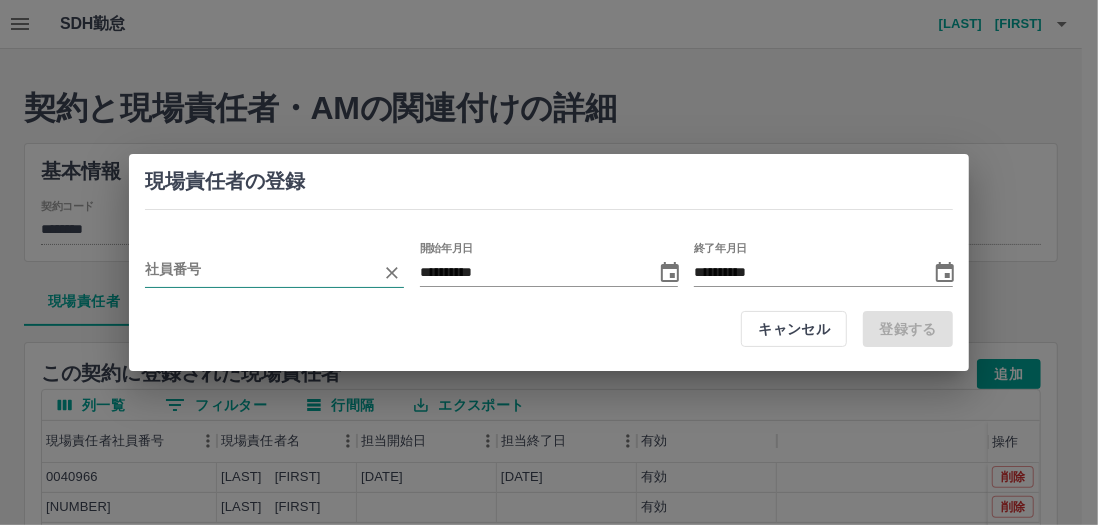 click at bounding box center (259, 272) 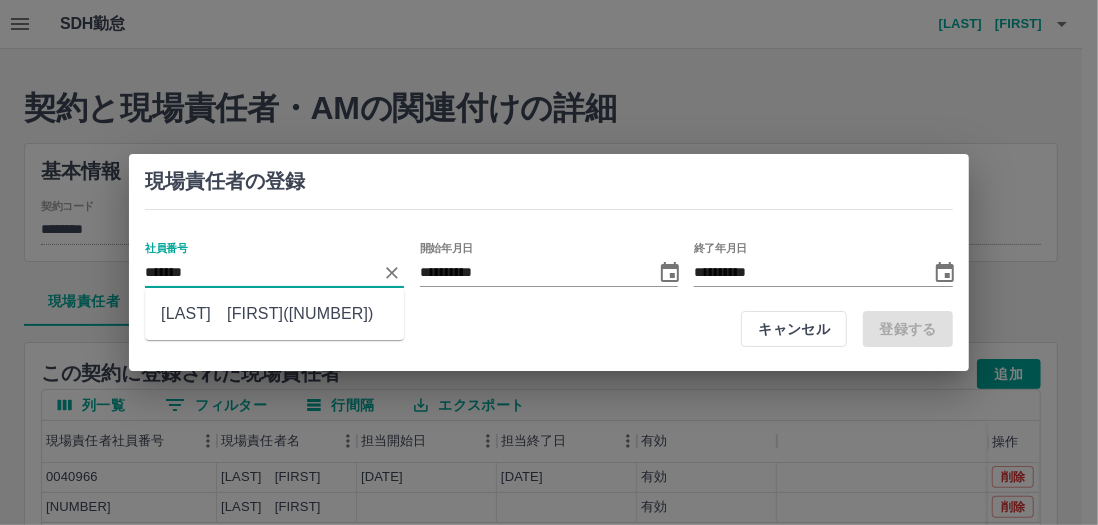 click on "川崎　良子(7010278)" at bounding box center (274, 314) 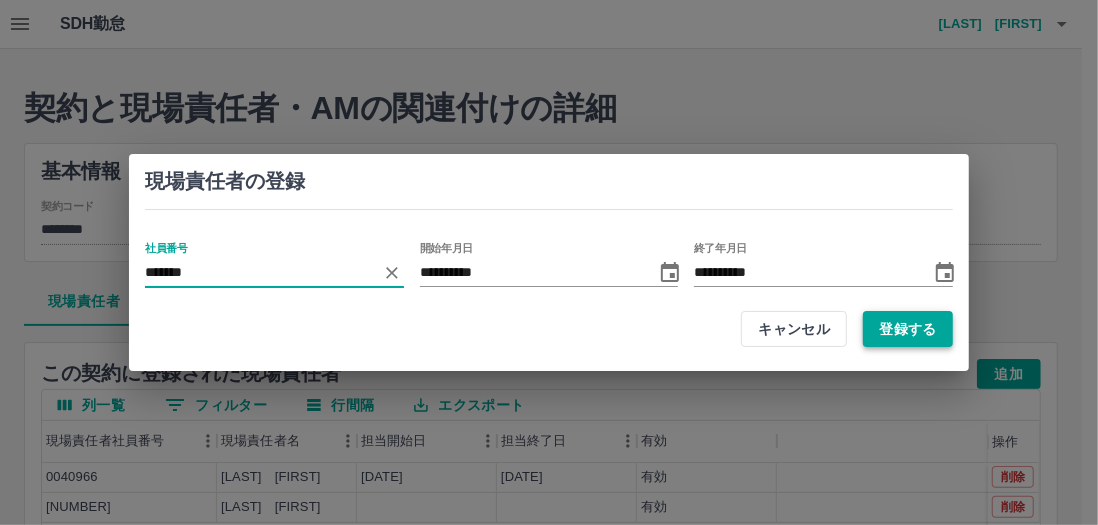 type on "*******" 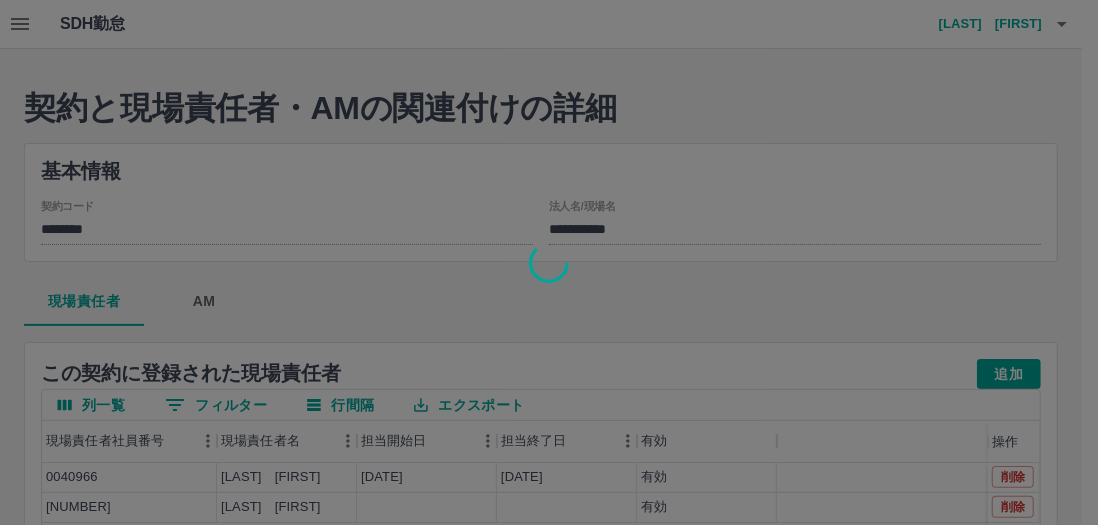 type 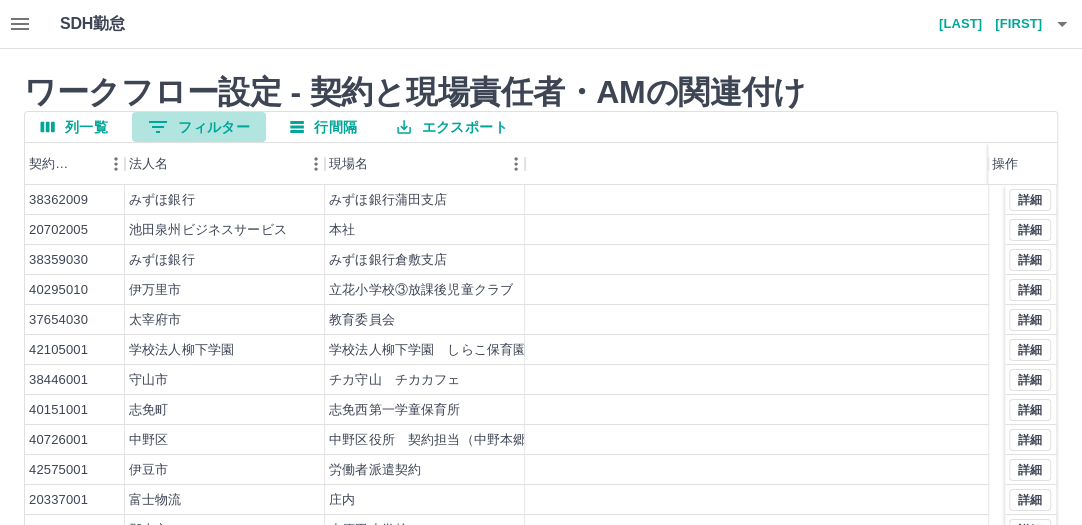 click on "0 フィルター" at bounding box center (199, 127) 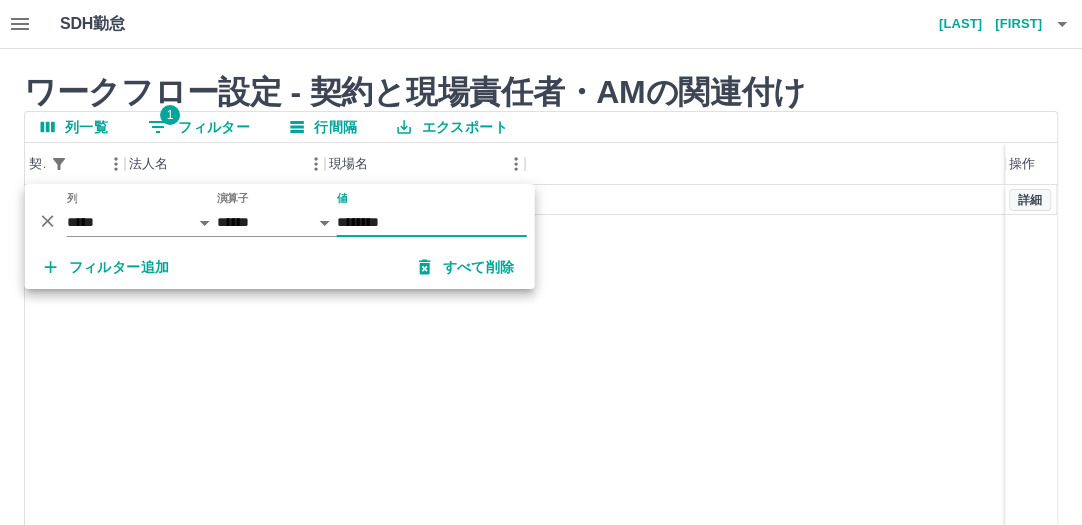 type on "********" 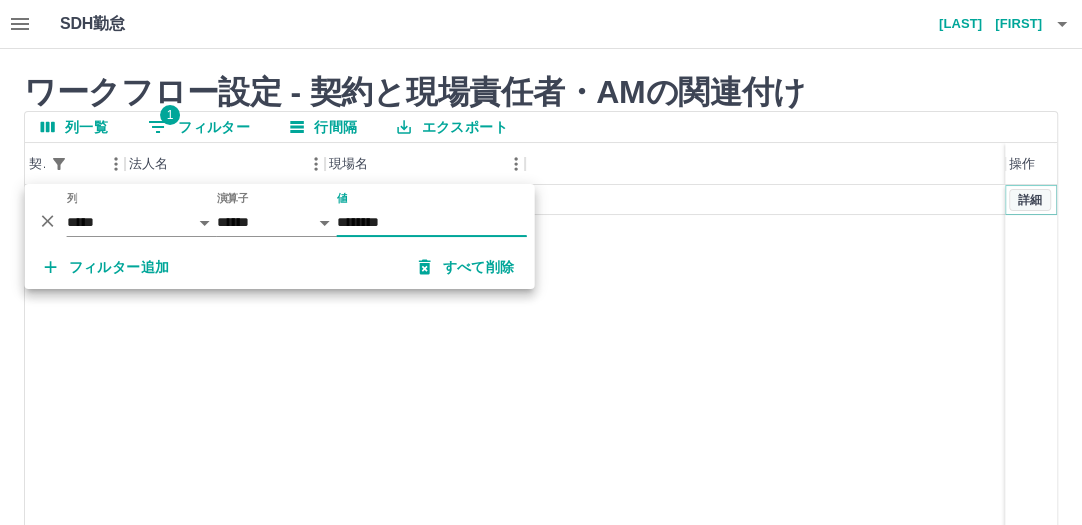 click on "詳細" at bounding box center (1030, 200) 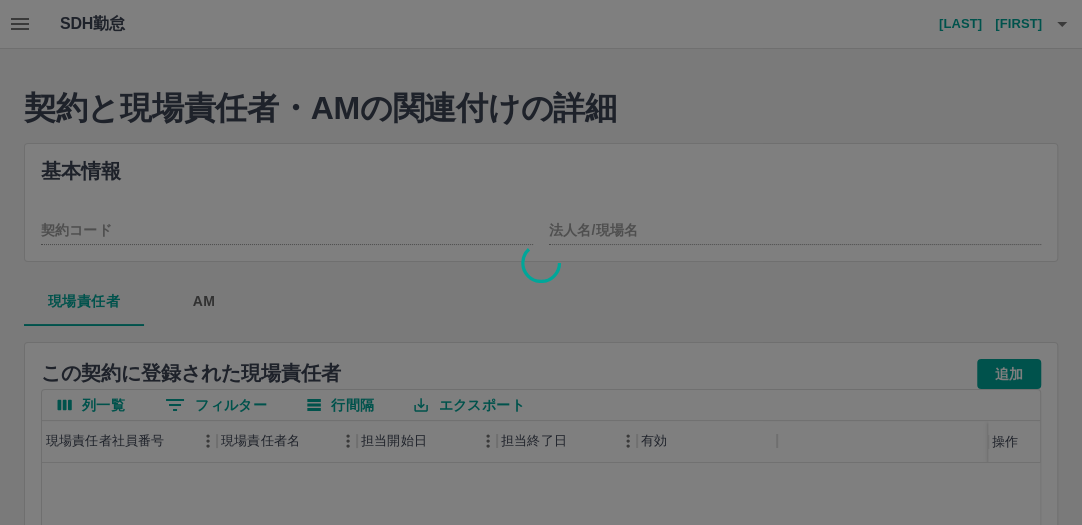 type on "********" 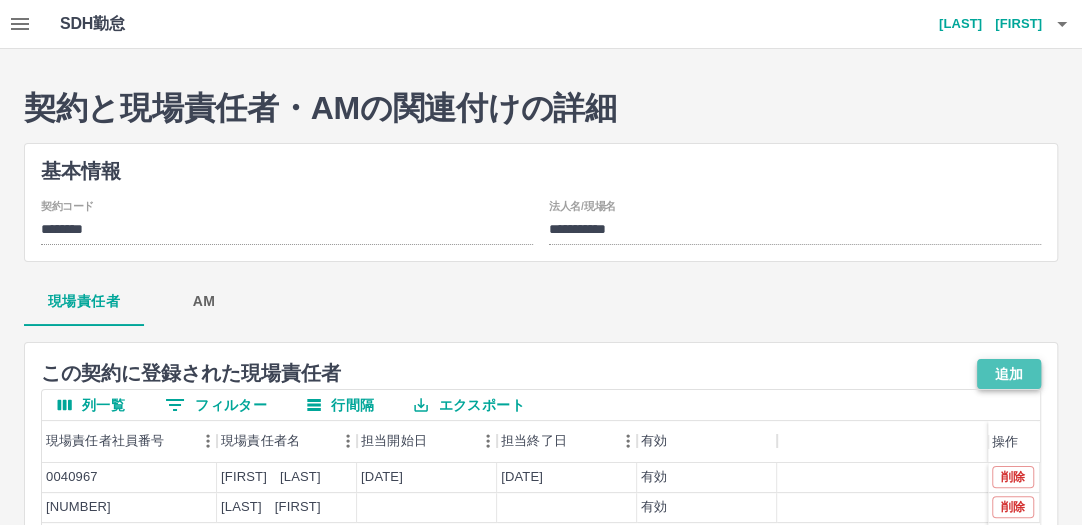 click on "追加" at bounding box center (1009, 374) 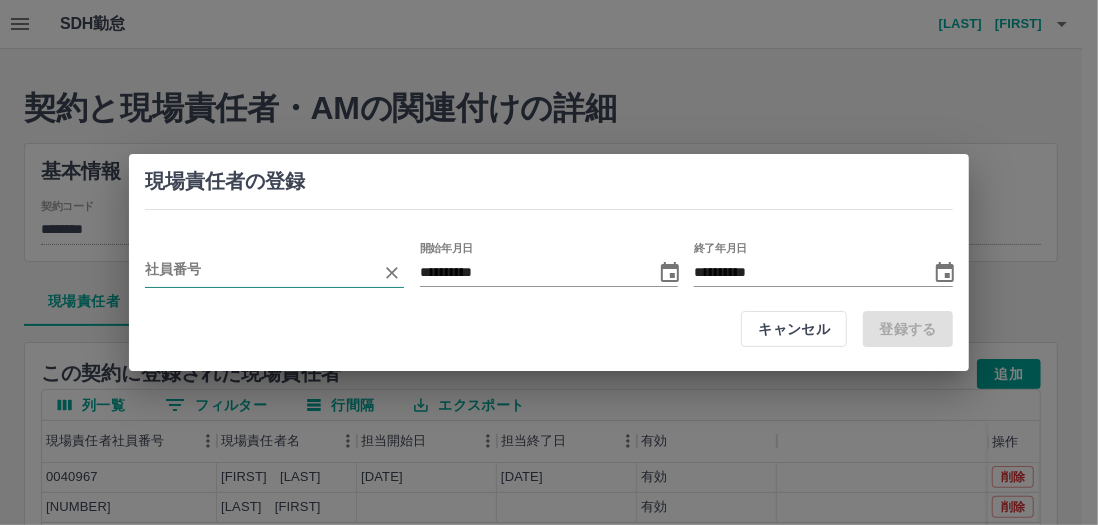 click at bounding box center [259, 272] 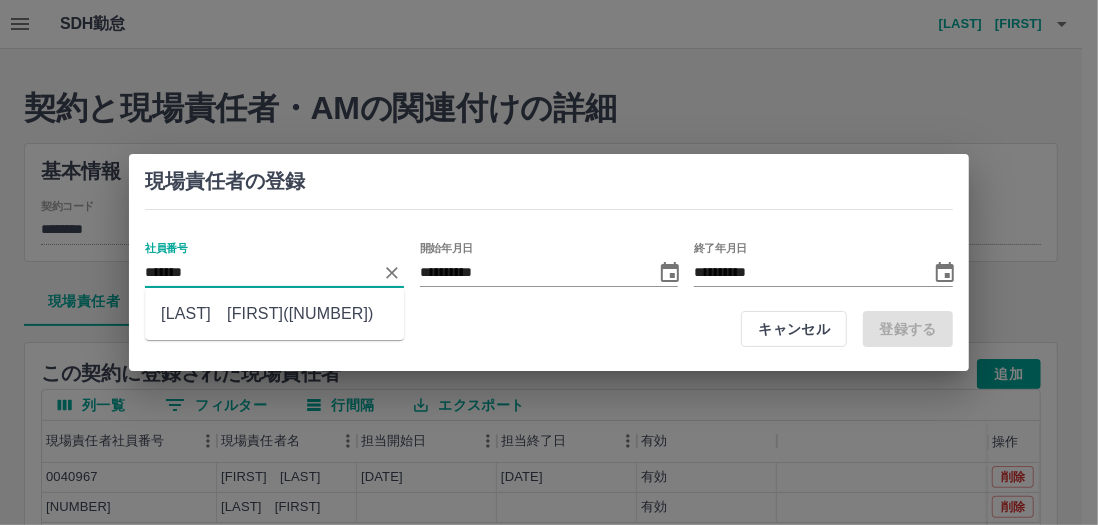 click on "川崎　良子(7010278)" at bounding box center [274, 314] 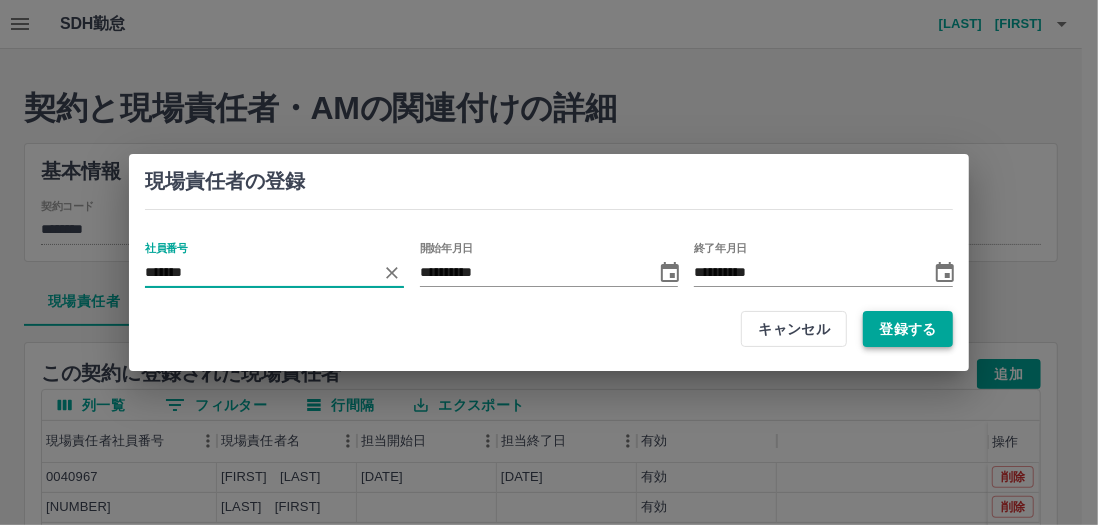 type on "*******" 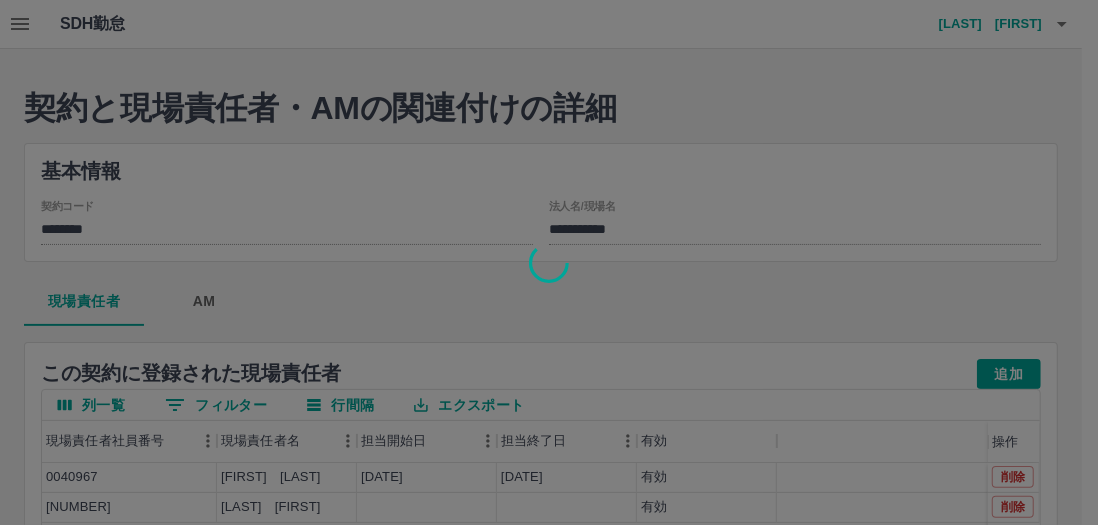 type 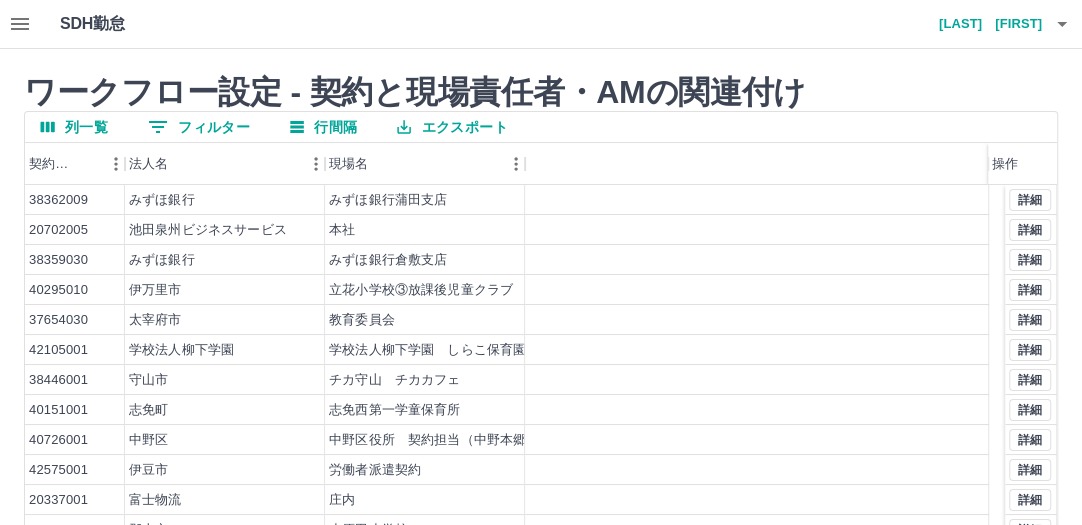 click 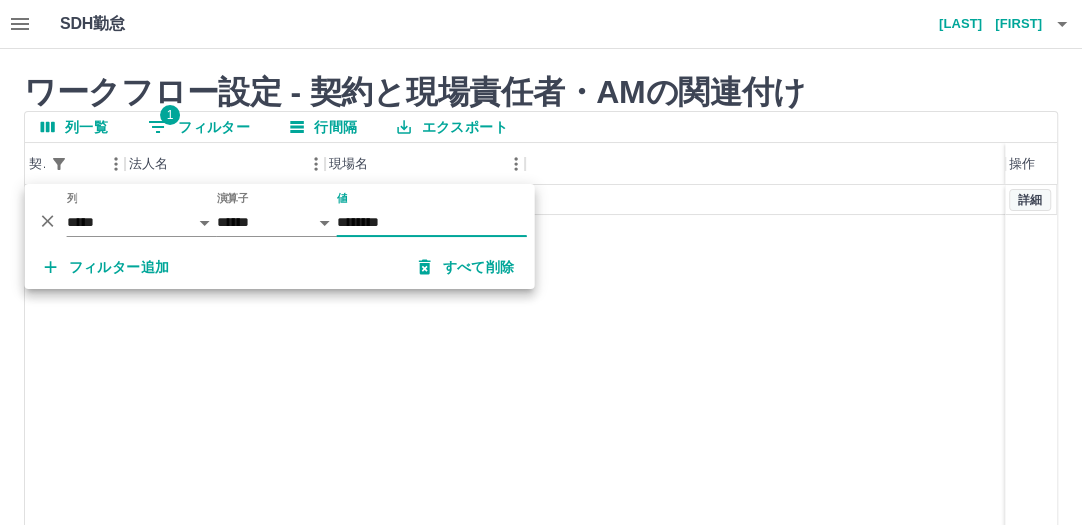 type on "********" 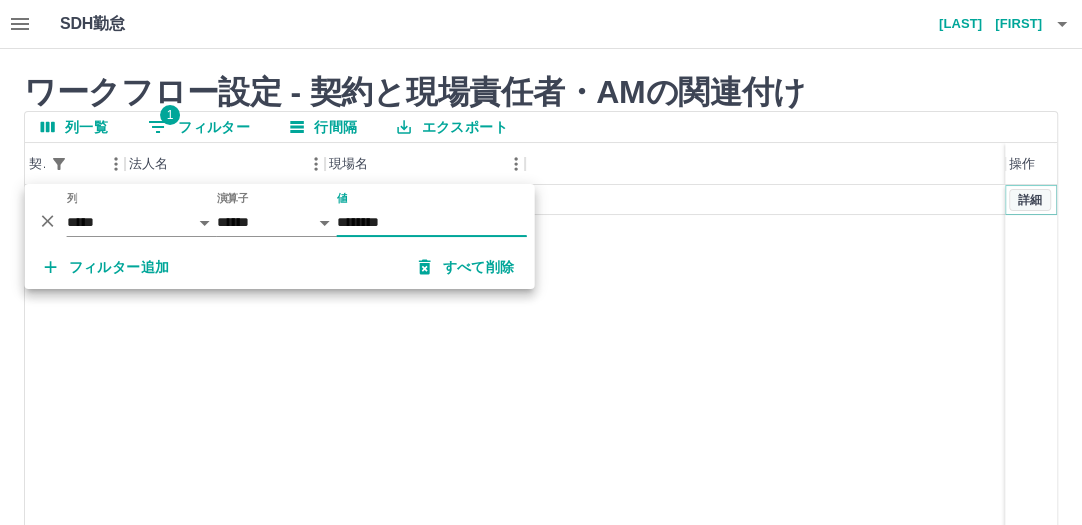 click on "詳細" at bounding box center (1030, 200) 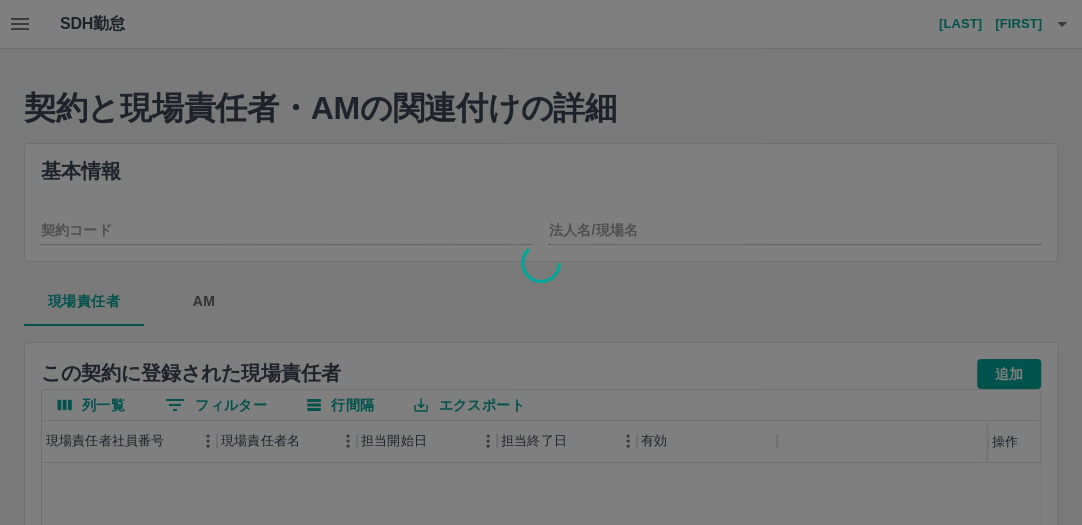 type on "********" 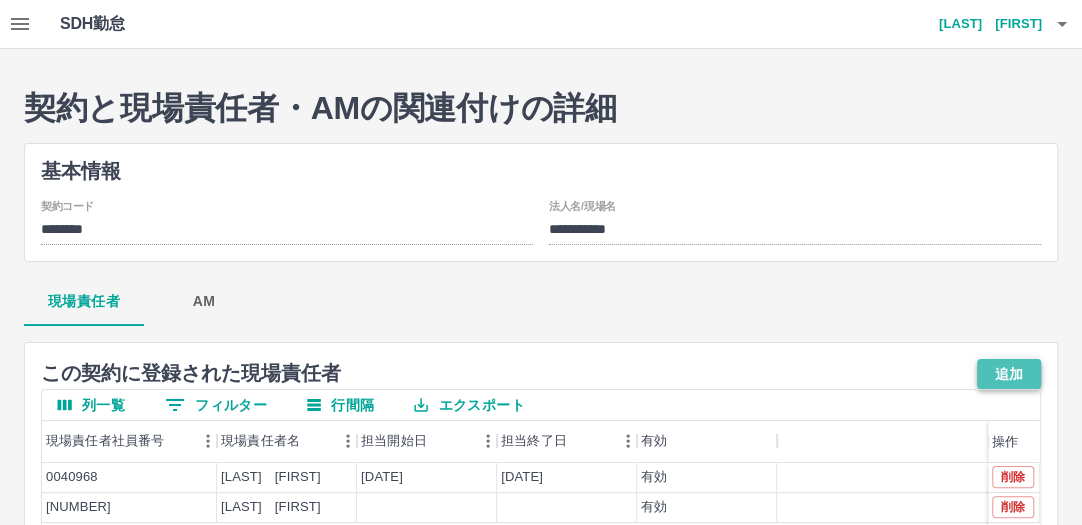 click on "追加" at bounding box center [1009, 374] 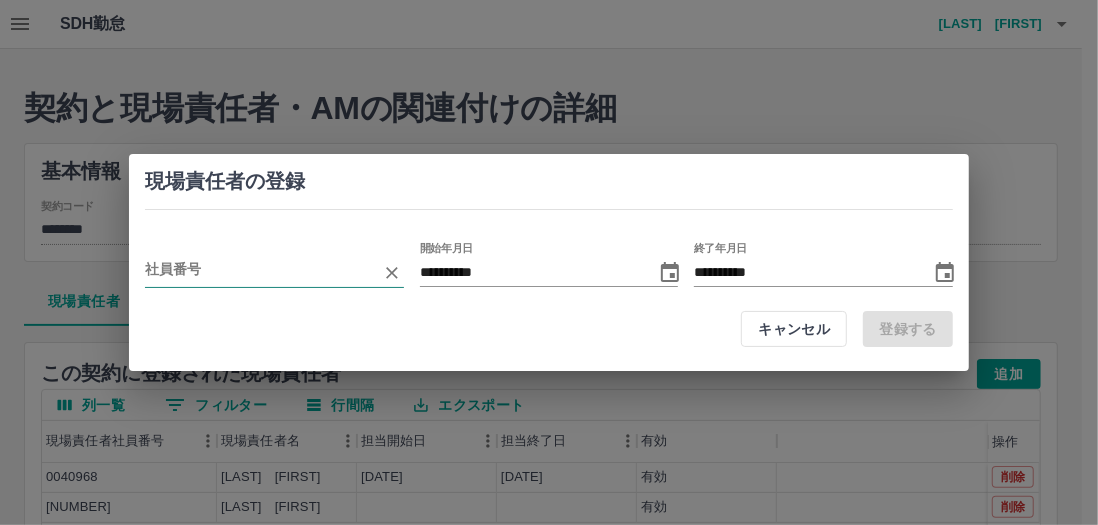 click at bounding box center (259, 272) 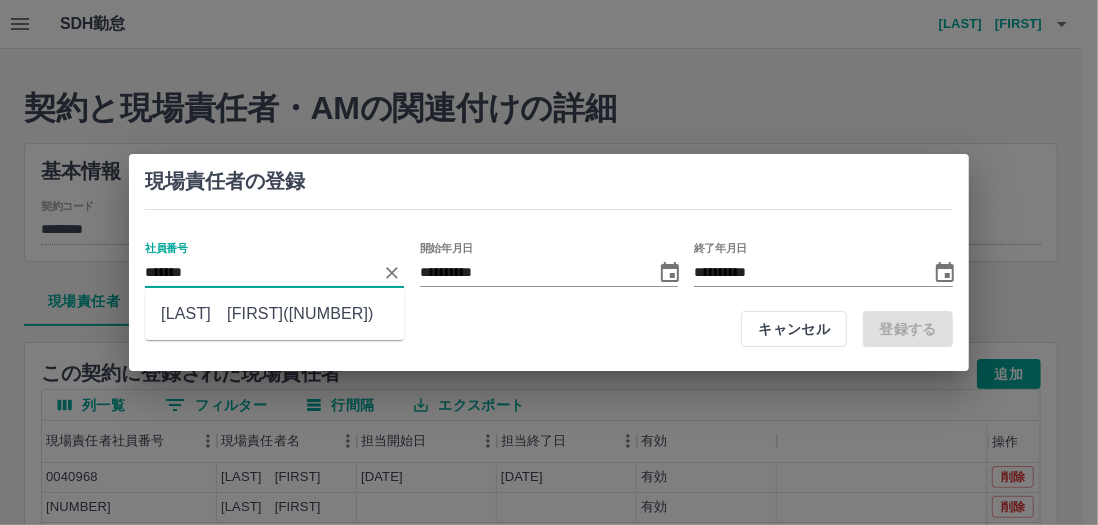 click on "川崎　良子(7010278)" at bounding box center (274, 314) 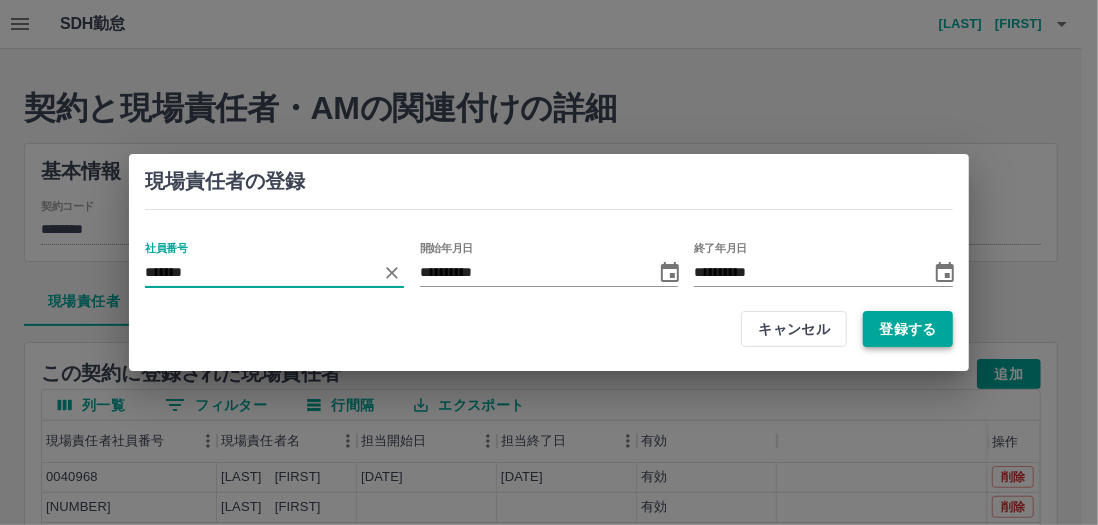 type on "*******" 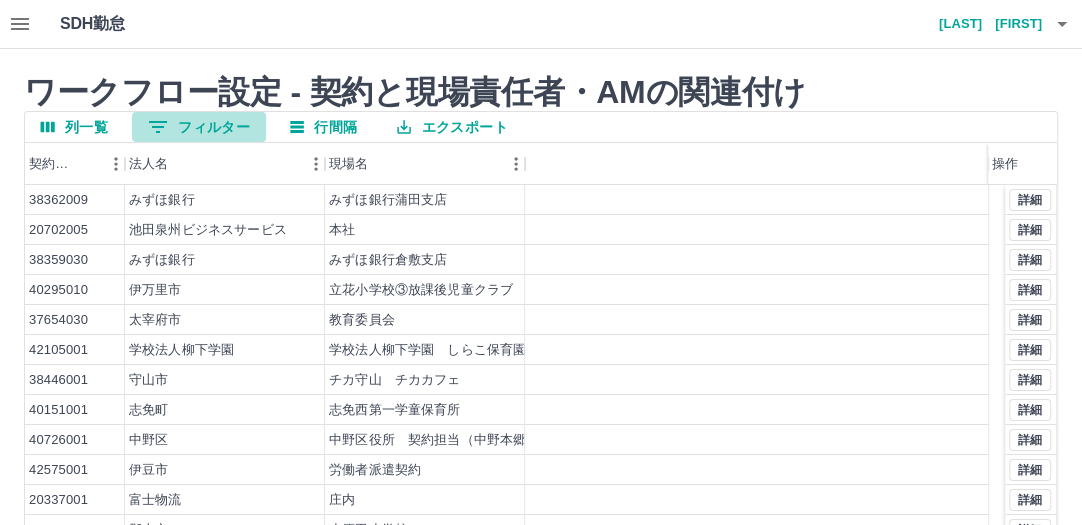 click 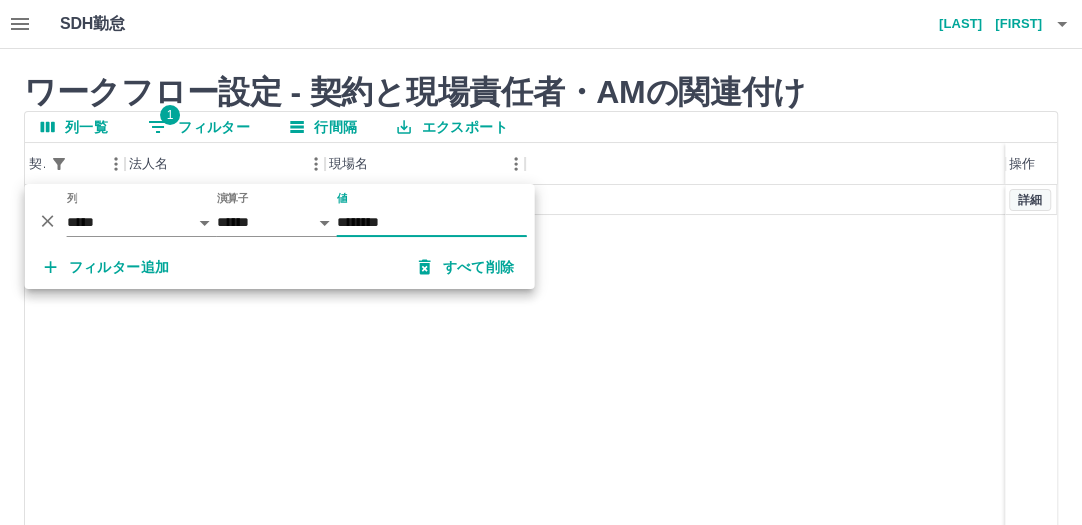 type on "********" 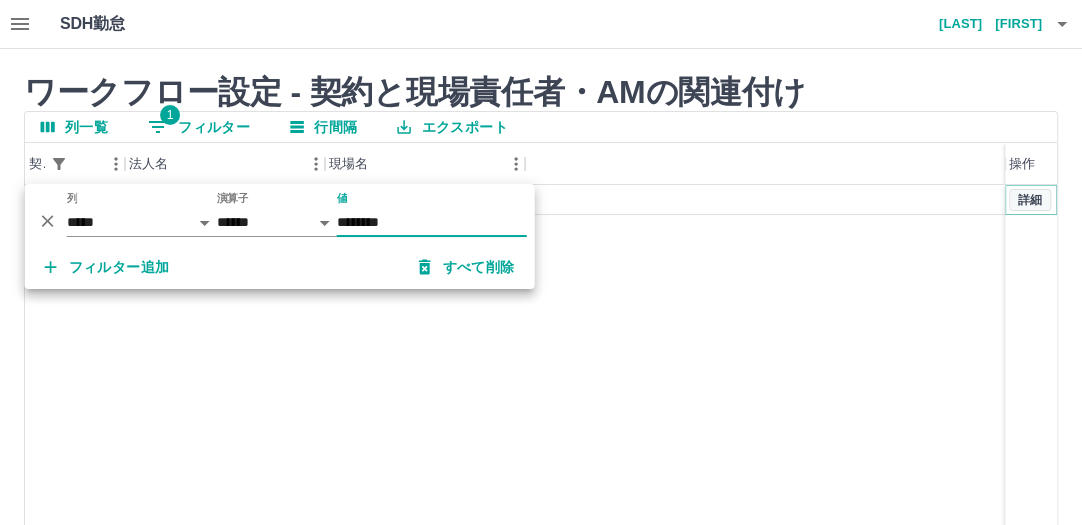click on "詳細" at bounding box center [1030, 200] 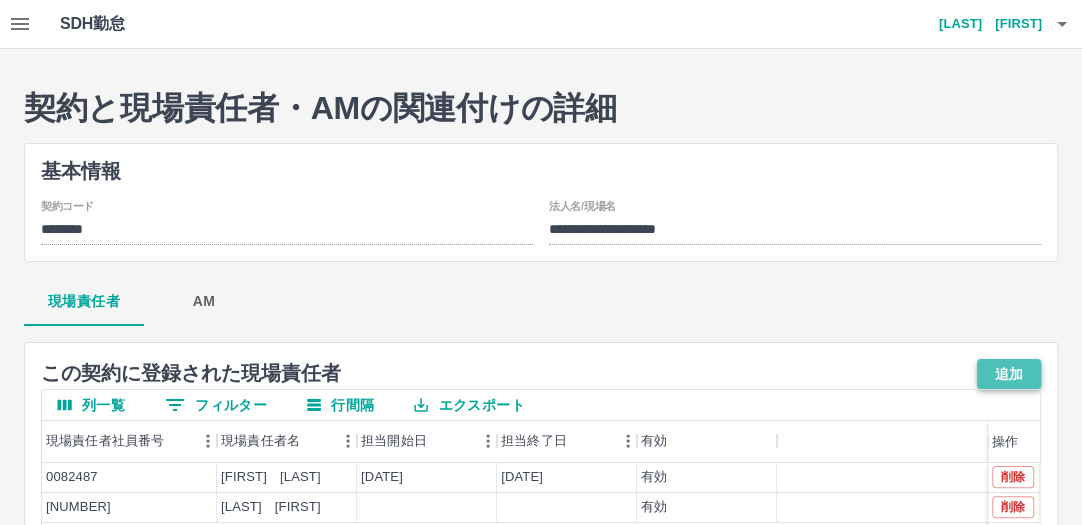 click on "追加" at bounding box center [1009, 374] 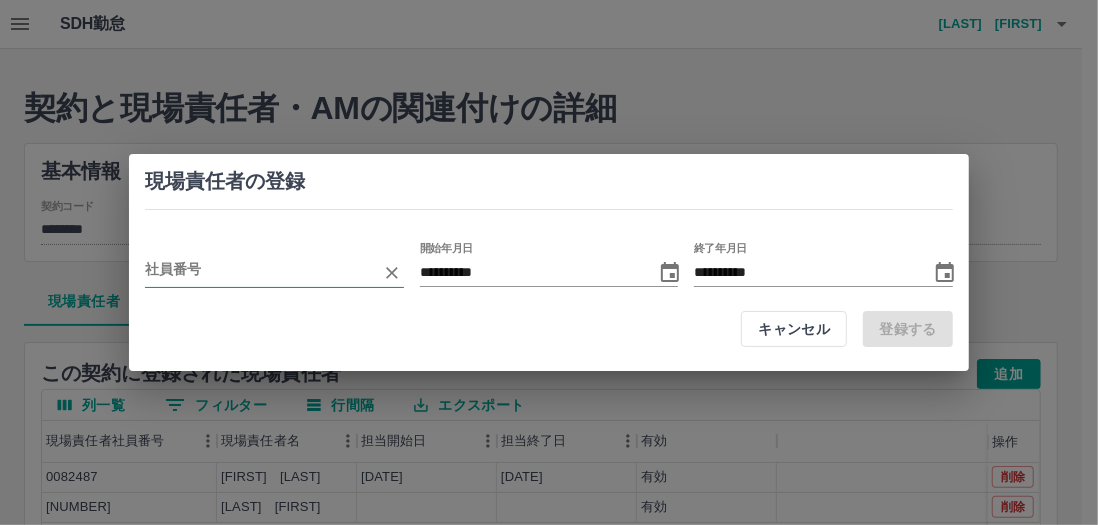 click at bounding box center (259, 272) 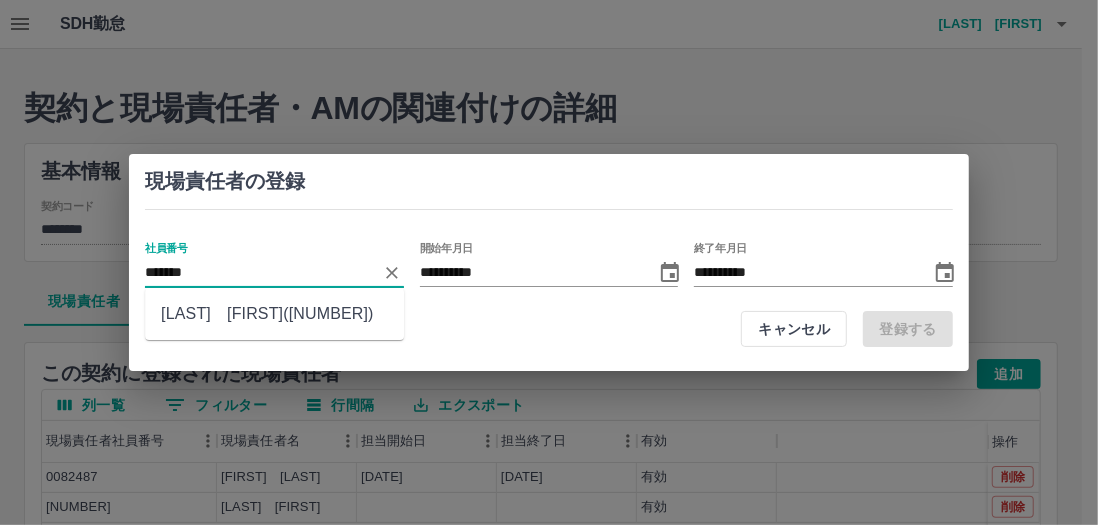 click on "川崎　良子(7010278)" at bounding box center [274, 314] 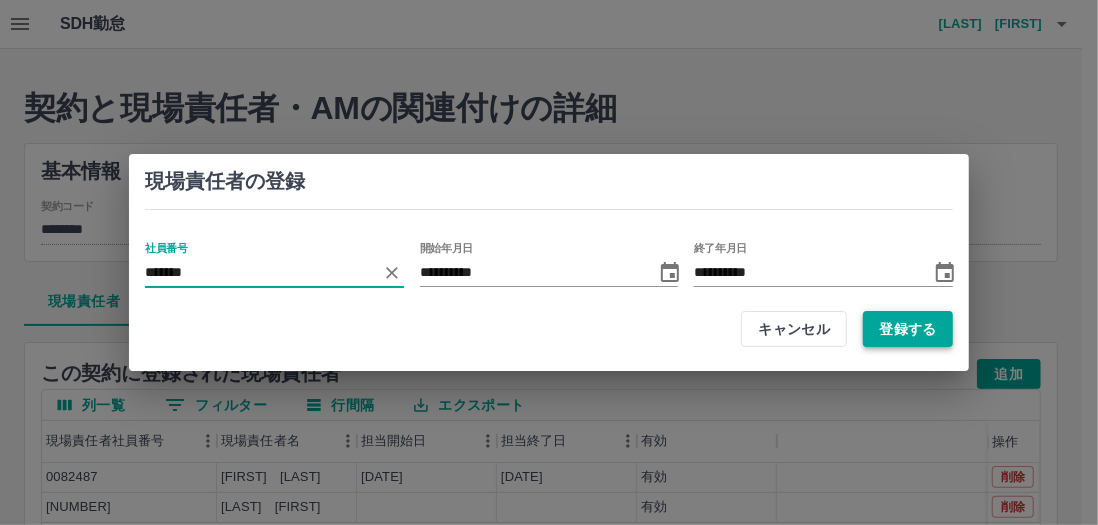type on "*******" 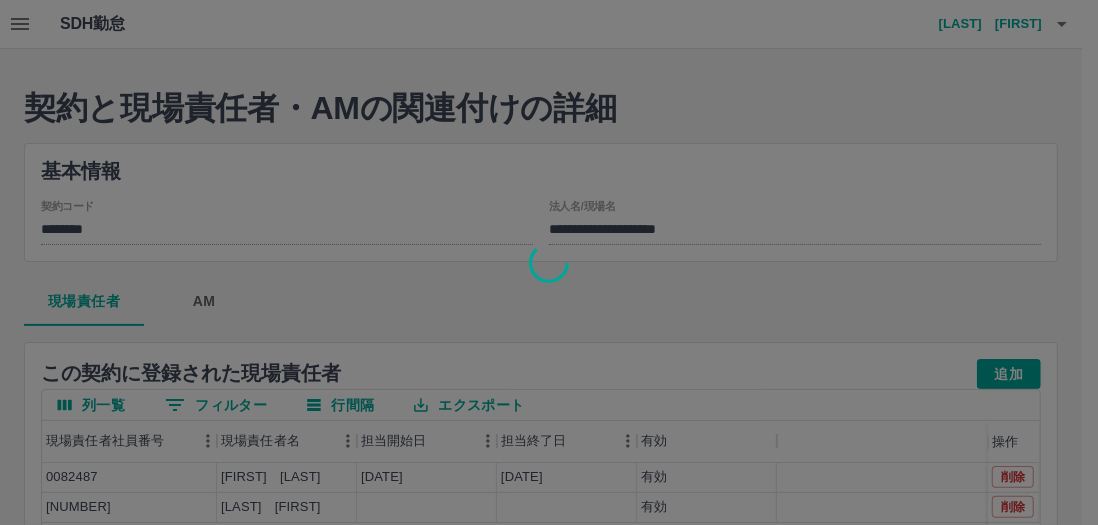 type 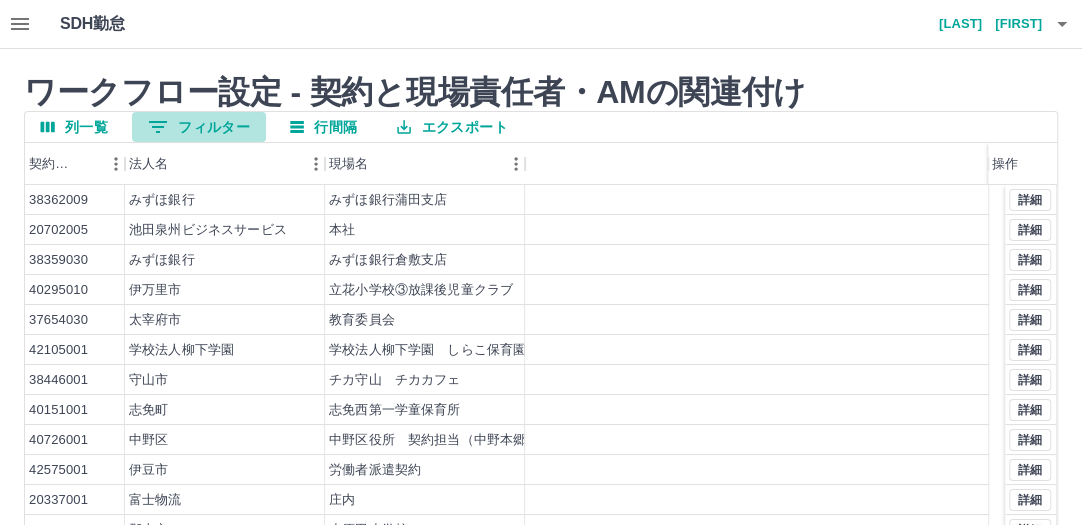 click 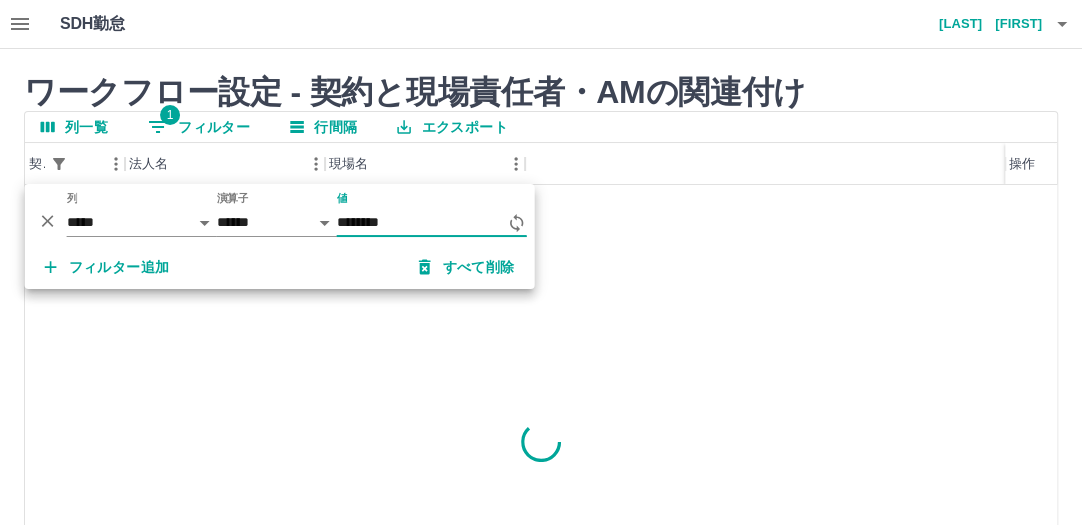 type on "********" 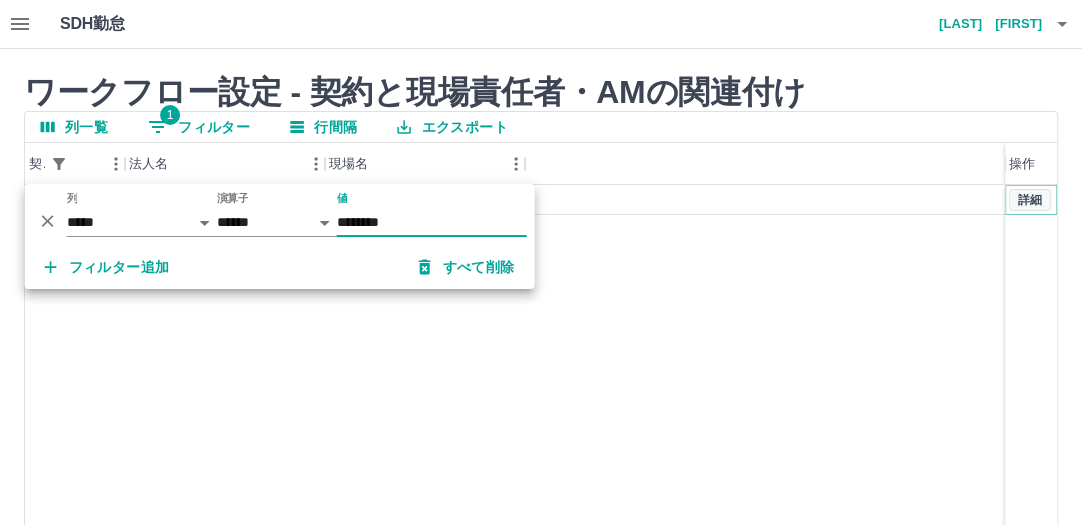 click on "詳細" at bounding box center (1030, 200) 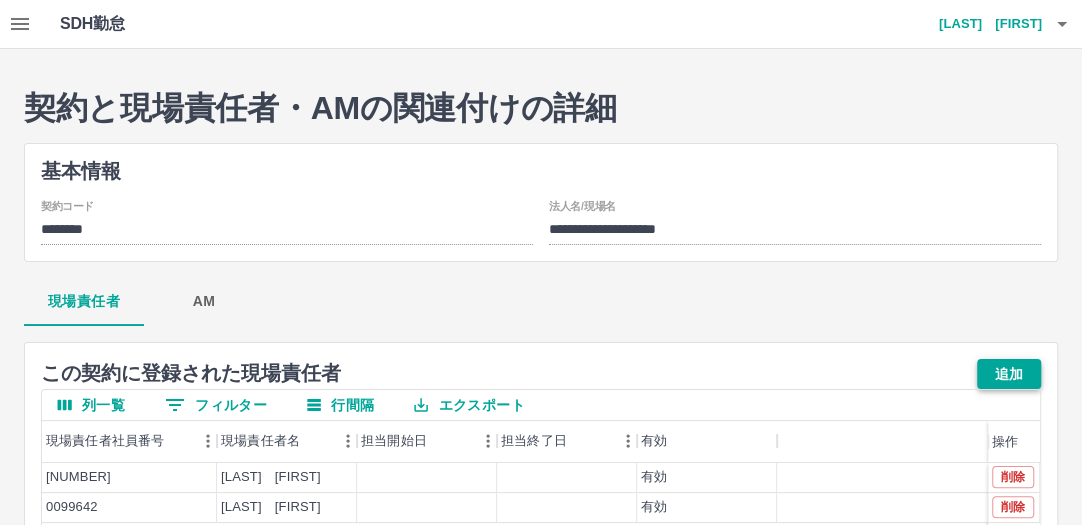 click on "追加" at bounding box center (1009, 374) 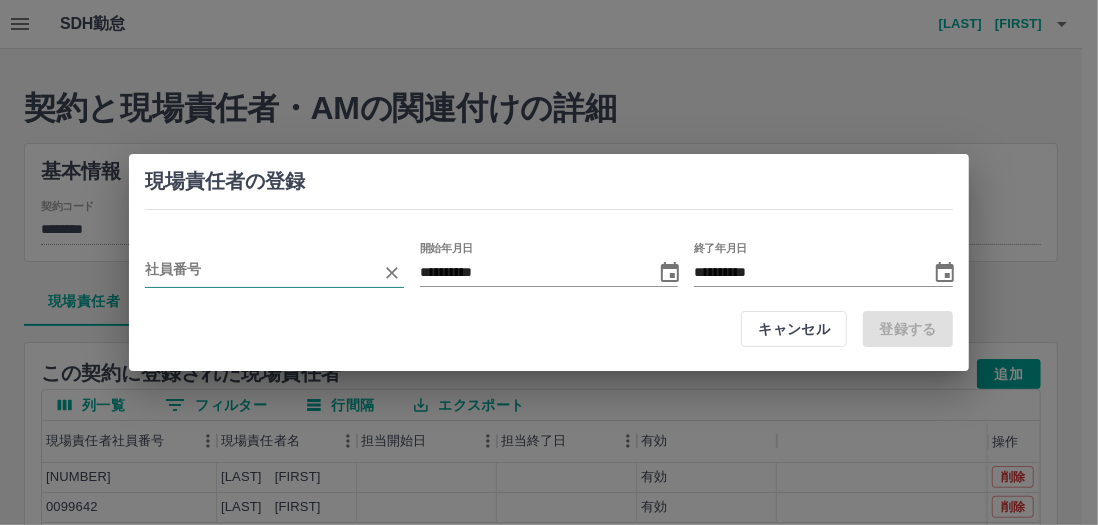 click at bounding box center (259, 272) 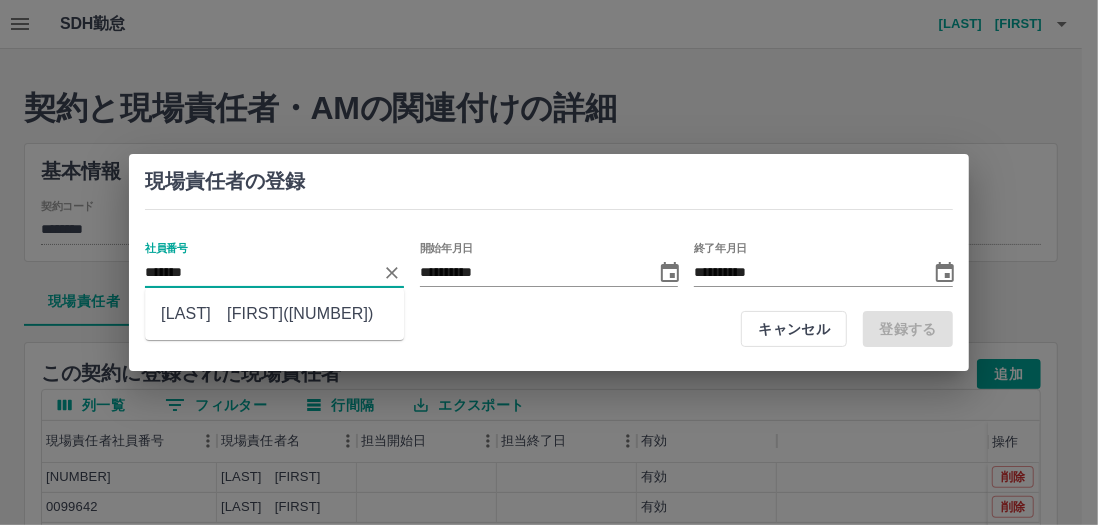 click on "川崎　良子(7010278)" at bounding box center (274, 314) 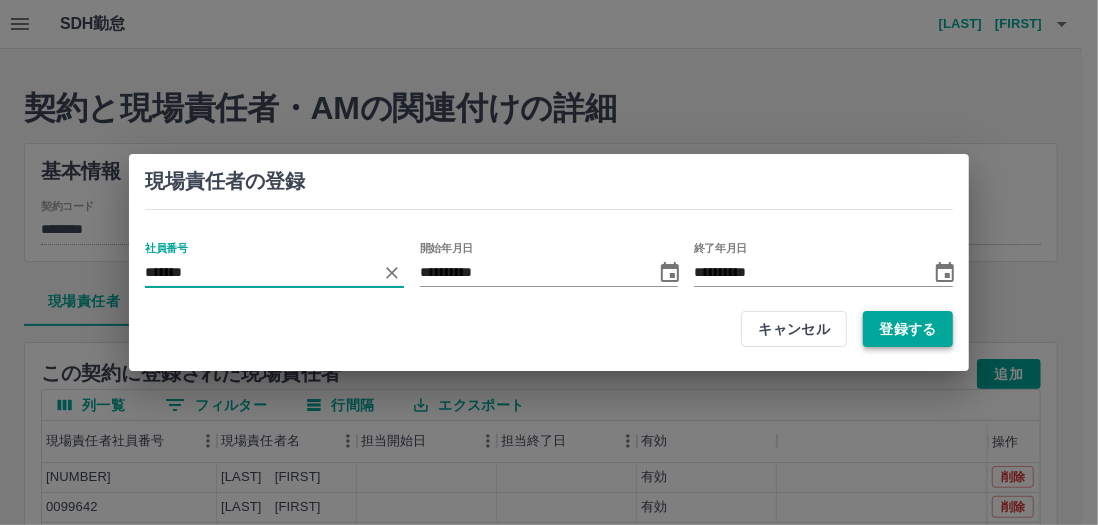 type on "*******" 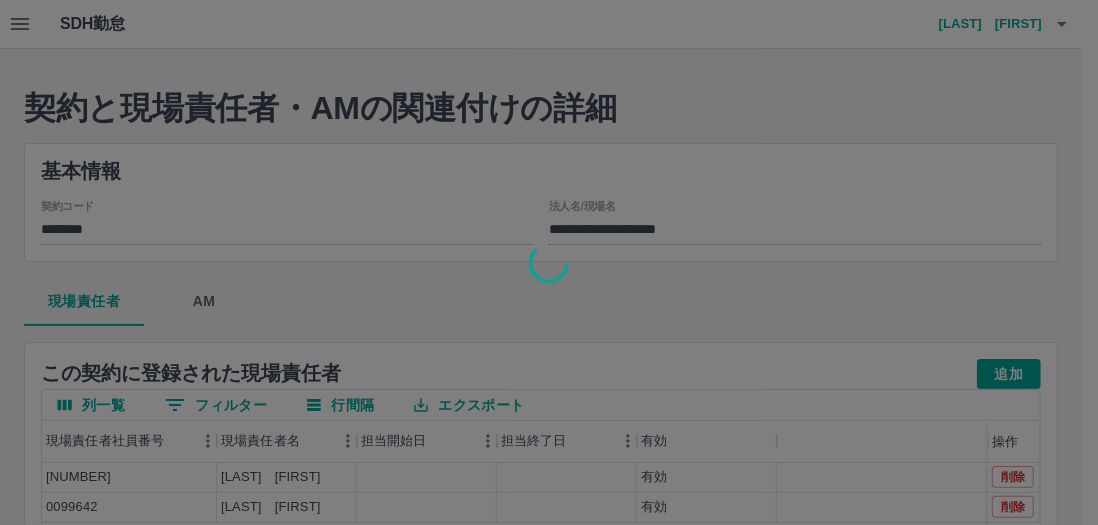 type 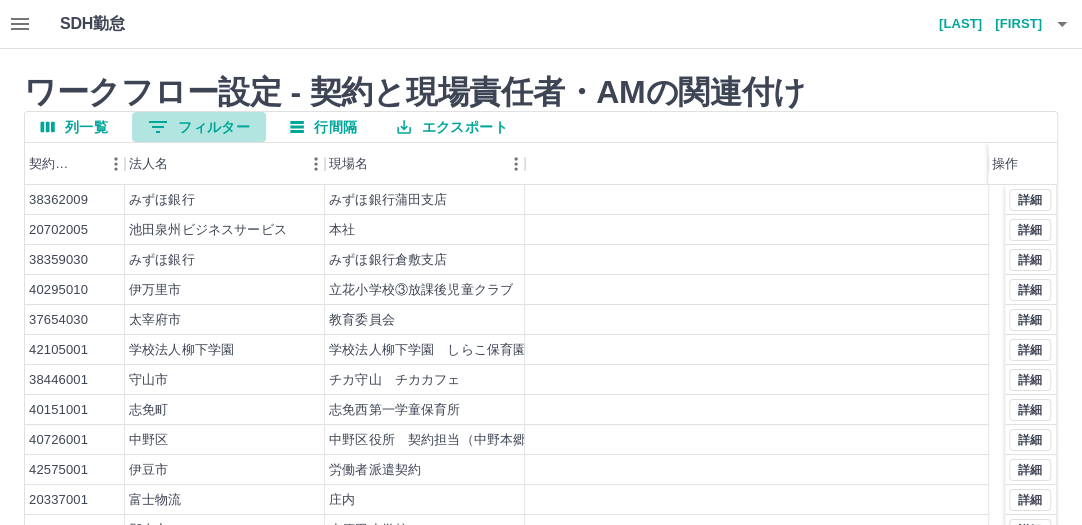click on "0 フィルター" at bounding box center [199, 127] 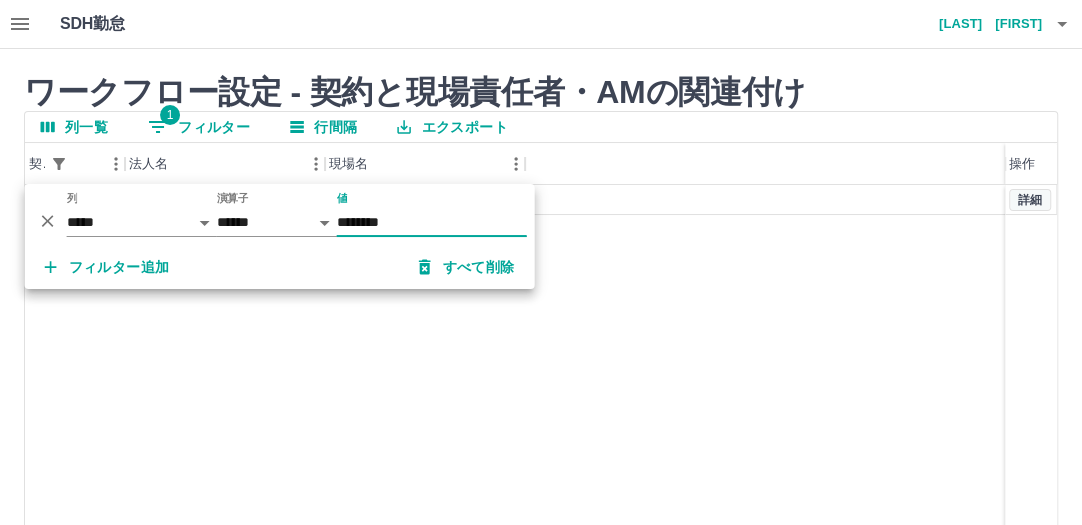 type on "********" 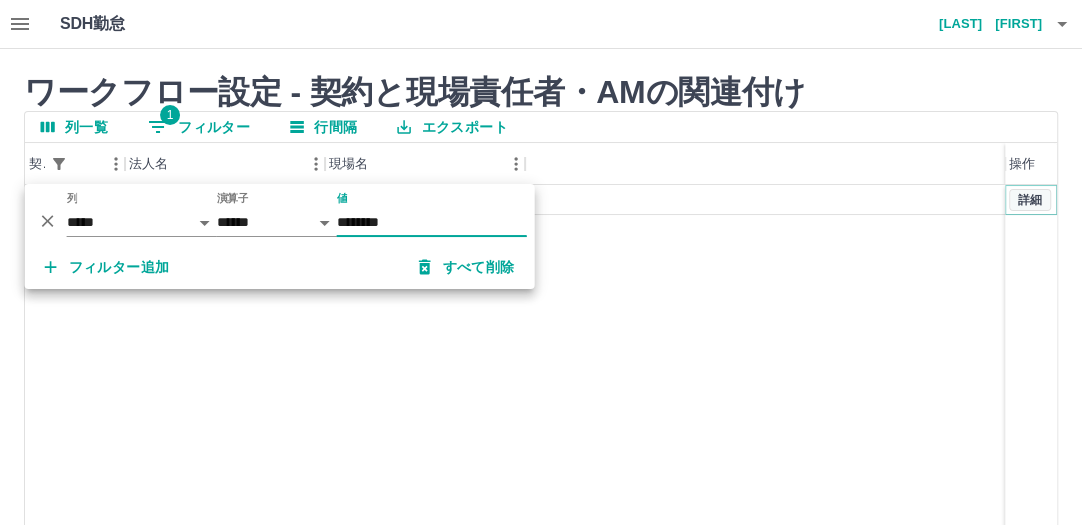 click on "詳細" at bounding box center [1030, 200] 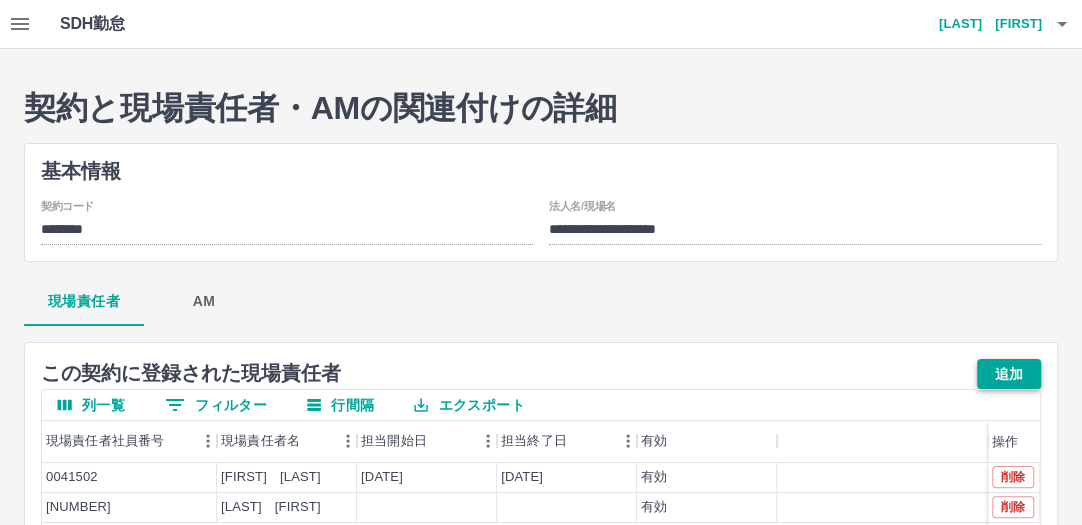 click on "追加" at bounding box center [1009, 374] 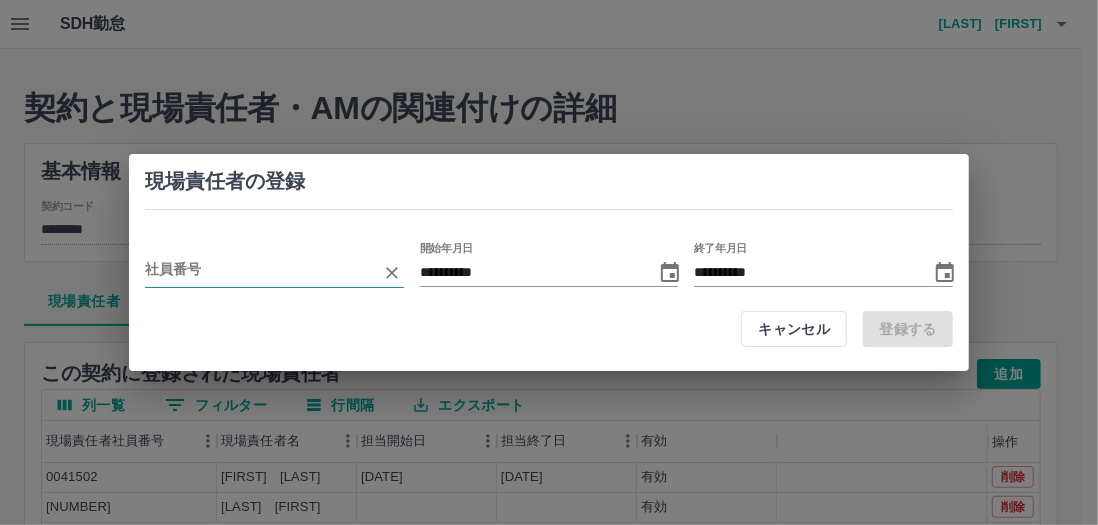 click at bounding box center [259, 272] 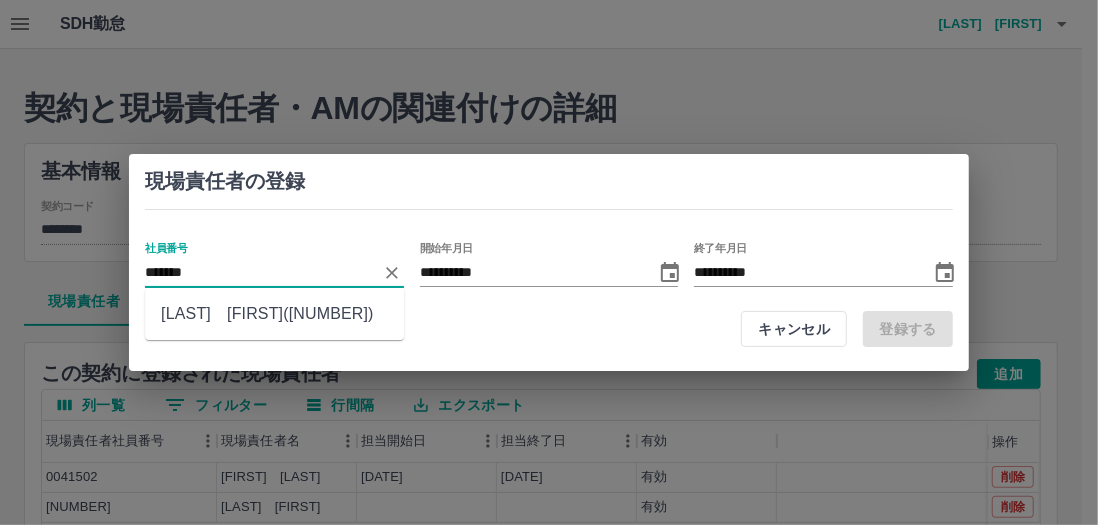 click on "川崎　良子(7010278)" at bounding box center (274, 314) 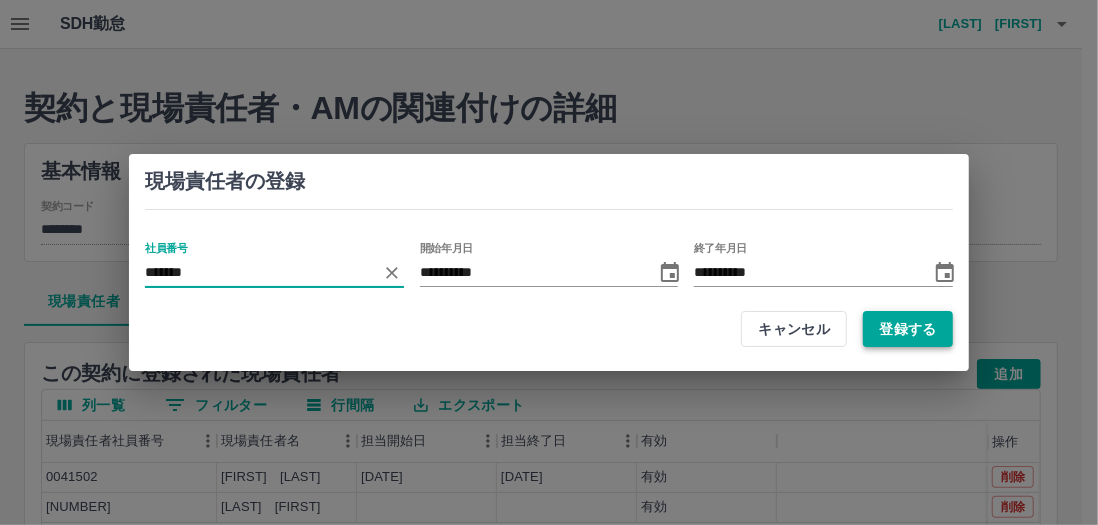 type on "*******" 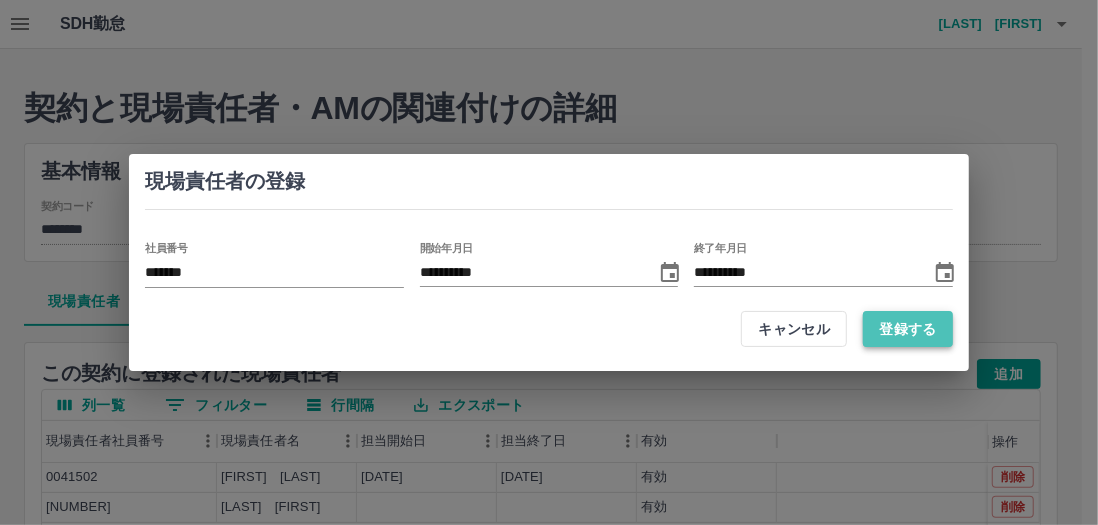 click on "登録する" at bounding box center [908, 329] 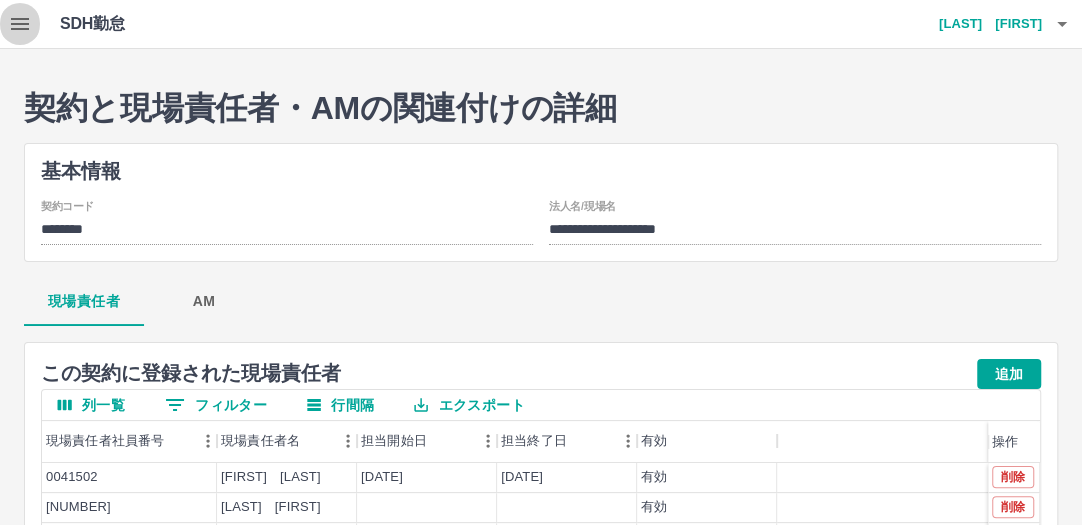click 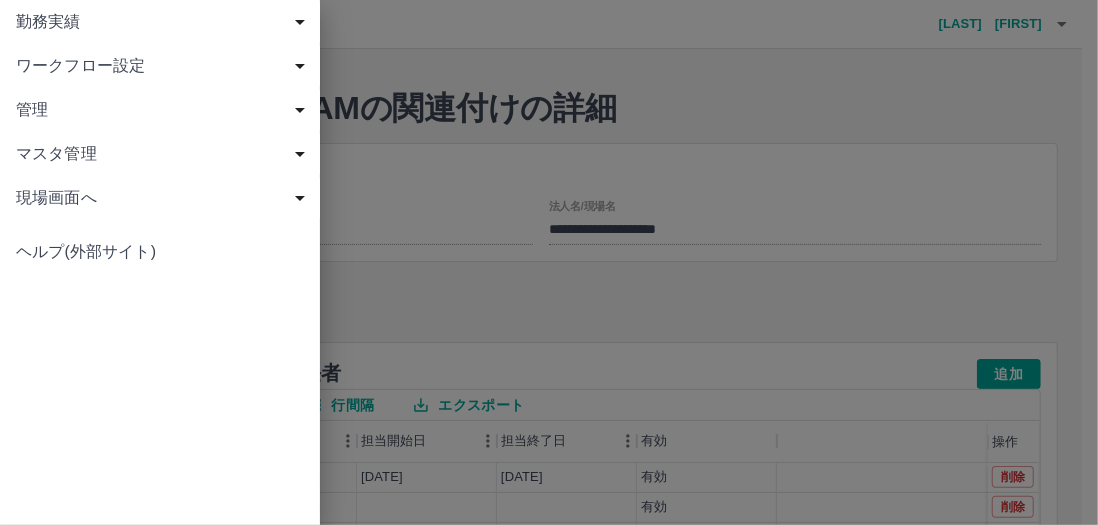 click on "勤務実績" at bounding box center [164, 22] 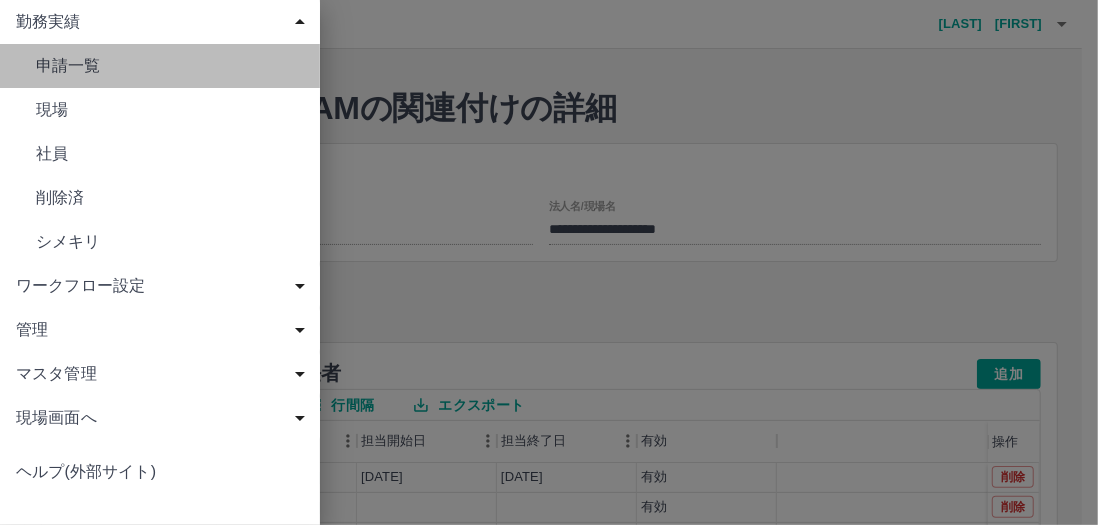 click on "申請一覧" at bounding box center [170, 66] 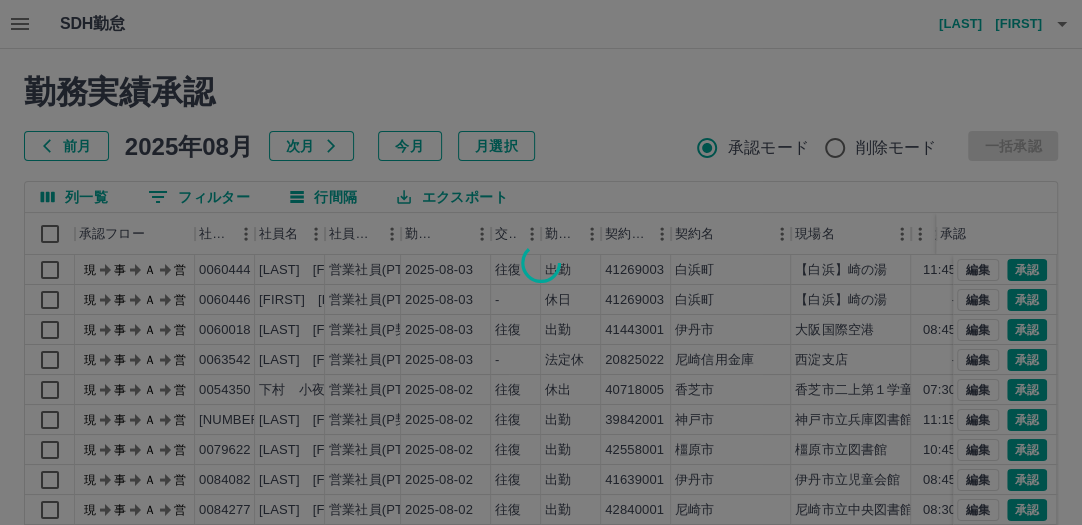 click at bounding box center [541, 262] 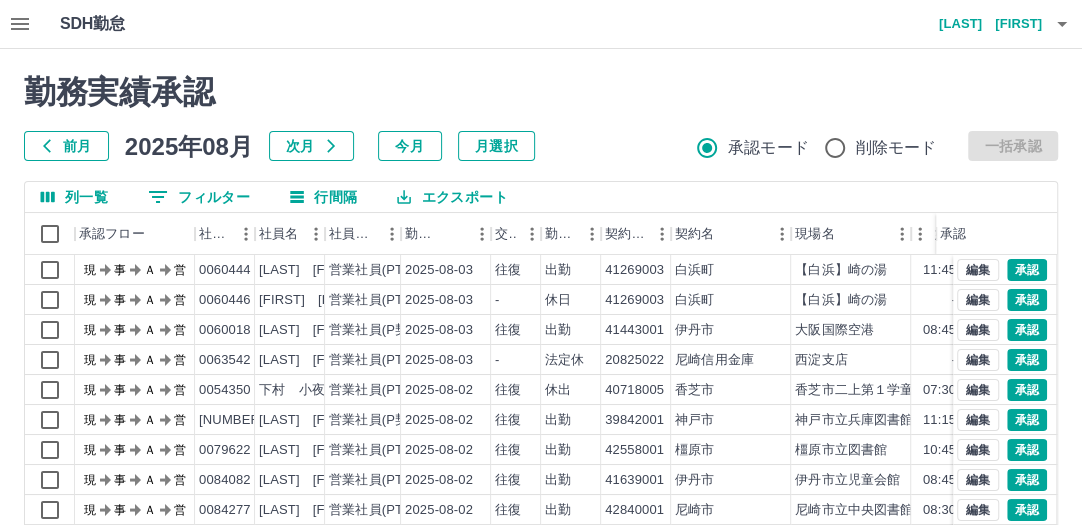 click on "前月" at bounding box center (66, 146) 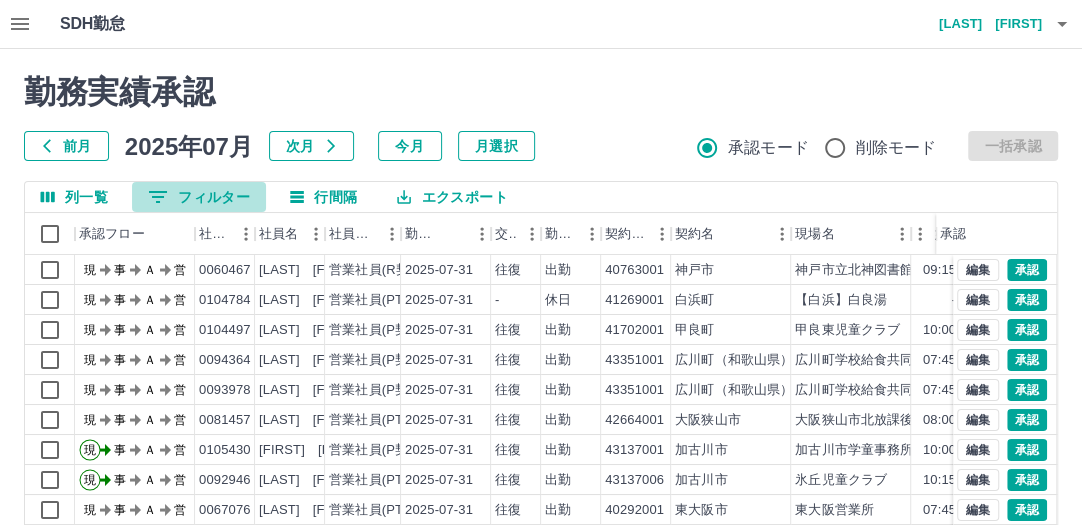 click 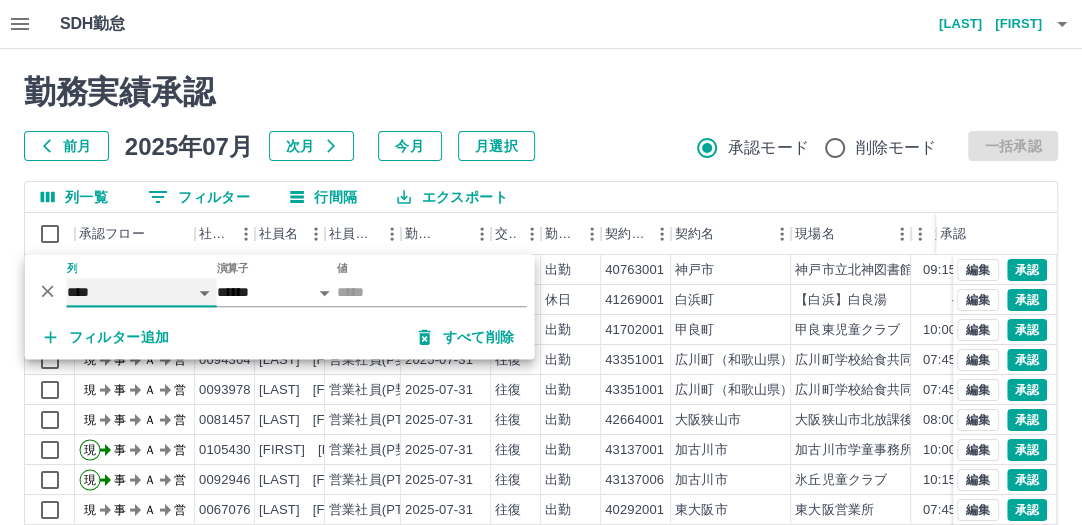 drag, startPoint x: 122, startPoint y: 287, endPoint x: 154, endPoint y: 280, distance: 32.75668 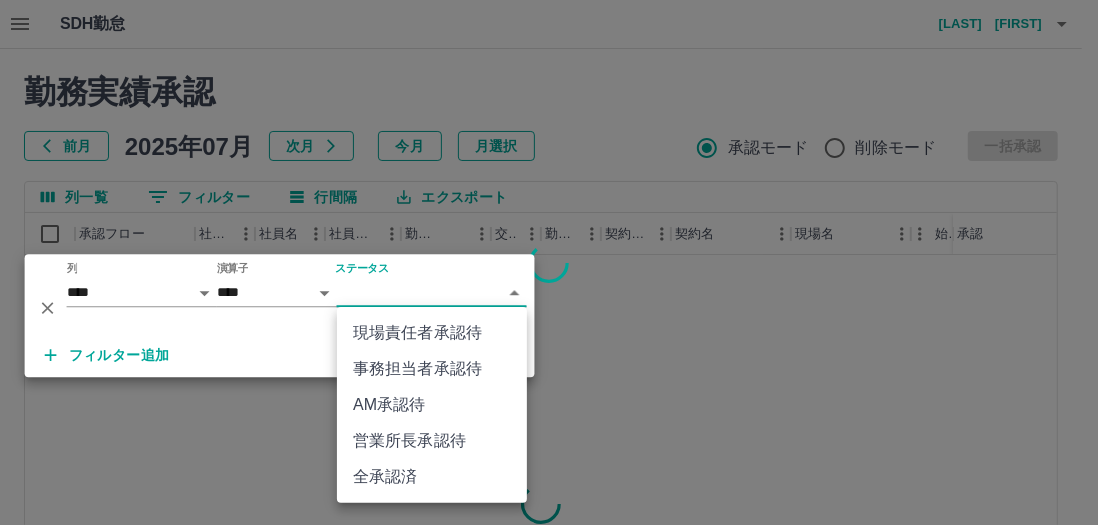 click on "SDH勤怠 川崎　良子 勤務実績承認 前月 2025年07月 次月 今月 月選択 承認モード 削除モード 一括承認 列一覧 0 フィルター 行間隔 エクスポート 承認フロー 社員番号 社員名 社員区分 勤務日 交通費 勤務区分 契約コード 契約名 現場名 始業 終業 休憩 所定開始 所定終業 所定休憩 承認 ページあたりの行数: 20 ** 1～20 / 76053 SDH勤怠 *** ** 列 **** *** **** *** *** **** ***** *** *** ** ** ** **** **** **** ** ** *** **** ***** 演算子 **** ****** ステータス ​ ********* フィルター追加 すべて削除 現場責任者承認待 事務担当者承認待 AM承認待 営業所長承認待 全承認済" at bounding box center (549, 422) 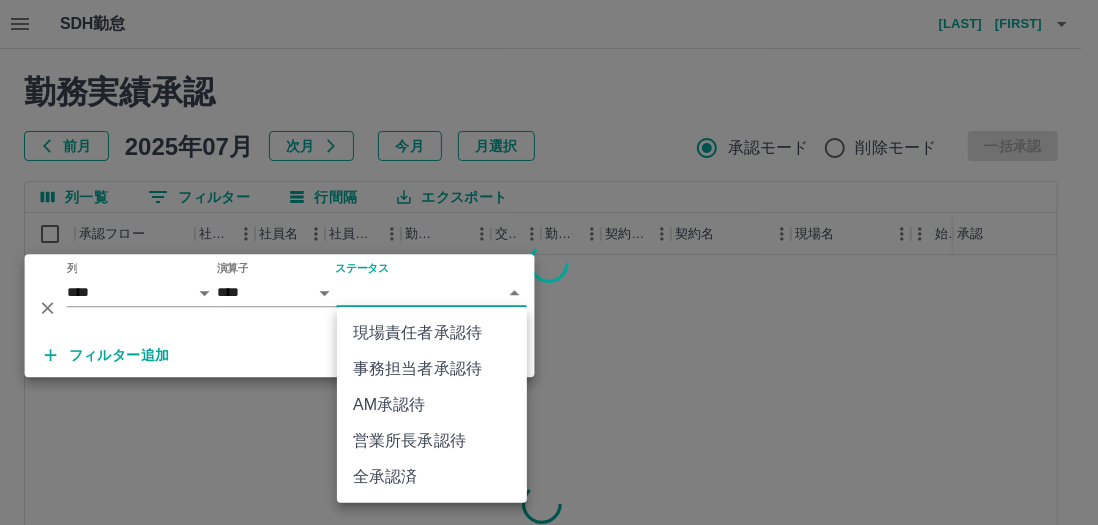 click on "現場責任者承認待" at bounding box center (432, 333) 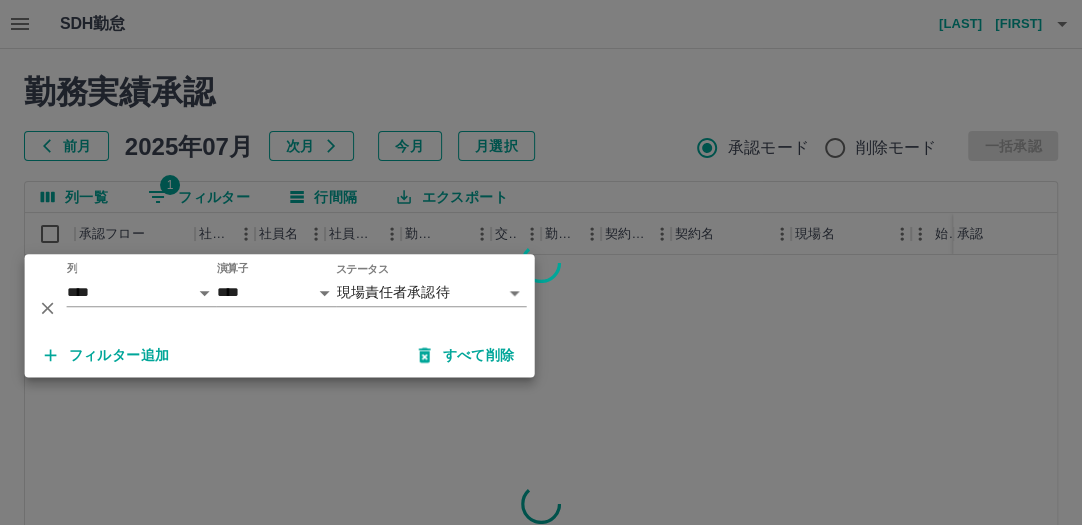 click on "フィルター追加" at bounding box center (107, 355) 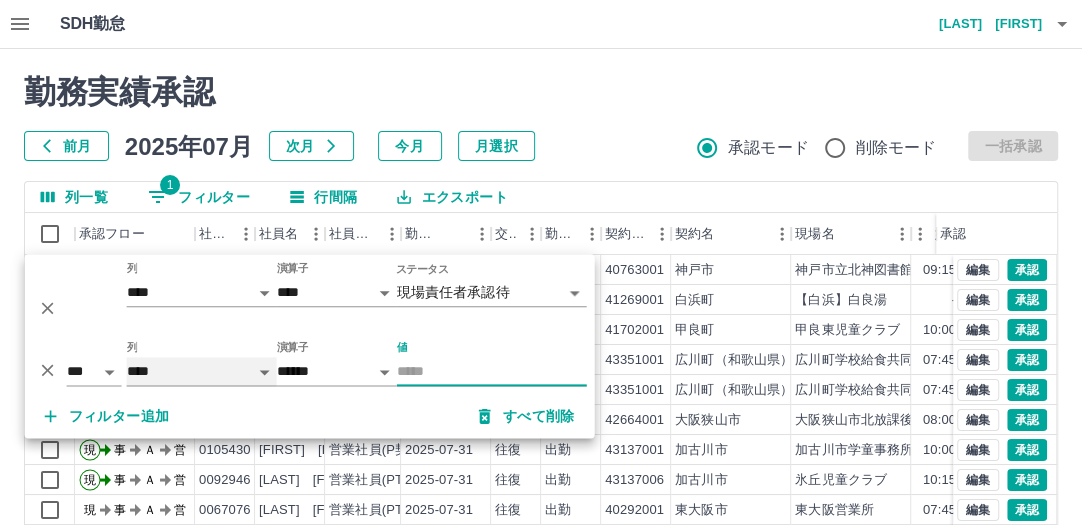 click on "**** *** **** *** *** **** ***** *** *** ** ** ** **** **** **** ** ** *** **** *****" at bounding box center (202, 371) 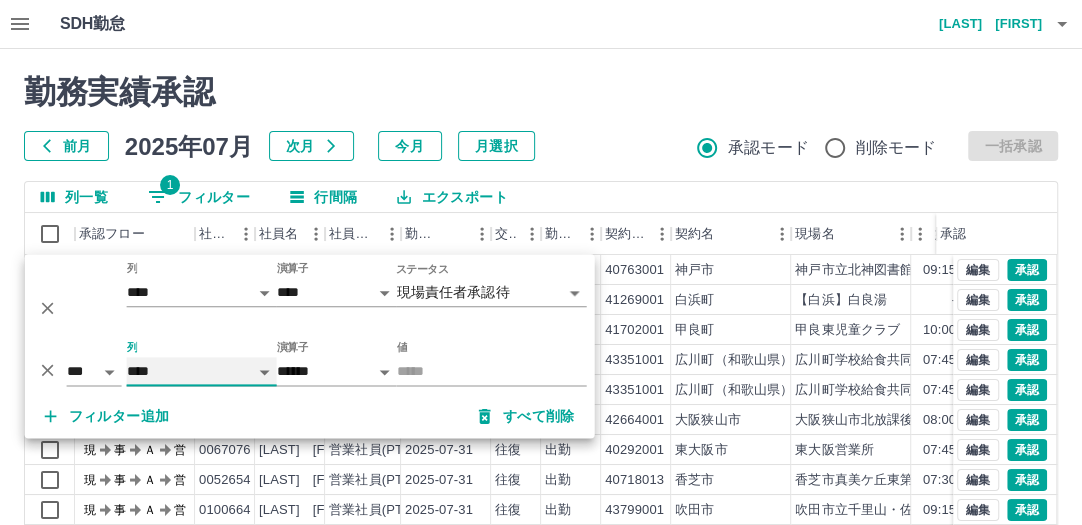 click on "**** *** **** *** *** **** ***** *** *** ** ** ** **** **** **** ** ** *** **** *****" at bounding box center [202, 371] 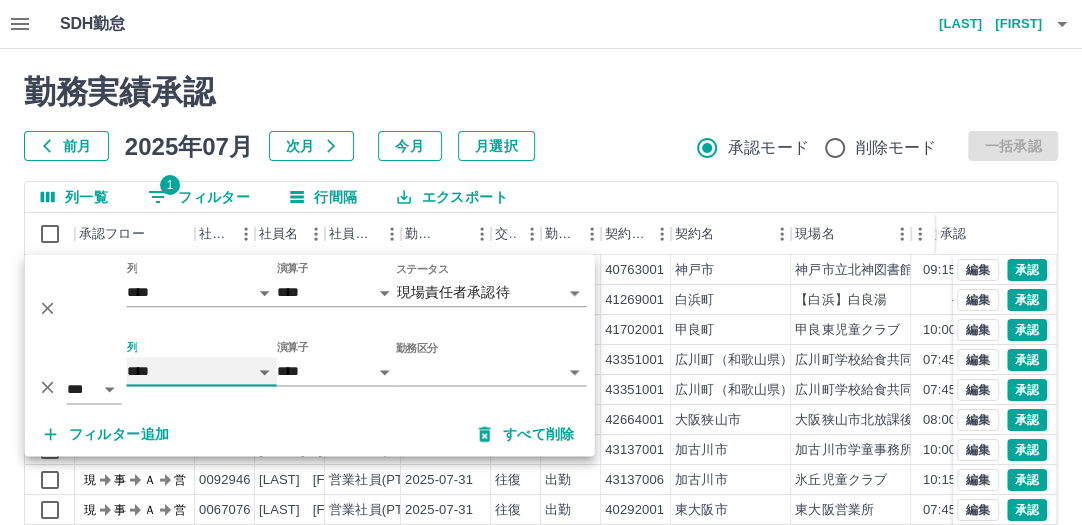 select on "**********" 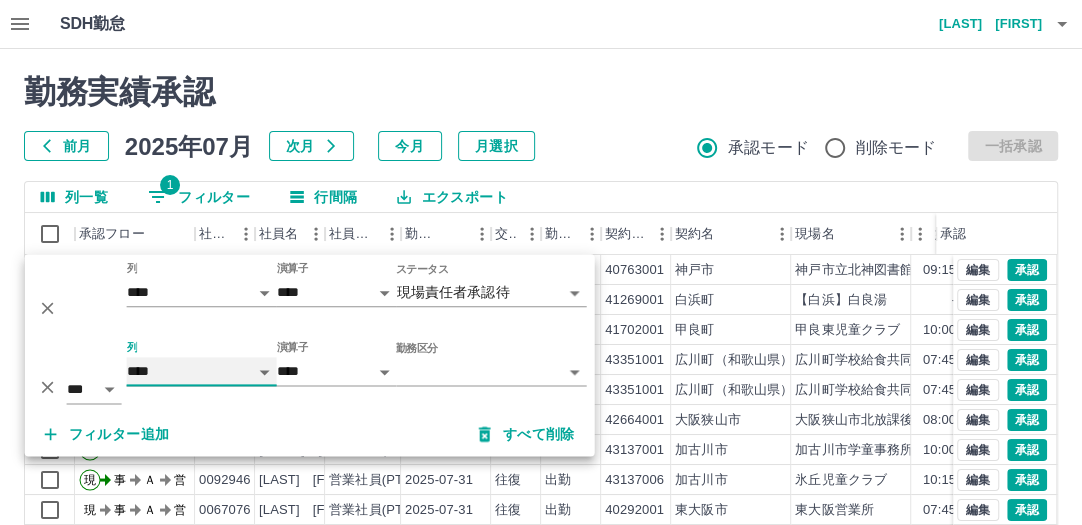 click on "**** *** **** *** *** **** ***** *** *** ** ** ** **** **** **** ** ** *** **** *****" at bounding box center [202, 371] 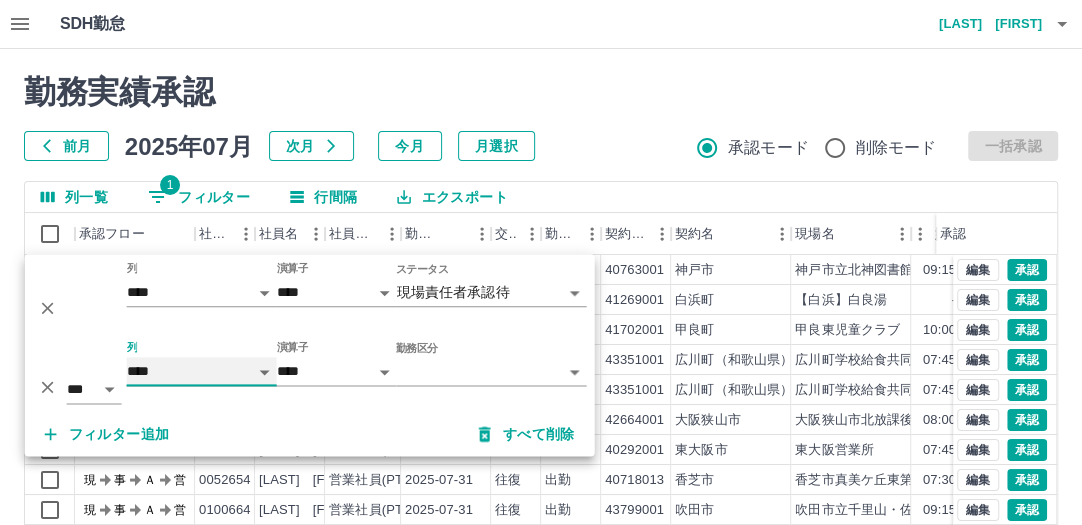 click on "**** *** **** *** *** **** ***** *** *** ** ** ** **** **** **** ** ** *** **** *****" at bounding box center [202, 371] 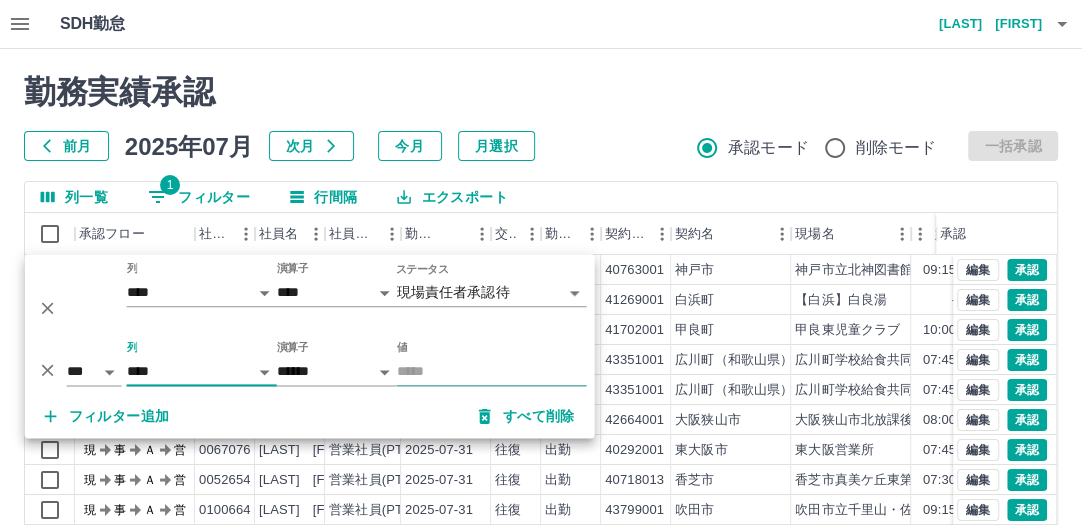 click on "値" at bounding box center (492, 371) 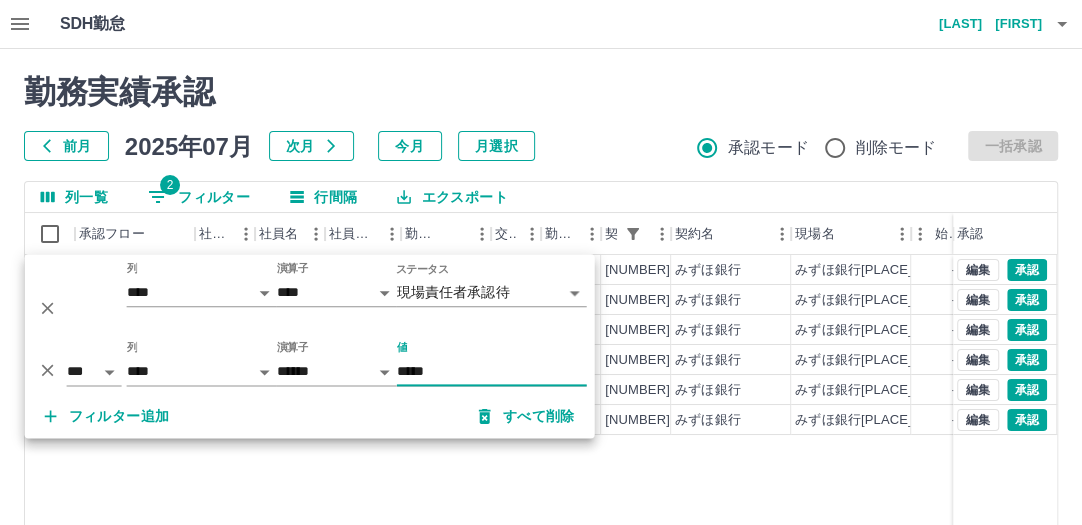 type on "*****" 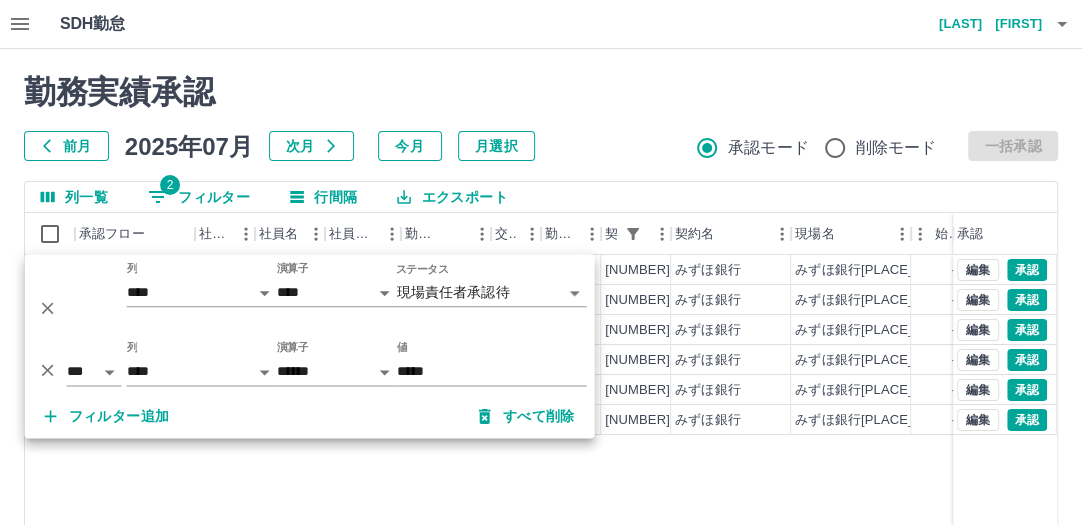 click on "勤務実績承認" at bounding box center (541, 92) 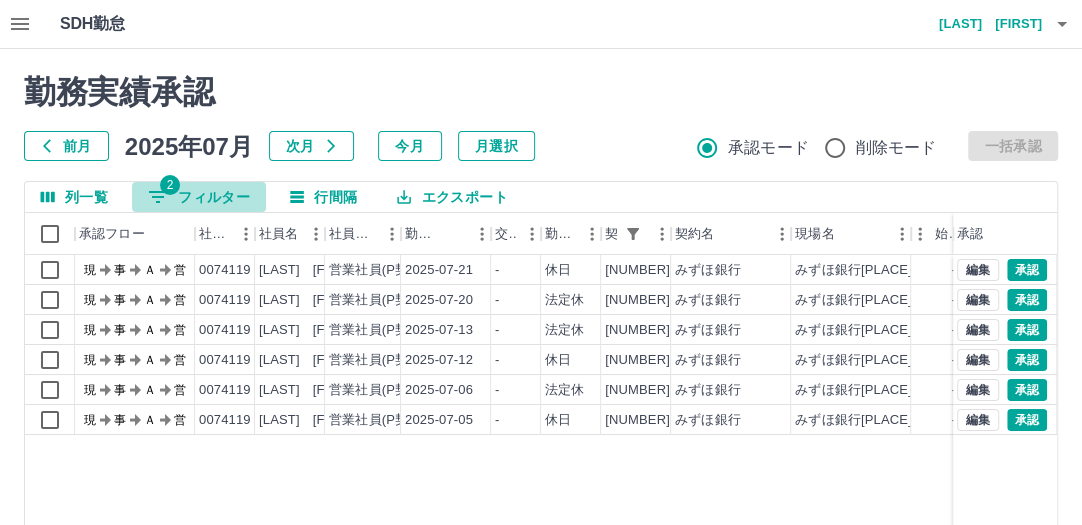 click 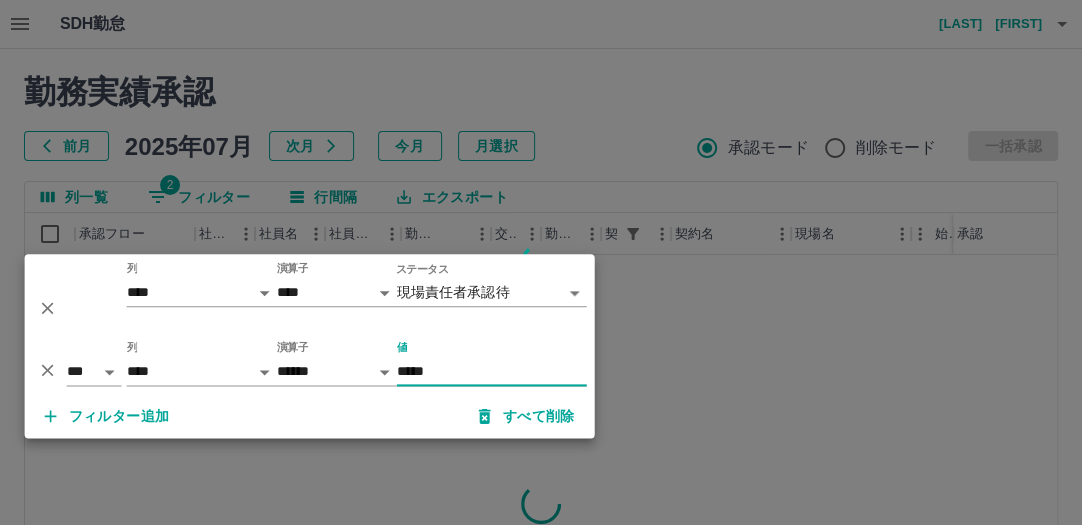 type on "*****" 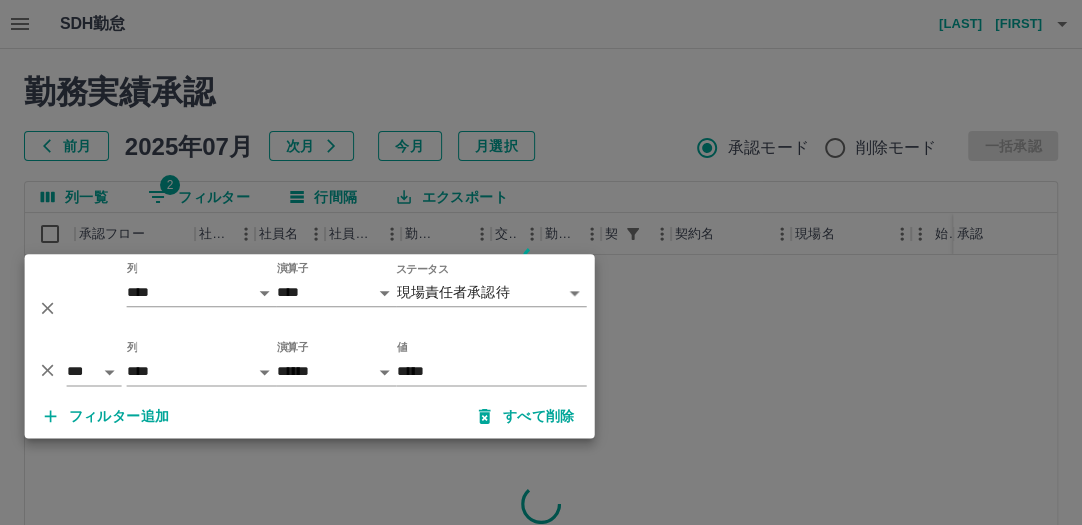 click at bounding box center [541, 262] 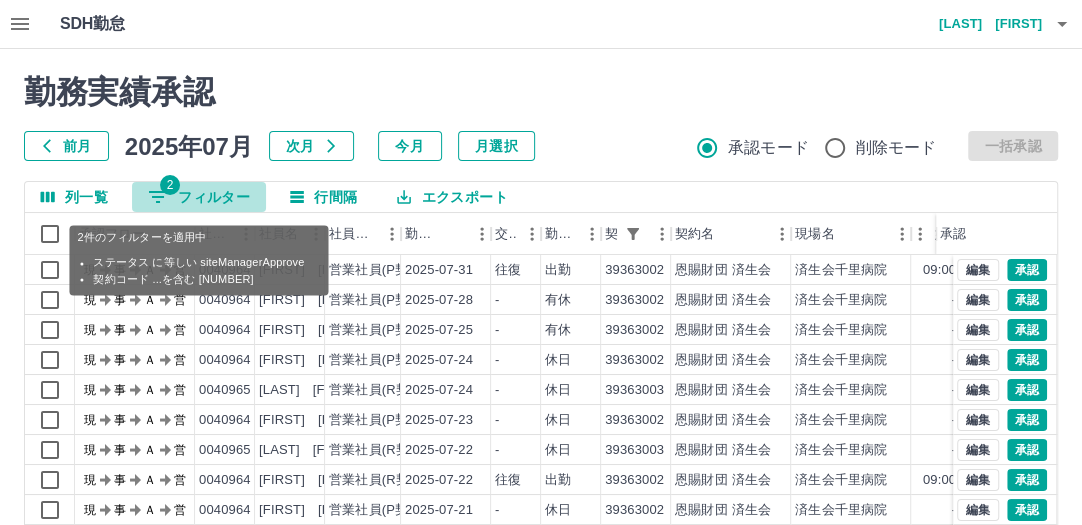 click on "2 フィルター" at bounding box center (199, 197) 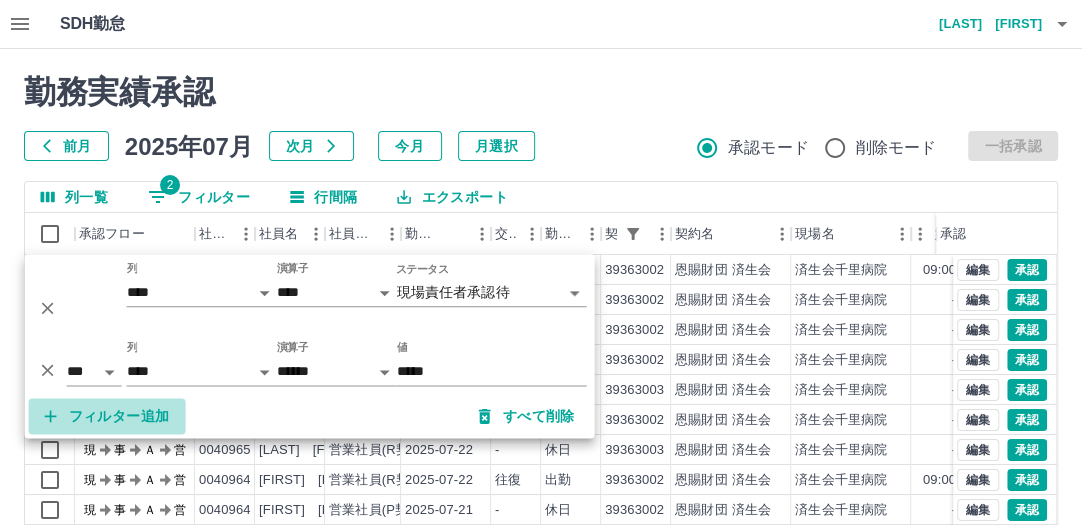 click on "フィルター追加" at bounding box center [107, 416] 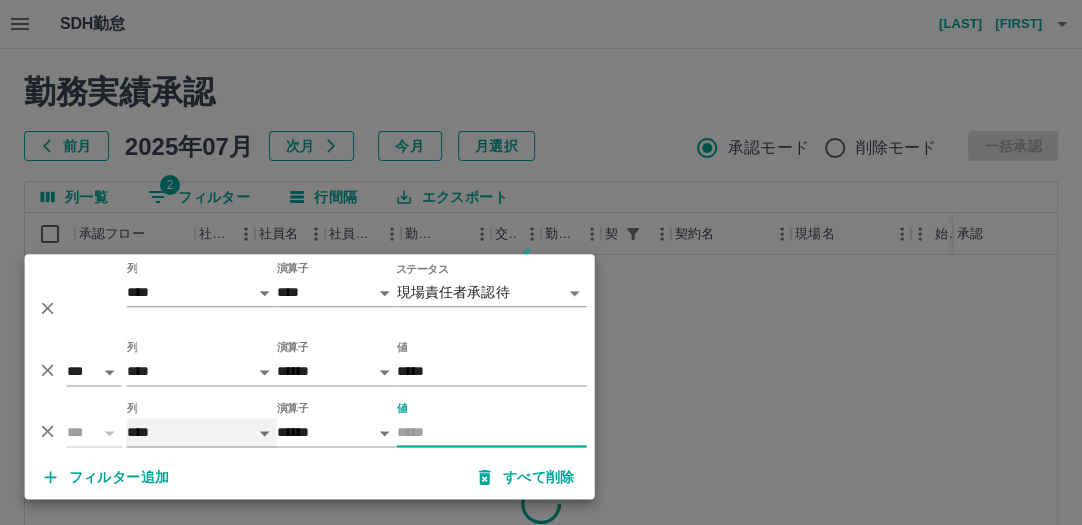 click on "**** *** **** *** *** **** ***** *** *** ** ** ** **** **** **** ** ** *** **** *****" at bounding box center (202, 432) 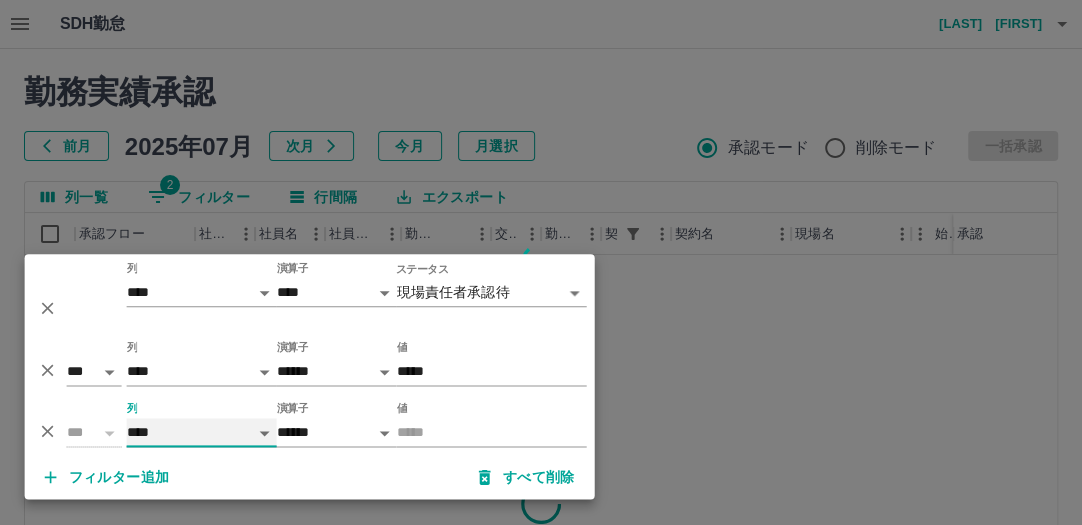 click on "**** *** **** *** *** **** ***** *** *** ** ** ** **** **** **** ** ** *** **** *****" at bounding box center (202, 432) 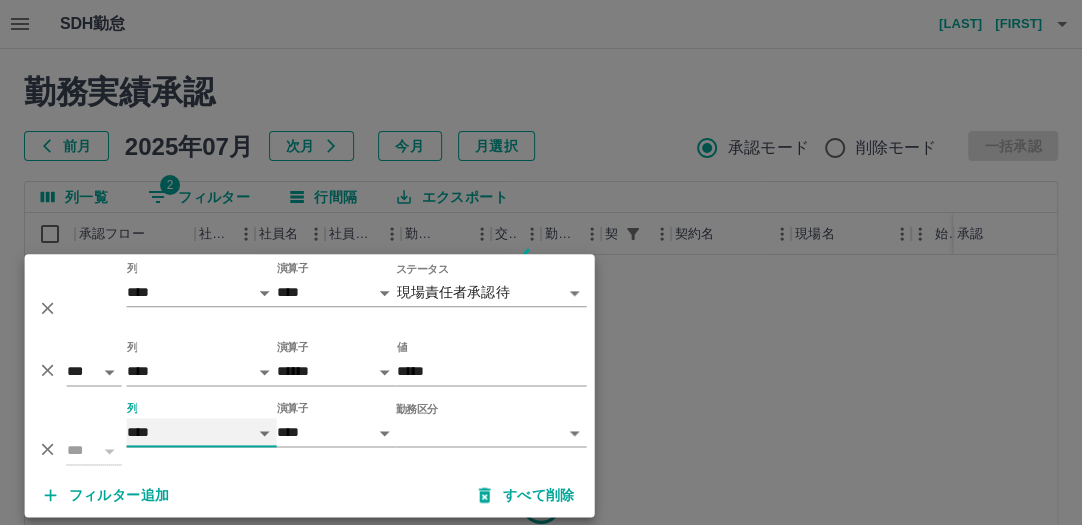 select on "**********" 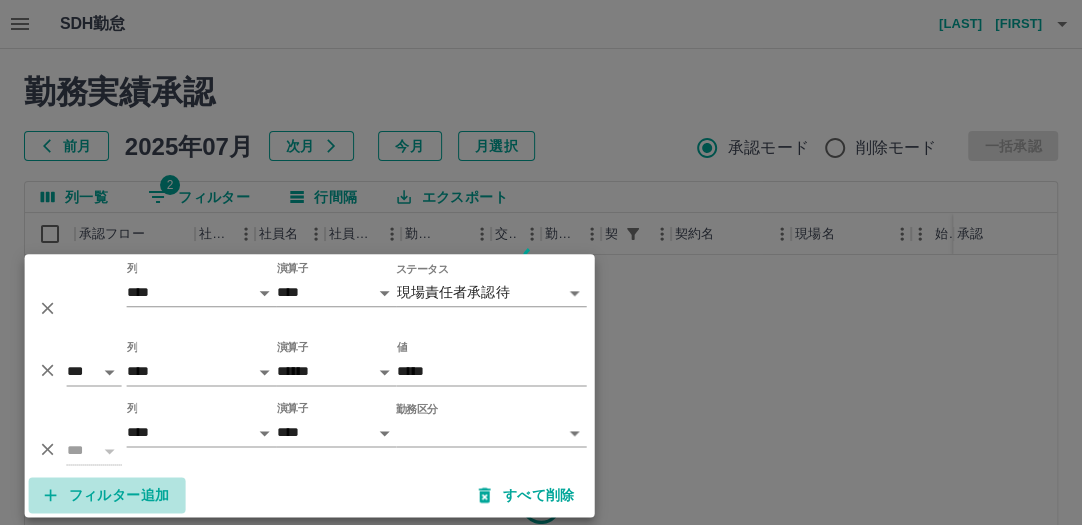 click on "フィルター追加" at bounding box center [107, 495] 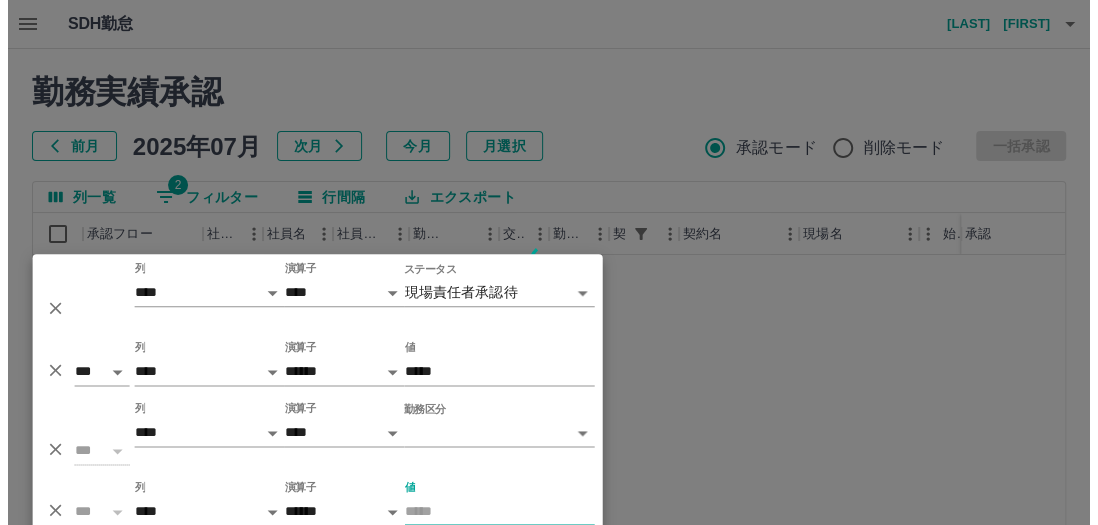 scroll, scrollTop: 1, scrollLeft: 0, axis: vertical 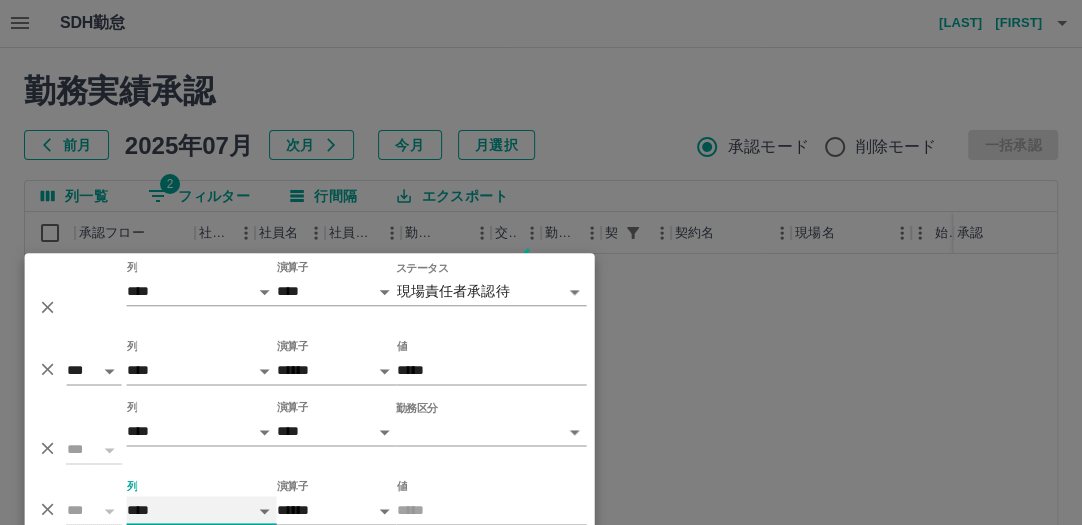 click on "**** *** **** *** *** **** ***** *** *** ** ** ** **** **** **** ** ** *** **** *****" at bounding box center (202, 510) 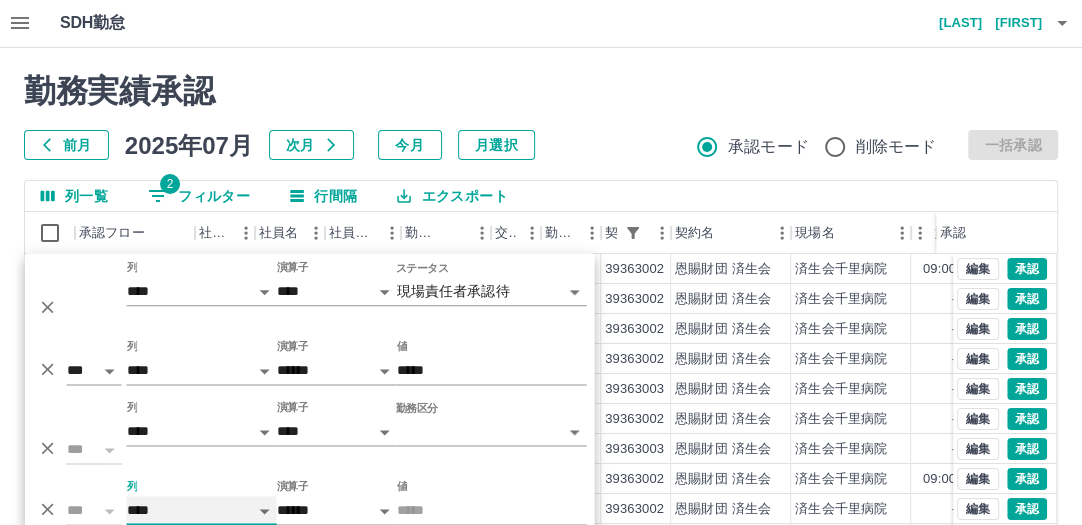 click on "**** *** **** *** *** **** ***** *** *** ** ** ** **** **** **** ** ** *** **** *****" at bounding box center (202, 510) 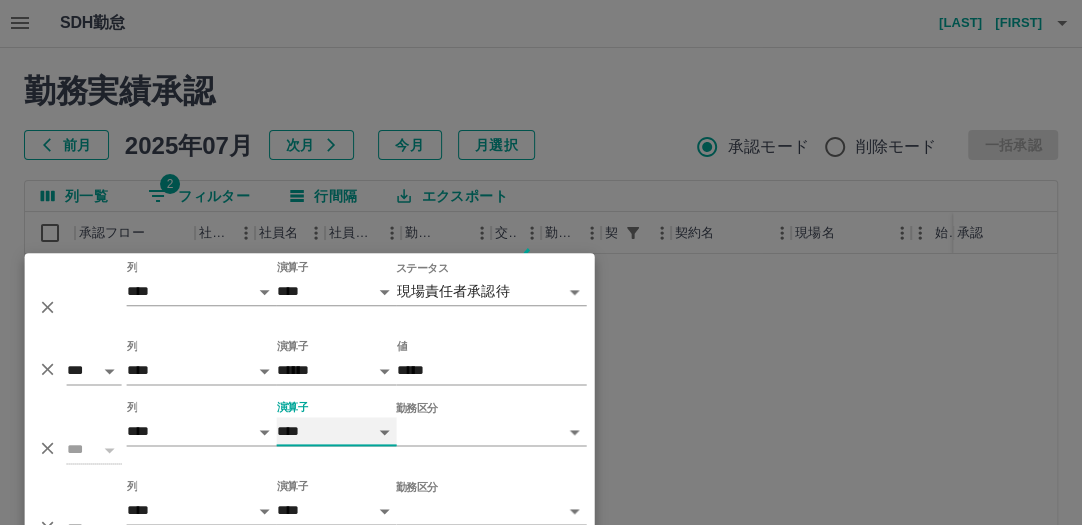 drag, startPoint x: 353, startPoint y: 444, endPoint x: 324, endPoint y: 482, distance: 47.801674 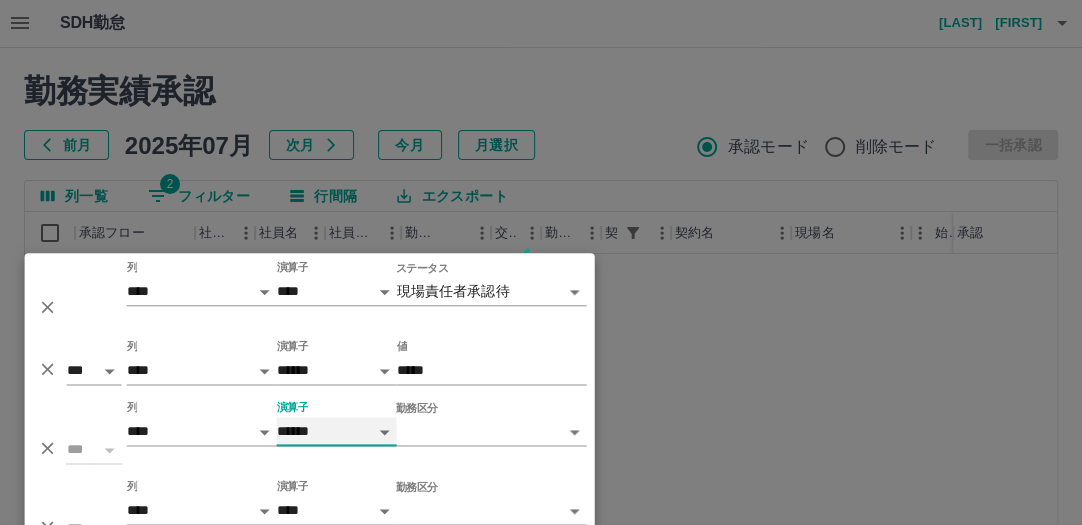 click on "**** ******" at bounding box center [337, 431] 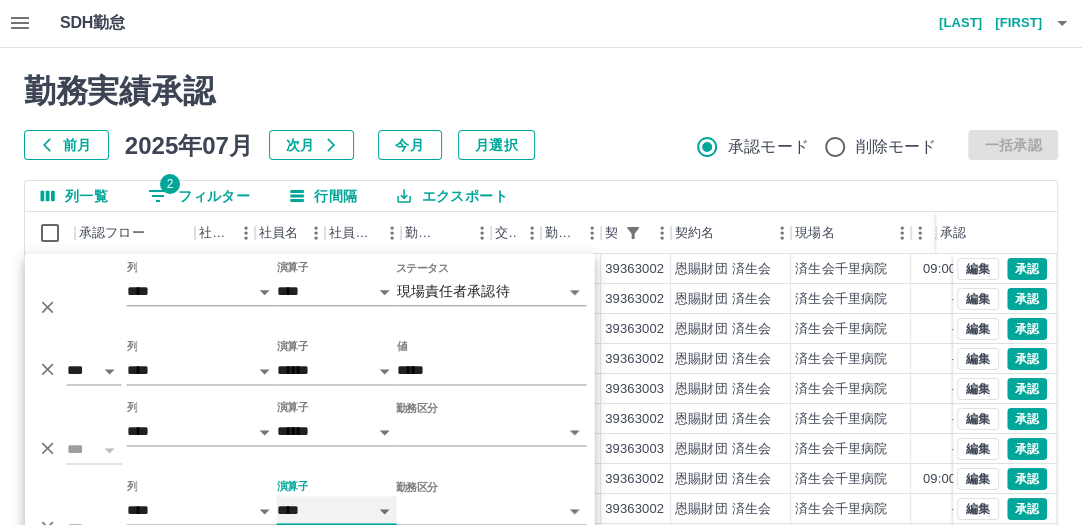 click on "**** ******" at bounding box center (337, 510) 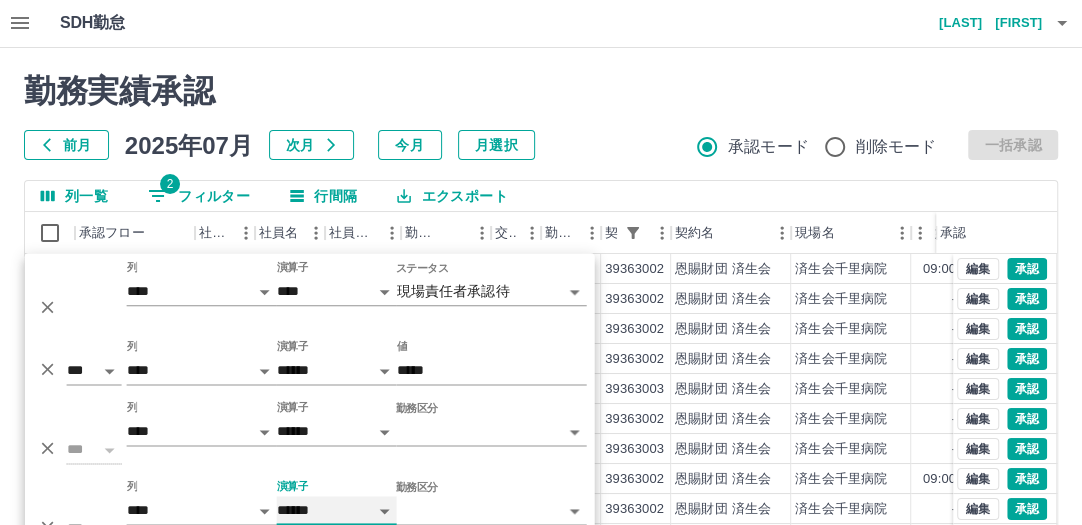 click on "**** ******" at bounding box center (337, 510) 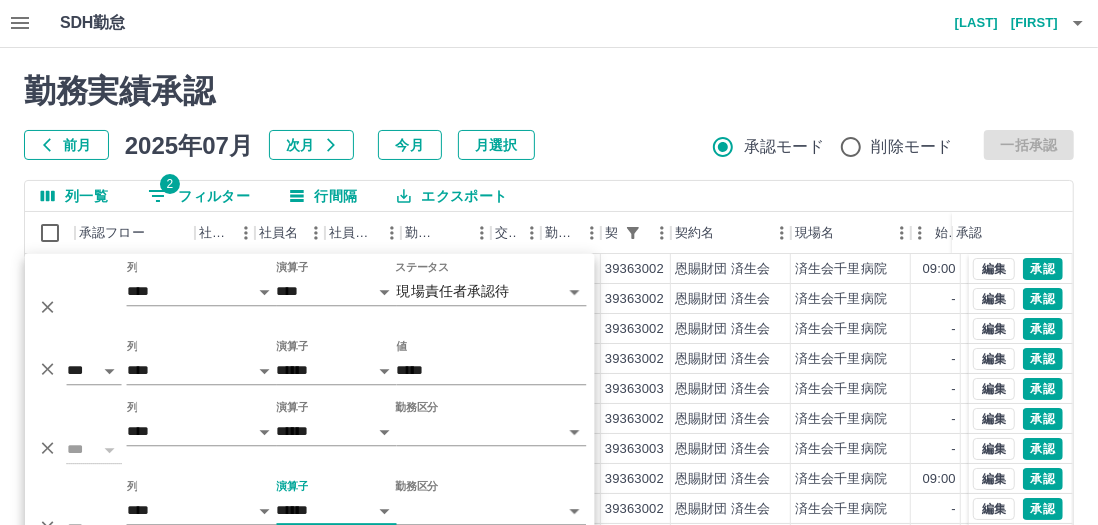 click on "SDH勤怠 川崎　良子 勤務実績承認 前月 2025年07月 次月 今月 月選択 承認モード 削除モード 一括承認 列一覧 2 フィルター 行間隔 エクスポート 承認フロー 社員番号 社員名 社員区分 勤務日 交通費 勤務区分 契約コード 契約名 現場名 始業 終業 休憩 所定開始 所定終業 所定休憩 承認 現 事 Ａ 営 0040964 井谷　輝巳 営業社員(P契約) 2025-07-31 往復 出勤 39363002 恩賜財団 済生会 済生会千里病院 09:00 33:00 04:00 09:00 21:00 04:00 現 事 Ａ 営 0040964 井谷　輝巳 営業社員(P契約) 2025-07-28  -  有休 39363002 恩賜財団 済生会 済生会千里病院 - - - 09:00 27:30 02:00 現 事 Ａ 営 0040964 井谷　輝巳 営業社員(P契約) 2025-07-25  -  有休 39363002 恩賜財団 済生会 済生会千里病院 - - - 09:00 27:30 02:00 現 事 Ａ 営 0040964 井谷　輝巳 営業社員(P契約) 2025-07-24  -  休日 39363002 恩賜財団 済生会 済生会千里病院 - - -" at bounding box center [549, 421] 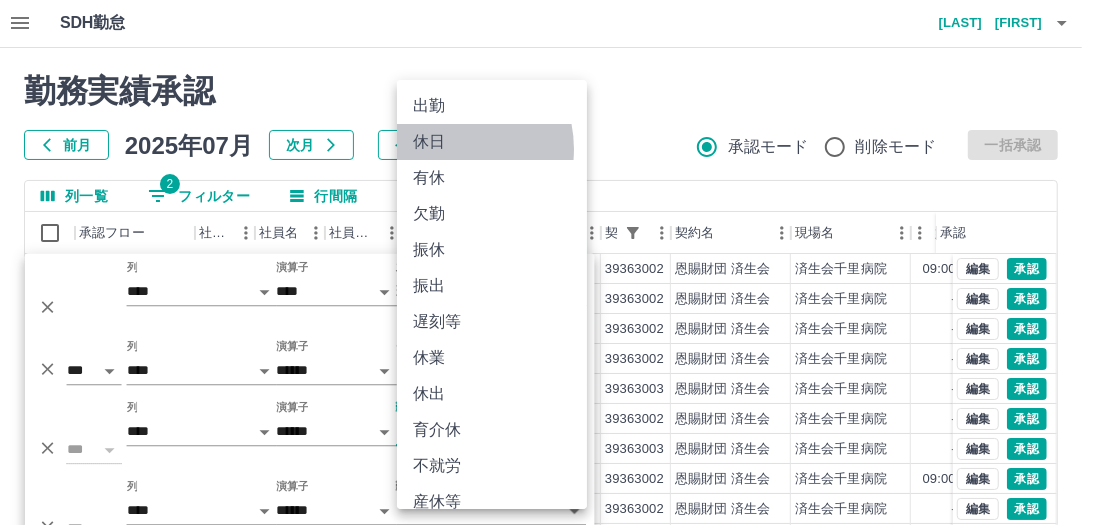 click on "休日" at bounding box center [492, 142] 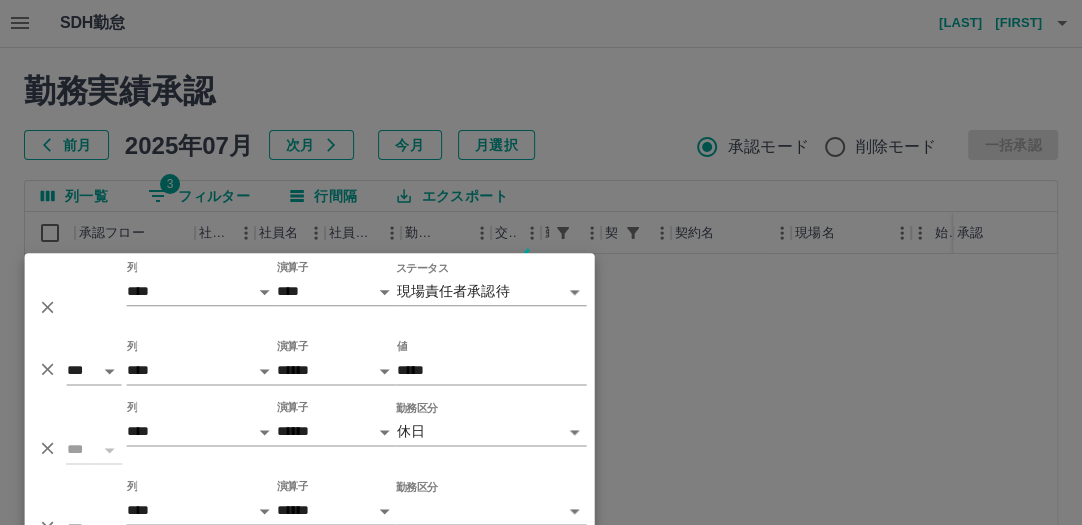 click on "**********" at bounding box center [541, 421] 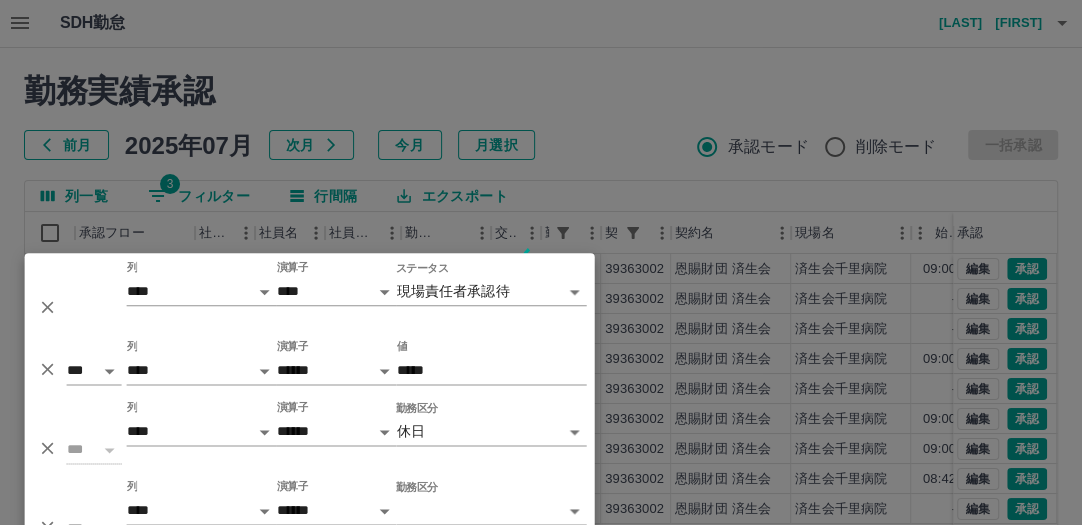 click on "*** ** 列 **** *** **** *** *** **** ***** *** *** ** ** ** **** **** **** ** ** *** **** ***** 演算子 **** ****** 勤務区分 ​ *********" at bounding box center (310, 511) 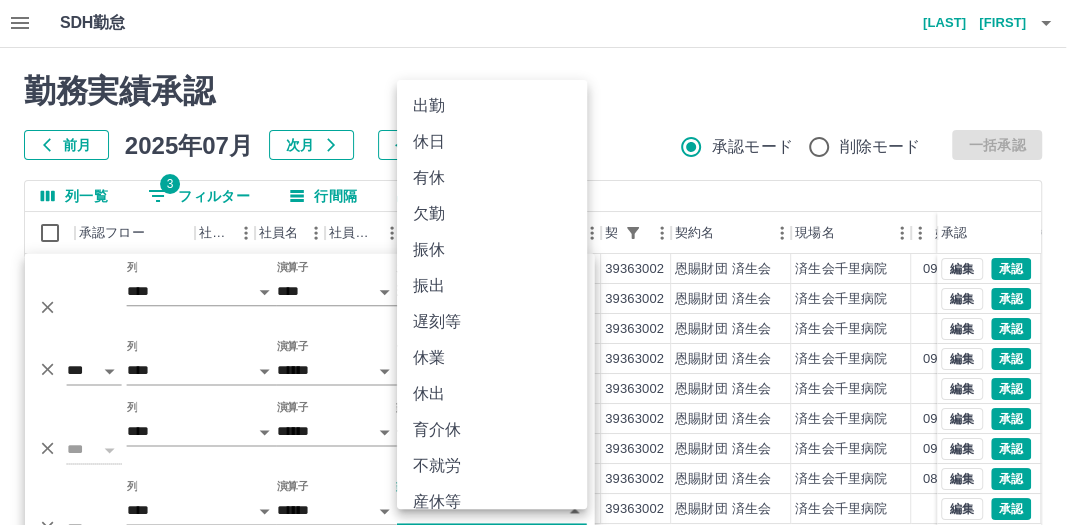 click on "SDH勤怠 川崎　良子 勤務実績承認 前月 2025年07月 次月 今月 月選択 承認モード 削除モード 一括承認 列一覧 3 フィルター 行間隔 エクスポート 承認フロー 社員番号 社員名 社員区分 勤務日 交通費 勤務区分 契約コード 契約名 現場名 始業 終業 休憩 所定開始 所定終業 所定休憩 承認 現 事 Ａ 営 0040964 井谷　輝巳 営業社員(P契約) 2025-07-31 往復 出勤 39363002 恩賜財団 済生会 済生会千里病院 09:00 33:00 04:00 09:00 21:00 04:00 現 事 Ａ 営 0040964 井谷　輝巳 営業社員(P契約) 2025-07-28  -  有休 39363002 恩賜財団 済生会 済生会千里病院 - - - 09:00 27:30 02:00 現 事 Ａ 営 0040964 井谷　輝巳 営業社員(P契約) 2025-07-25  -  有休 39363002 恩賜財団 済生会 済生会千里病院 - - - 09:00 27:30 02:00 現 事 Ａ 営 0040964 井谷　輝巳 営業社員(R契約) 2025-07-22 往復 出勤 39363002 恩賜財団 済生会 済生会千里病院 現" at bounding box center (541, 421) 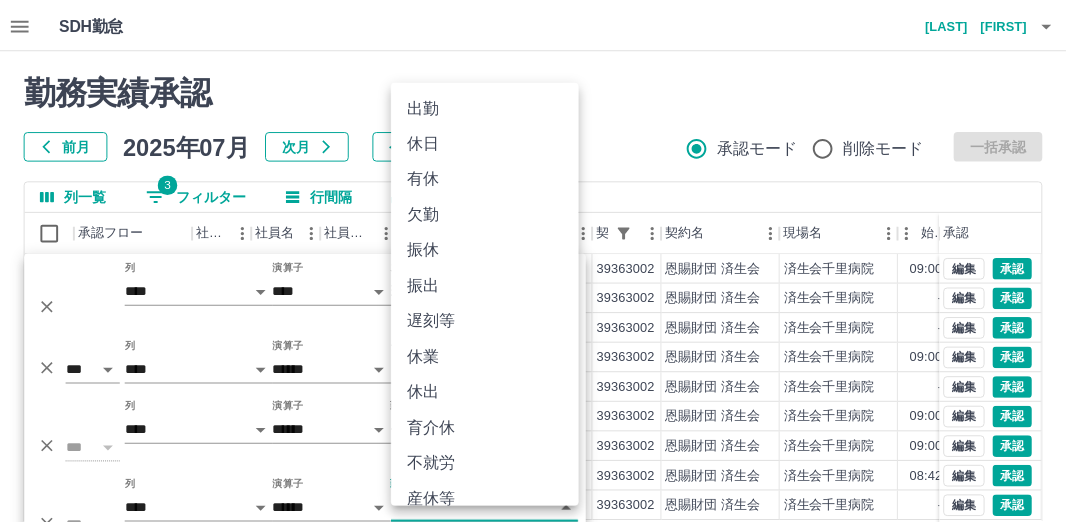 scroll, scrollTop: 234, scrollLeft: 0, axis: vertical 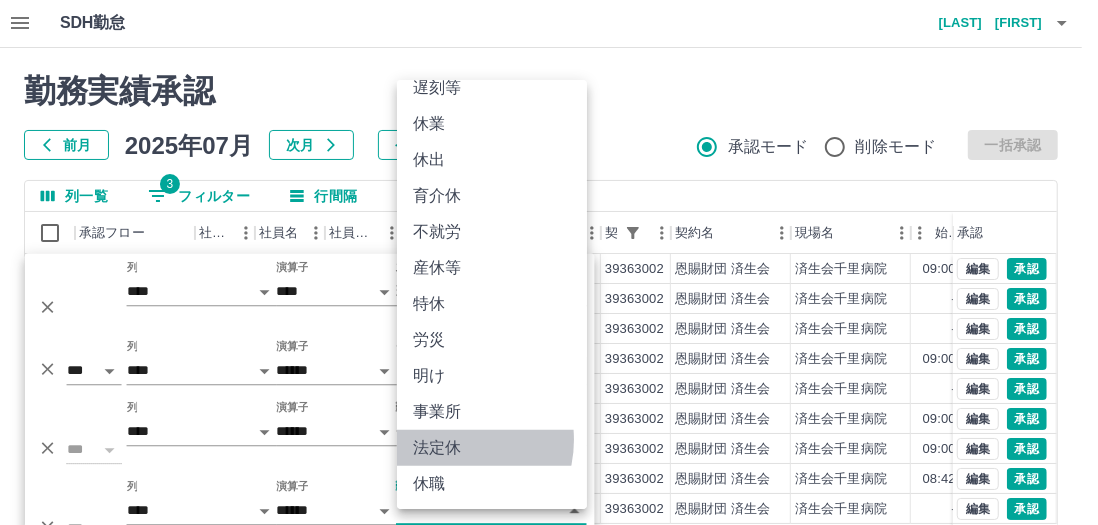 click on "法定休" at bounding box center (492, 448) 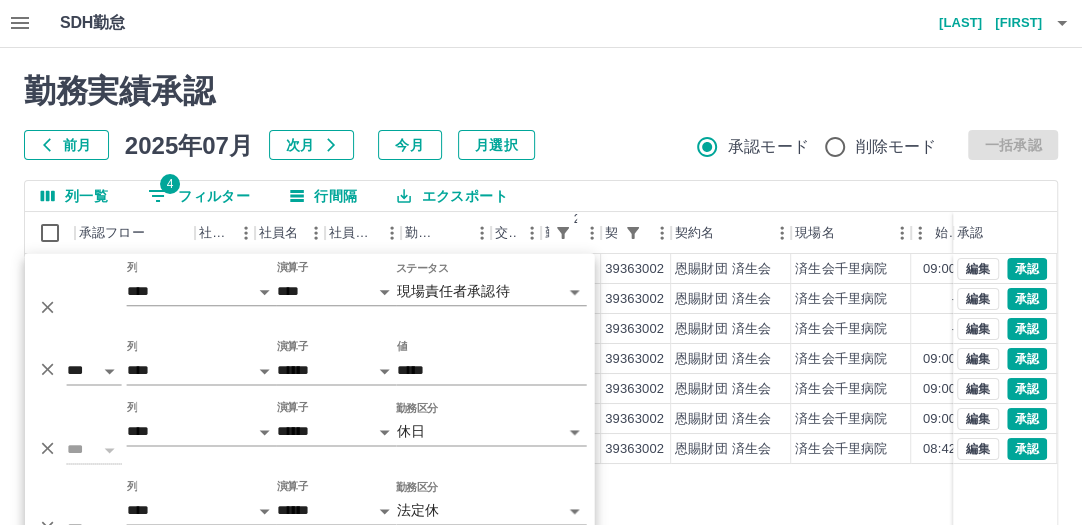 click on "勤務実績承認 前月 2025年07月 次月 今月 月選択 承認モード 削除モード 一括承認 列一覧 4 フィルター 行間隔 エクスポート 承認フロー 社員番号 社員名 社員区分 勤務日 交通費 勤務区分 2 契約コード 契約名 現場名 始業 終業 休憩 所定開始 所定終業 所定休憩 承認 現 事 Ａ 営 0040964 井谷　輝巳 営業社員(P契約) 2025-07-31 往復 出勤 39363002 恩賜財団 済生会 済生会千里病院 09:00 33:00 04:00 09:00 21:00 04:00 現 事 Ａ 営 0040964 井谷　輝巳 営業社員(P契約) 2025-07-28  -  有休 39363002 恩賜財団 済生会 済生会千里病院 - - - 09:00 27:30 02:00 現 事 Ａ 営 0040964 井谷　輝巳 営業社員(P契約) 2025-07-25  -  有休 39363002 恩賜財団 済生会 済生会千里病院 - - - 09:00 27:30 02:00 現 事 Ａ 営 0040964 井谷　輝巳 営業社員(R契約) 2025-07-22 往復 出勤 39363002 恩賜財団 済生会 済生会千里病院 09:00 33:00 04:00 09:00 現" at bounding box center (541, 446) 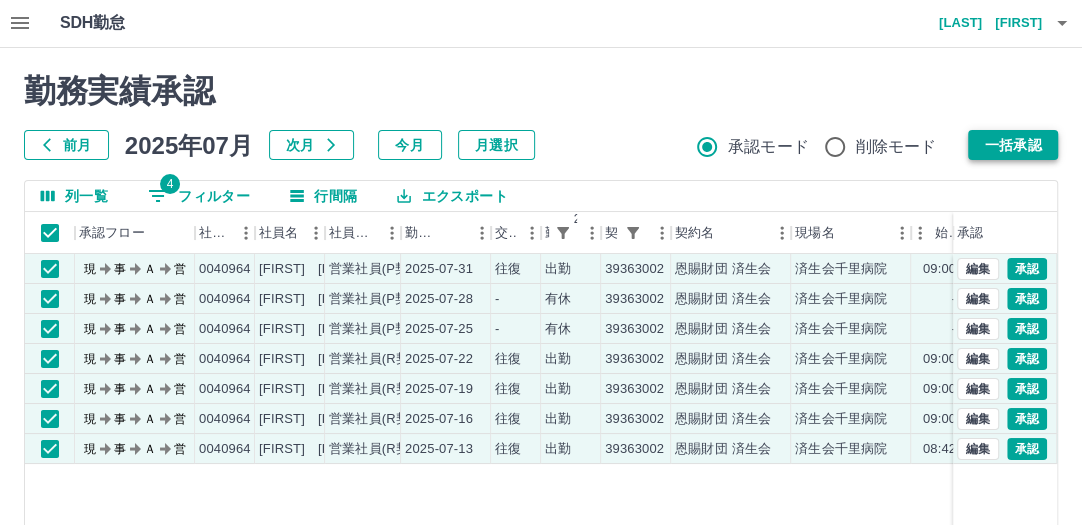 click on "一括承認" at bounding box center (1013, 145) 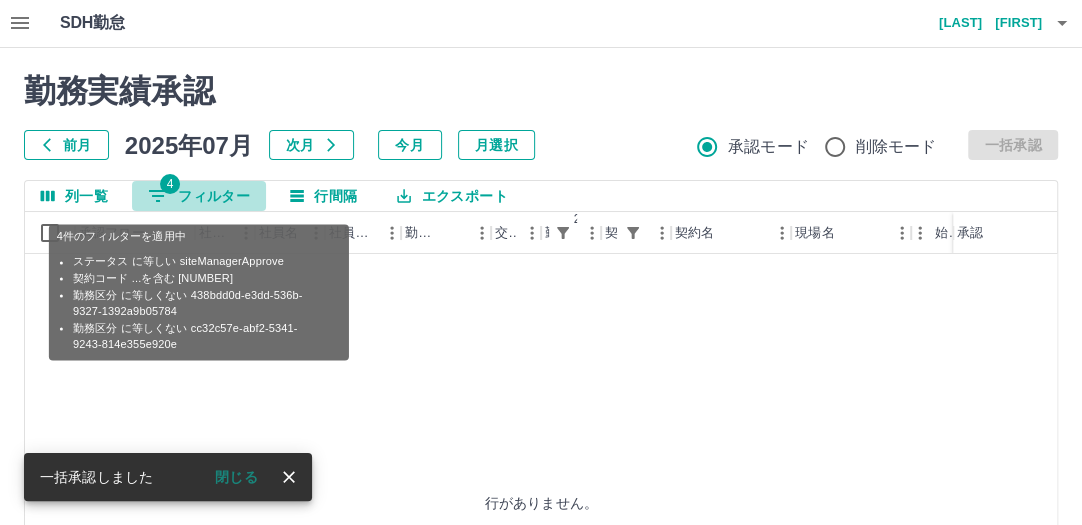 click 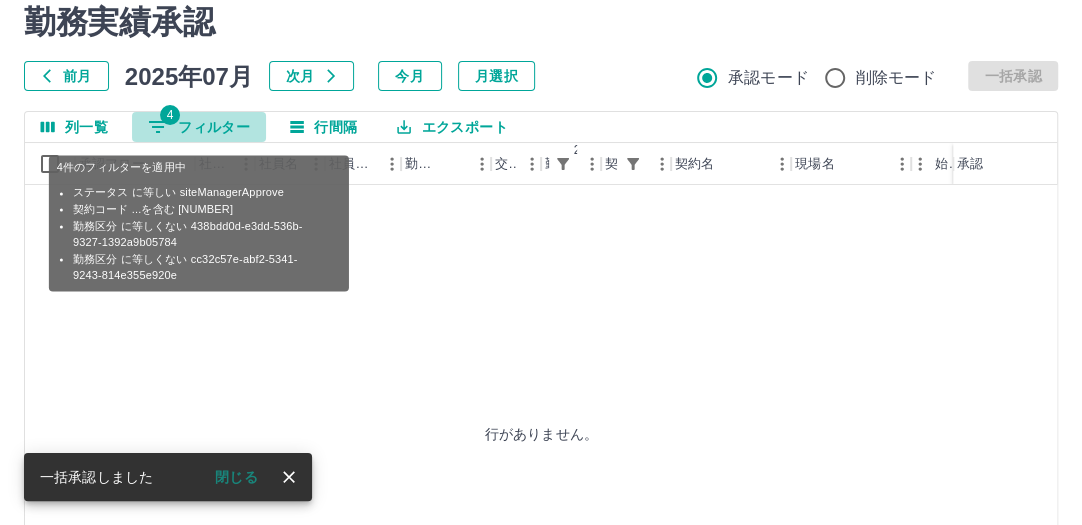select on "**********" 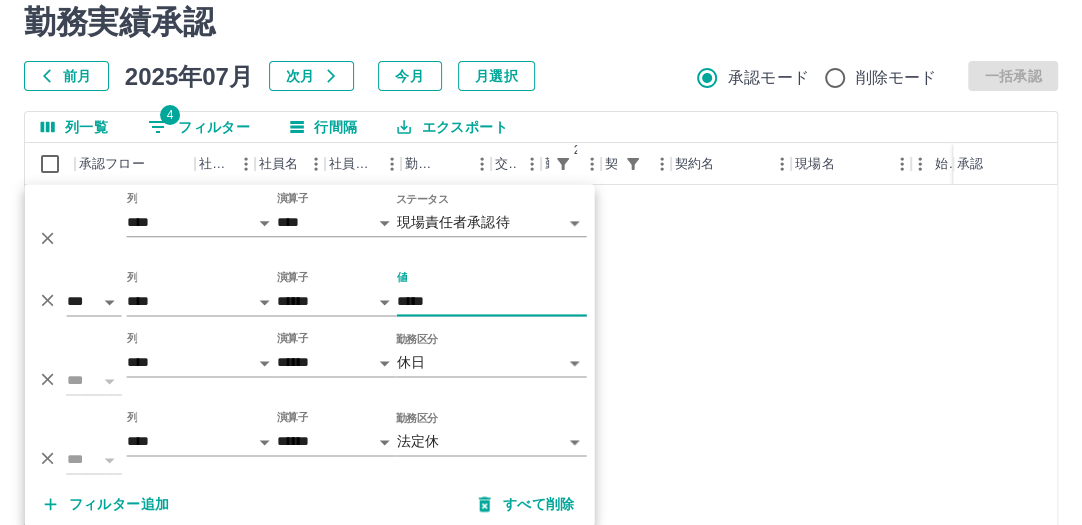 click on "*****" at bounding box center [492, 301] 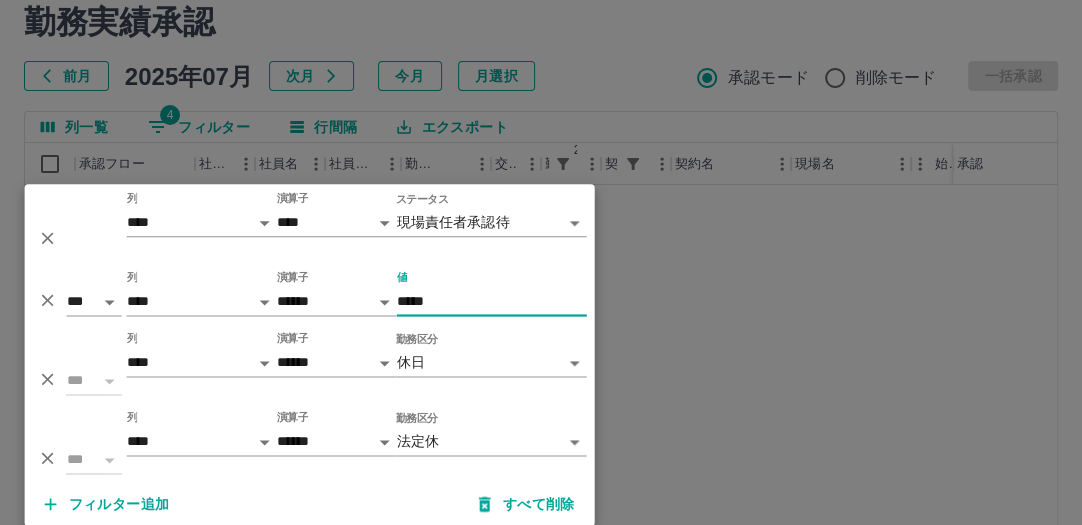 type on "*****" 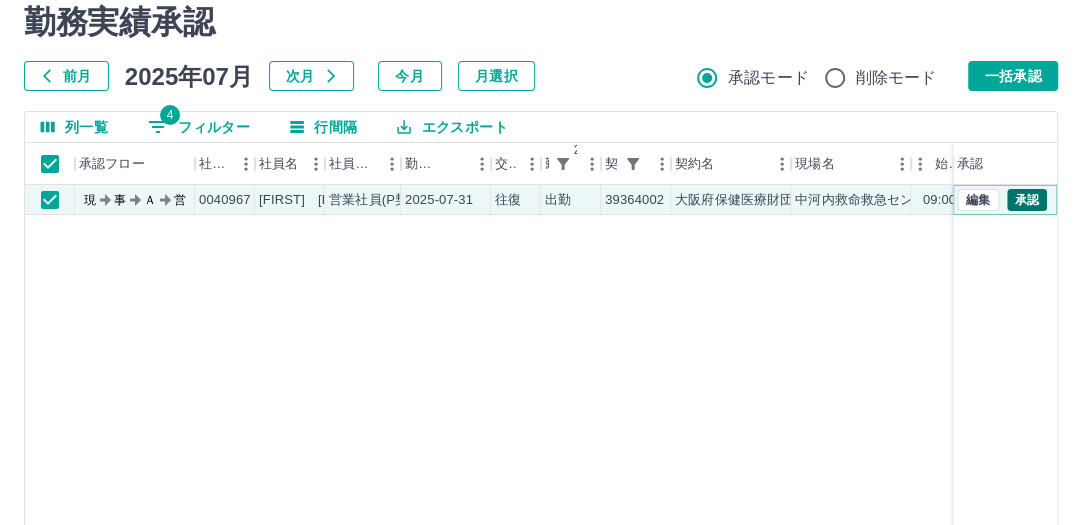click on "承認" at bounding box center [1027, 200] 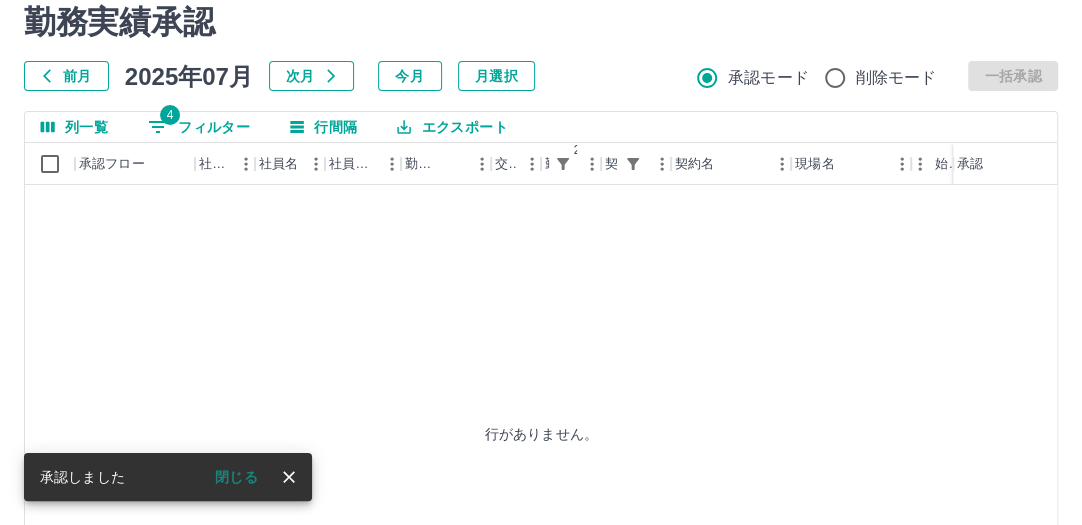click 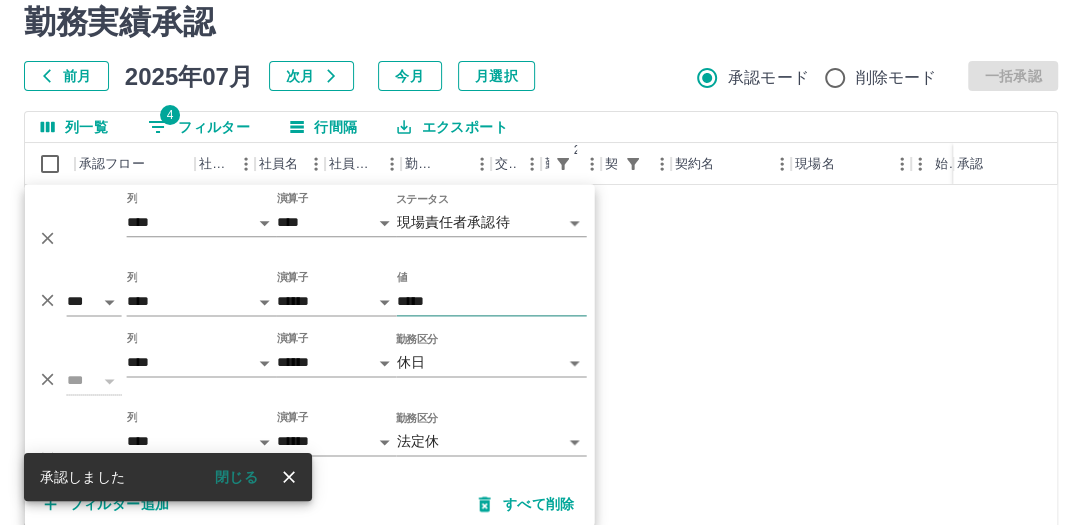 click on "*****" at bounding box center (492, 301) 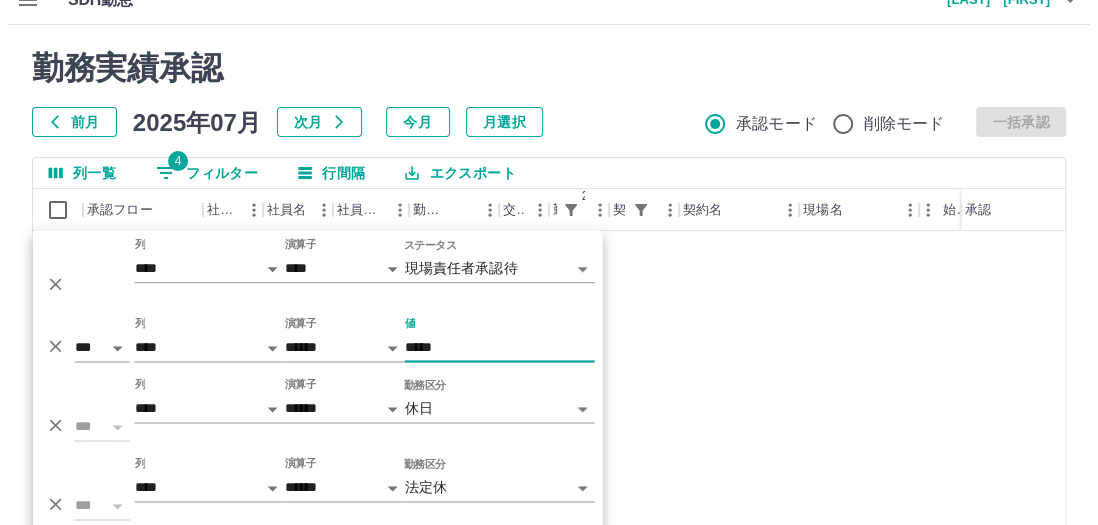 scroll, scrollTop: 0, scrollLeft: 0, axis: both 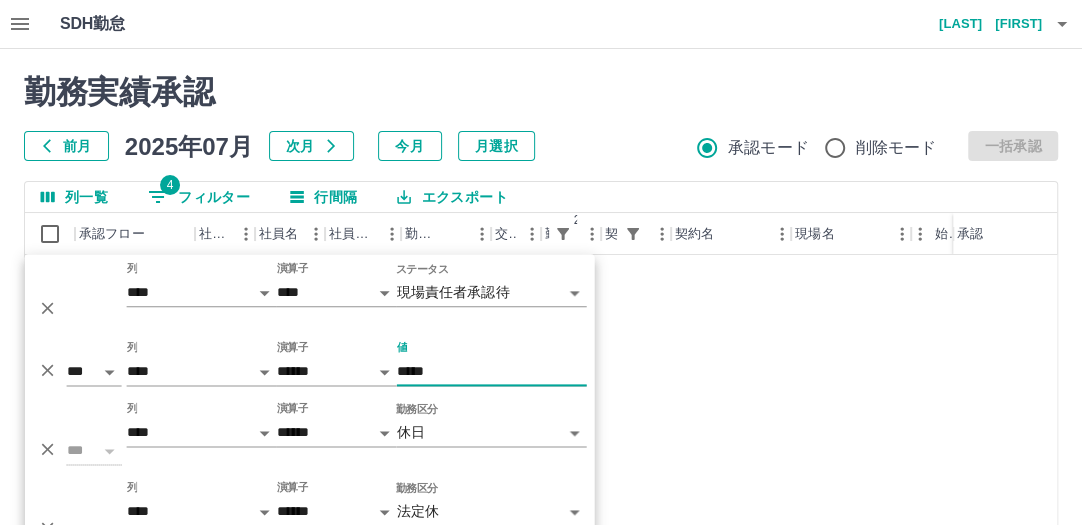type on "*****" 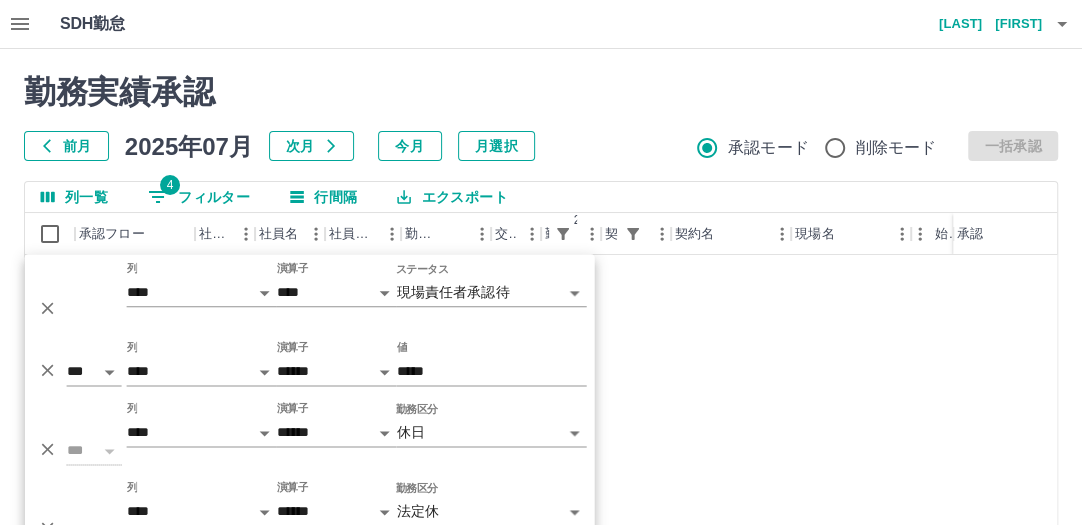 click on "行がありません。" at bounding box center (541, 503) 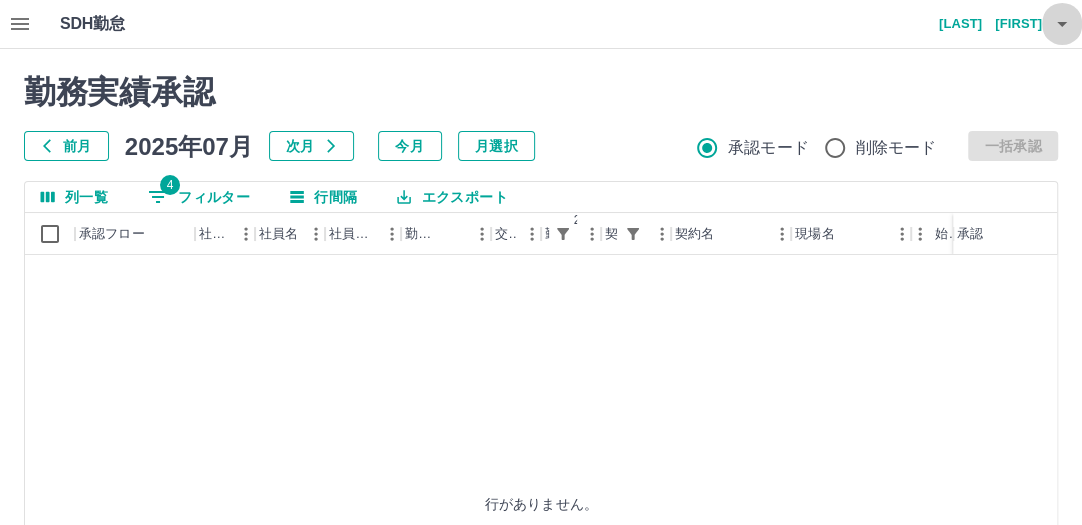 click 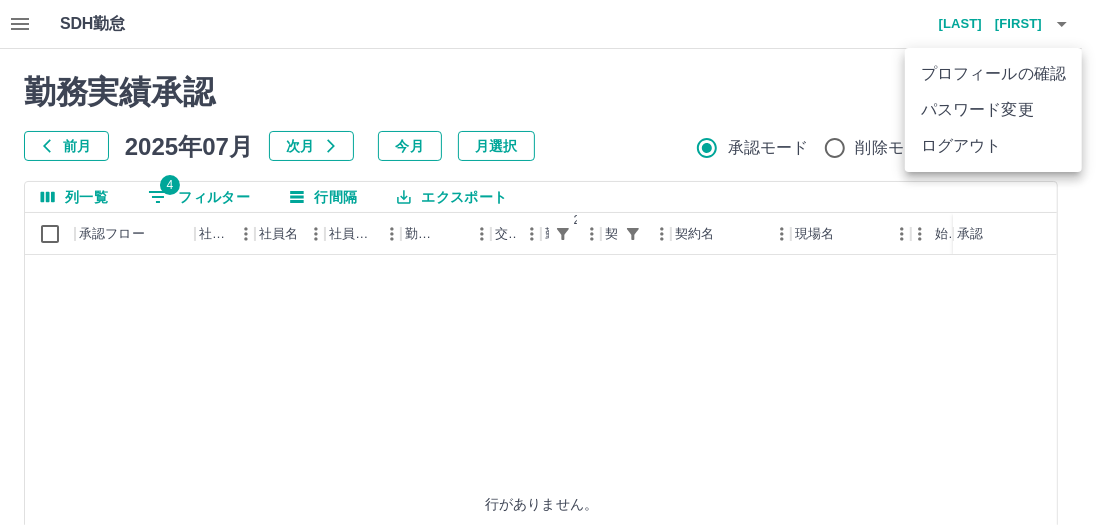 click on "ログアウト" at bounding box center [993, 146] 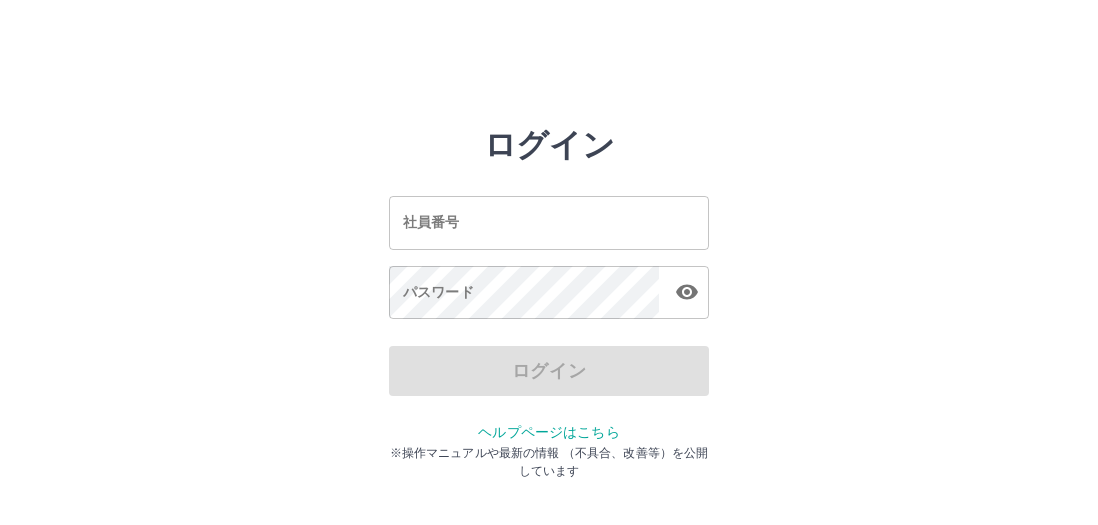 scroll, scrollTop: 0, scrollLeft: 0, axis: both 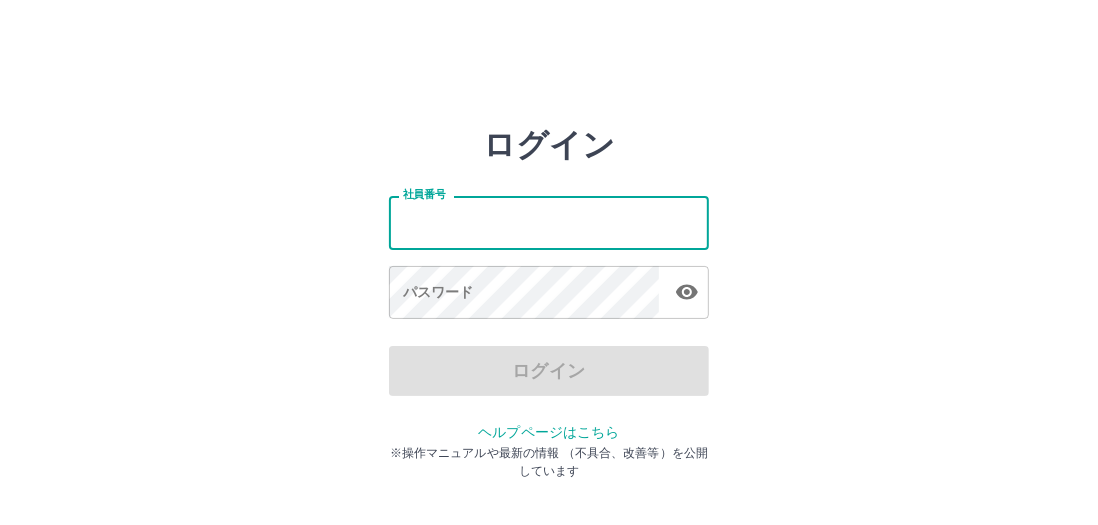 click on "社員番号" at bounding box center [549, 222] 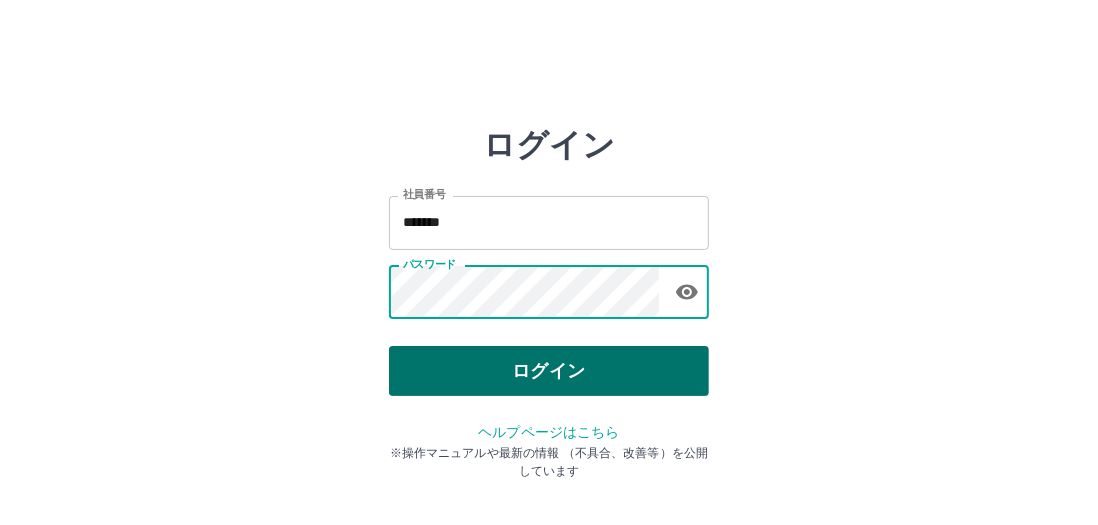 click on "ログイン" at bounding box center [549, 371] 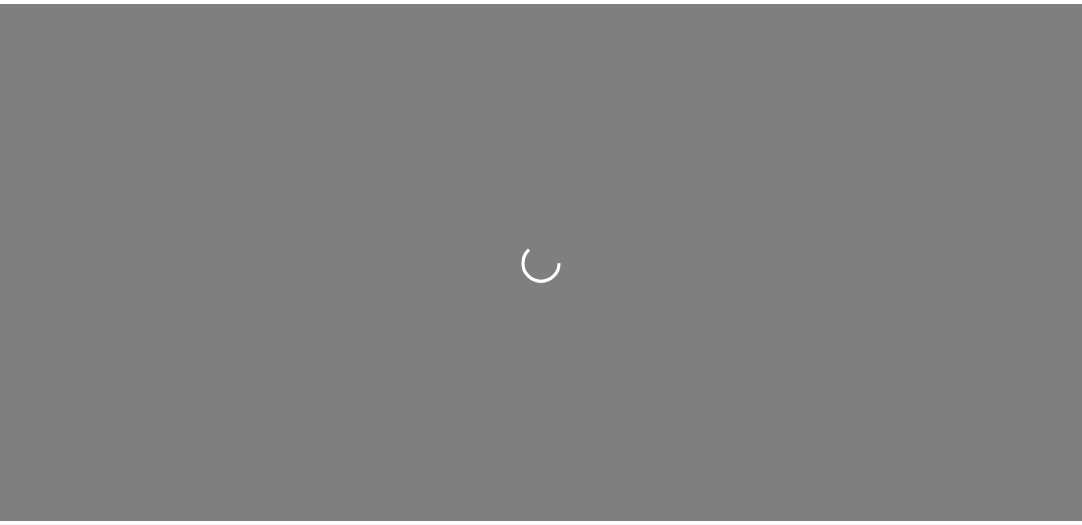 scroll, scrollTop: 0, scrollLeft: 0, axis: both 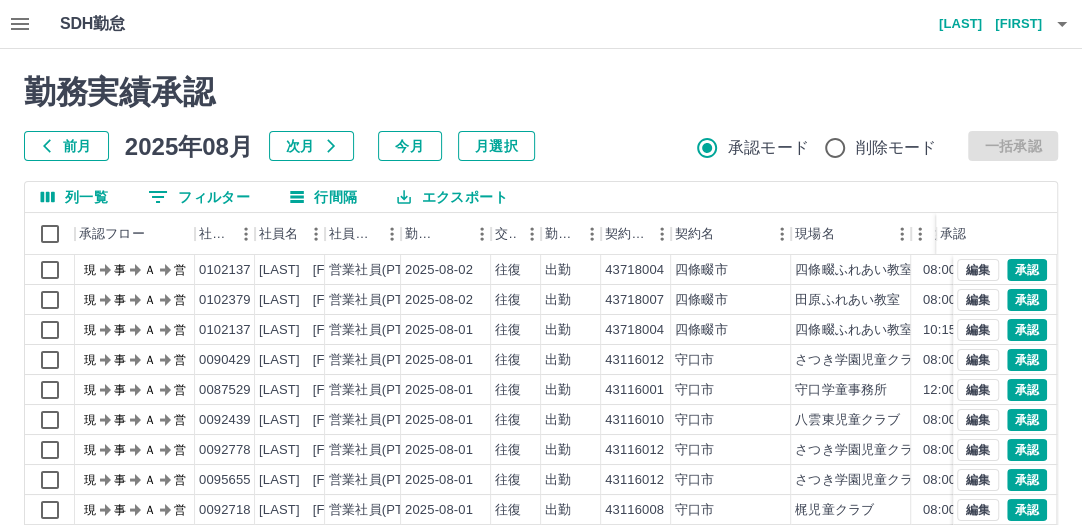 click on "前月" at bounding box center [66, 146] 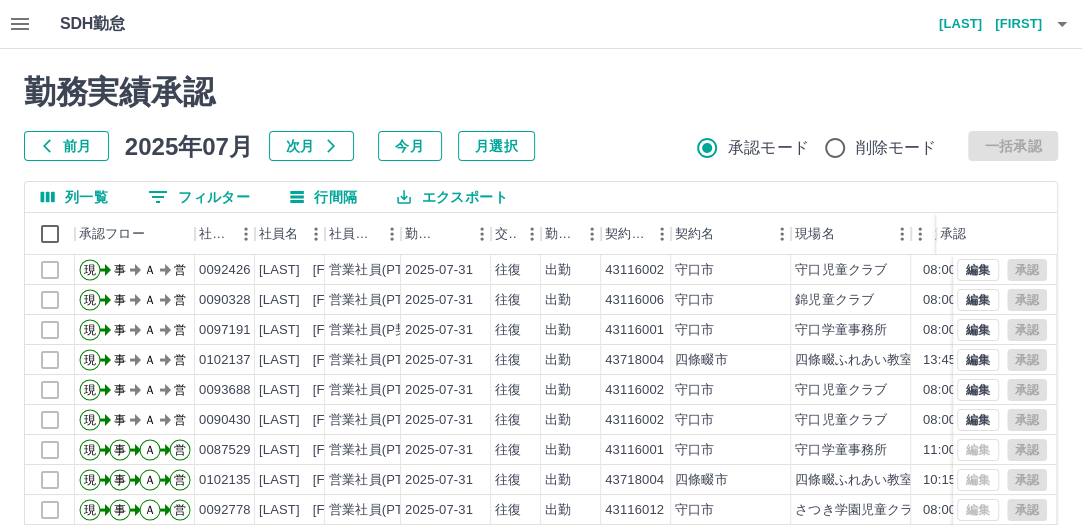 click 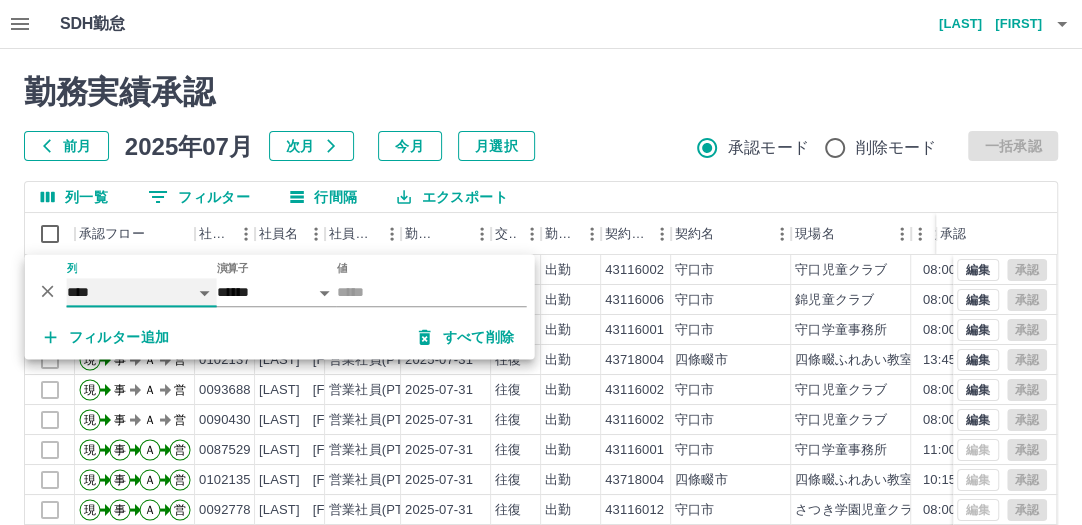 drag, startPoint x: 148, startPoint y: 299, endPoint x: 184, endPoint y: 282, distance: 39.812057 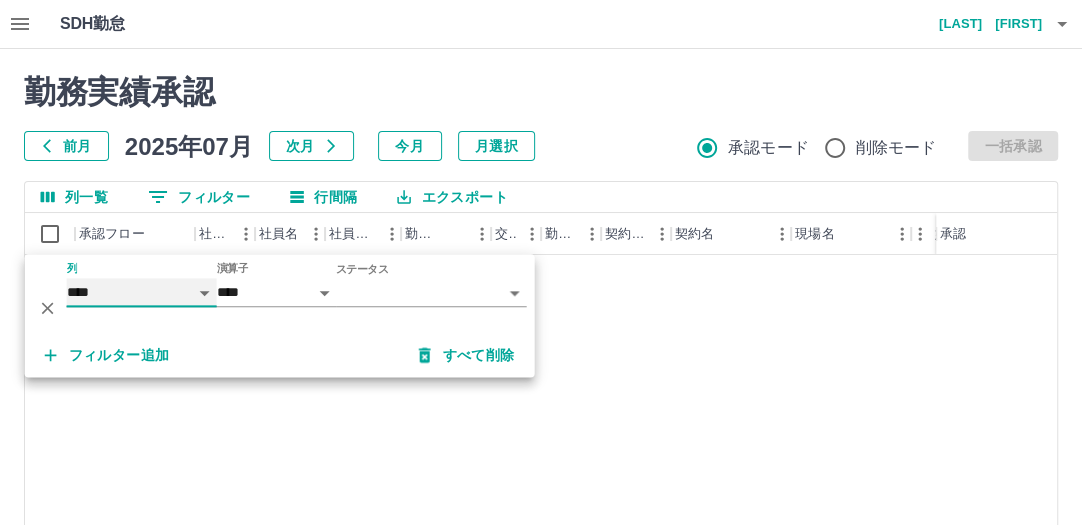 select on "**********" 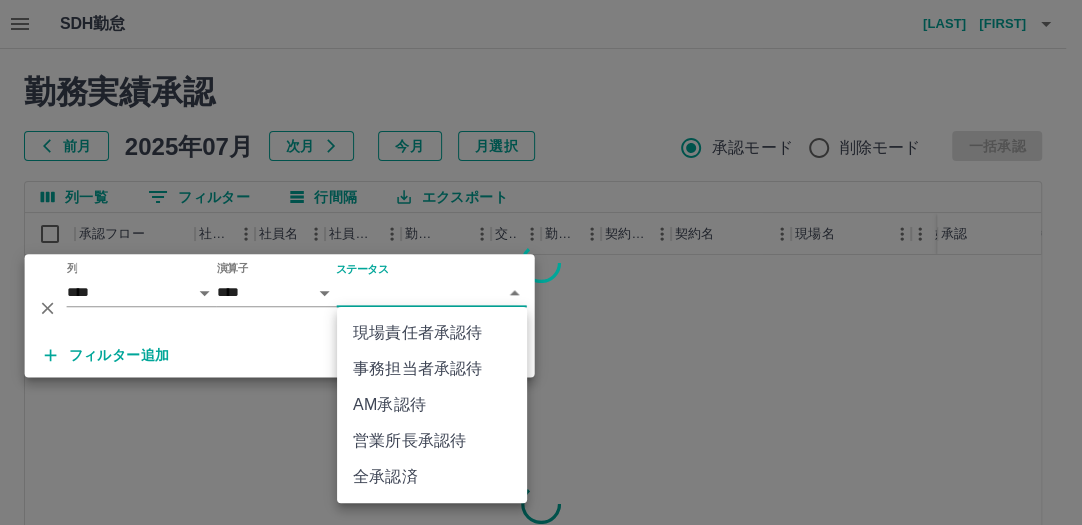click on "SDH勤怠 [LAST]　[LAST] 勤務実績承認 前月 2025年07月 次月 今月 月選択 承認モード 削除モード 一括承認 列一覧 0 フィルター 行間隔 エクスポート 承認フロー 社員番号 社員名 社員区分 勤務日 交通費 勤務区分 契約コード 契約名 現場名 始業 終業 休憩 所定開始 所定終業所定休憩 承認 ページあたりの行数: 20 ** 1～20 / 4697 SDH勤怠 *** ** 列 **** *** **** *** *** **** ***** *** *** ** ** ** **** **** **** ** ** *** **** ***** 演算子 **** ****** ステータス ​ ********* フィルター追加 すべて削除 現場責任者承認待 事務担当者承認待 AM承認待 営業所長承認待 全承認済" at bounding box center (541, 422) 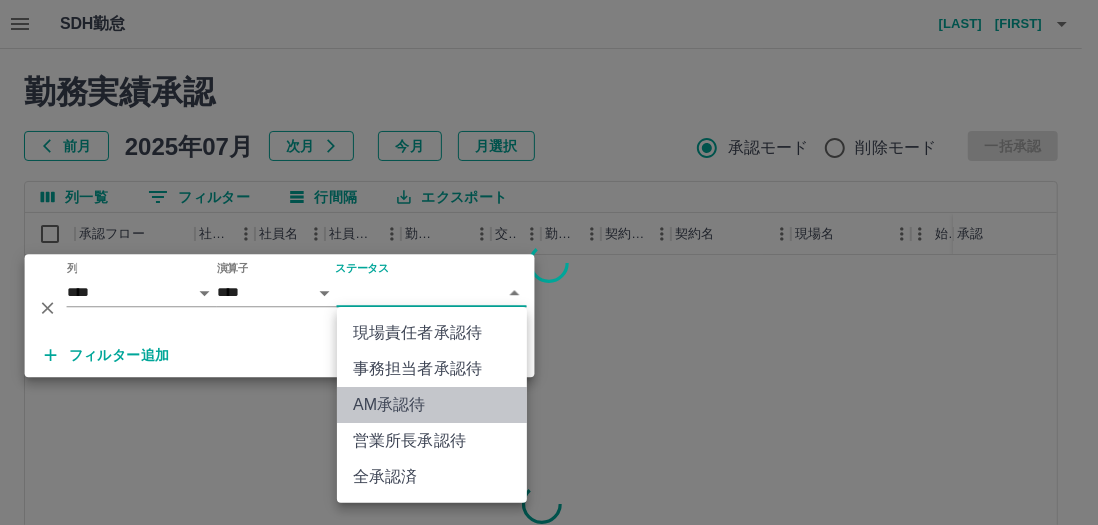 click on "AM承認待" at bounding box center (432, 405) 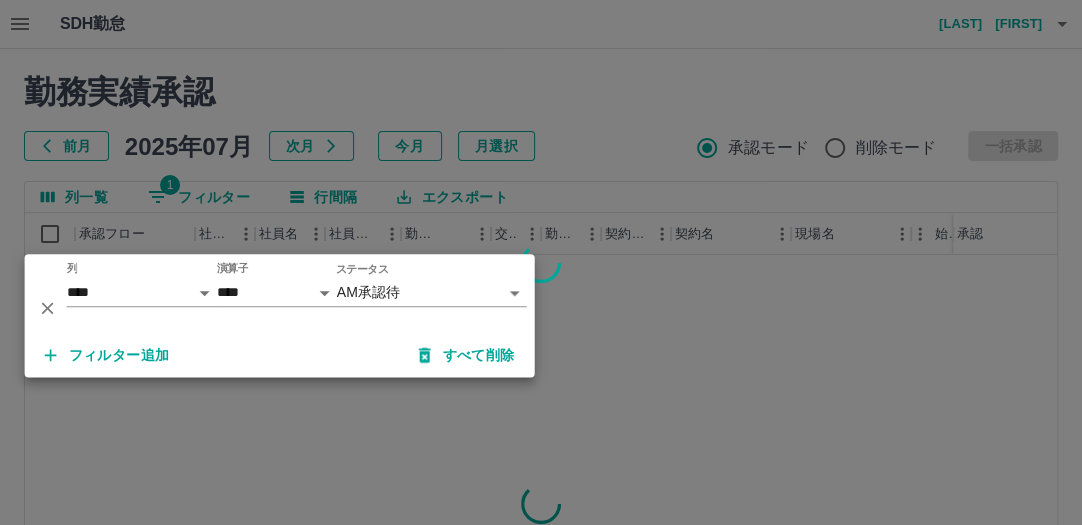 scroll, scrollTop: 320, scrollLeft: 0, axis: vertical 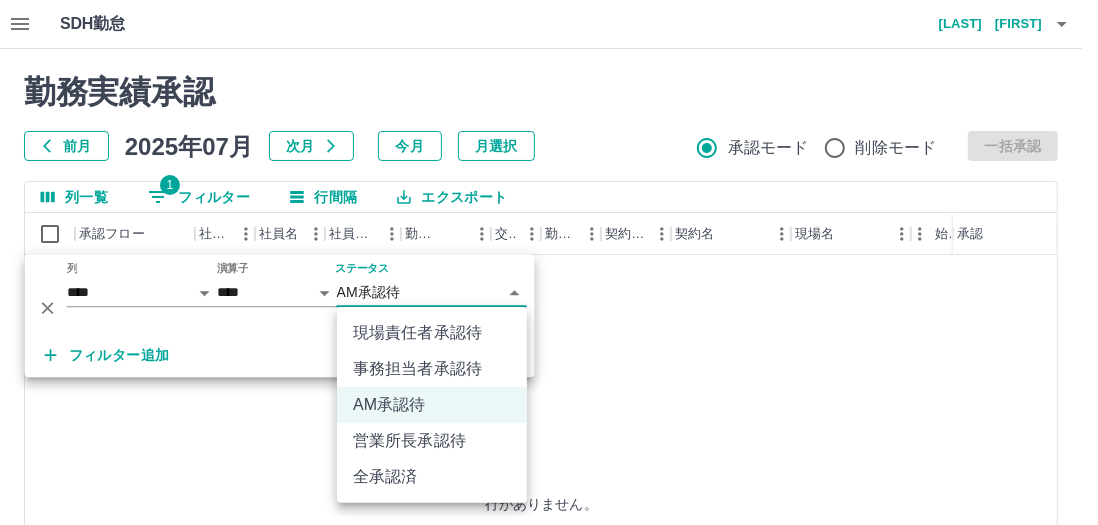 click on "**********" at bounding box center [549, 422] 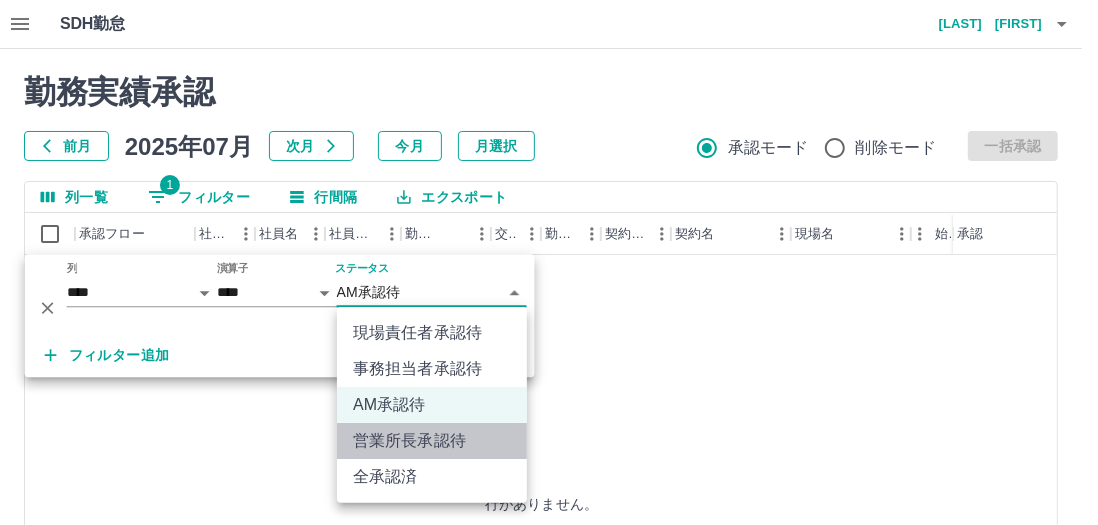 click on "営業所長承認待" at bounding box center (432, 441) 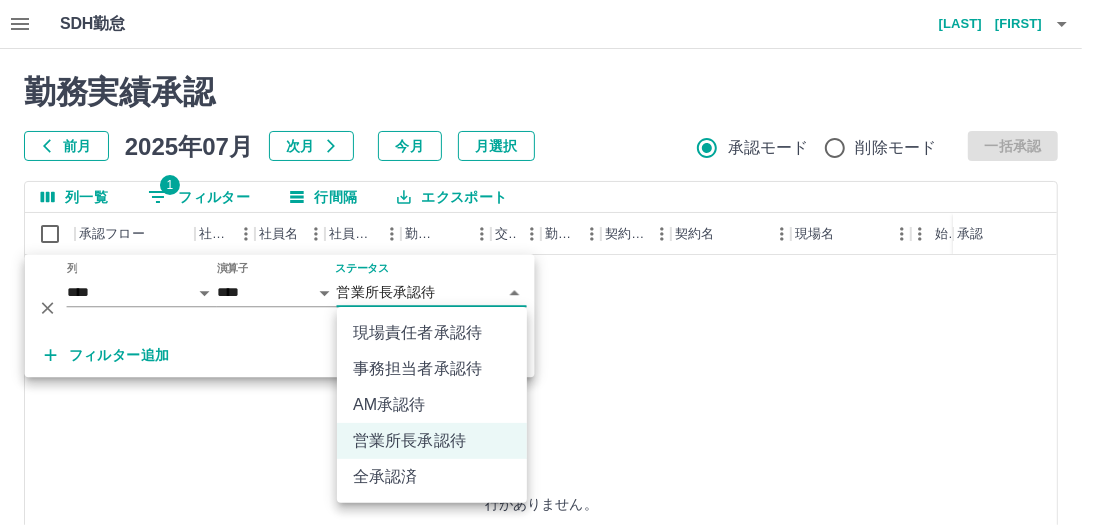 click on "**********" at bounding box center [549, 422] 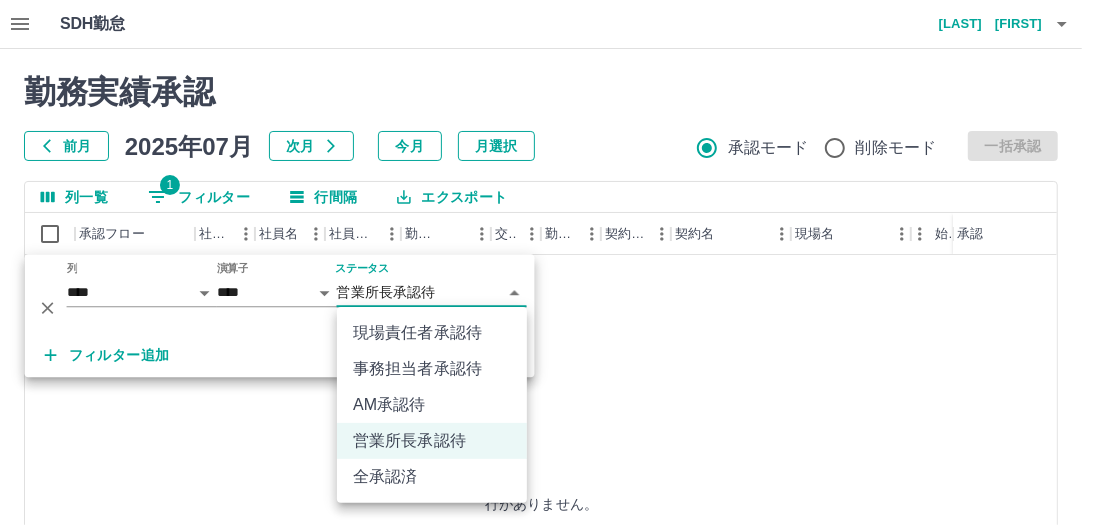 click on "AM承認待" at bounding box center (432, 405) 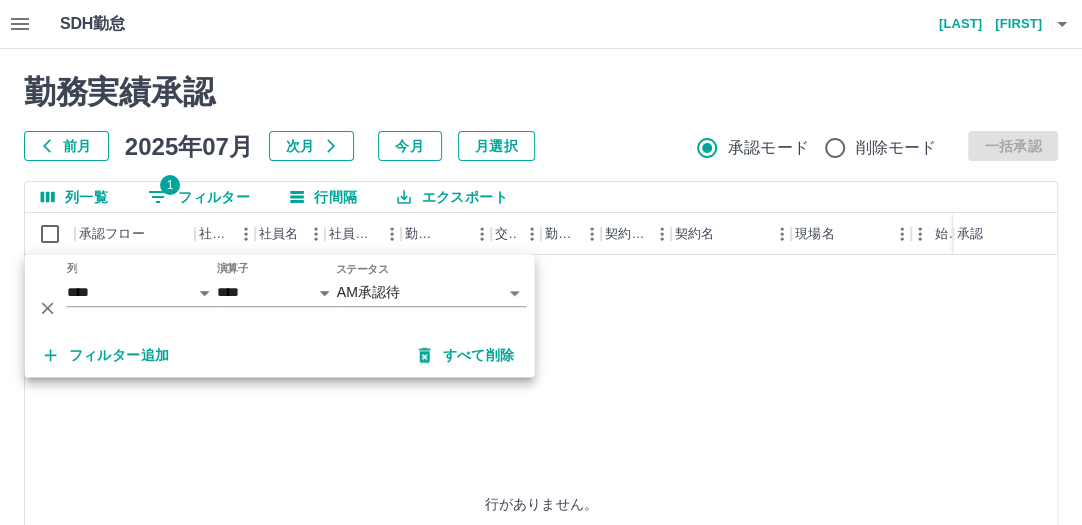 click on "行がありません。" at bounding box center [541, 503] 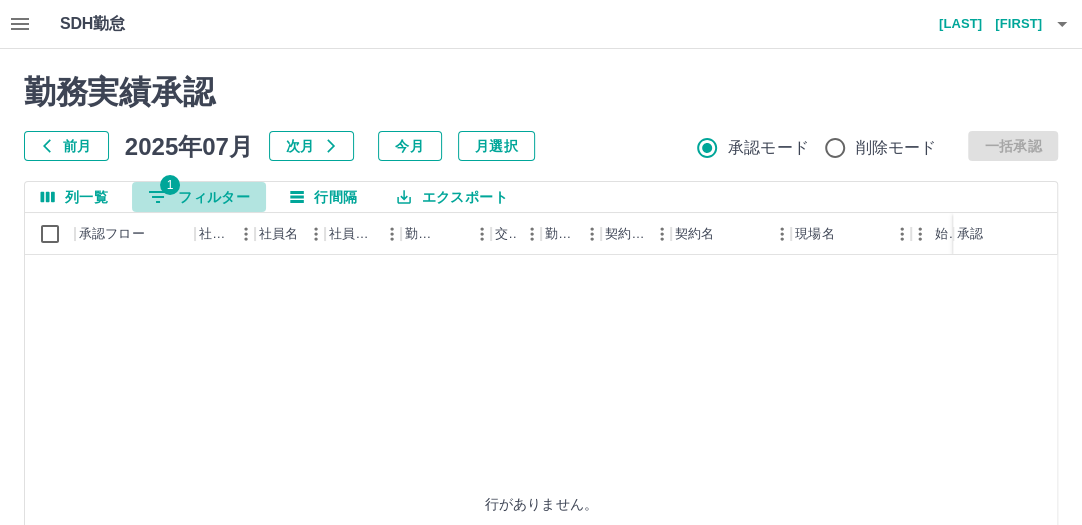 click on "1 フィルター" at bounding box center (199, 197) 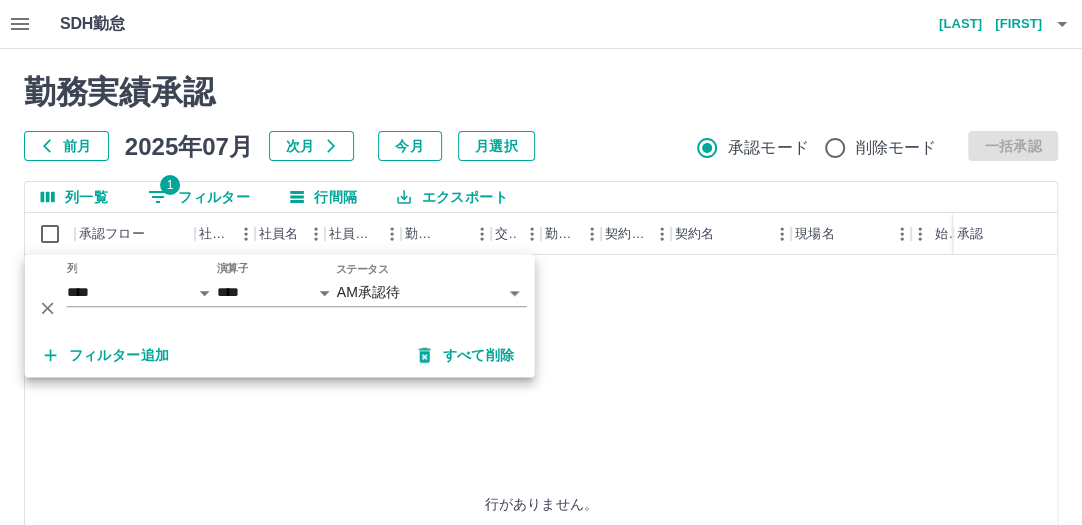 click on "**********" at bounding box center (541, 422) 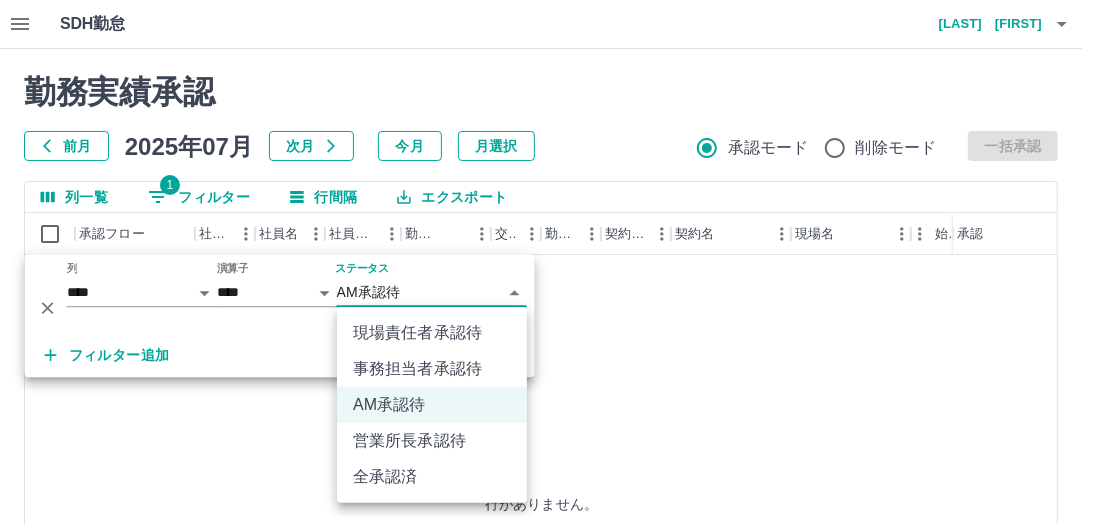 click on "現場責任者承認待" at bounding box center (432, 333) 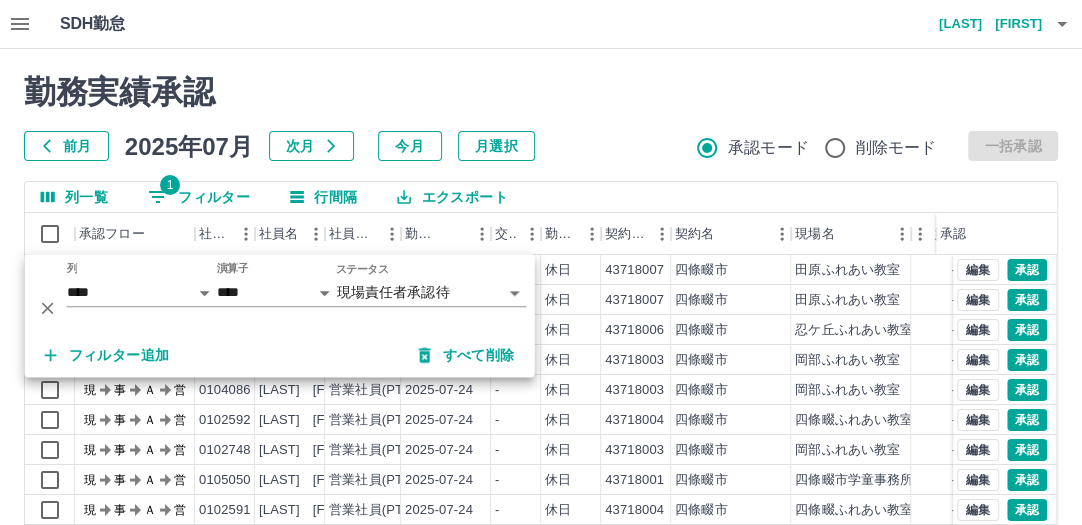 click on "勤務実績承認 前月 2025年07月 次月 今月 月選択 承認モード 削除モード 一括承認 列一覧 1 フィルター 行間隔 エクスポート 承認フロー 社員番号 社員名 社員区分 勤務日 交通費 勤務区分 契約コード 契約名 現場名 始業 終業 休憩 所定開始 所定終業所定休憩 承認 現 事 Ａ 営 0102757 [LAST]　[LAST] 営業社員(PT契約) 2025-07-24  -  休日 43718007 [CITY] [CITY] - - - - - - 現 事 Ａ 営 0103222 [LAST]　[FIRST] 営業社員(PT契約) 2025-07-24  -  休日 43718007 [CITY] [CITY] - - - - - - 現 事 Ａ 営 0102746 [LAST]　[FIRST] 営業社員(PT契約) 2025-07-24  -  休日 43718006 [CITY] [CITY] - - - - - - 現 事 Ａ 営 0104752 [LAST]　[FIRST] 営業社員(PT契約) 2025-07-24  -  休日 43718003 [CITY] [CITY] - - - - - - 現 事 Ａ 営 0104086 [LAST]　[FIRST] 営業社員(PT契約) 2025-07-24  -  休日 - - - -" at bounding box center [541, 447] 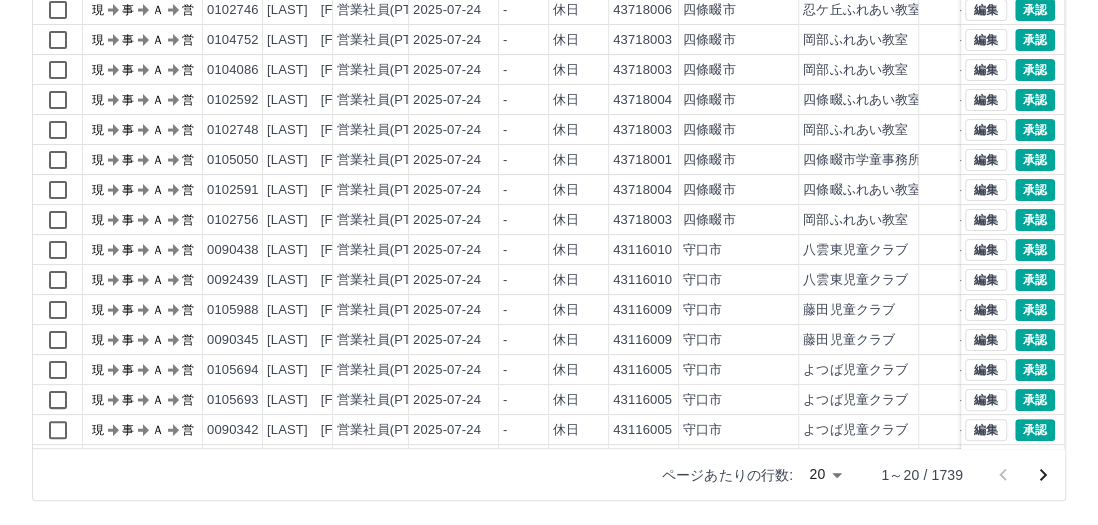 scroll, scrollTop: 0, scrollLeft: 0, axis: both 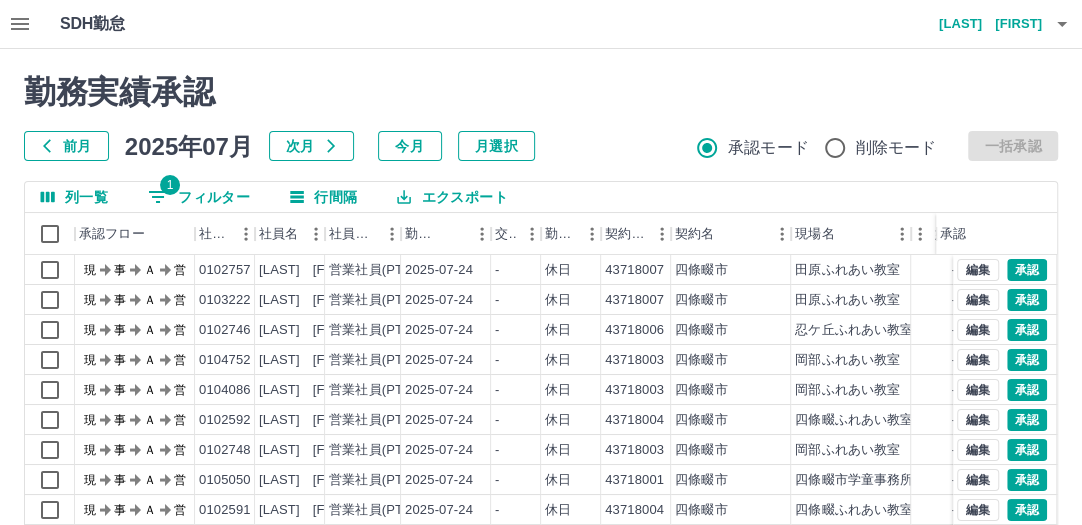click 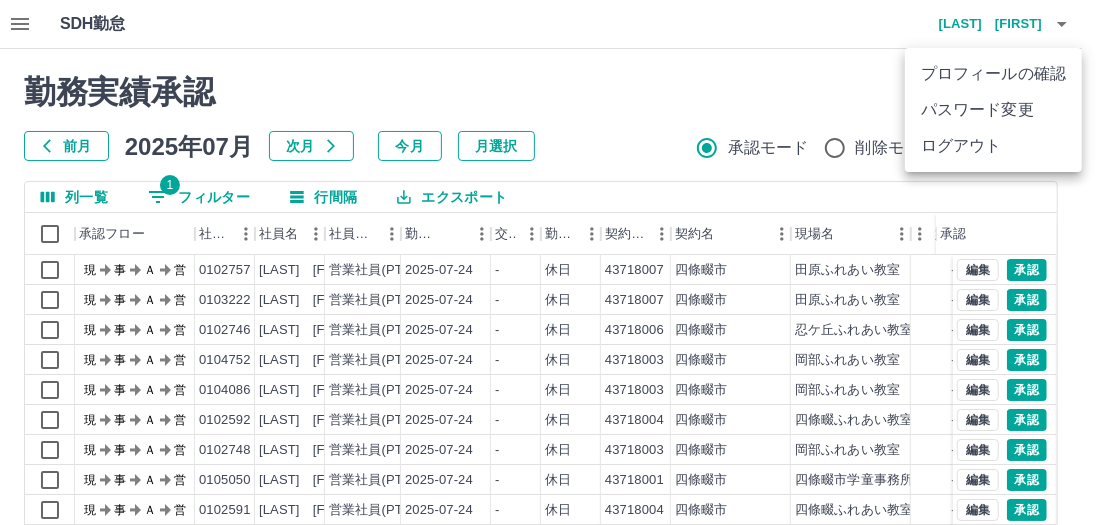 click on "ログアウト" at bounding box center [993, 146] 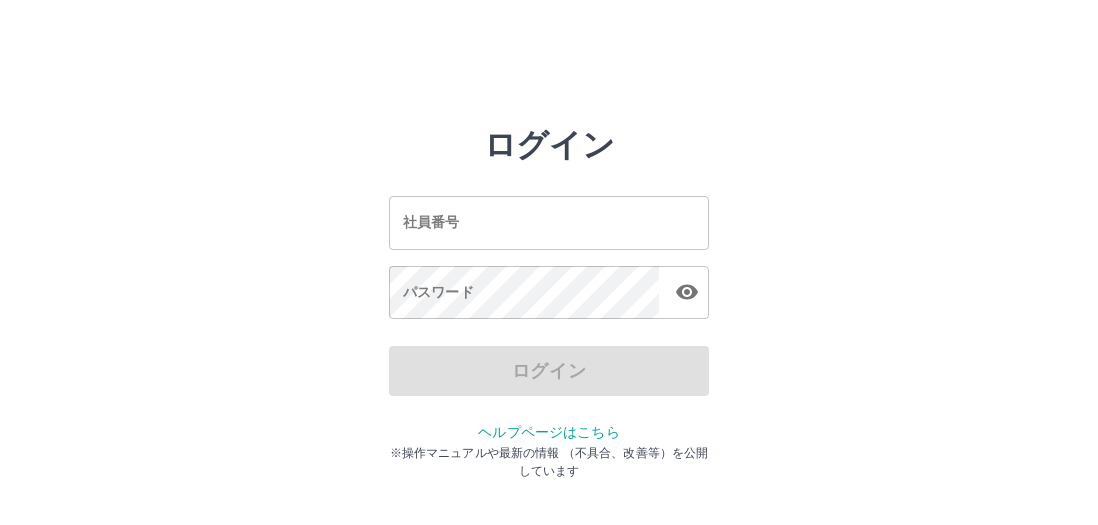 scroll, scrollTop: 0, scrollLeft: 0, axis: both 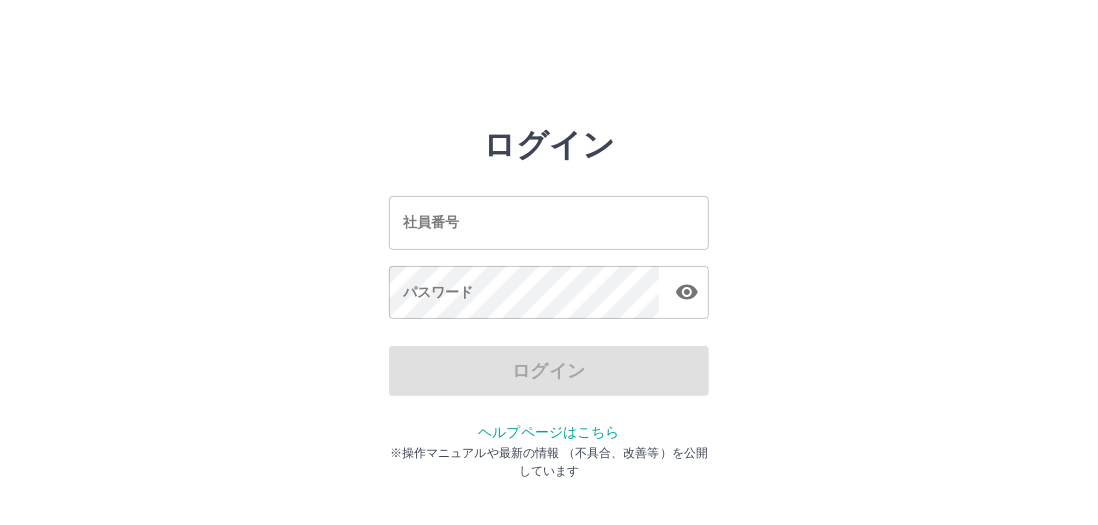 click on "社員番号" at bounding box center [549, 222] 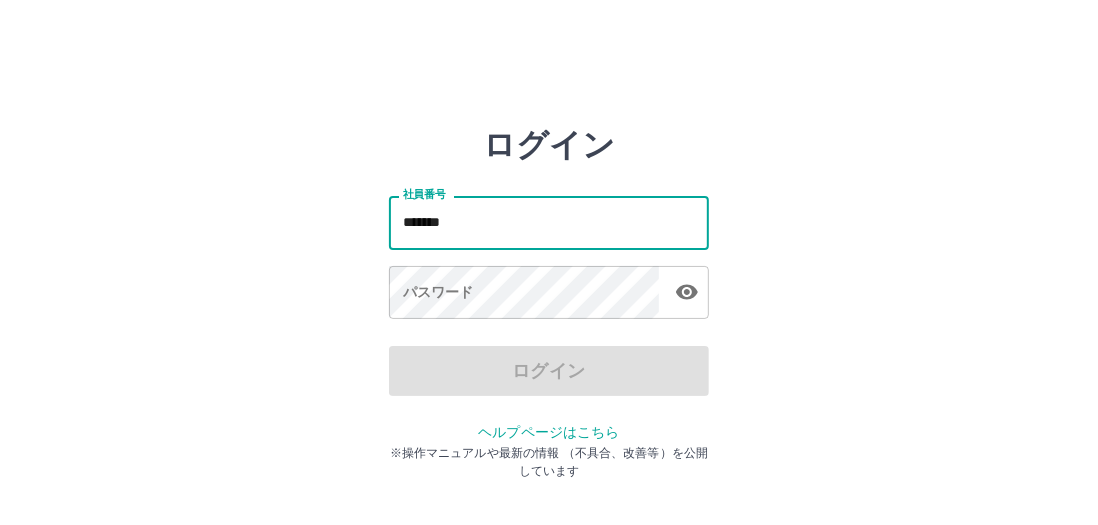type on "*******" 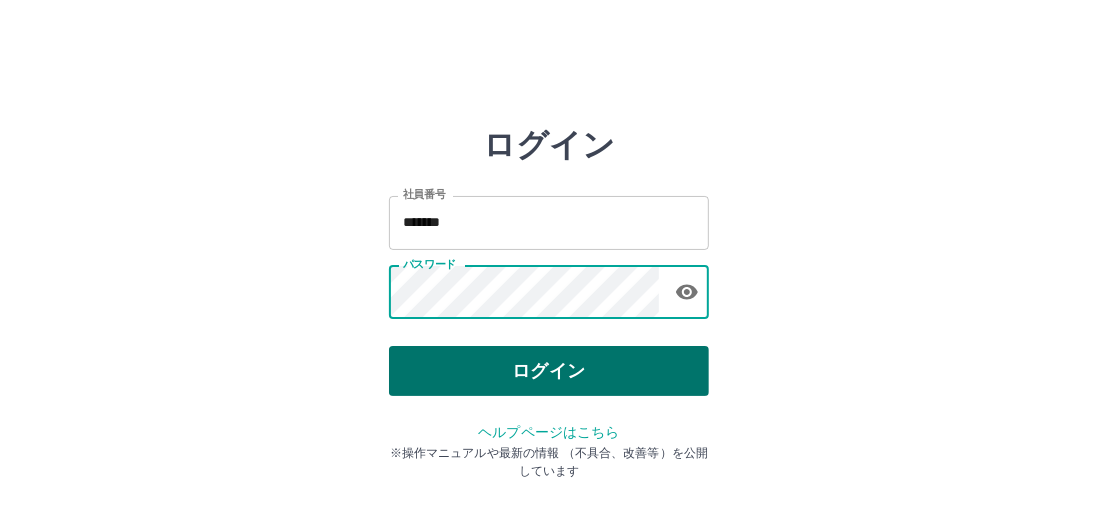 click on "ログイン" at bounding box center [549, 371] 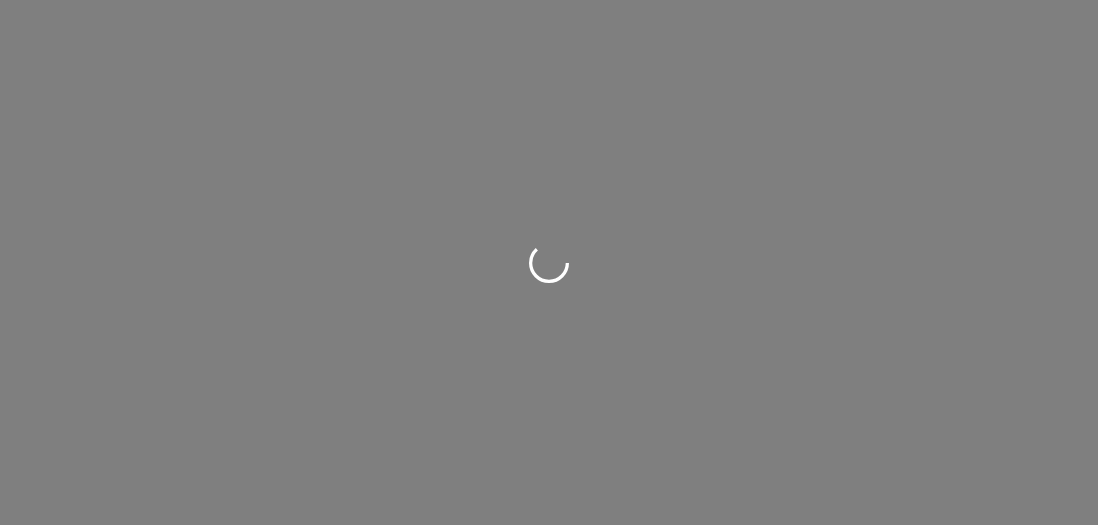 scroll, scrollTop: 0, scrollLeft: 0, axis: both 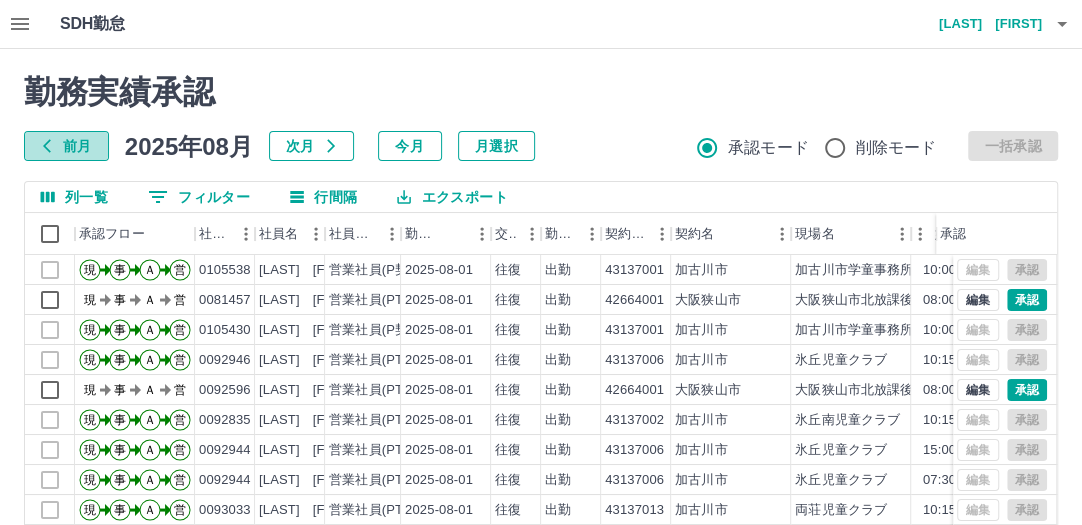 click on "前月" at bounding box center [66, 146] 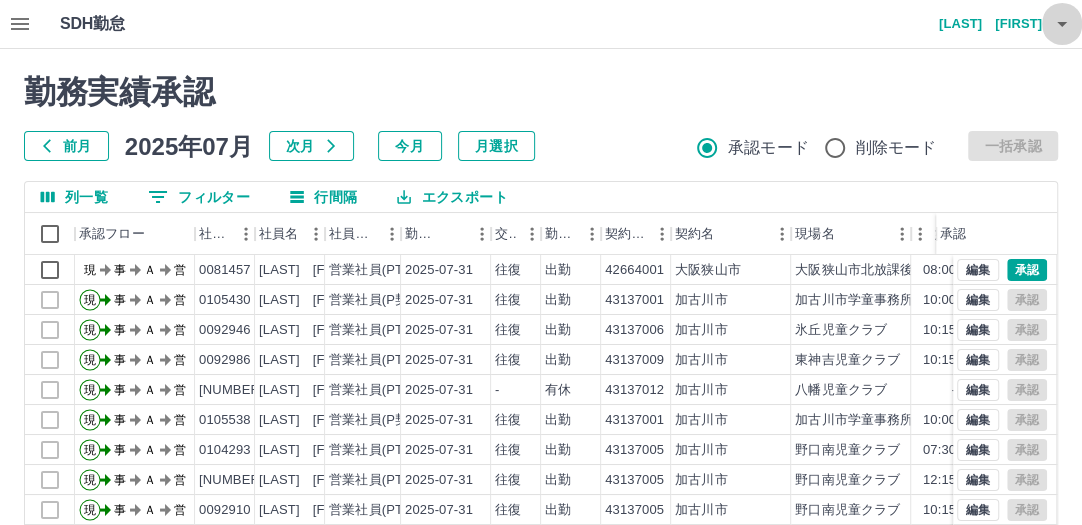 click 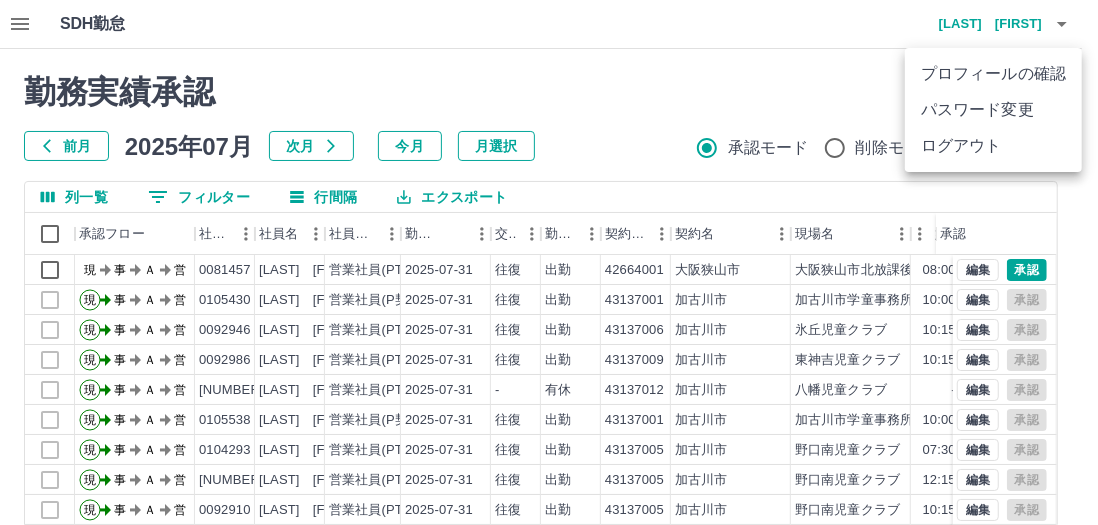 click on "ログアウト" at bounding box center [993, 146] 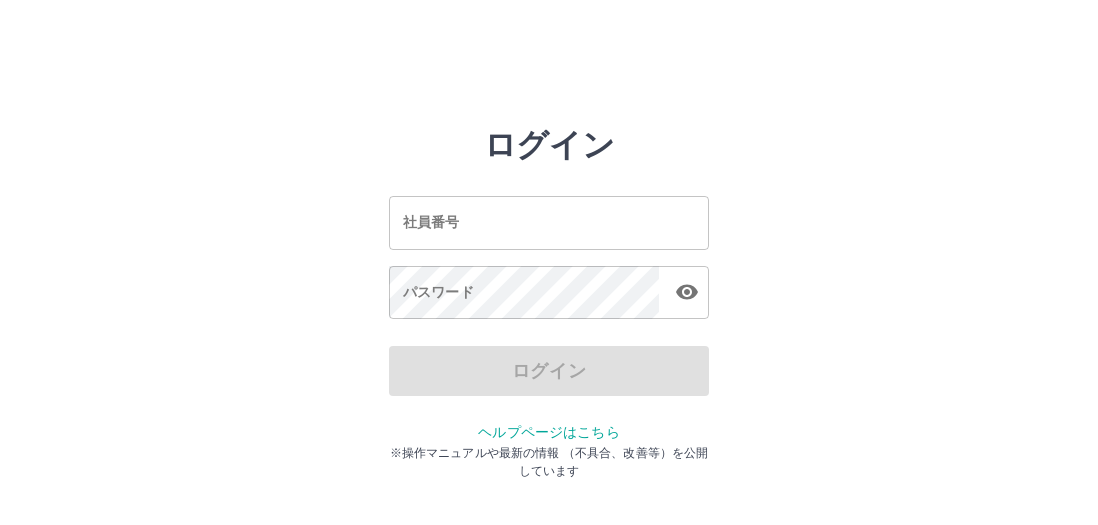 scroll, scrollTop: 0, scrollLeft: 0, axis: both 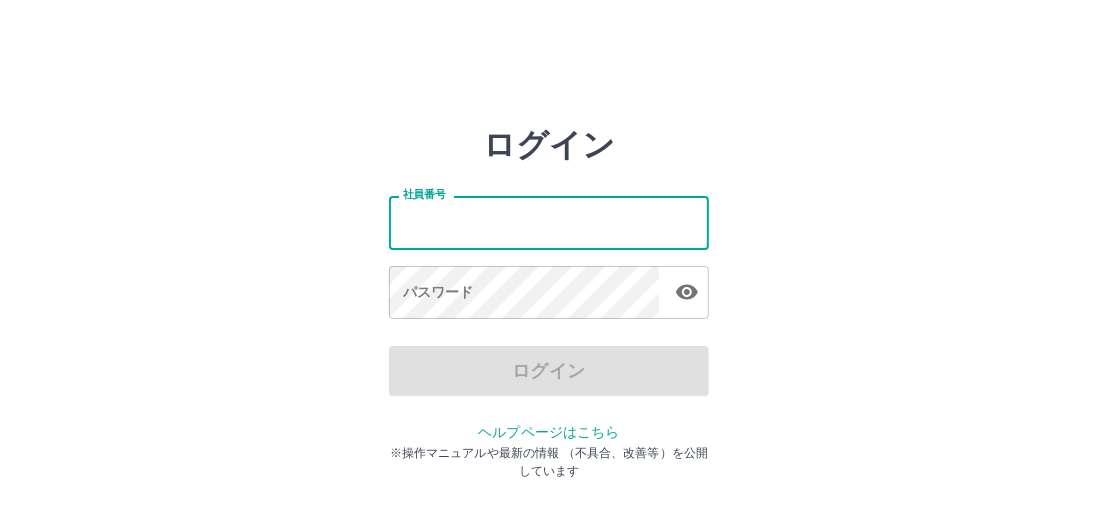 click on "社員番号" at bounding box center (549, 222) 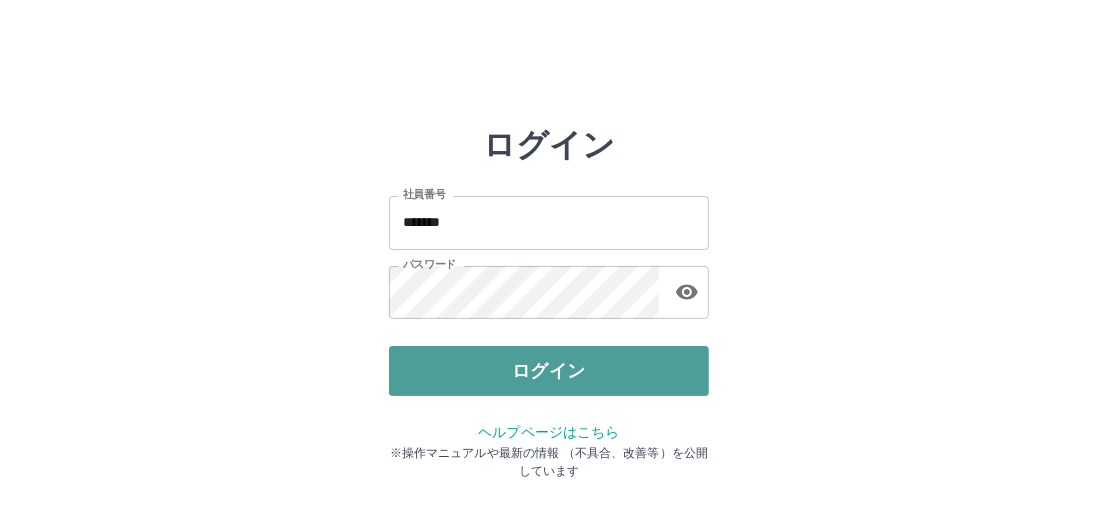 click on "ログイン" at bounding box center [549, 371] 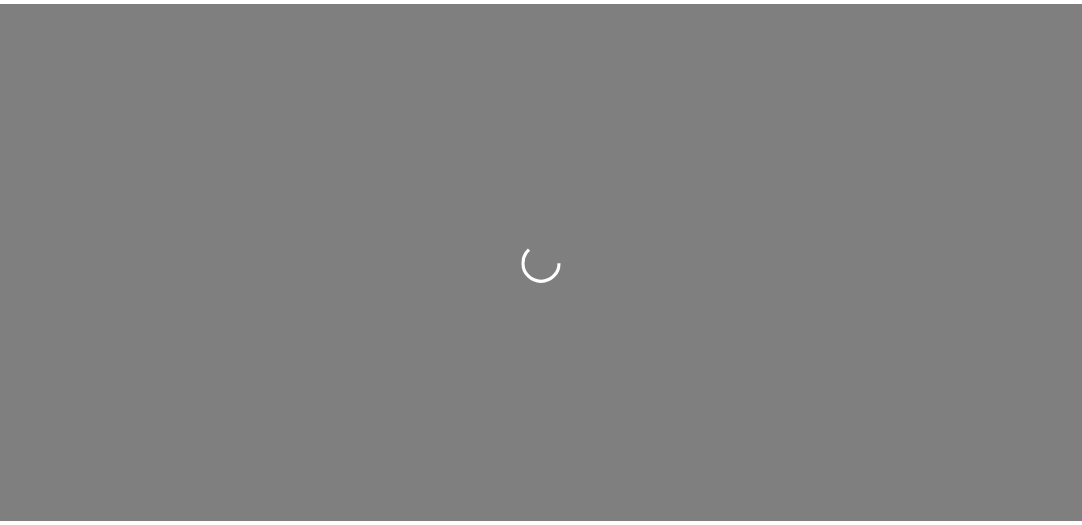 scroll, scrollTop: 0, scrollLeft: 0, axis: both 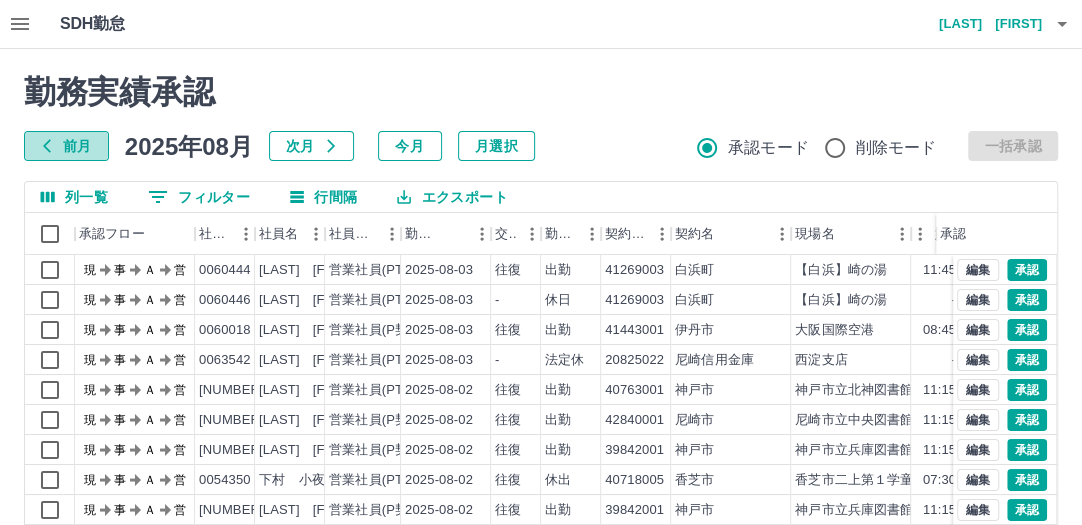 click on "前月" at bounding box center [66, 146] 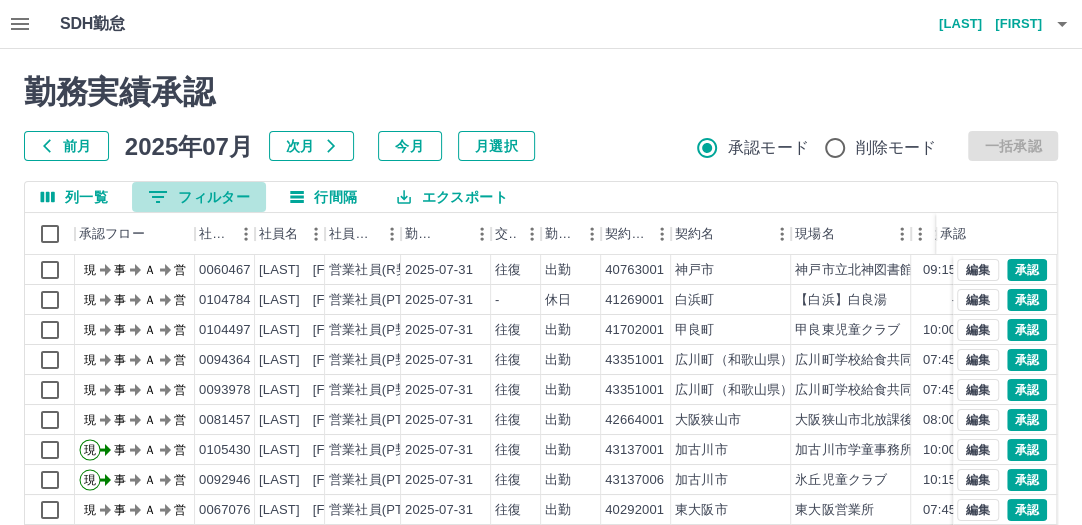 click 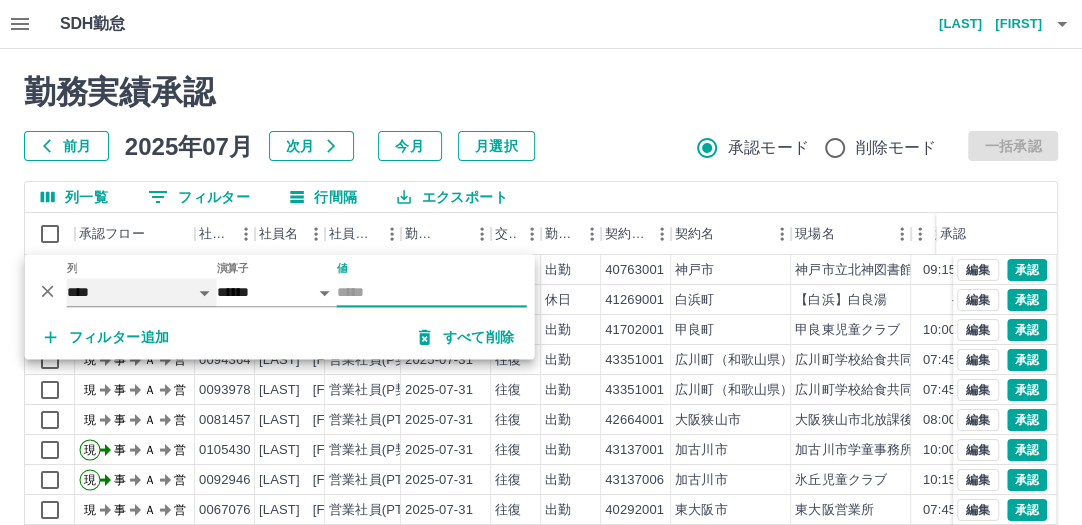 click on "**** *** **** *** *** **** ***** *** *** ** ** ** **** **** **** ** ** *** **** *****" at bounding box center [142, 292] 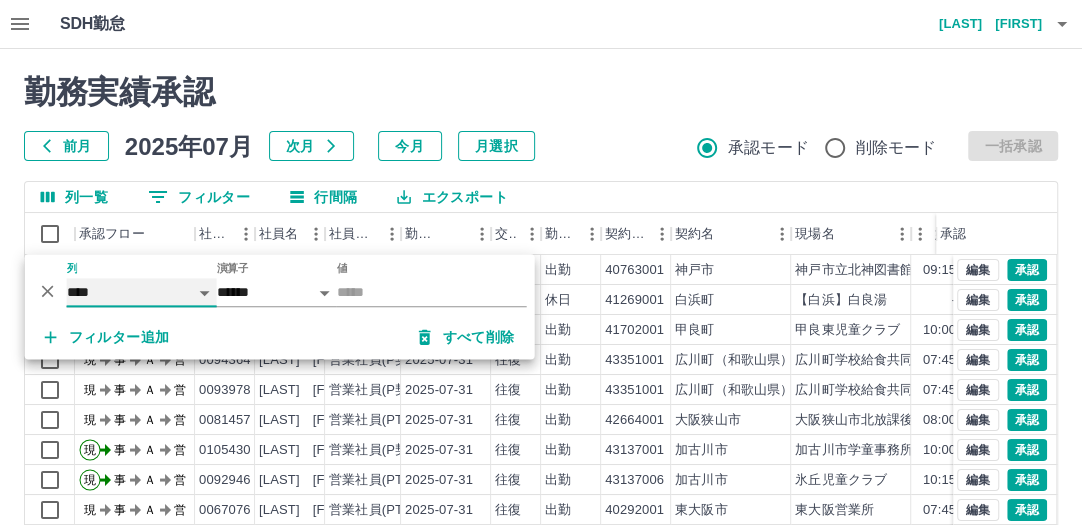 click on "**** *** **** *** *** **** ***** *** *** ** ** ** **** **** **** ** ** *** **** *****" at bounding box center [142, 292] 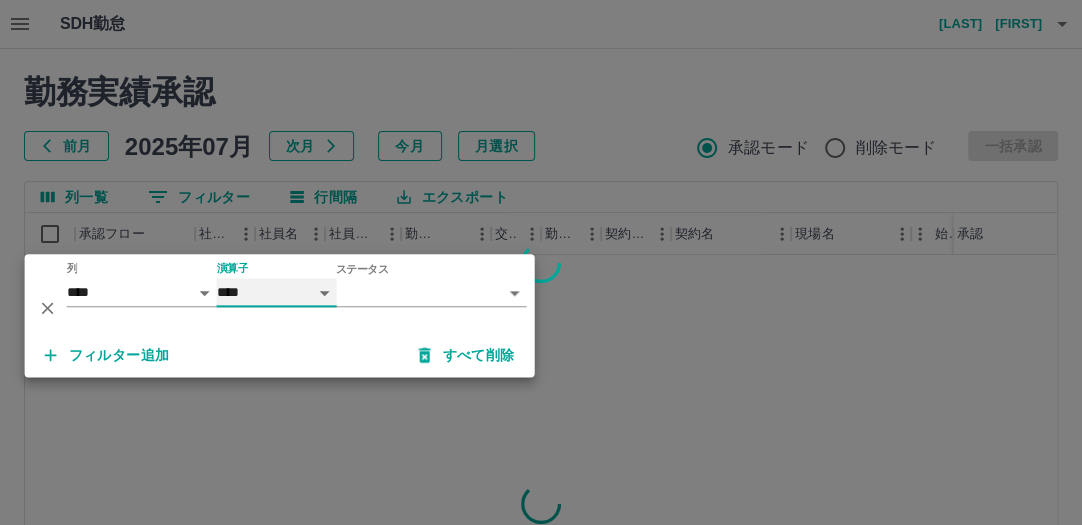 click on "**** ******" at bounding box center [277, 292] 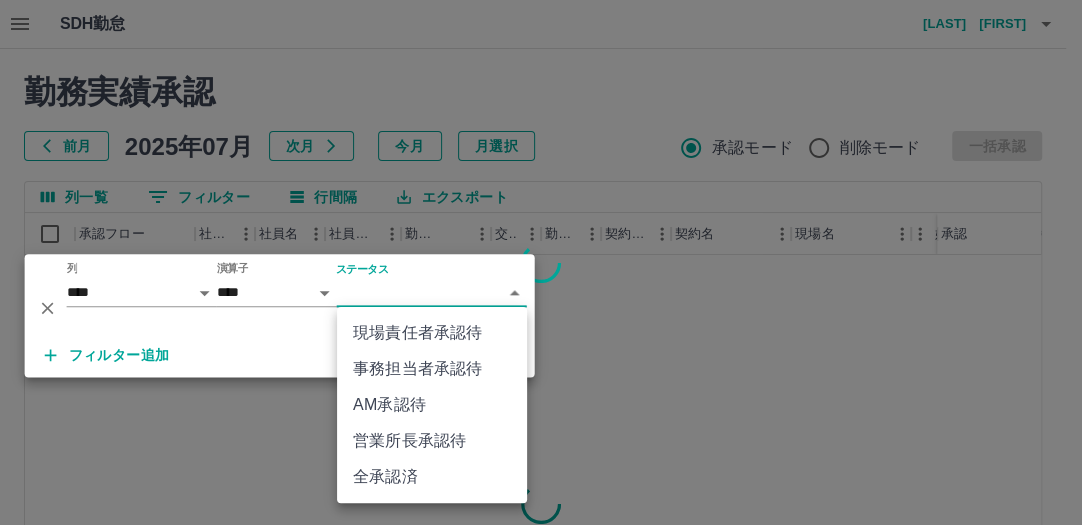 click on "SDH勤怠 川崎　良子 勤務実績承認 前月 2025年07月 次月 今月 月選択 承認モード 削除モード 一括承認 列一覧 0 フィルター 行間隔 エクスポート 承認フロー 社員番号 社員名 社員区分 勤務日 交通費 勤務区分 契約コード 契約名 現場名 始業 終業 休憩 所定開始 所定終業 所定休憩 承認 ページあたりの行数: 20 ** 1～20 / 76053 SDH勤怠 *** ** 列 **** *** **** *** *** **** ***** *** *** ** ** ** **** **** **** ** ** *** **** ***** 演算子 **** ****** ステータス ​ ********* フィルター追加 すべて削除 現場責任者承認待 事務担当者承認待 AM承認待 営業所長承認待 全承認済" at bounding box center (541, 422) 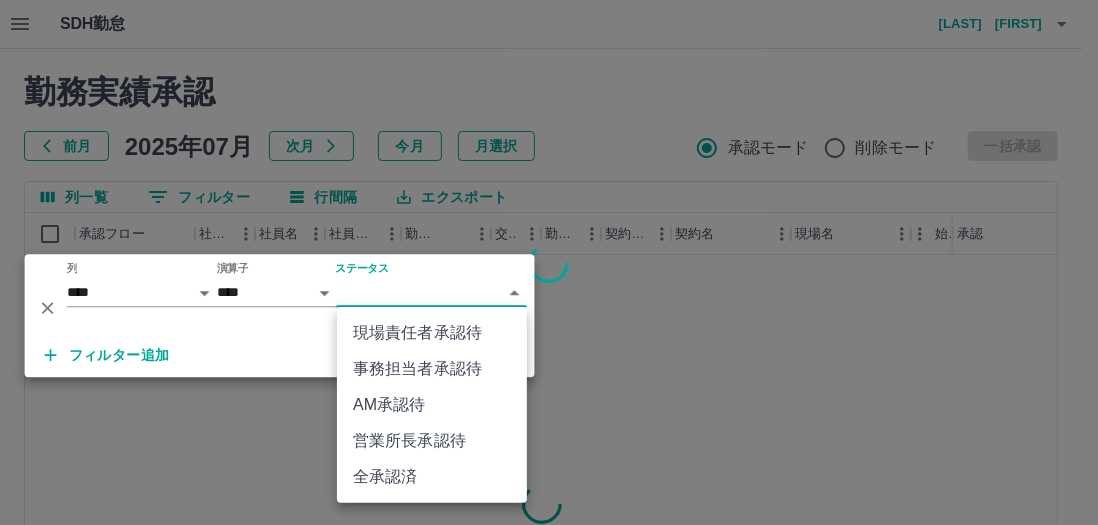 click on "事務担当者承認待" at bounding box center (432, 369) 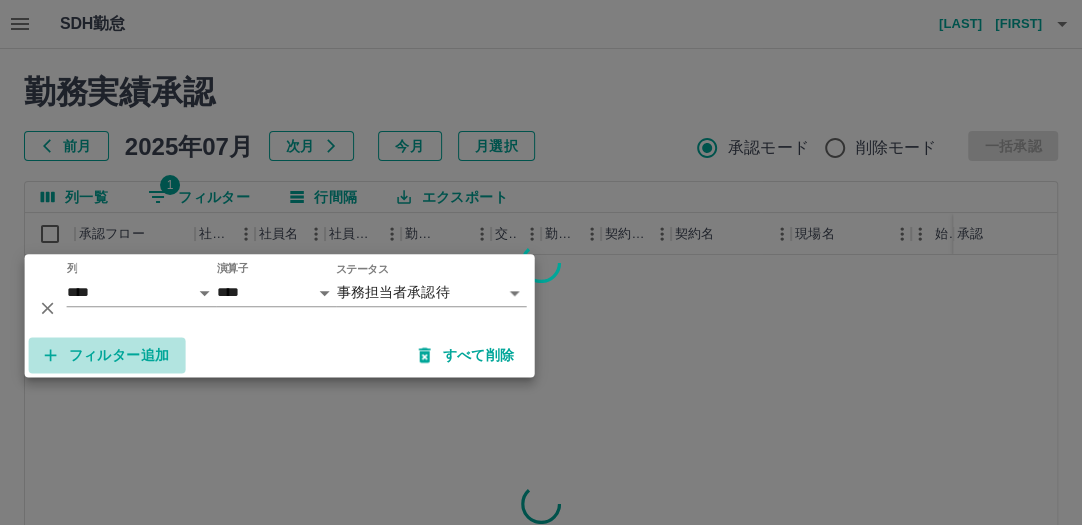 click on "フィルター追加" at bounding box center [107, 355] 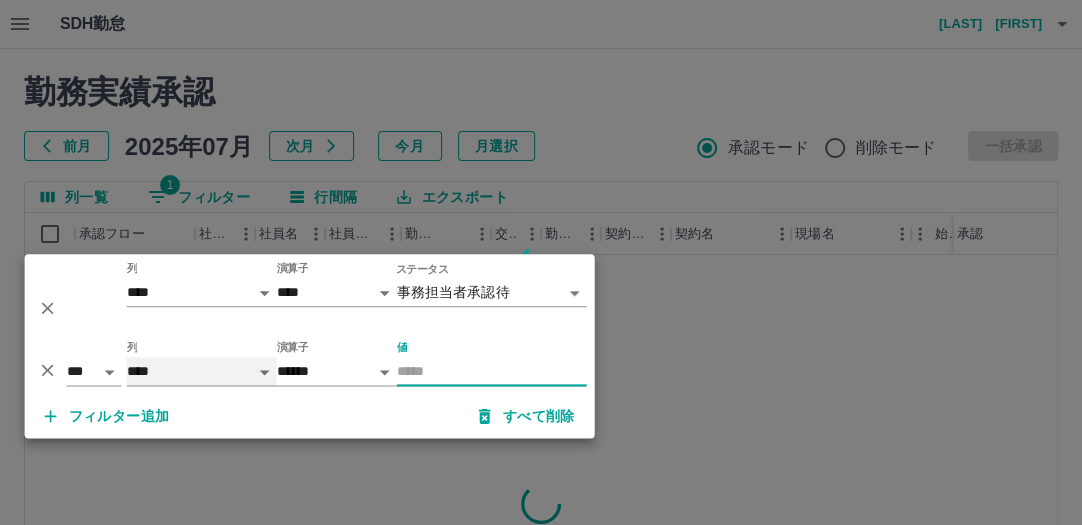 click on "**** *** **** *** *** **** ***** *** *** ** ** ** **** **** **** ** ** *** **** *****" at bounding box center [202, 371] 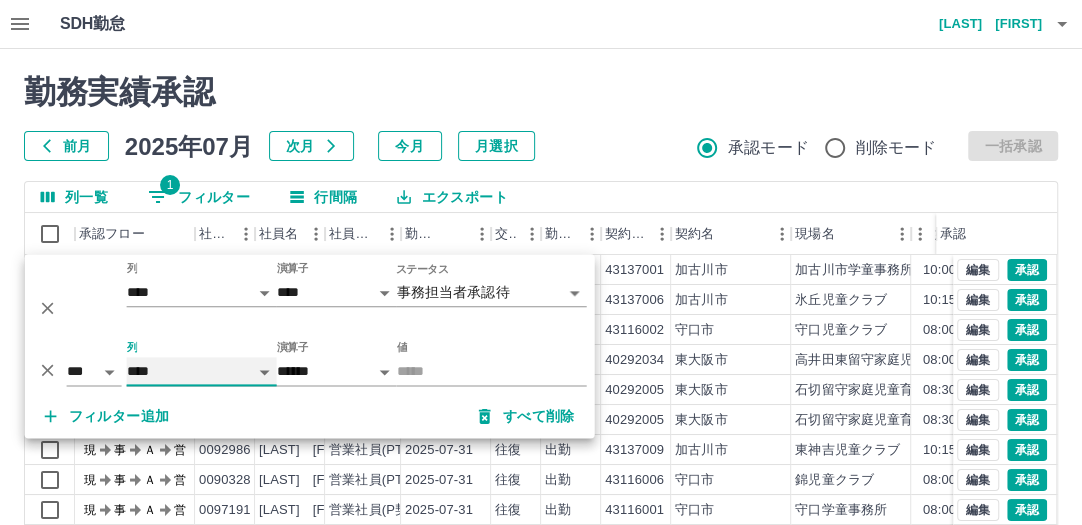 click on "**** *** **** *** *** **** ***** *** *** ** ** ** **** **** **** ** ** *** **** *****" at bounding box center (202, 371) 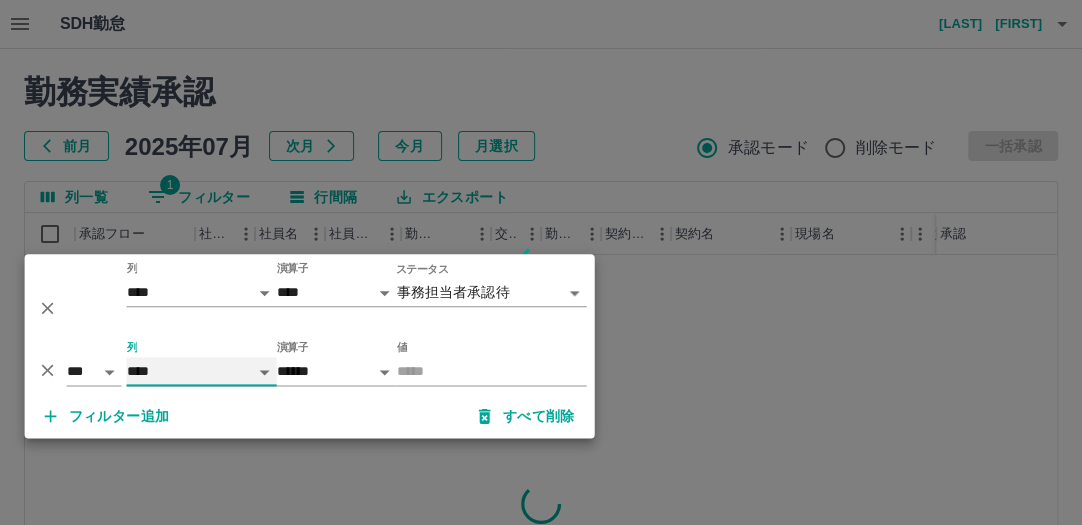 select on "**********" 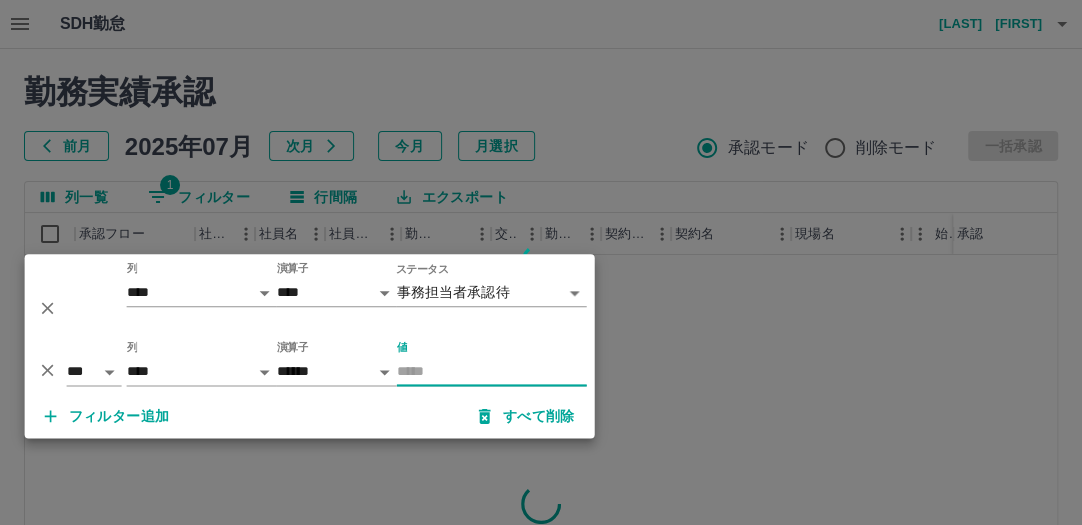 click on "値" at bounding box center [492, 371] 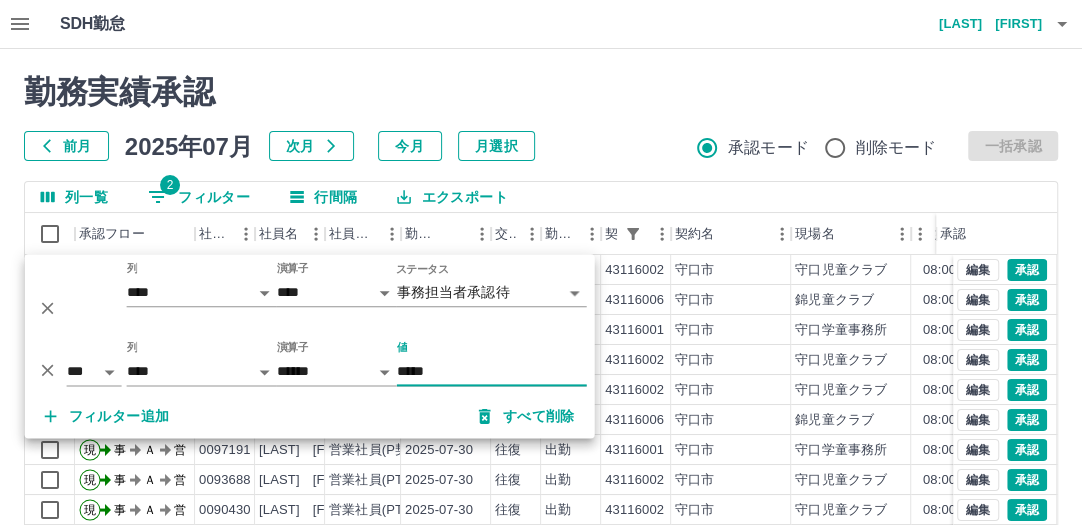 scroll, scrollTop: 320, scrollLeft: 0, axis: vertical 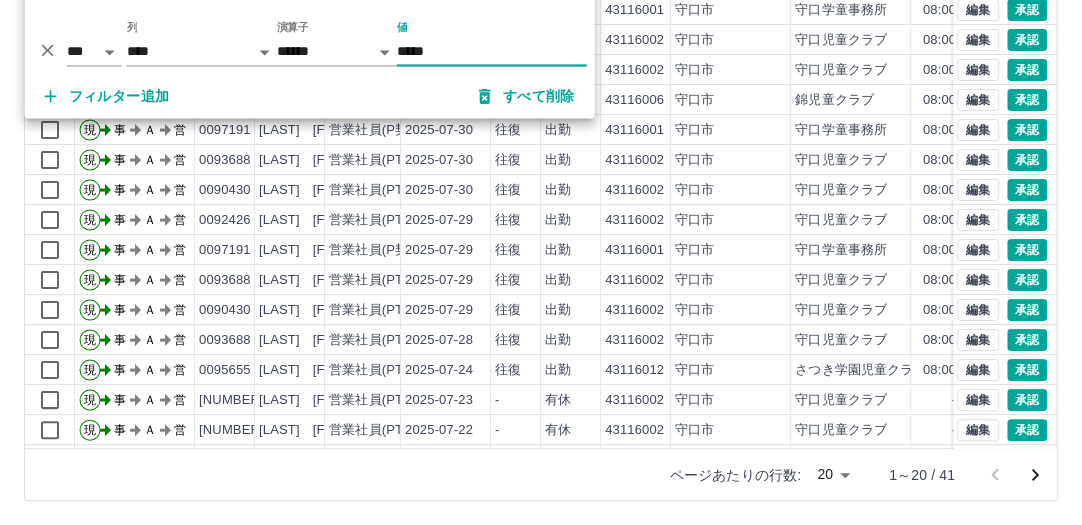 type on "*****" 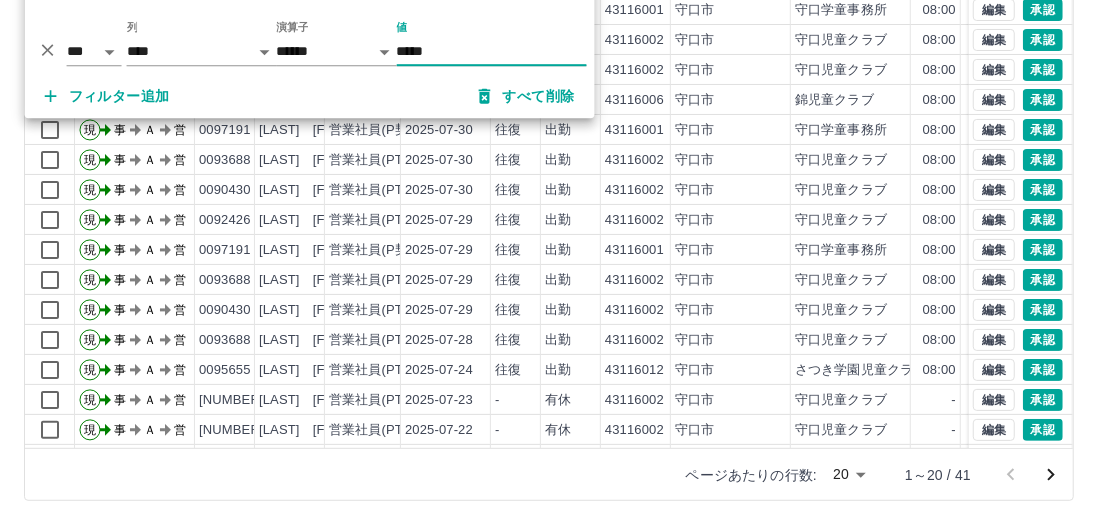 click on "SDH勤怠 川崎　良子 勤務実績承認 前月 2025年07月 次月 今月 月選択 承認モード 削除モード 一括承認 列一覧 2 フィルター 行間隔 エクスポート 承認フロー 社員番号 社員名 社員区分 勤務日 交通費 勤務区分 契約コード 契約名 現場名 始業 終業 休憩 所定開始 所定終業 所定休憩 承認 現 事 Ａ 営 0092426 鍋谷　小百合 営業社員(PT契約) 2025-07-31 往復 出勤 43116002 守口市 守口児童クラブ 08:00 17:00 01:00 08:00 17:00 01:00 現 事 Ａ 営 0090328 井上　貴晴 営業社員(PT契約) 2025-07-31 往復 出勤 43116006 守口市 錦児童クラブ 08:00 18:00 01:00 08:00 17:00 01:00 現 事 Ａ 営 0097191 竹下　慎一郎 営業社員(P契約) 2025-07-31 往復 出勤 43116001 守口市 守口学童事務所 08:00 20:00 01:00 08:00 17:00 01:00 現 事 Ａ 営 0093688 八塚　奈緒美 営業社員(PT契約) 2025-07-31 往復 出勤 43116002 守口市 守口児童クラブ 08:00 19:00 現" at bounding box center [549, 102] 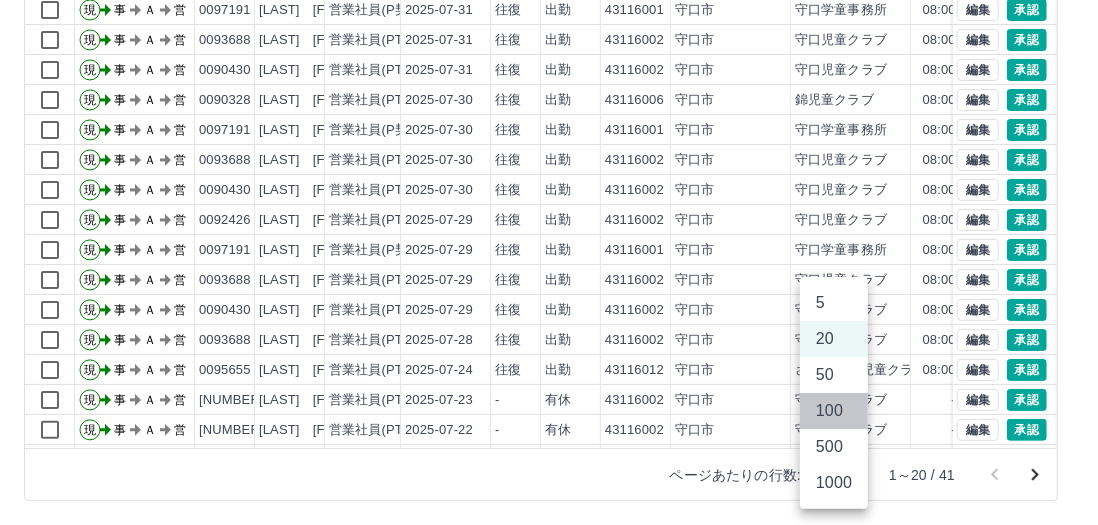 click on "100" at bounding box center (834, 411) 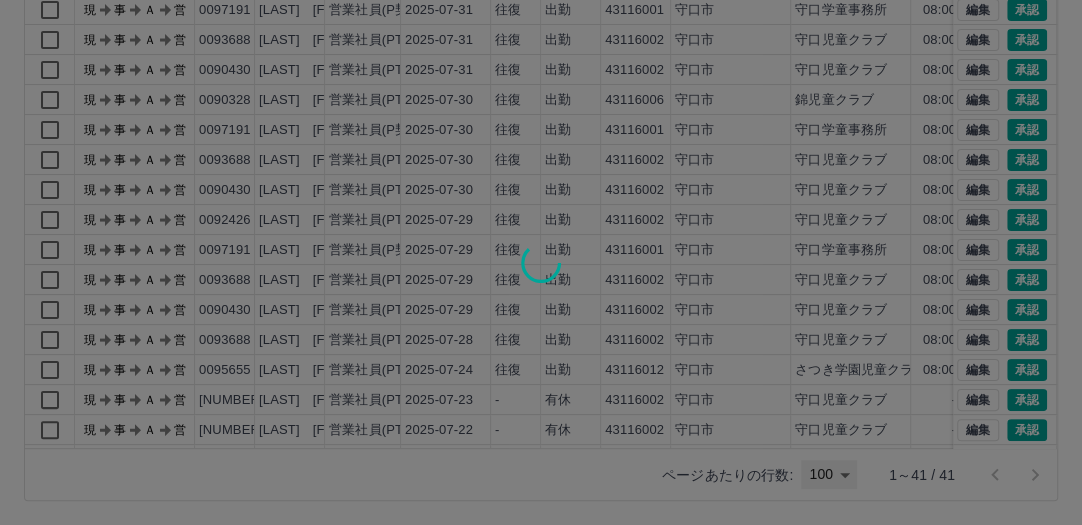 scroll, scrollTop: 0, scrollLeft: 0, axis: both 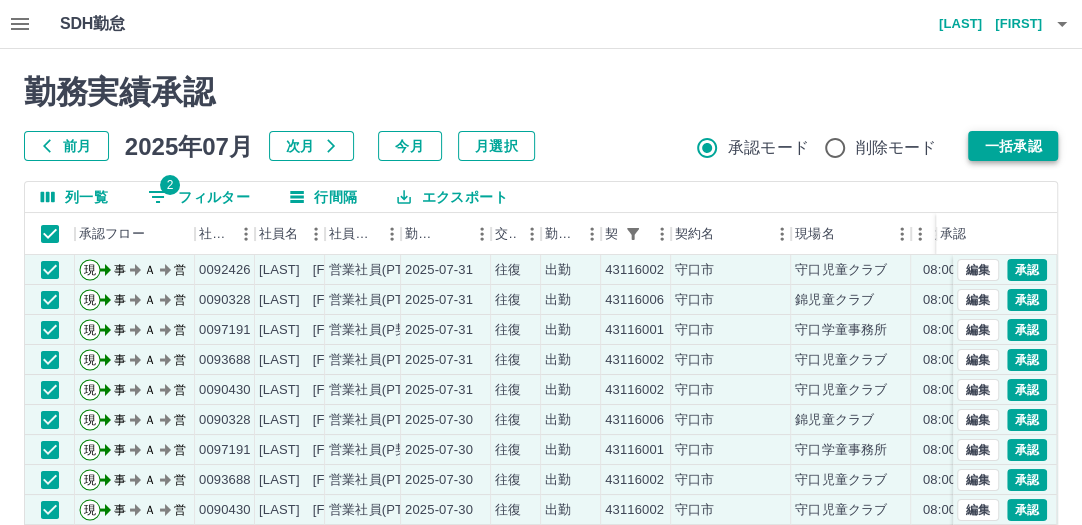 click on "一括承認" at bounding box center [1013, 146] 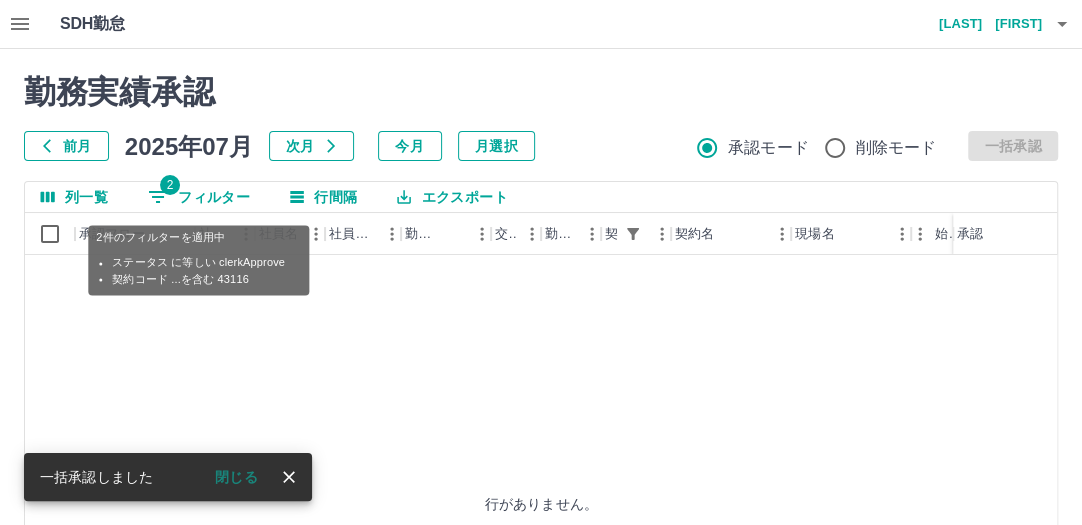 click 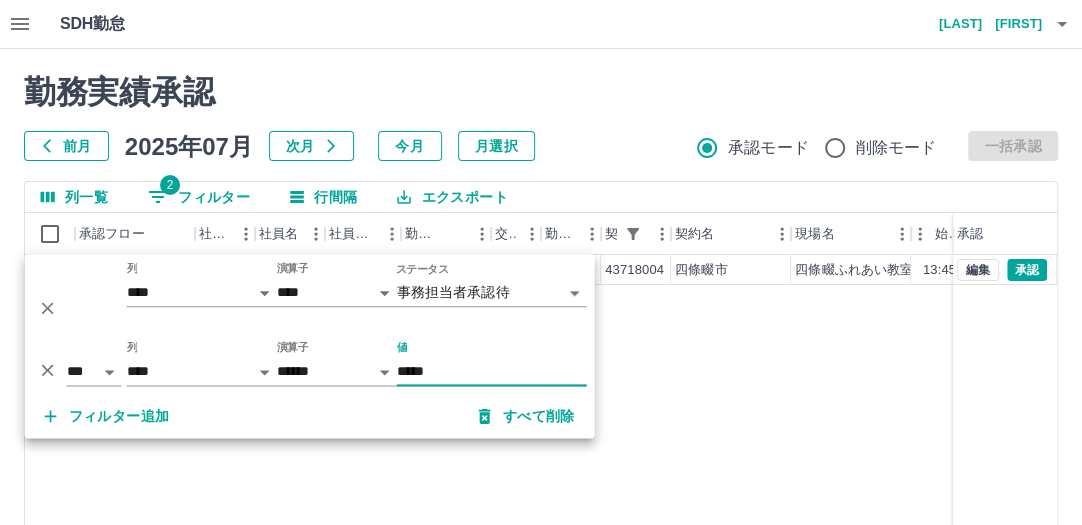 type on "*****" 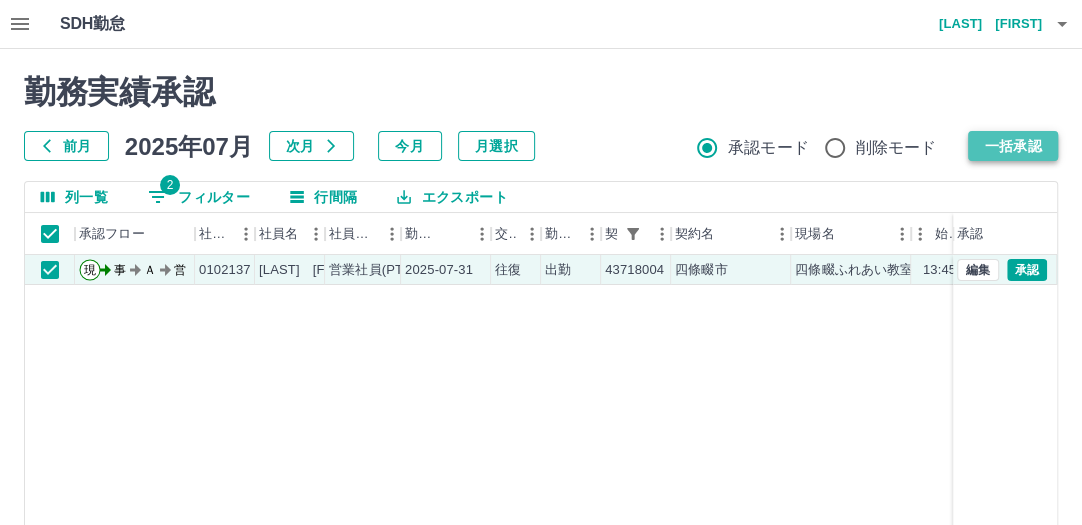click on "一括承認" at bounding box center (1013, 146) 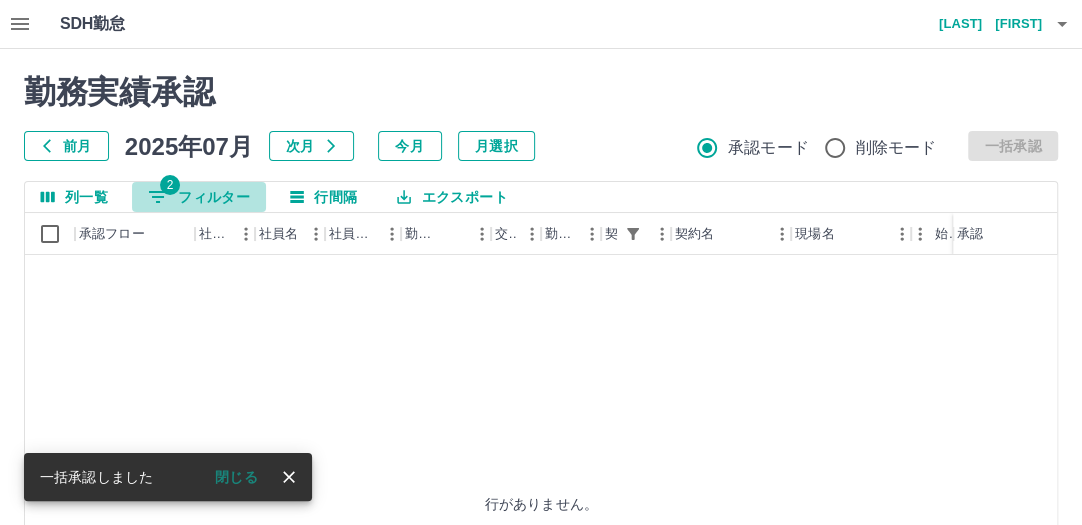 click 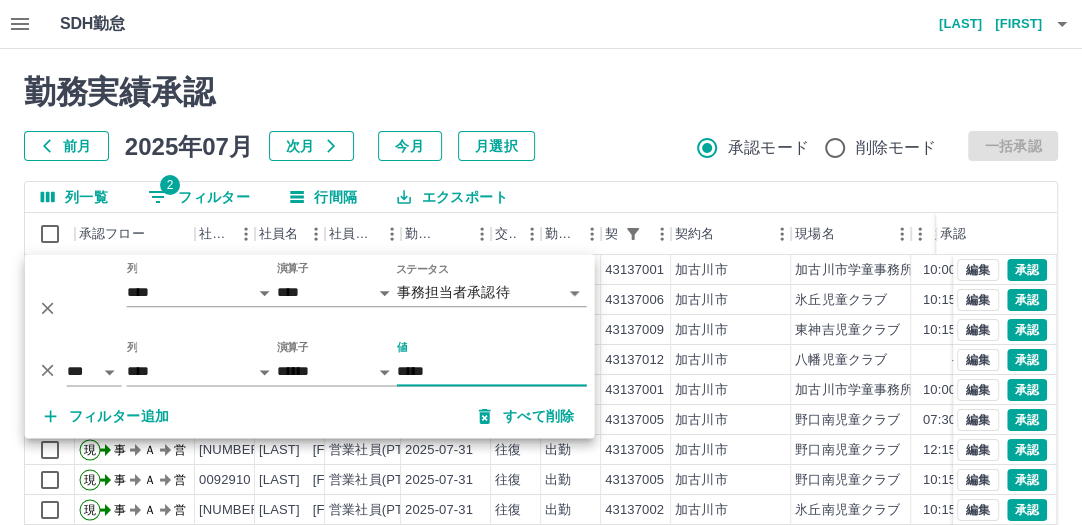 type on "*****" 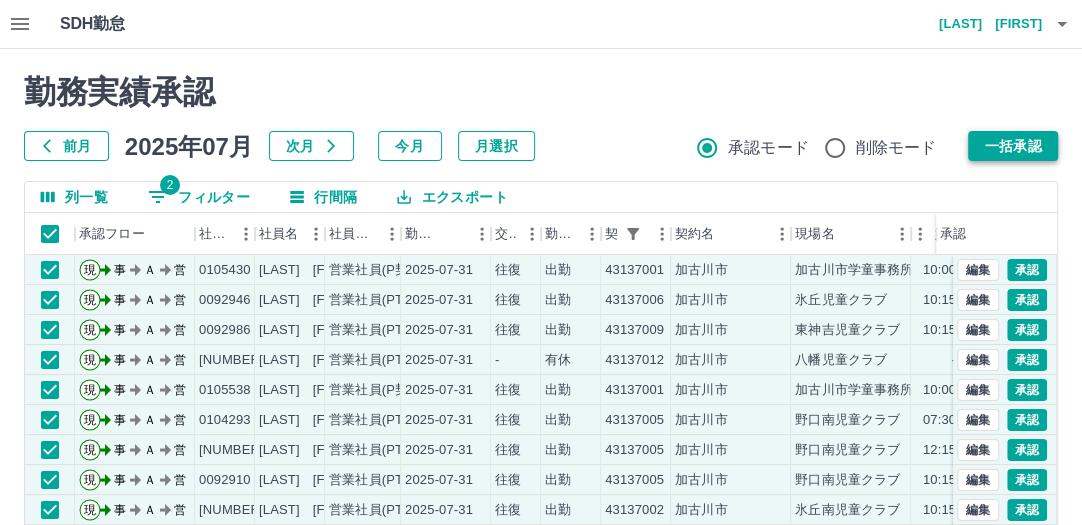 click on "一括承認" at bounding box center [1013, 146] 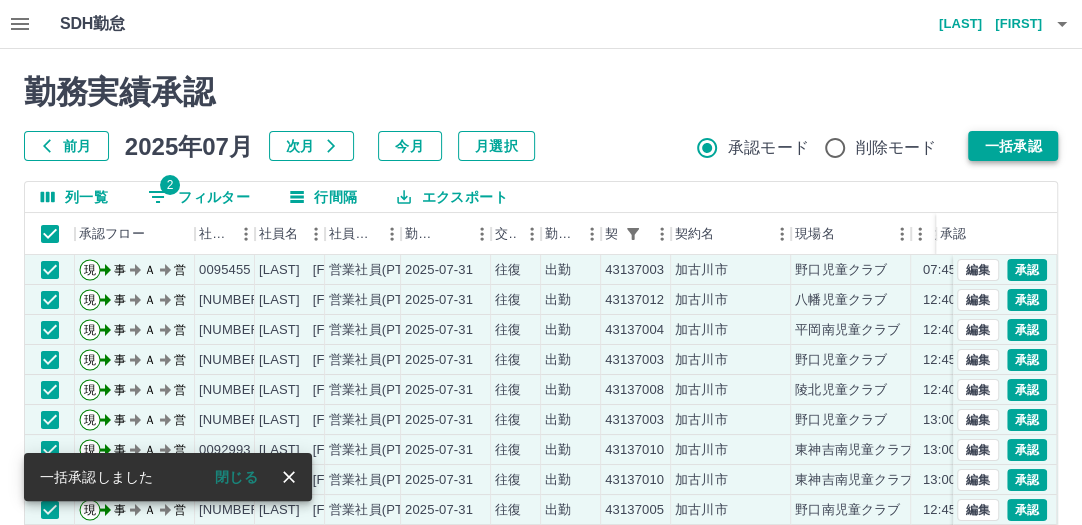 click on "一括承認" at bounding box center [1013, 146] 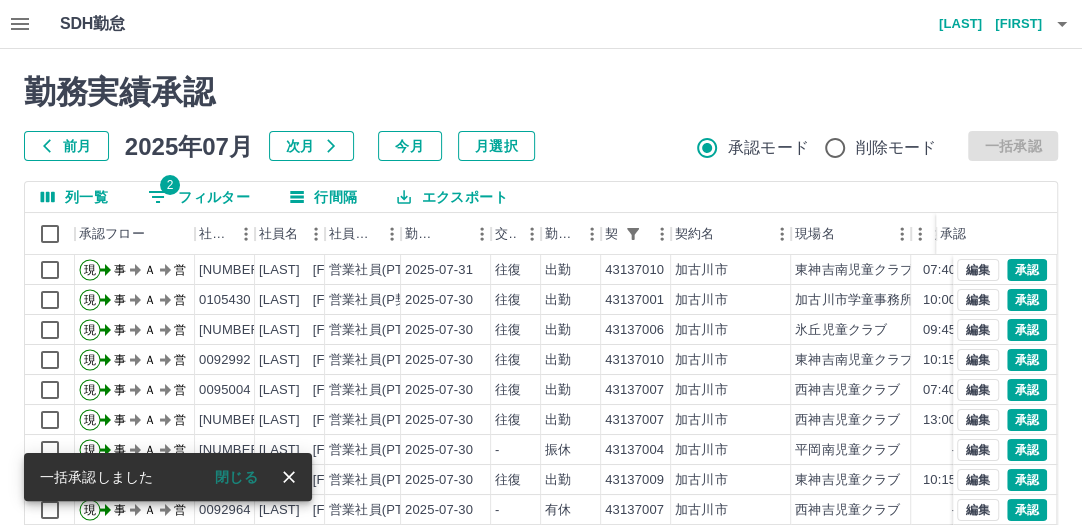 scroll, scrollTop: 320, scrollLeft: 0, axis: vertical 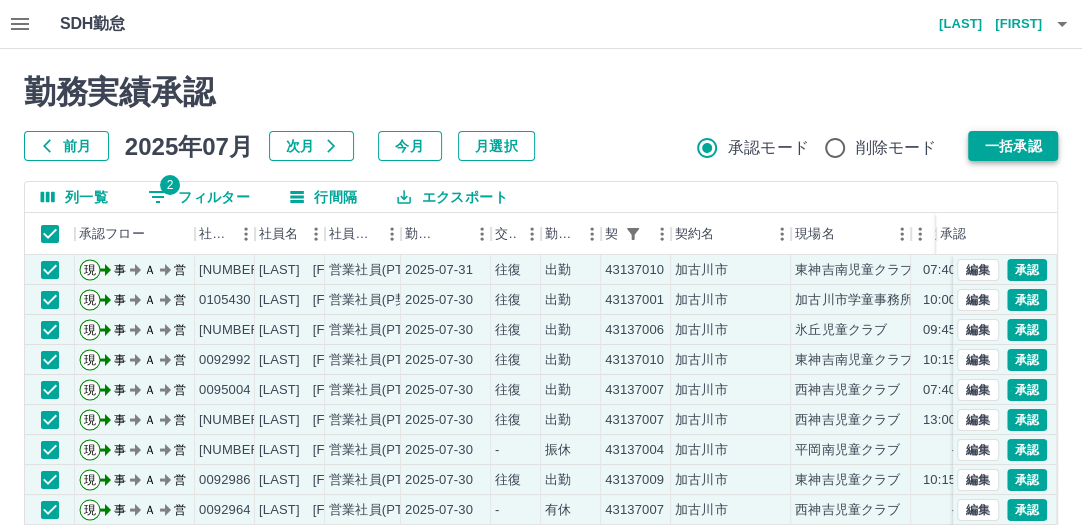 click on "一括承認" at bounding box center (1013, 146) 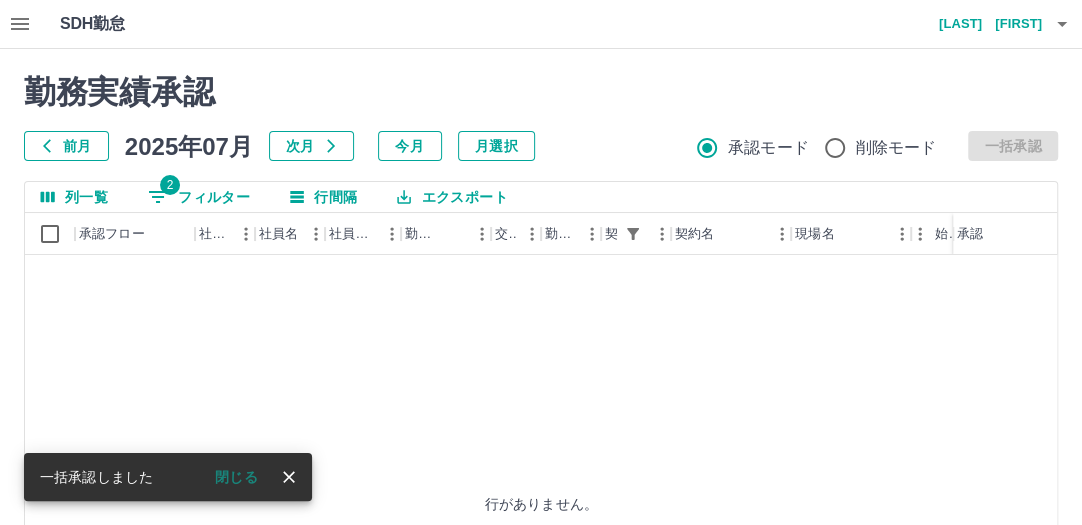 click 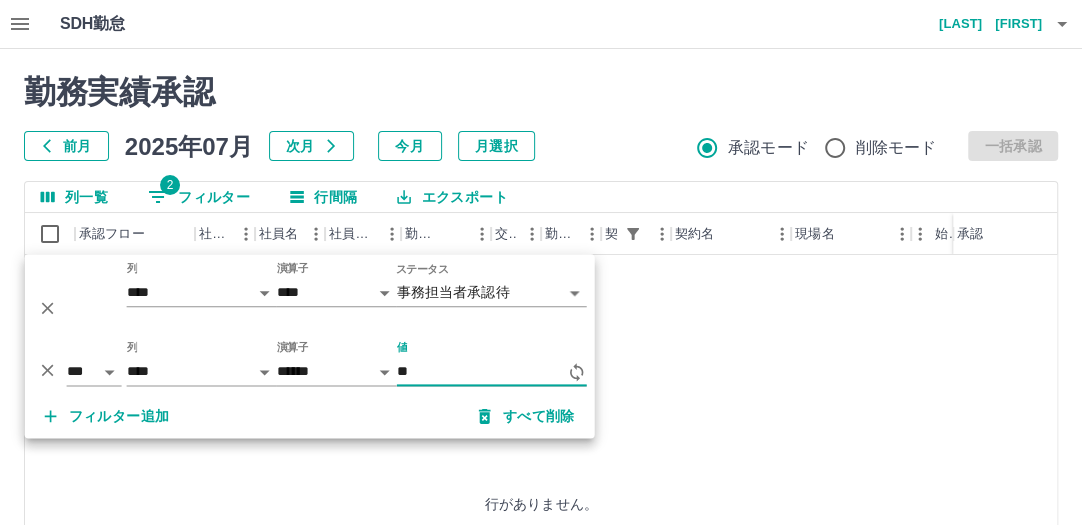 type on "*" 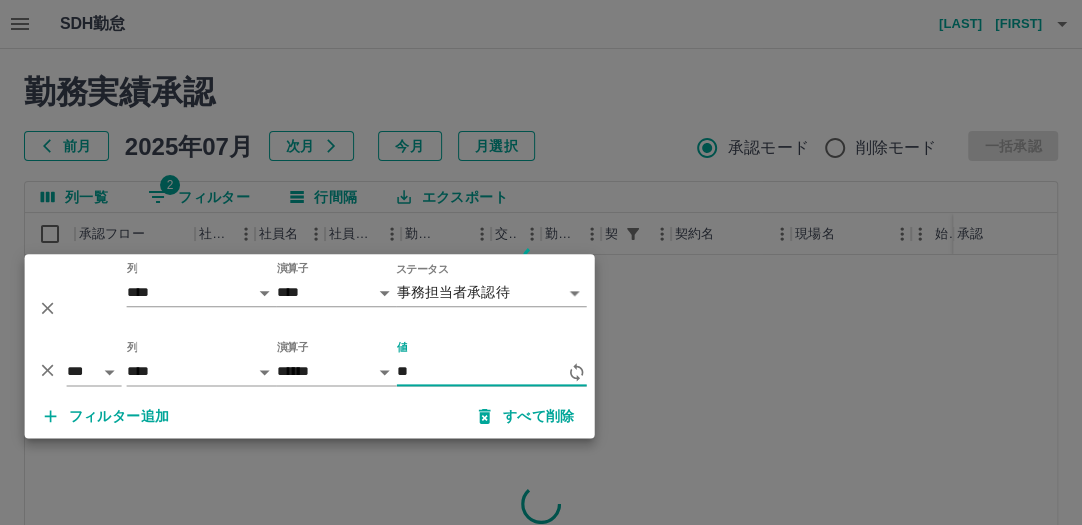 type on "*" 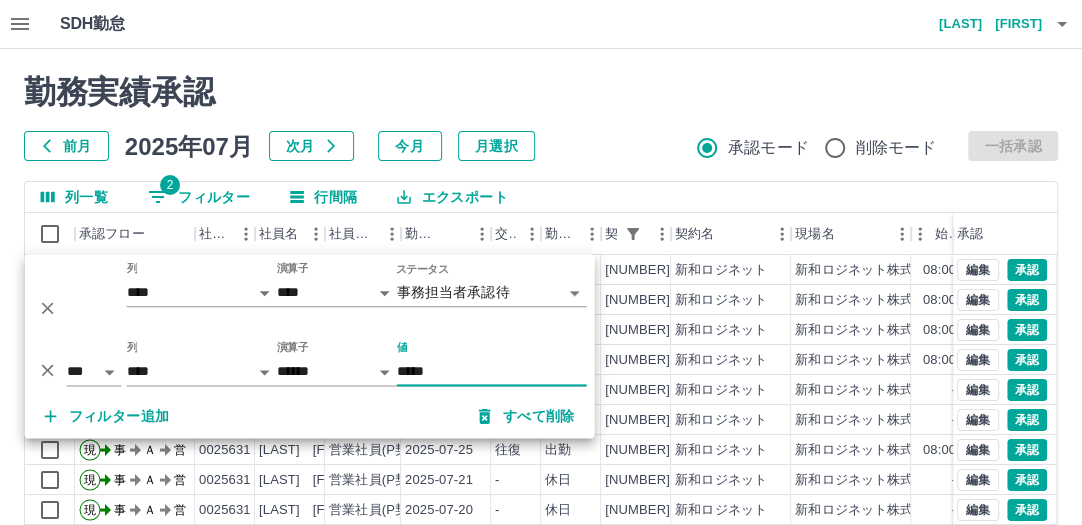 type on "*****" 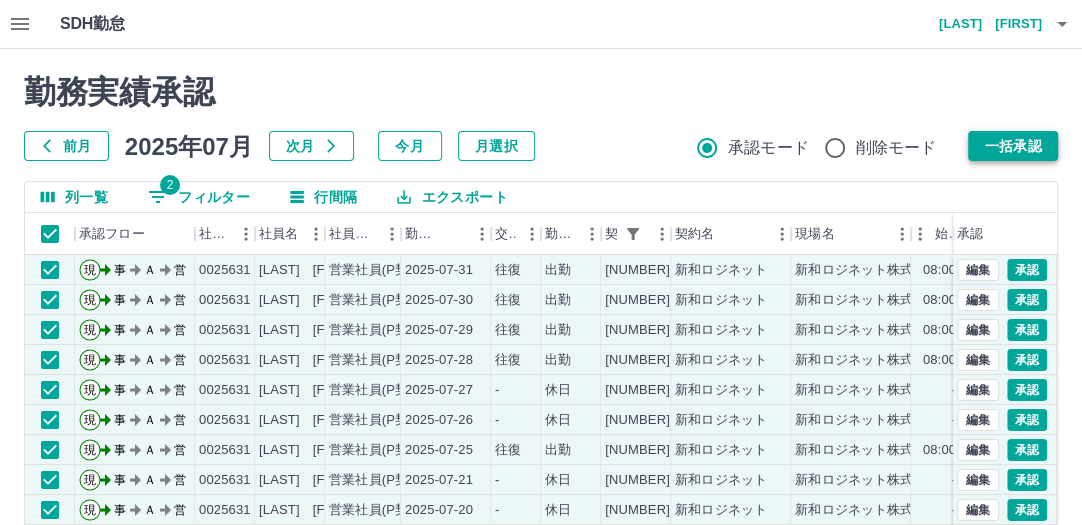 click on "一括承認" at bounding box center (1013, 146) 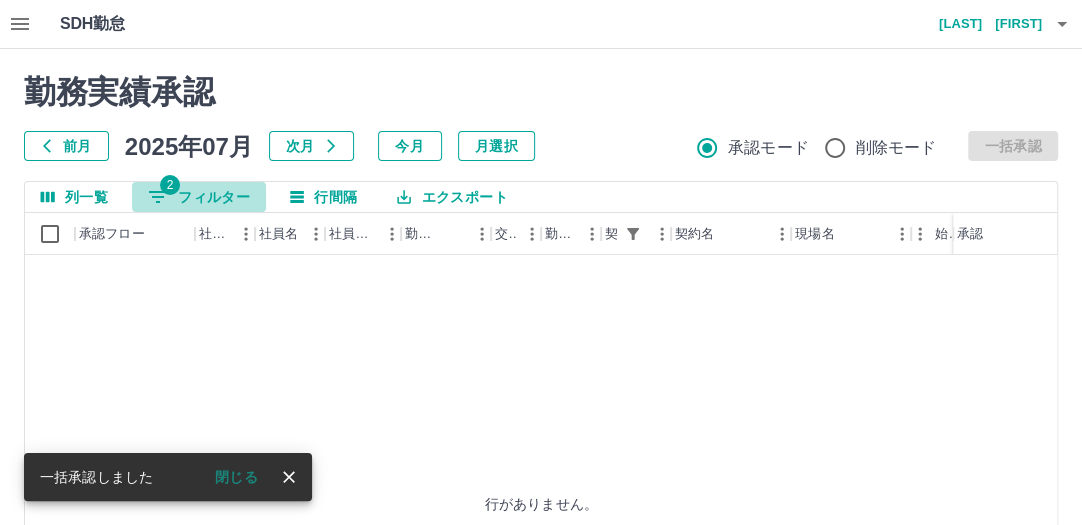 click on "2 フィルター" at bounding box center [199, 197] 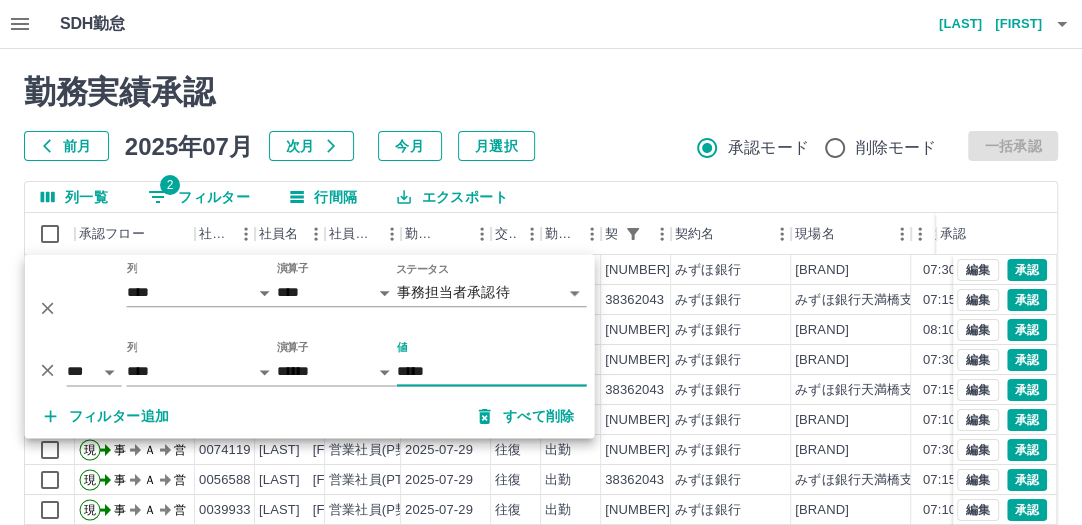 type on "*****" 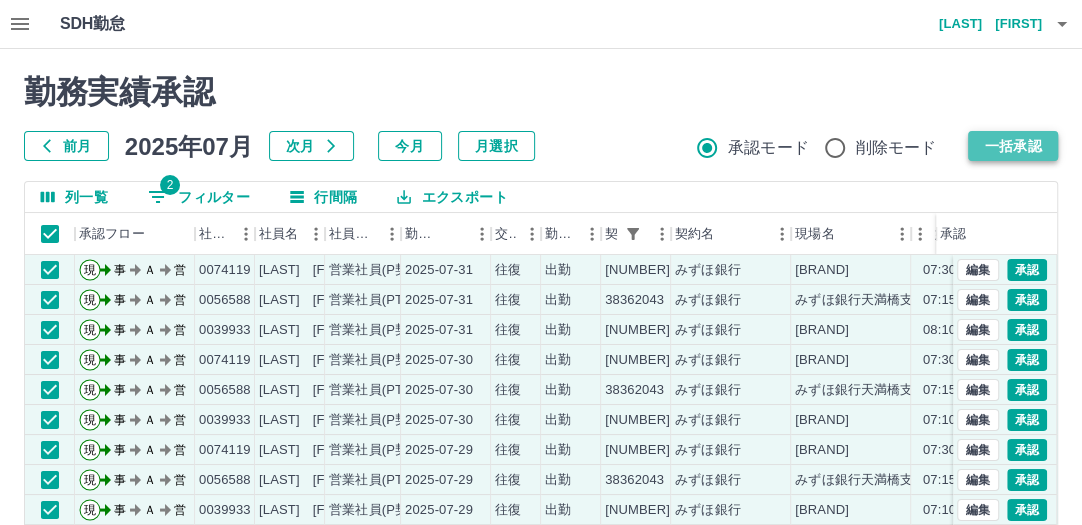 click on "一括承認" at bounding box center (1013, 146) 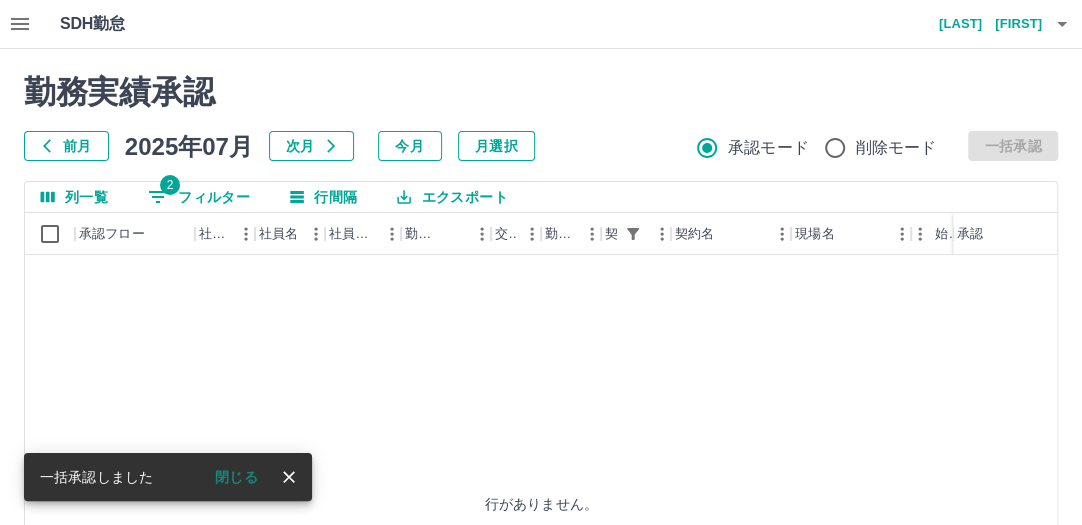 click on "2" at bounding box center [170, 185] 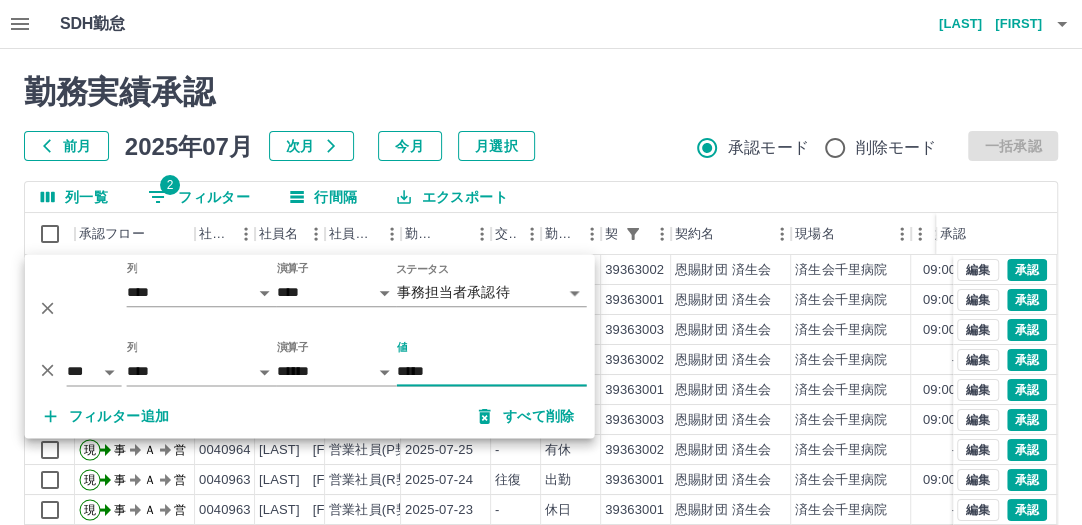 type on "*****" 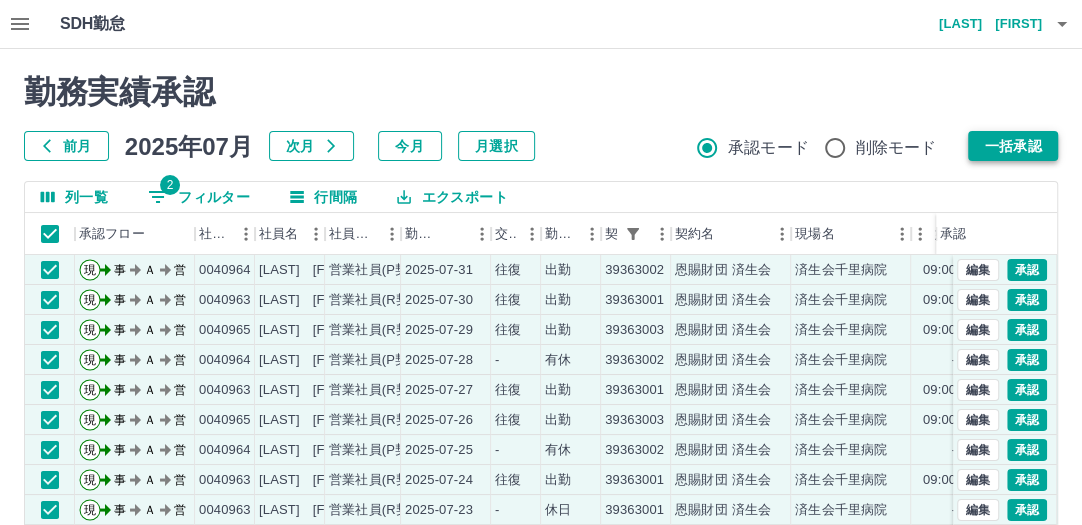 click on "一括承認" at bounding box center (1013, 146) 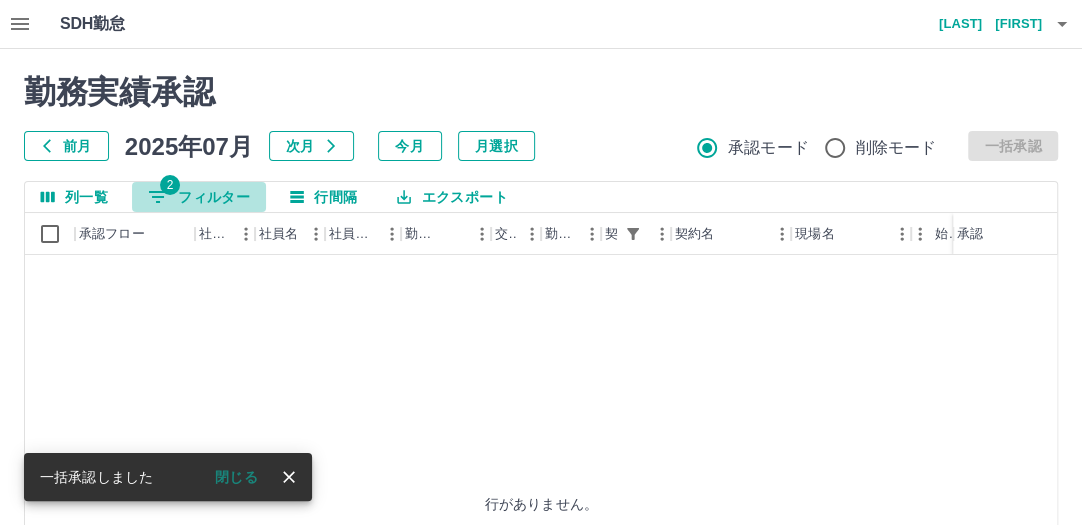 click 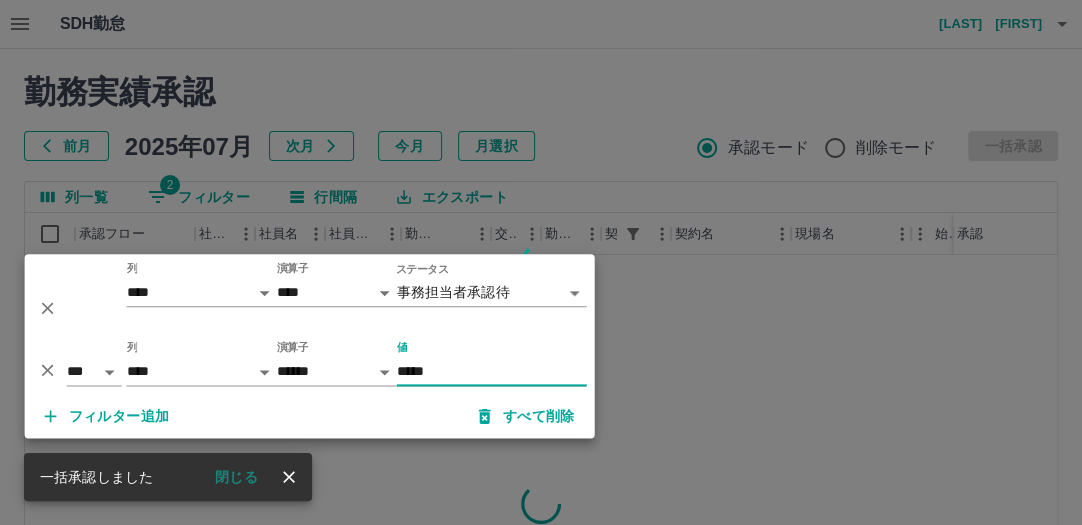 type on "*****" 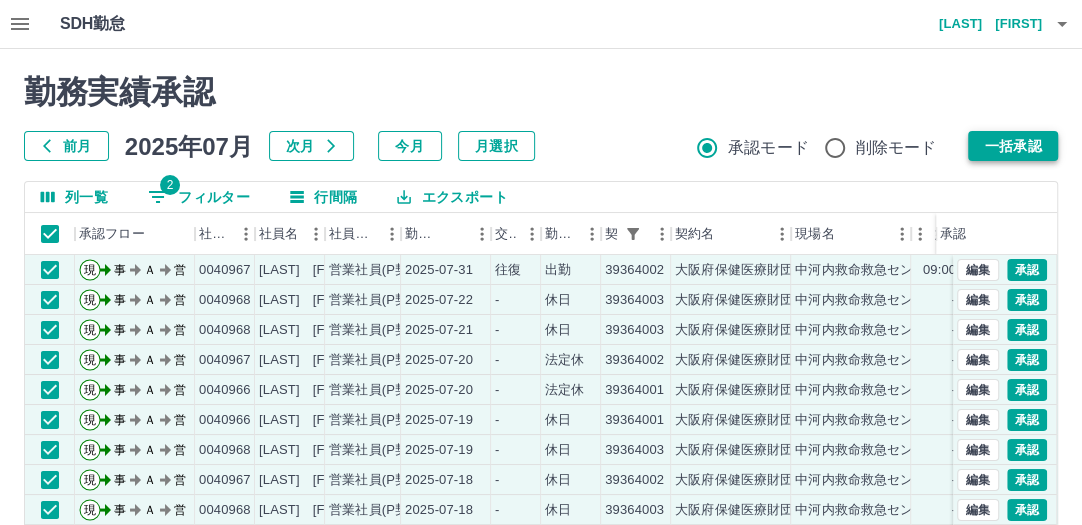 click on "一括承認" at bounding box center (1013, 146) 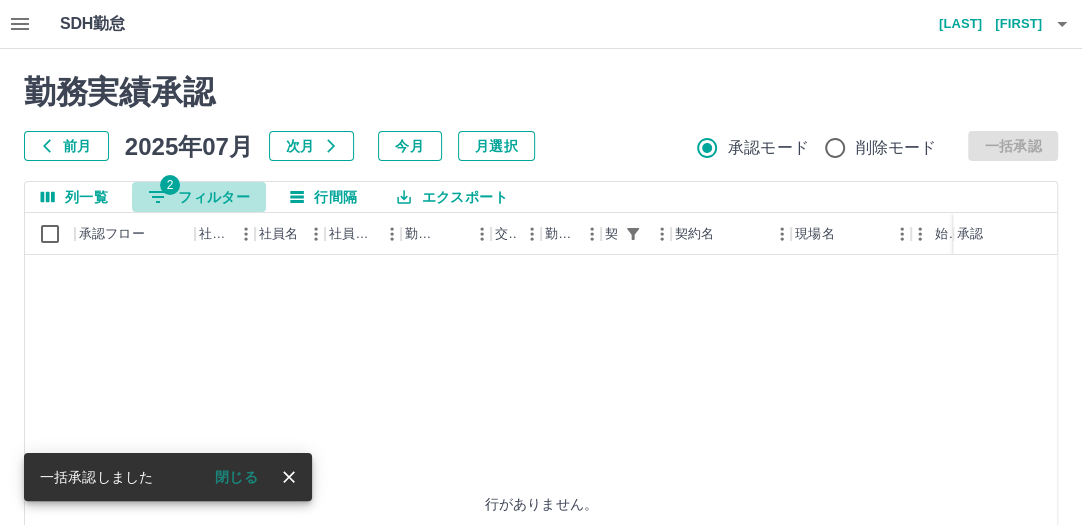 click 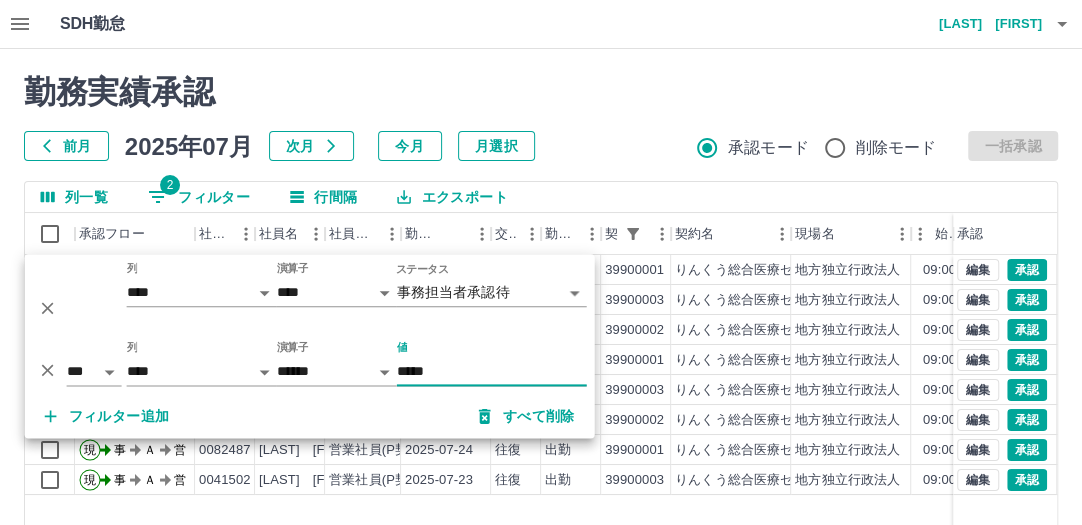 type on "*****" 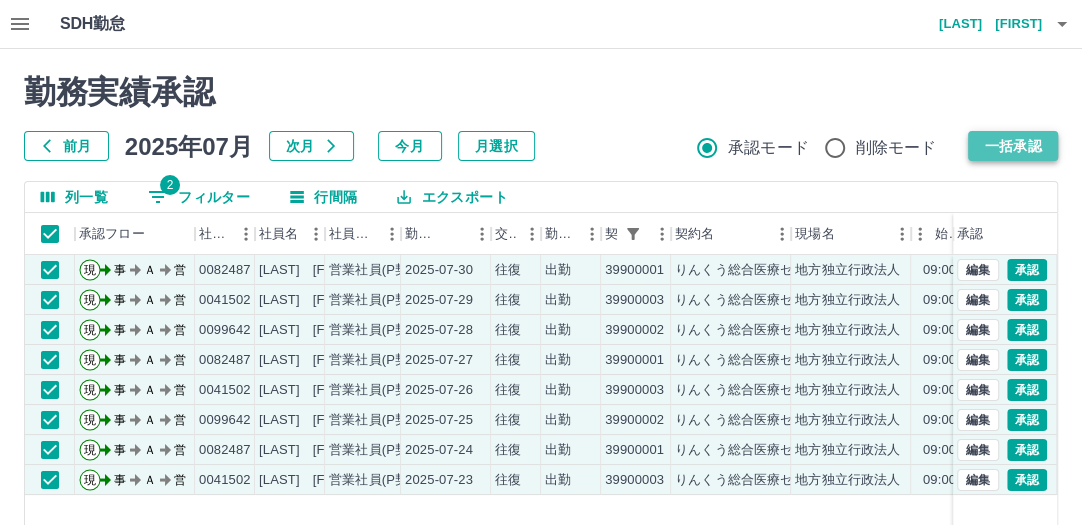 click on "一括承認" at bounding box center (1013, 146) 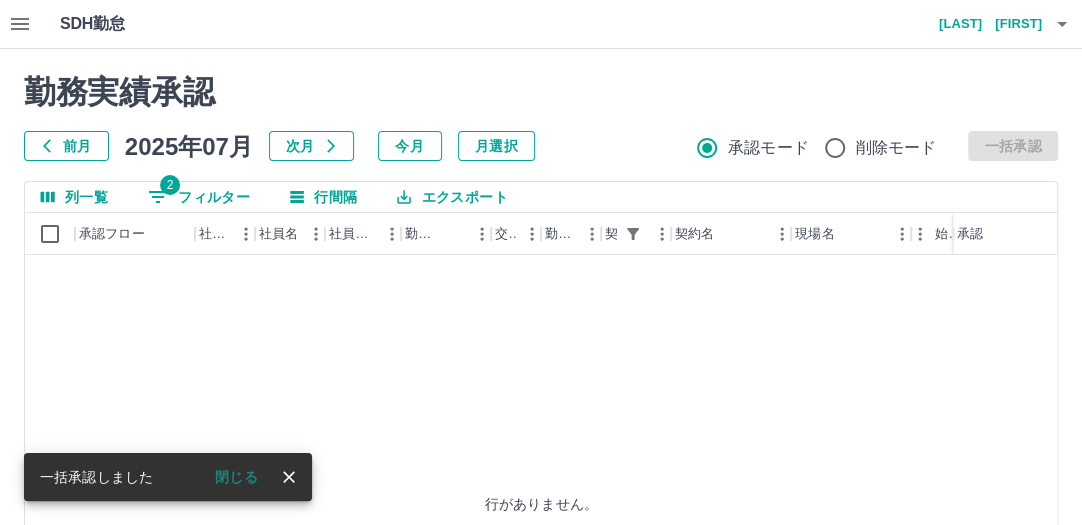 click 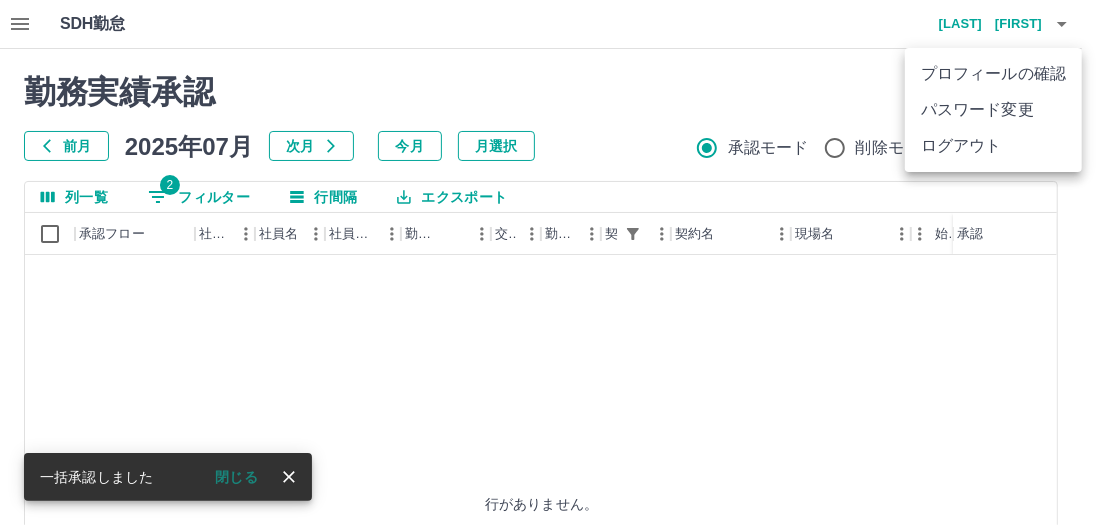 click on "ログアウト" at bounding box center (993, 146) 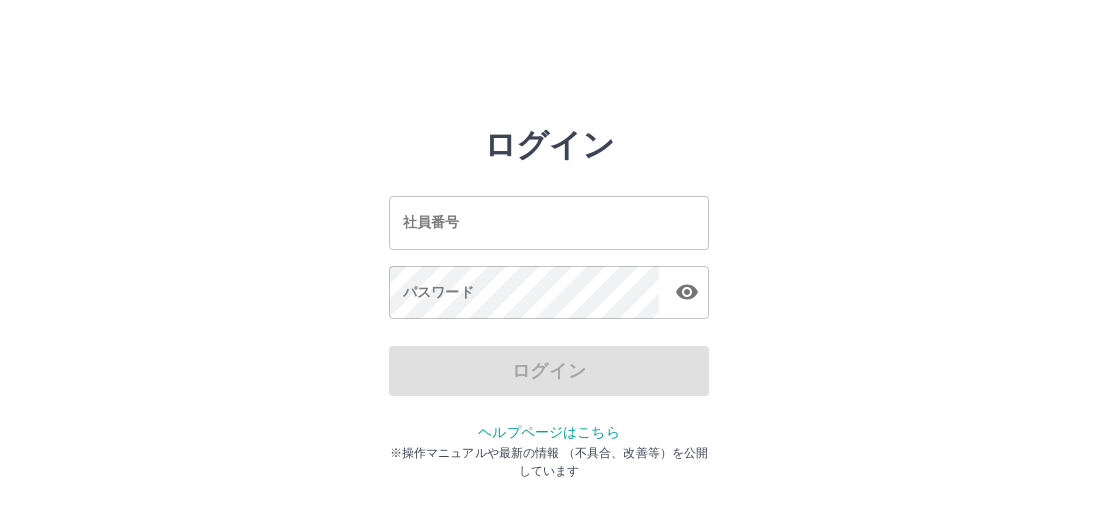 scroll, scrollTop: 0, scrollLeft: 0, axis: both 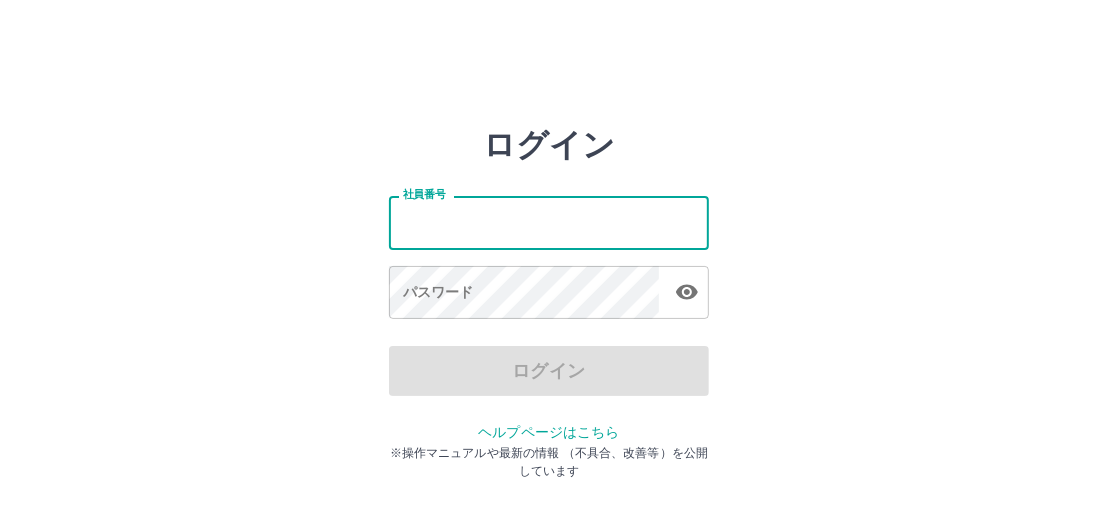 click on "社員番号" at bounding box center [549, 222] 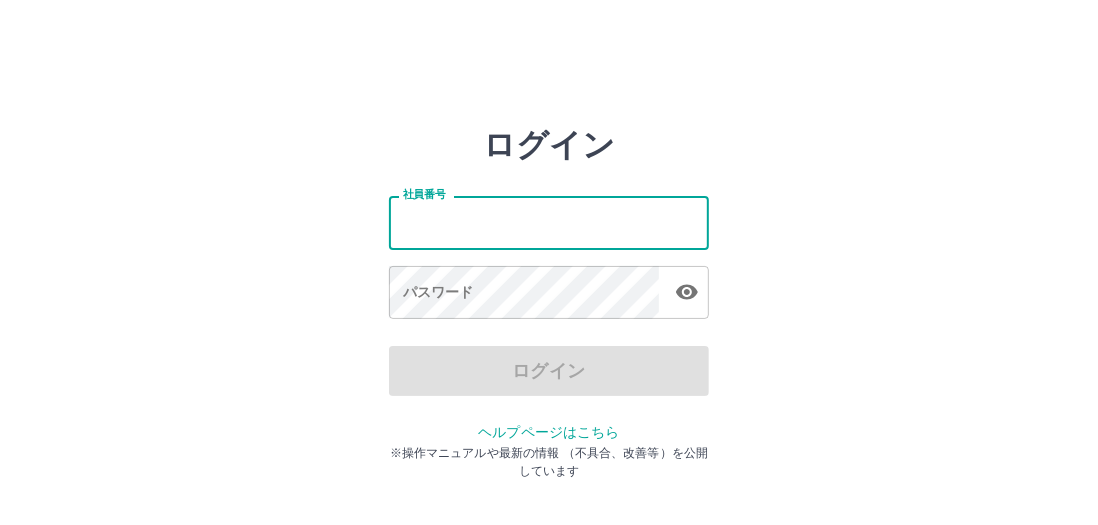 type on "*******" 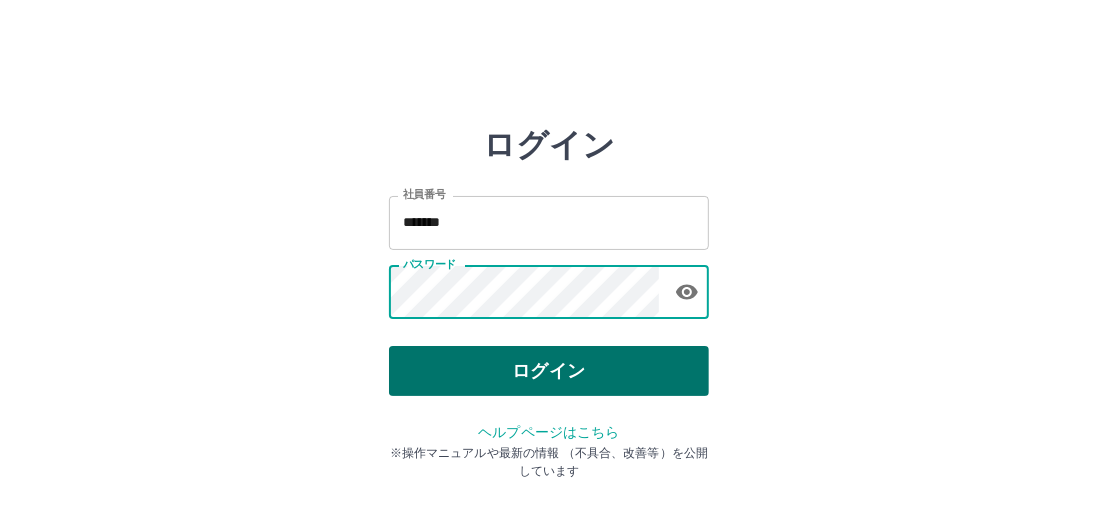 click on "ログイン" at bounding box center [549, 371] 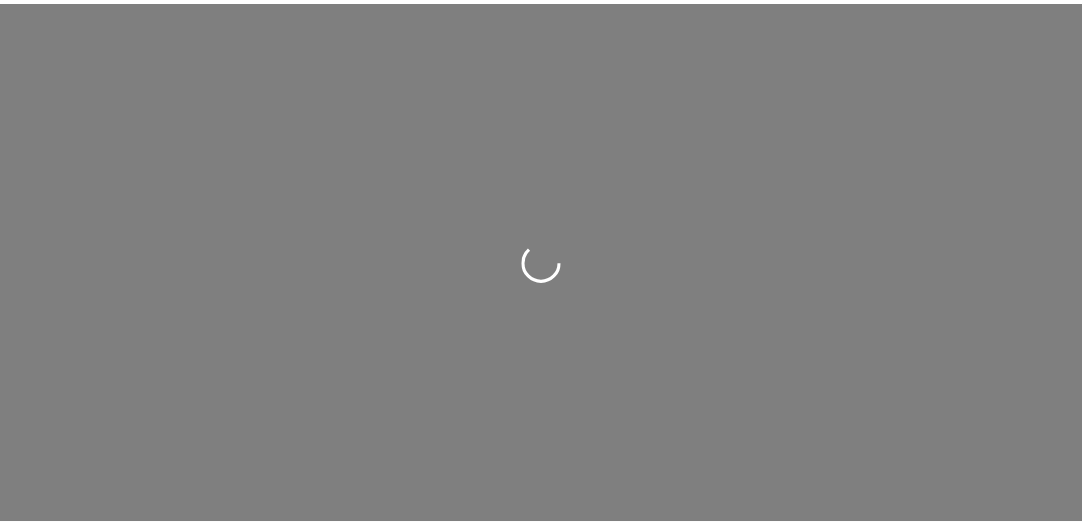 scroll, scrollTop: 0, scrollLeft: 0, axis: both 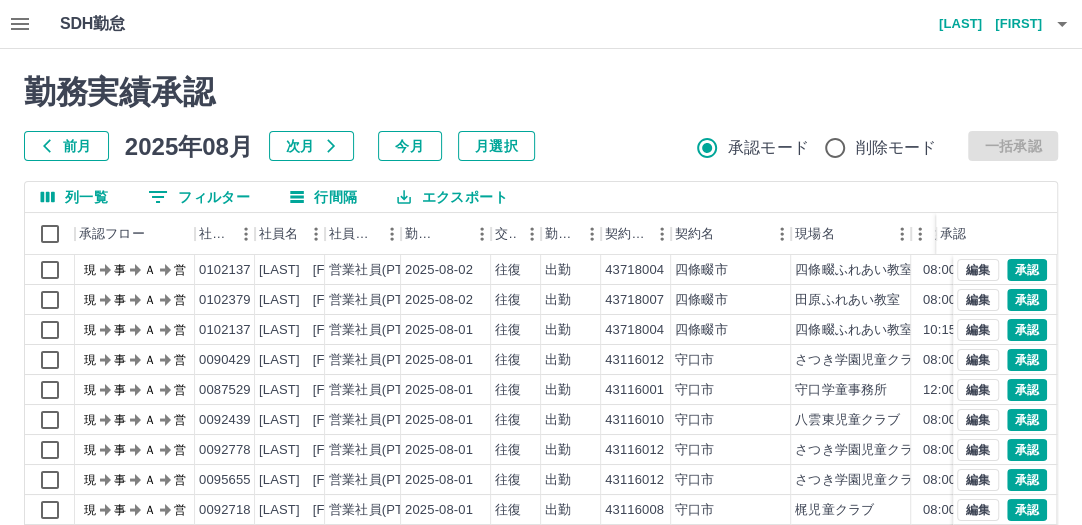 click on "前月" at bounding box center (66, 146) 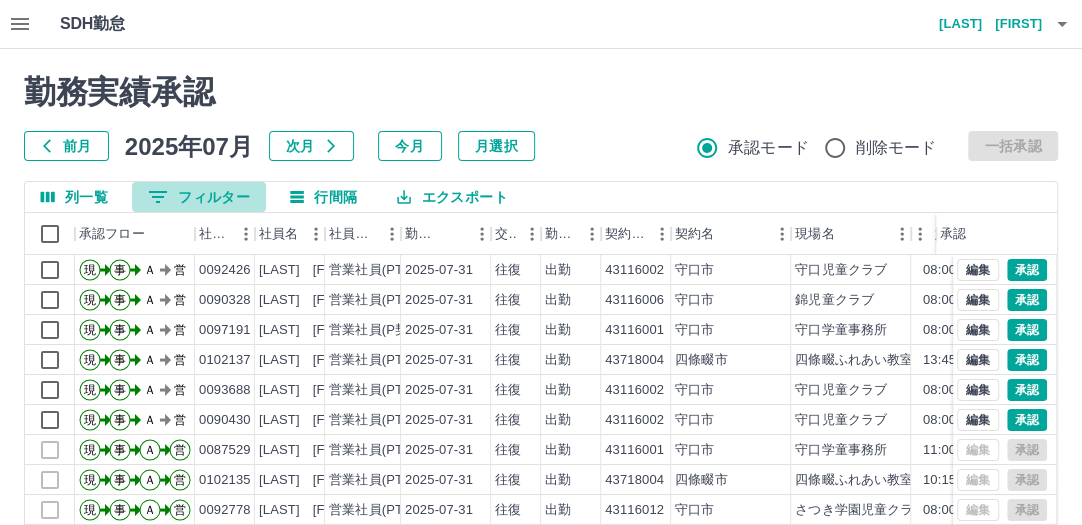 click 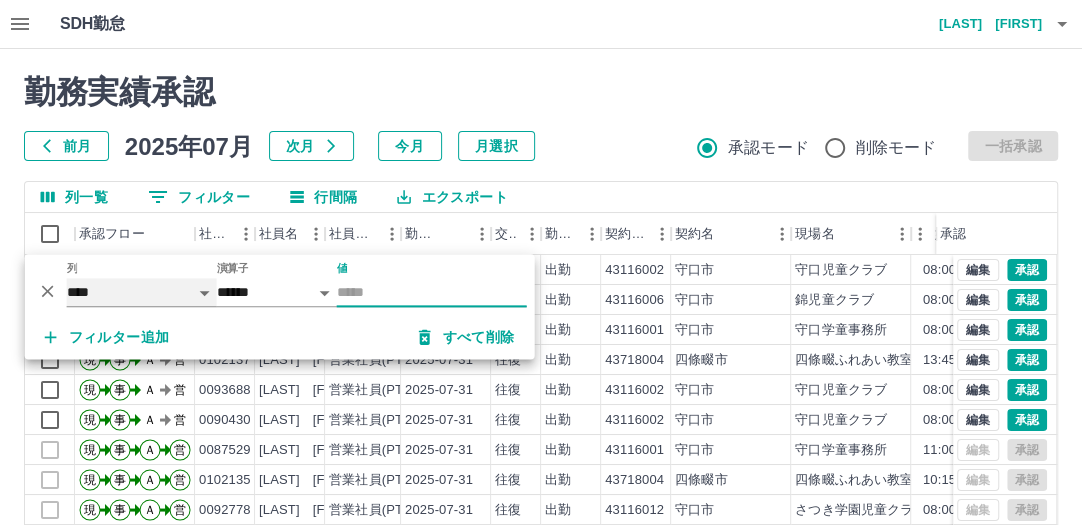click on "**** *** **** *** *** **** ***** *** *** ** ** ** **** **** **** ** ** *** **** *****" at bounding box center (142, 292) 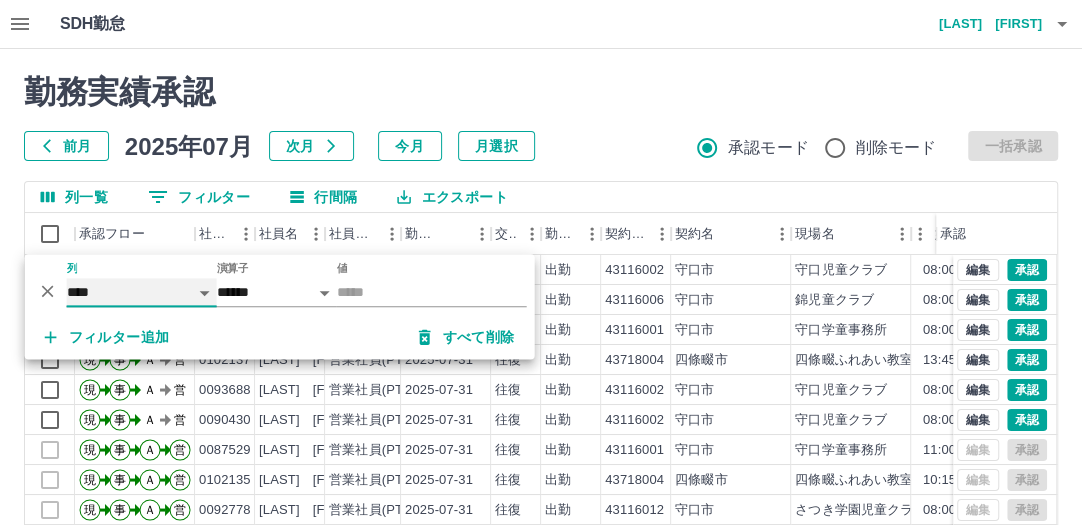 click on "**** *** **** *** *** **** ***** *** *** ** ** ** **** **** **** ** ** *** **** *****" at bounding box center [142, 292] 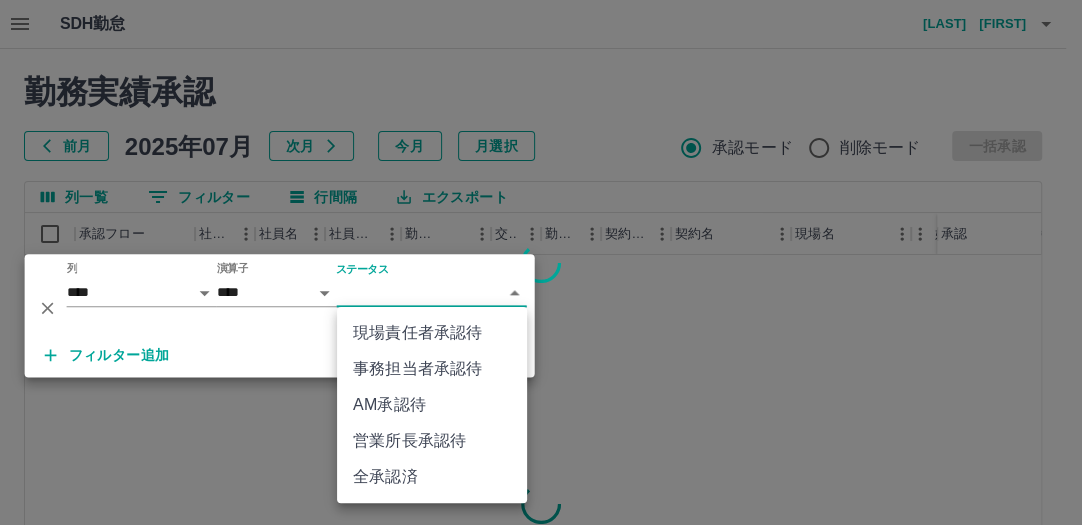 click on "SDH勤怠 石﨑　弘樹 勤務実績承認 前月 2025年07月 次月 今月 月選択 承認モード 削除モード 一括承認 列一覧 0 フィルター 行間隔 エクスポート 承認フロー 社員番号 社員名 社員区分 勤務日 交通費 勤務区分 契約コード 契約名 現場名 始業 終業 休憩 所定開始 所定終業 所定休憩 承認 ページあたりの行数: 20 ** 1～20 / 4697 SDH勤怠 *** ** 列 **** *** **** *** *** **** ***** *** *** ** ** ** **** **** **** ** ** *** **** ***** 演算子 **** ****** ステータス ​ ********* フィルター追加 すべて削除 現場責任者承認待 事務担当者承認待 AM承認待 営業所長承認待 全承認済" at bounding box center [541, 422] 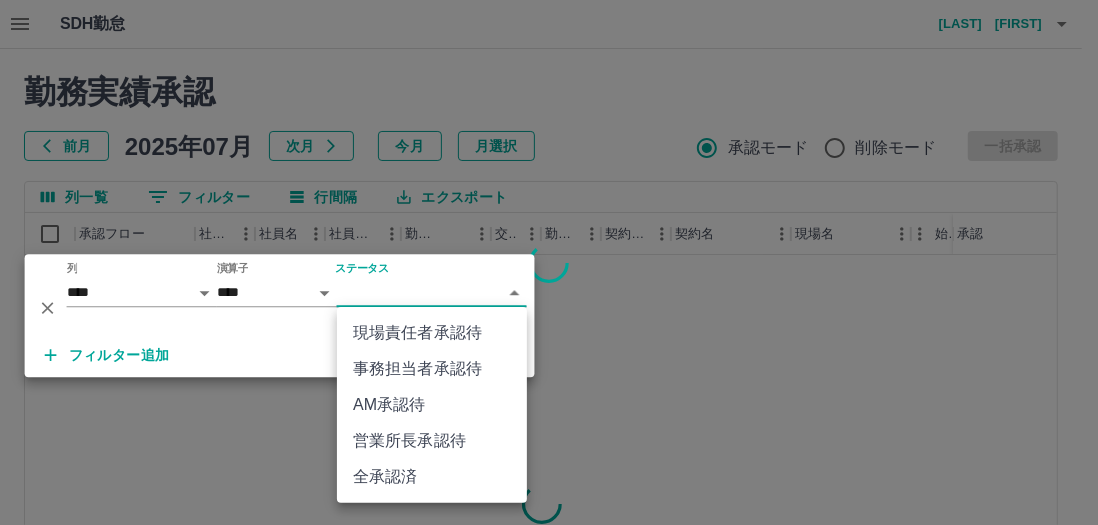 click on "AM承認待" at bounding box center (432, 405) 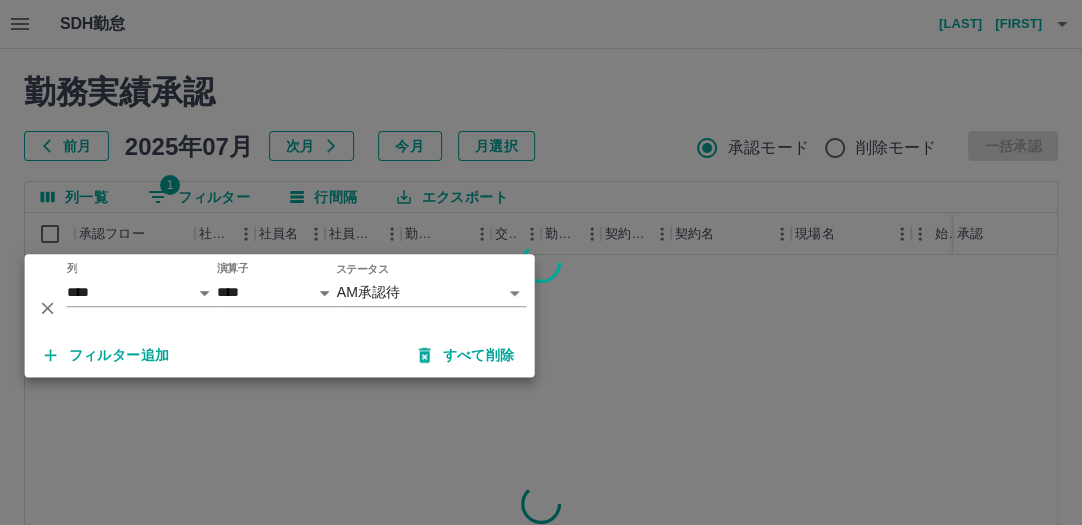 scroll, scrollTop: 320, scrollLeft: 0, axis: vertical 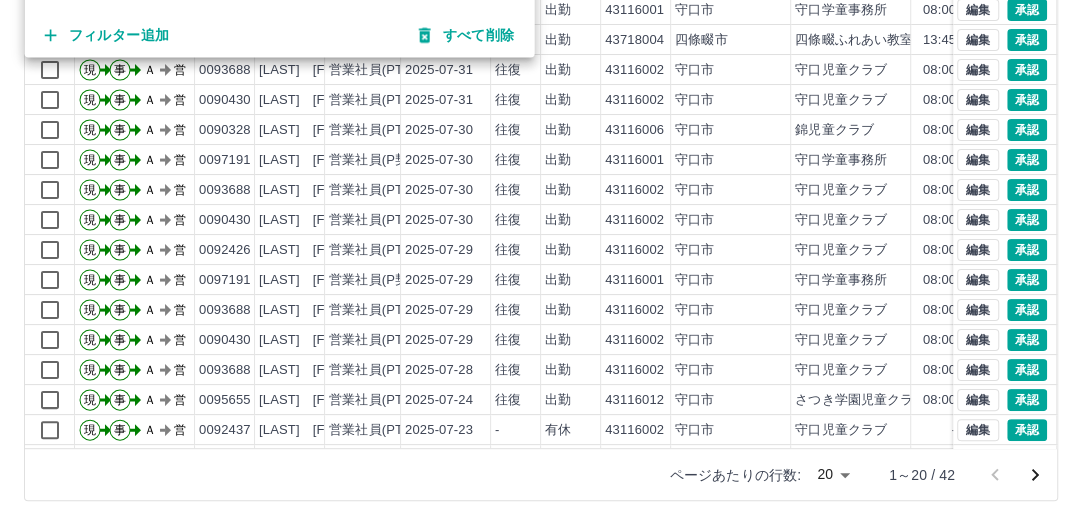 click on "SDH勤怠 石﨑　弘樹 勤務実績承認 前月 2025年07月 次月 今月 月選択 承認モード 削除モード 一括承認 列一覧 1 フィルター 行間隔 エクスポート 承認フロー 社員番号 社員名 社員区分 勤務日 交通費 勤務区分 契約コード 契約名 現場名 始業 終業 休憩 所定開始 所定終業 所定休憩 承認 現 事 Ａ 営 0092426 鍋谷　小百合 営業社員(PT契約) 2025-07-31 往復 出勤 43116002 守口市 守口児童クラブ 08:00 17:00 01:00 08:00 17:00 01:00 現 事 Ａ 営 0090328 井上　貴晴 営業社員(PT契約) 2025-07-31 往復 出勤 43116006 守口市 錦児童クラブ 08:00 18:00 01:00 08:00 17:00 01:00 現 事 Ａ 営 0097191 竹下　慎一郎 営業社員(P契約) 2025-07-31 往復 出勤 43116001 守口市 守口学童事務所 08:00 20:00 01:00 08:00 17:00 01:00 現 事 Ａ 営 0102137 荒木　幸子 営業社員(PT契約) 2025-07-31 往復 出勤 43718004 四條畷市 四條畷ふれあい教室 13:45 現" at bounding box center [541, 102] 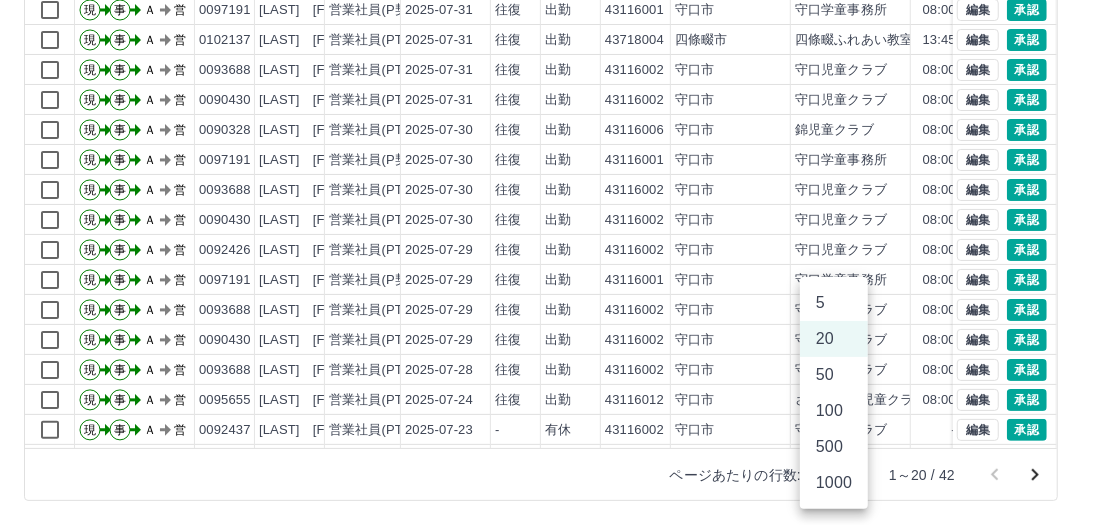 click on "100" at bounding box center [834, 411] 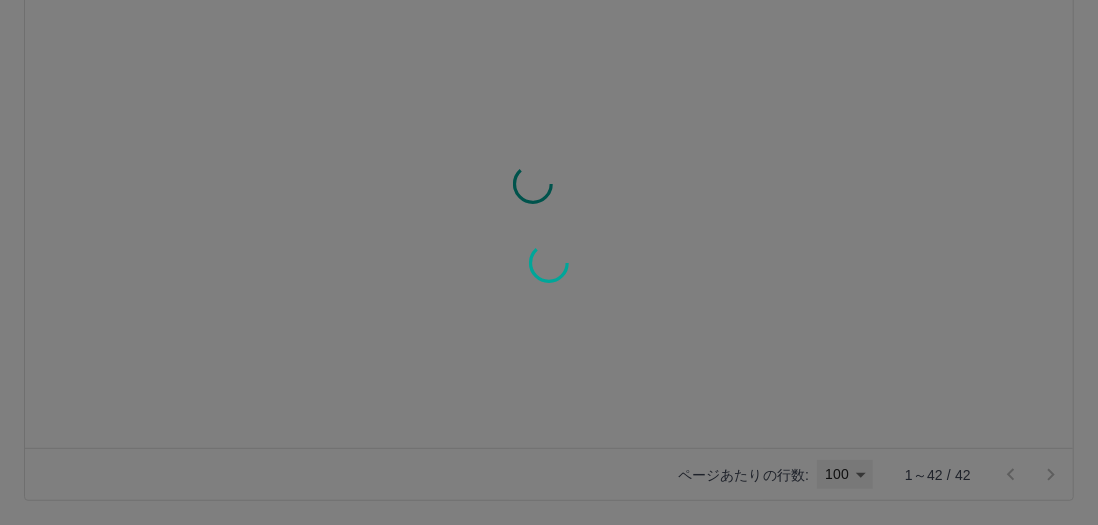 type on "***" 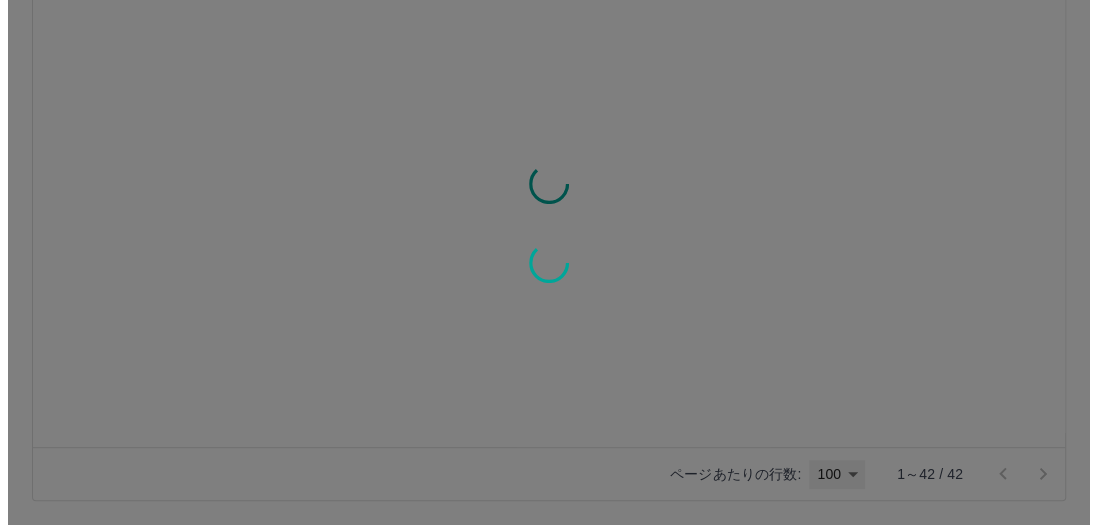 scroll, scrollTop: 0, scrollLeft: 0, axis: both 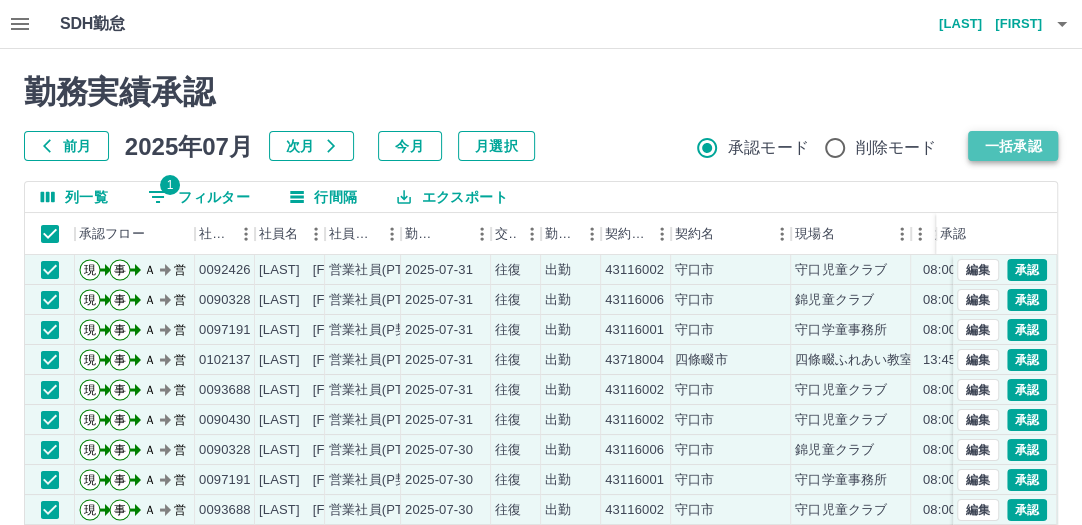click on "一括承認" at bounding box center [1013, 146] 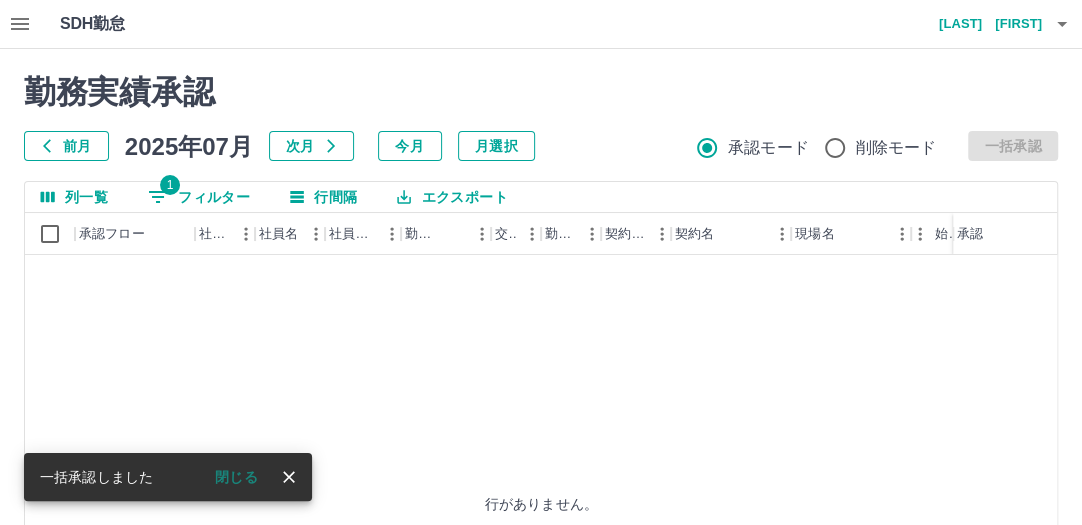 click 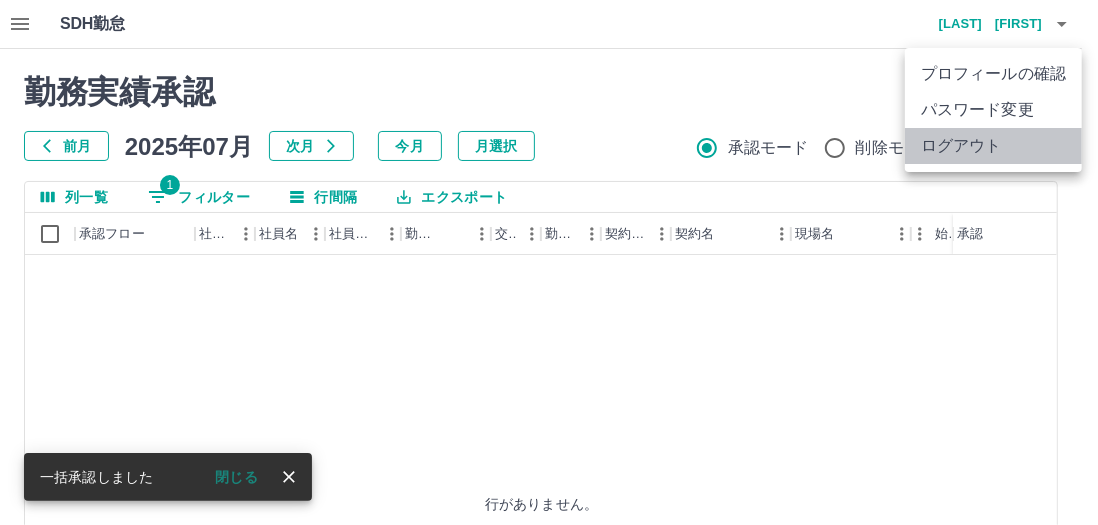 click on "ログアウト" at bounding box center [993, 146] 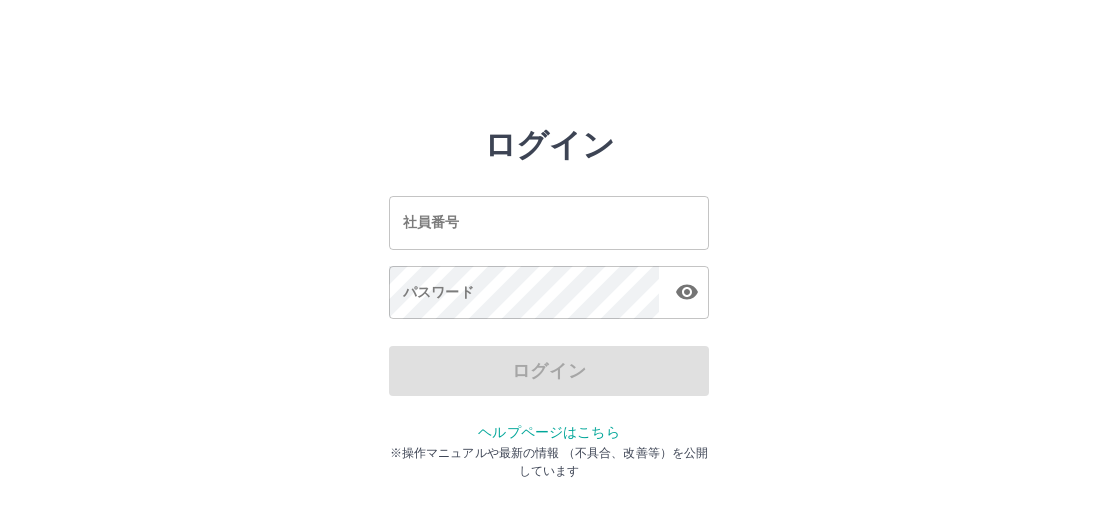 scroll, scrollTop: 0, scrollLeft: 0, axis: both 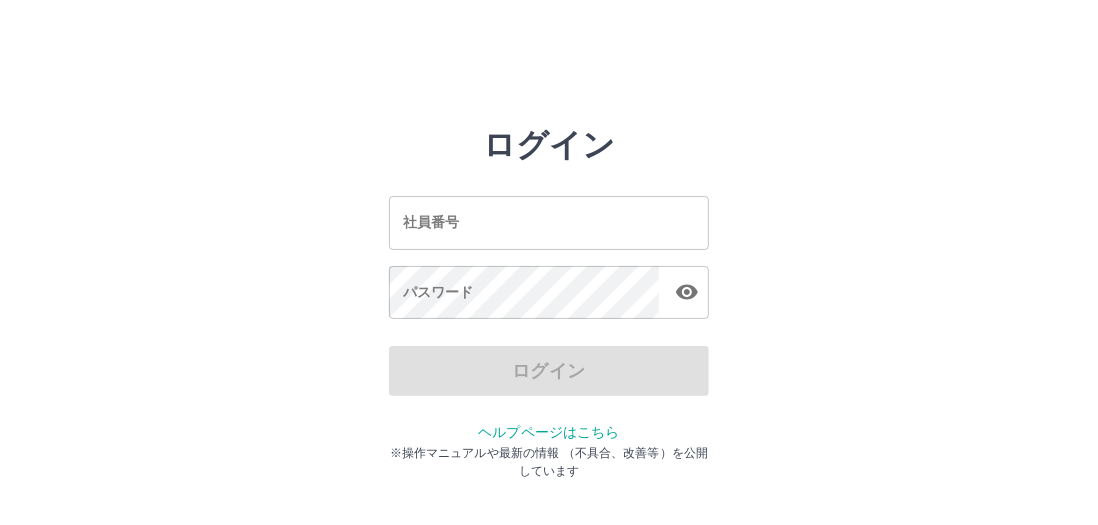 click on "社員番号" at bounding box center [549, 222] 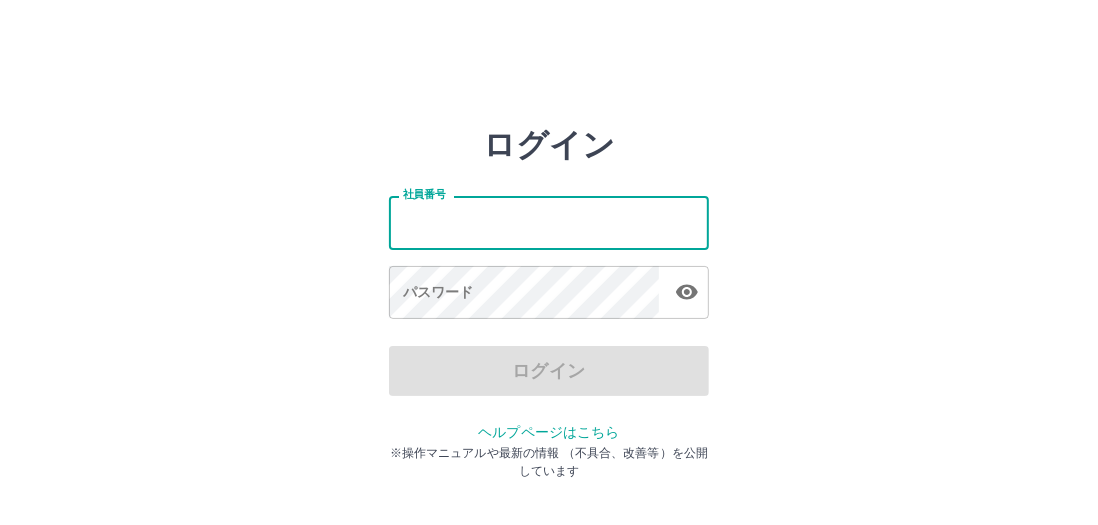 type on "*******" 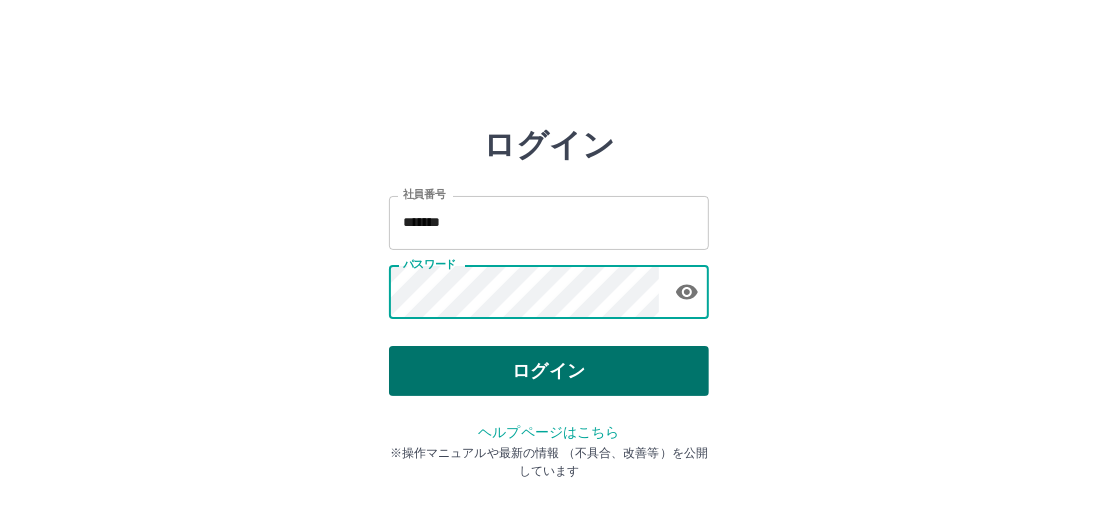 click on "ログイン" at bounding box center [549, 371] 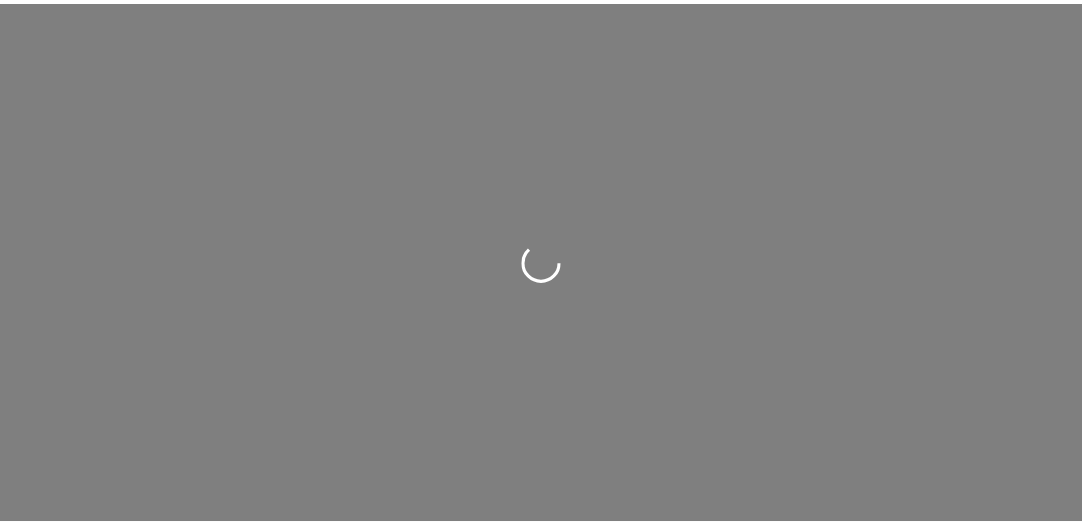 scroll, scrollTop: 0, scrollLeft: 0, axis: both 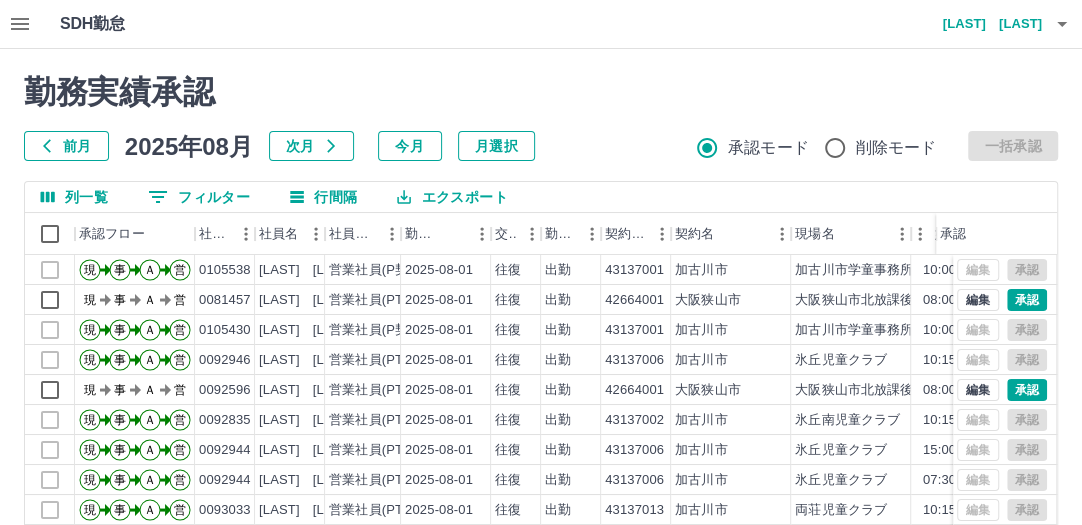 click on "前月" at bounding box center [66, 146] 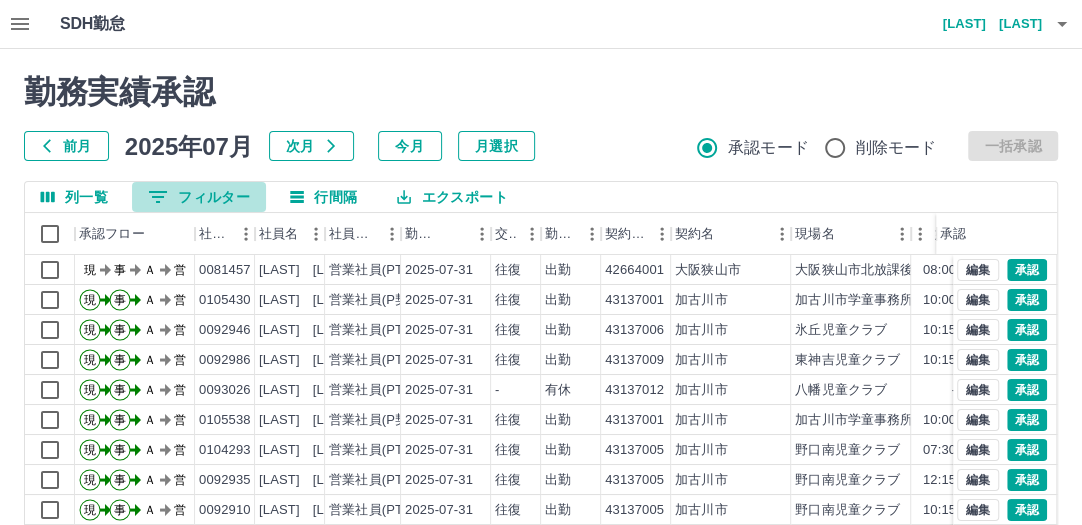 click 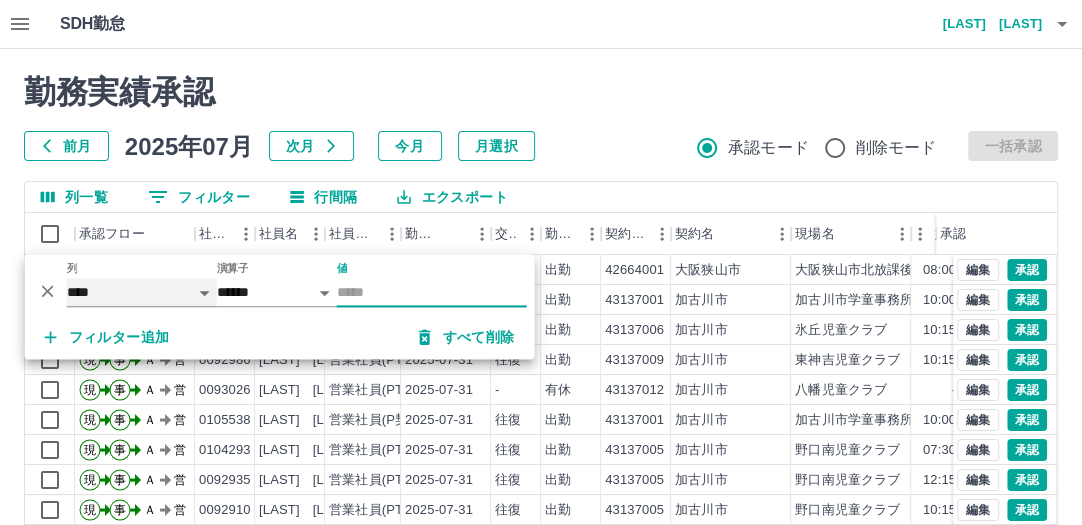 click on "**** *** **** *** *** **** ***** *** *** ** ** ** **** **** **** ** ** *** **** *****" at bounding box center (142, 292) 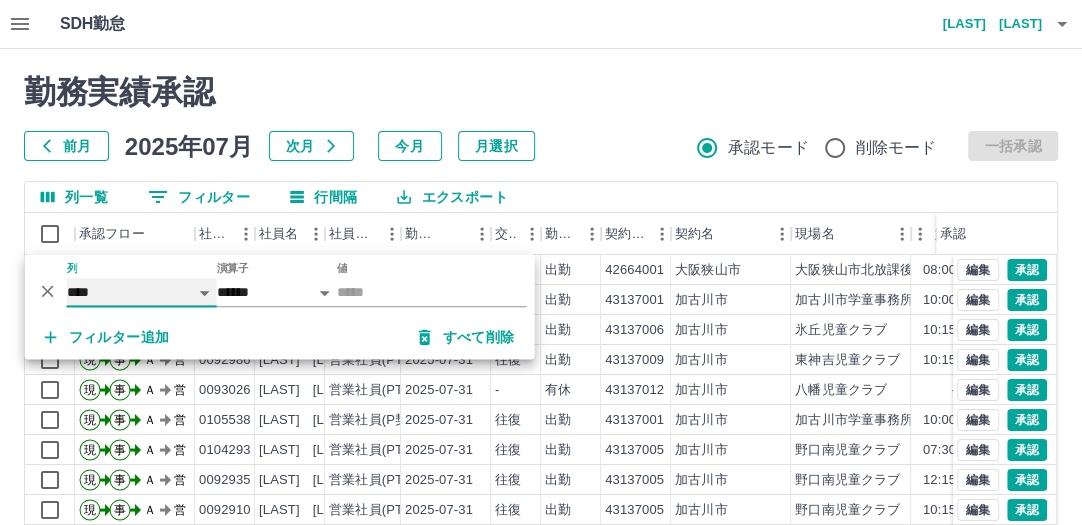 click on "**** *** **** *** *** **** ***** *** *** ** ** ** **** **** **** ** ** *** **** *****" at bounding box center [142, 292] 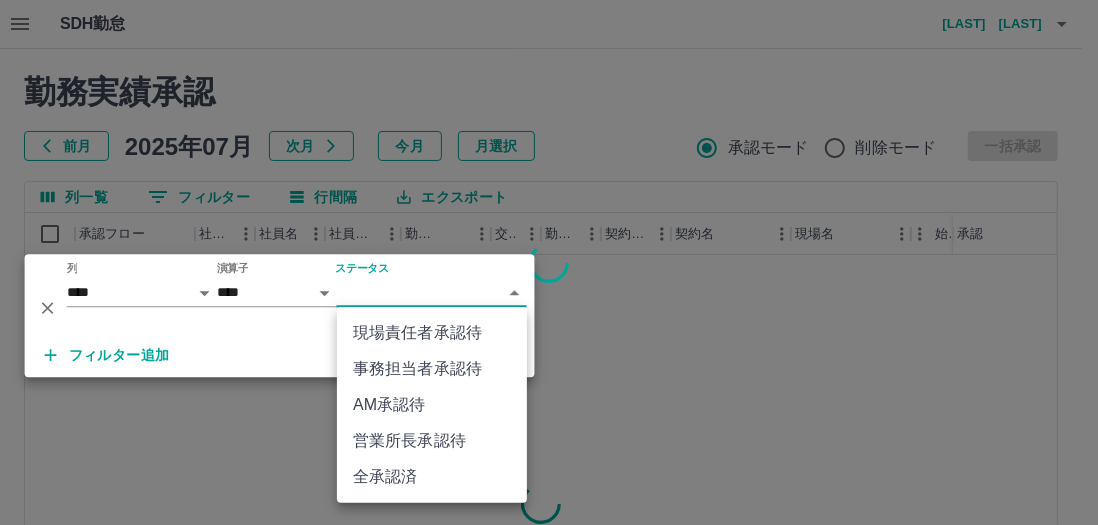 click on "SDH勤怠 [LAST] [LAST] 勤務実績承認 前月 2025年07月 次月 今月 月選択 承認モード 削除モード 一括承認 列一覧 0 フィルター 行間隔 エクスポート 承認フロー 社員番号 社員名 社員区分 勤務日 交通費 勤務区分 契約コード 契約名 現場名 始業 終業 休憩 所定開始 所定終業 所定休憩 承認 ページあたりの行数: 20 ** 1～20 / 7216 SDH勤怠 *** ** 列 **** *** **** *** *** **** ***** *** *** ** ** ** **** **** **** ** ** *** **** ***** 演算子 **** ****** ステータス ​ ********* フィルター追加 すべて削除 現場責任者承認待 事務担当者承認待 AM承認待 営業所長承認待 全承認済" at bounding box center [549, 422] 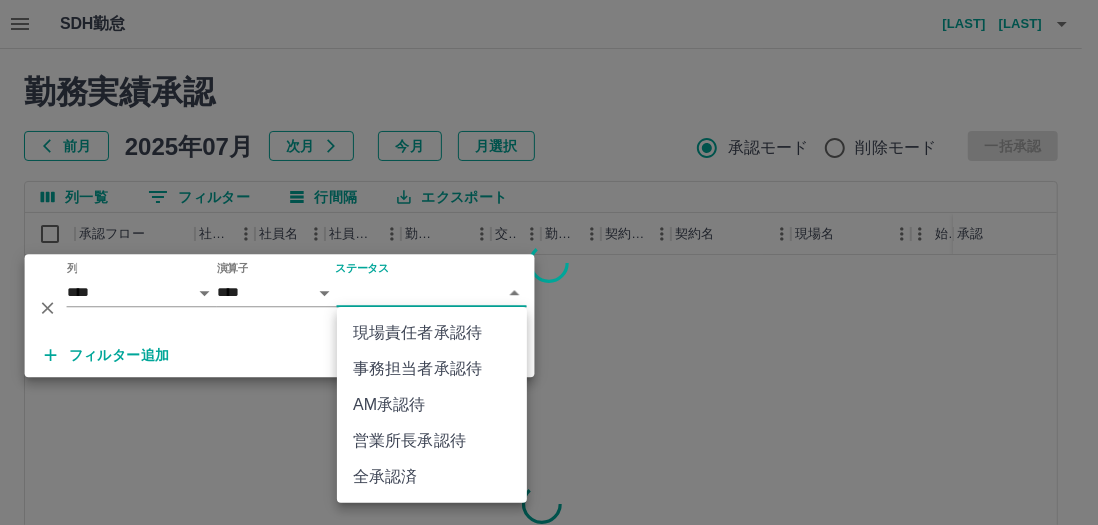 click on "AM承認待" at bounding box center (432, 405) 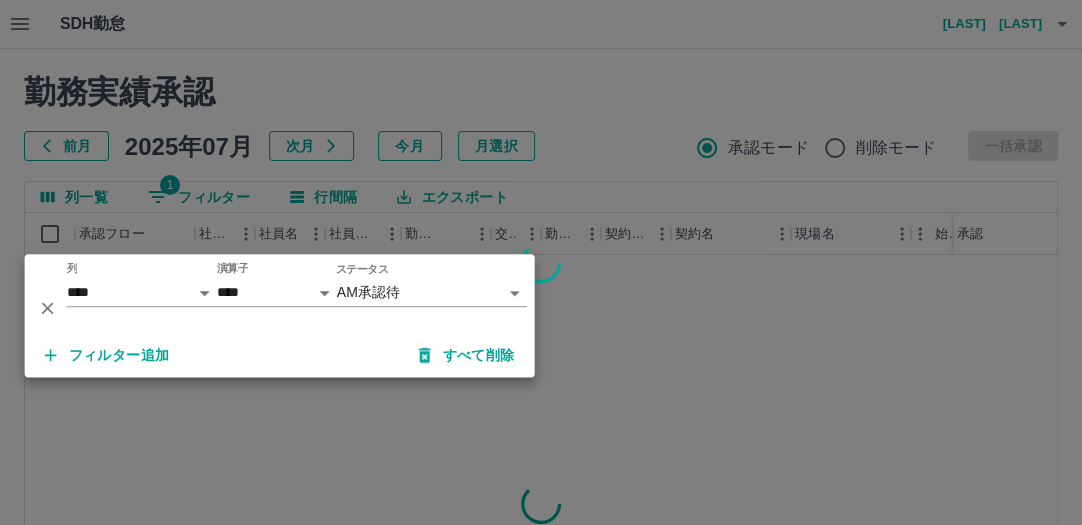 scroll, scrollTop: 320, scrollLeft: 0, axis: vertical 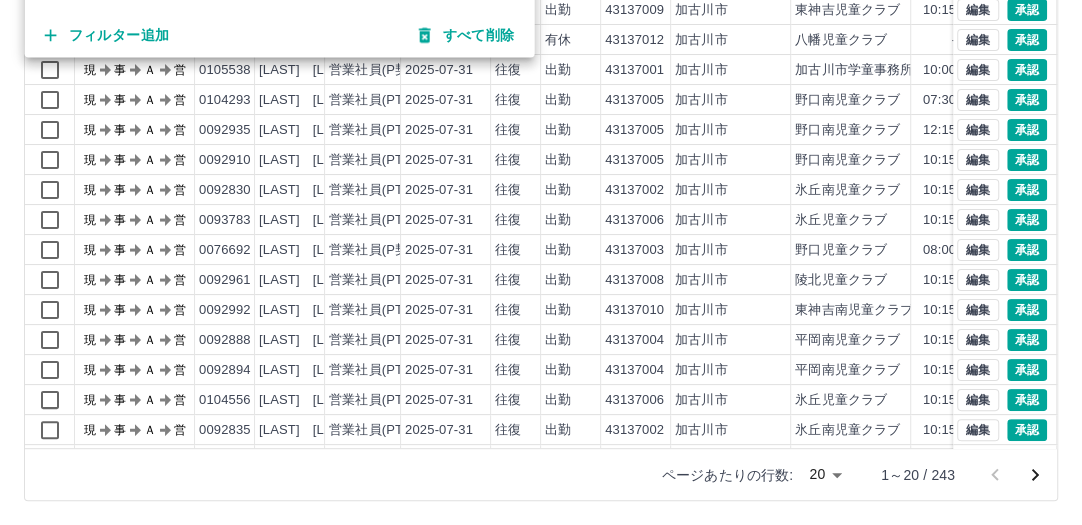 click at bounding box center (541, 262) 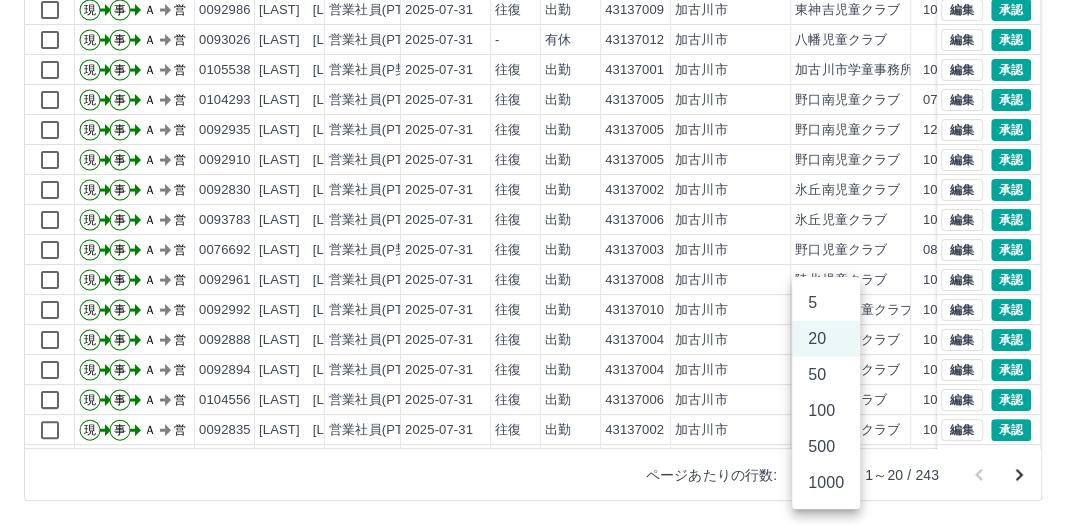click on "SDH勤怠 [LAST] [LAST] 勤務実績承認 前月 2025年07月 次月 今月 月選択 承認モード 削除モード 一括承認 列一覧 1 フィルター 行間隔 エクスポート 承認フロー 社員番号 社員名 社員区分 勤務日 交通費 勤務区分 契約コード 契約名 現場名 始業 終業 休憩 所定開始 所定終業所定休憩 承認 現 事 Ａ 営 0105430 [LAST]　[LAST] 営業社員(P契約) 2025-07-31 往復 出勤 43137001 加古川市 加古川市学童事務所 10:00 19:00 01:00 10:00 19:00 01:00 現 事 Ａ 営 0092946 [LAST]　[LAST] 営業社員(PT契約) 2025-07-31 往復 出勤 43137006 加古川市 氷丘児童クラブ 10:15 19:30 00:00 10:15 18:15 00:00 現 事 Ａ 営 0092986 [LAST]　[LAST] 営業社員(PT契約) 2025-07-31 往復 出勤 43137009 加古川市 東神吉児童クラブ 10:15 18:45 01:00 10:15 18:45 01:00 現 事 Ａ 営 0093026 [LAST]　[LAST] 営業社員(PT契約) 2025-07-31  -  有休 43137012 加古川市 八幡児童クラブ -" at bounding box center [541, 102] 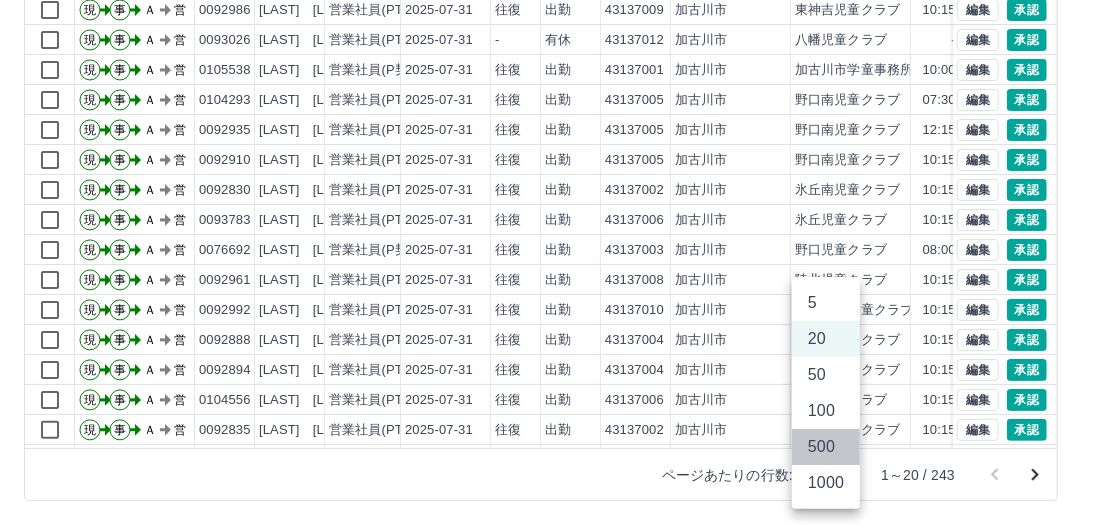 click on "500" at bounding box center [826, 447] 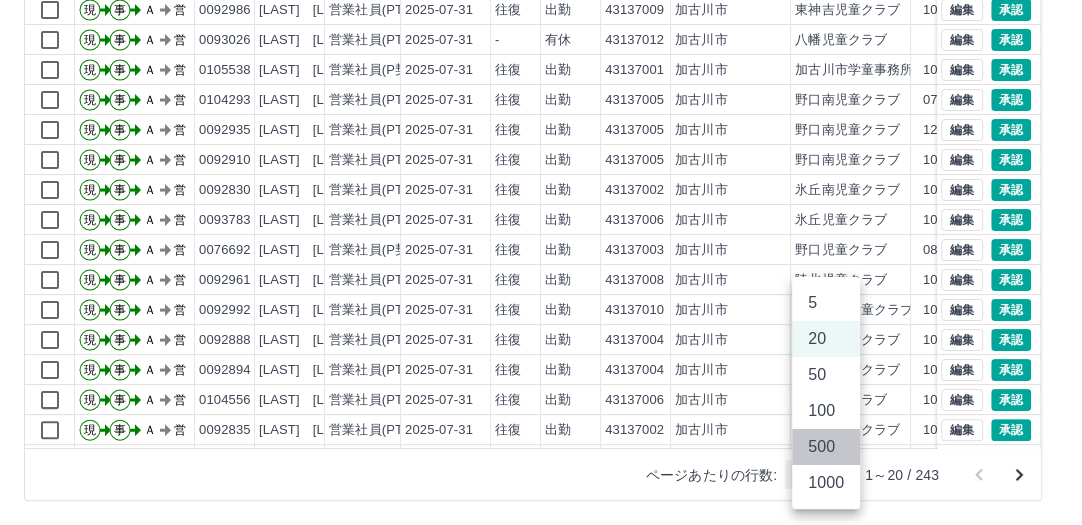 type on "***" 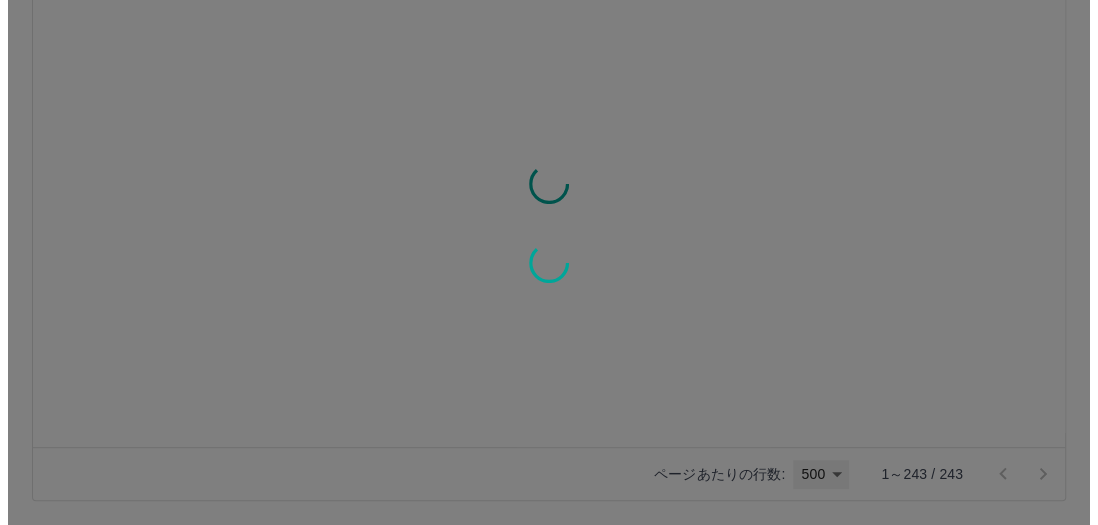 scroll, scrollTop: 0, scrollLeft: 0, axis: both 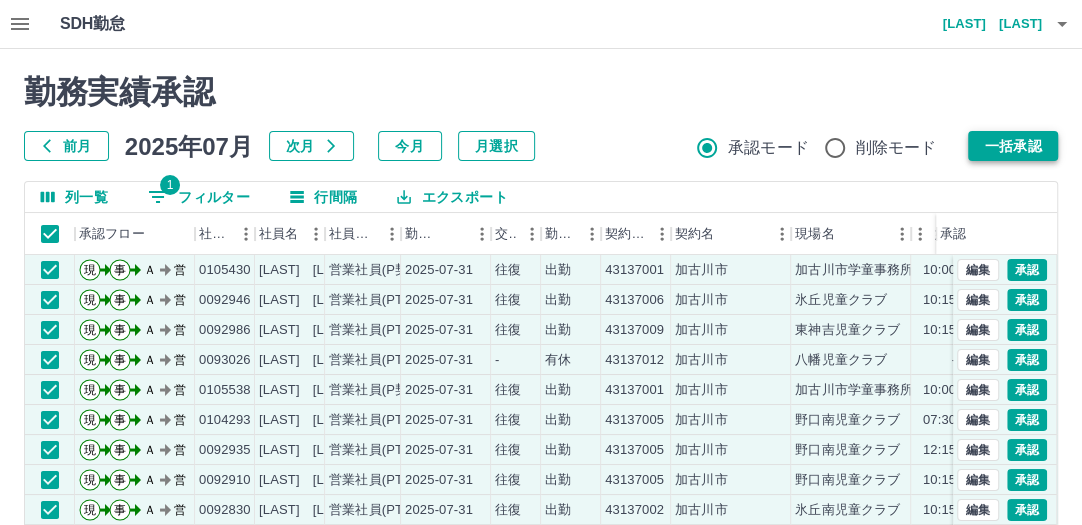 click on "一括承認" at bounding box center [1013, 146] 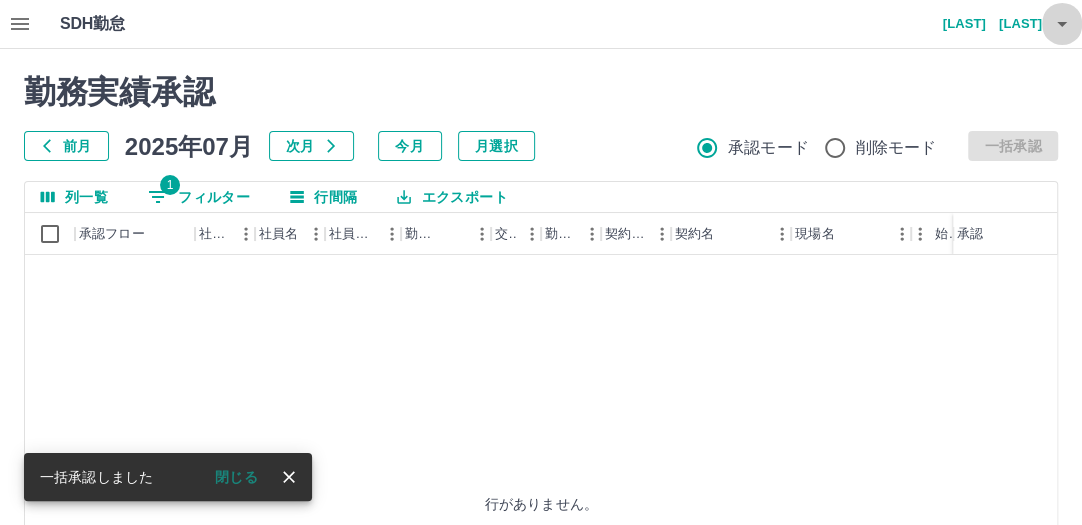 click 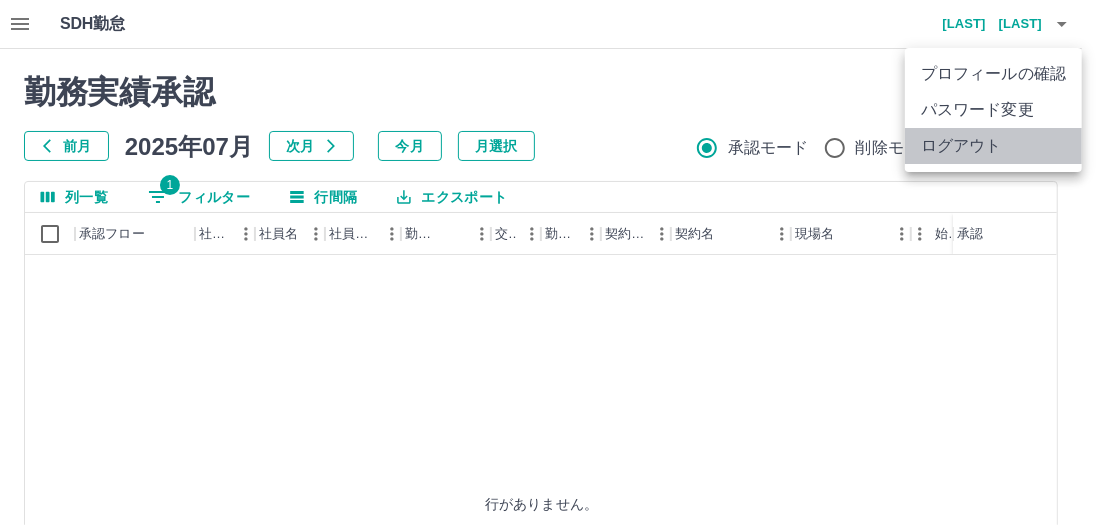 click on "ログアウト" at bounding box center (993, 146) 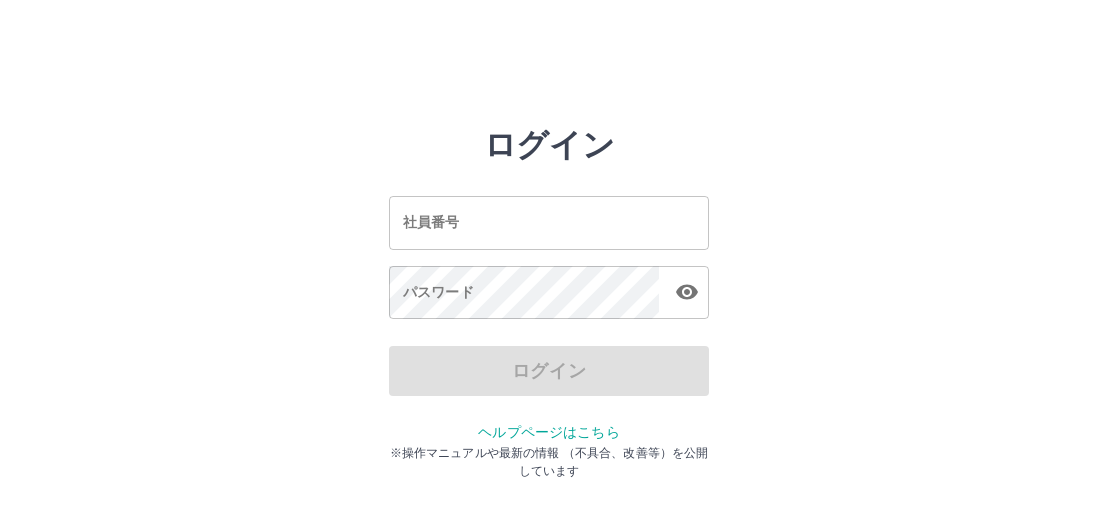scroll, scrollTop: 0, scrollLeft: 0, axis: both 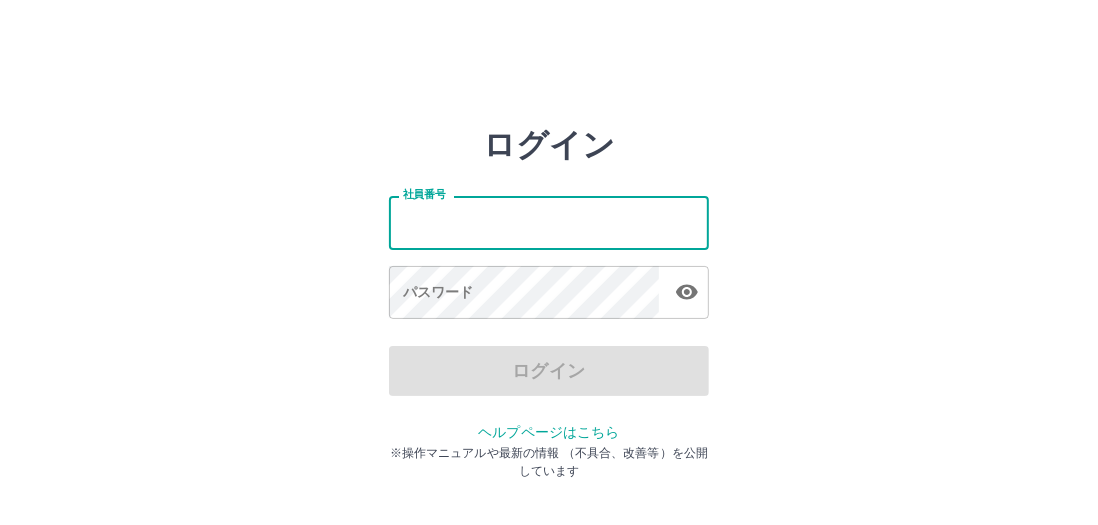 drag, startPoint x: 0, startPoint y: 0, endPoint x: 622, endPoint y: 211, distance: 656.8143 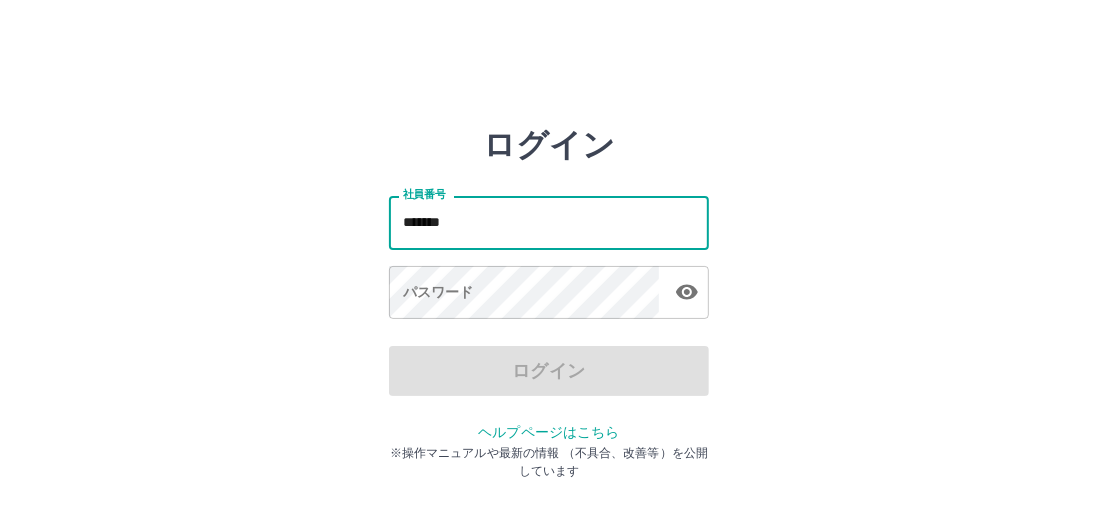 type on "*******" 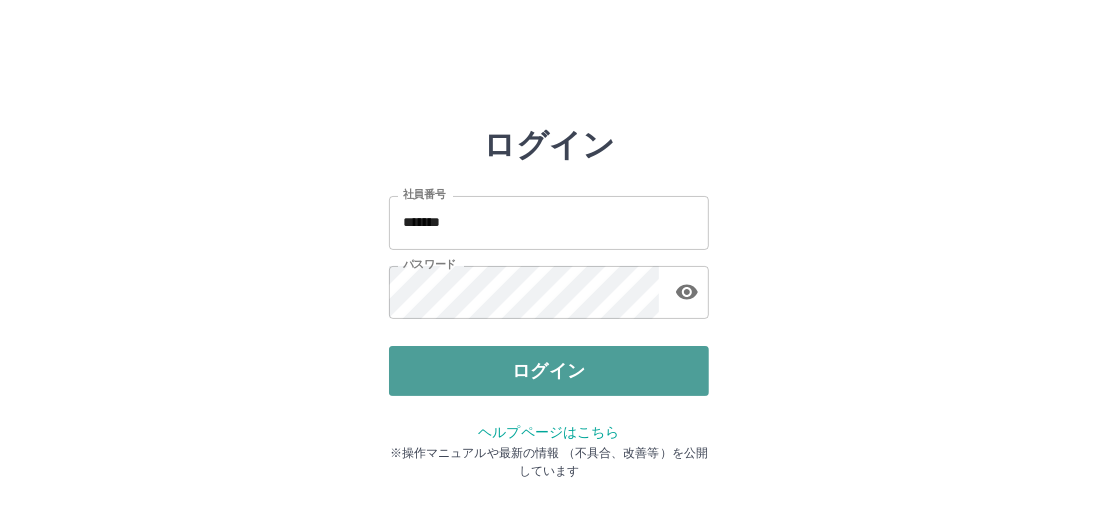 click on "ログイン" at bounding box center [549, 371] 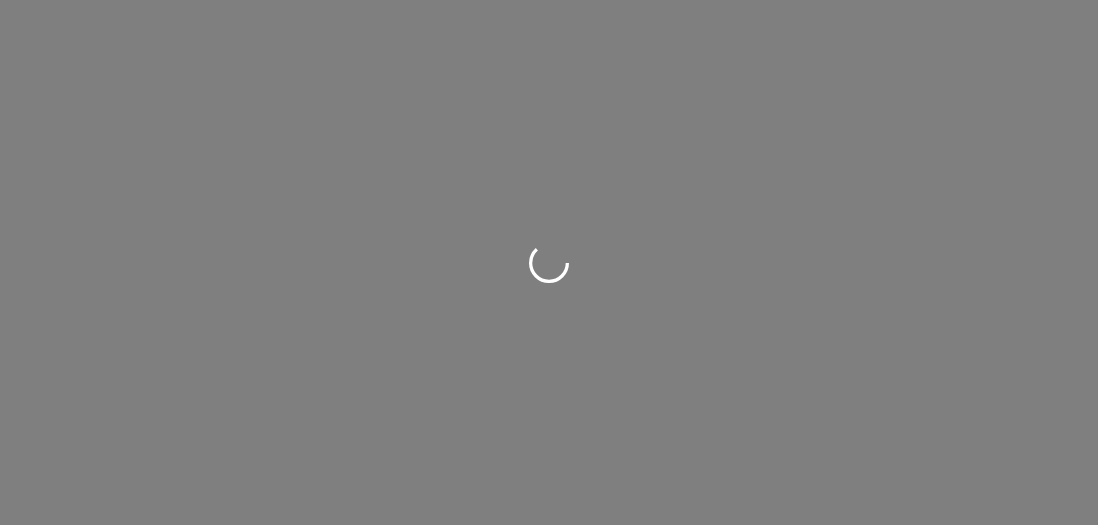 scroll, scrollTop: 0, scrollLeft: 0, axis: both 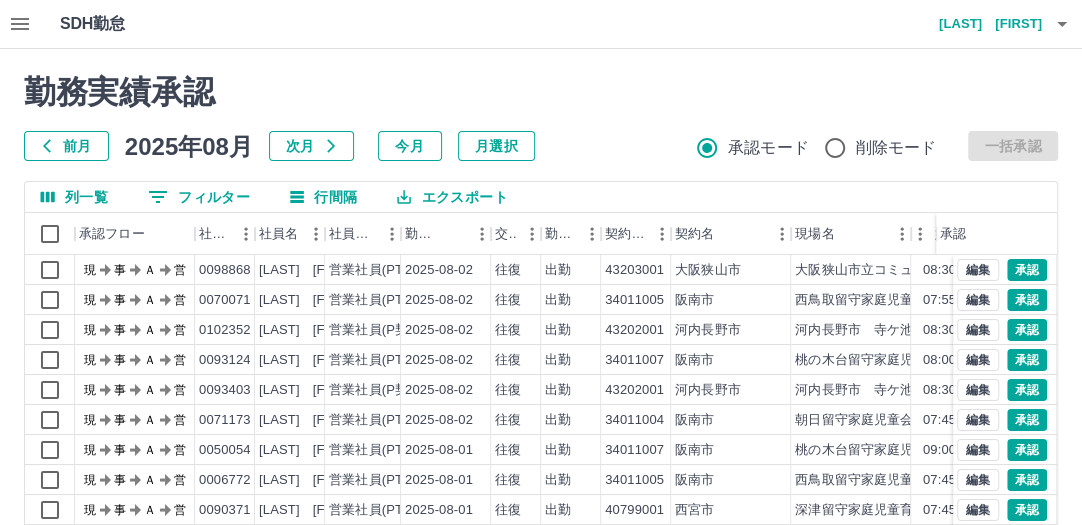 click on "前月" at bounding box center (66, 146) 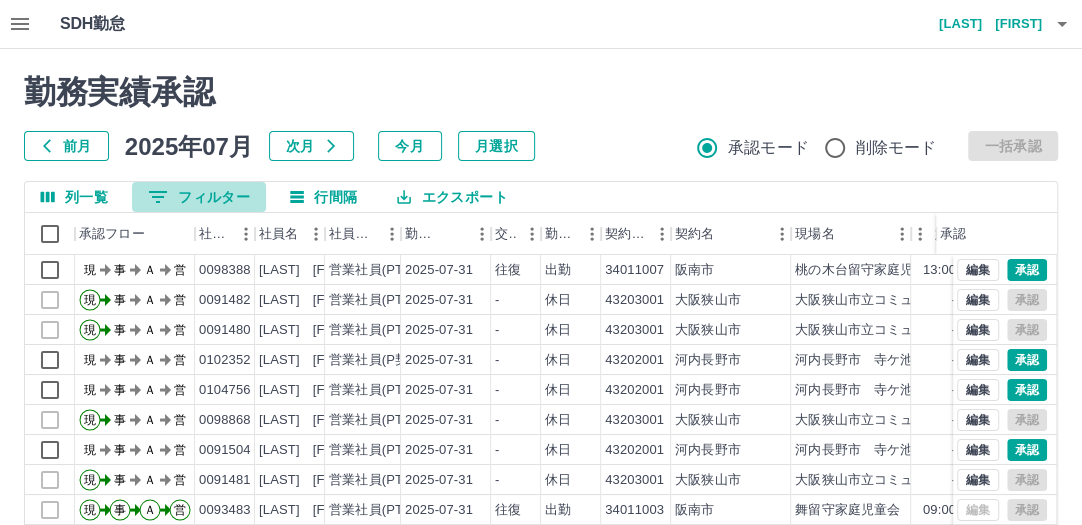 click 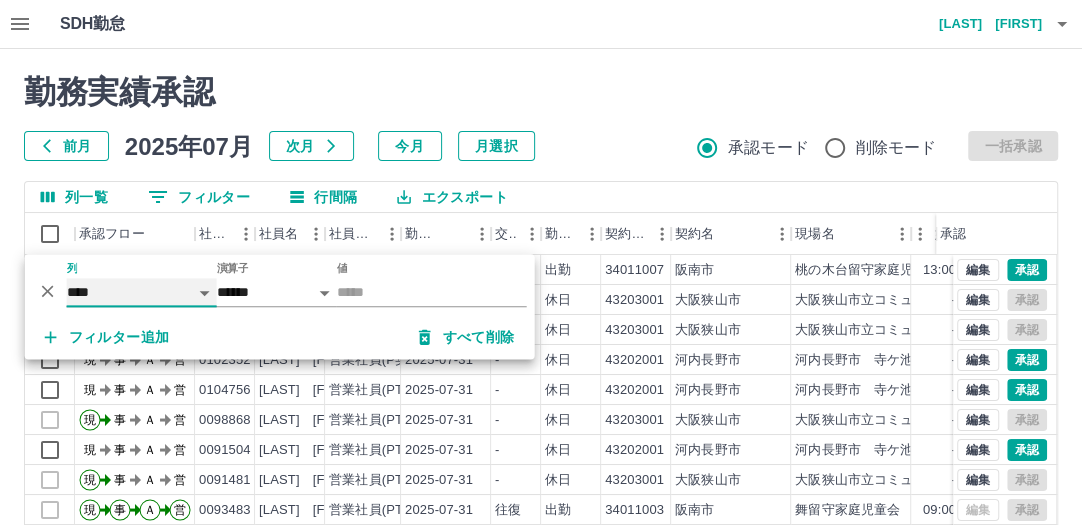 click on "**** *** **** *** *** **** ***** *** *** ** ** ** **** **** **** ** ** *** **** *****" at bounding box center [142, 292] 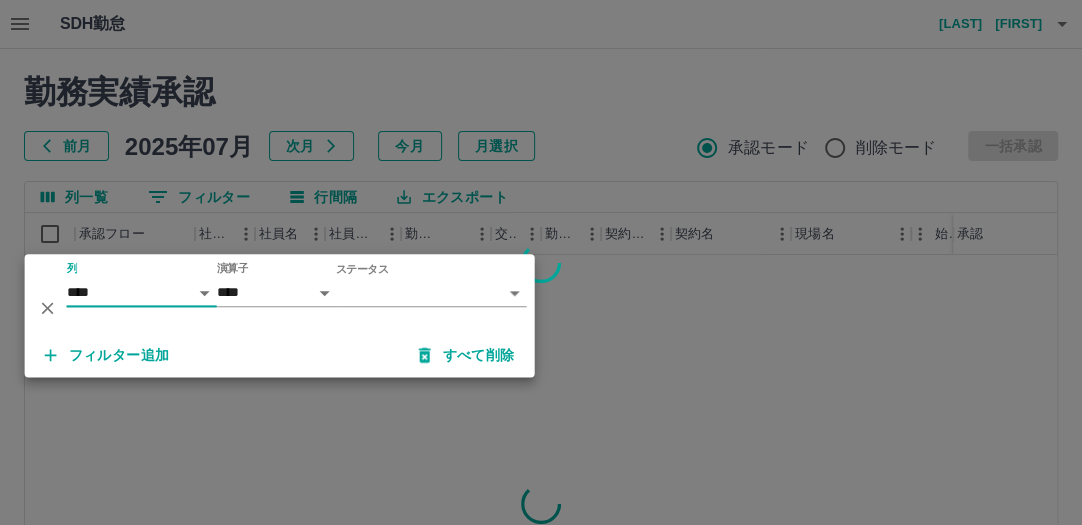 click on "SDH勤怠 [LAST]　[FIRST] 勤務実績承認 前月 2025年07月 次月 今月 月選択 承認モード 削除モード 一括承認 列一覧 0 フィルター 行間隔 エクスポート 承認フロー 社員番号 社員名 社員区分 勤務日 交通費 勤務区分 契約コード 契約名 現場名 始業 終業 休憩 所定開始 所定終業 所定休憩 承認 ページあたりの行数: 20 ** 1～20 / 4769 SDH勤怠 *** ** 列 **** *** **** *** *** **** ***** *** *** ** ** ** **** **** **** ** ** *** **** ***** 演算子 **** ****** ステータス ​ ********* フィルター追加 すべて削除" at bounding box center [541, 422] 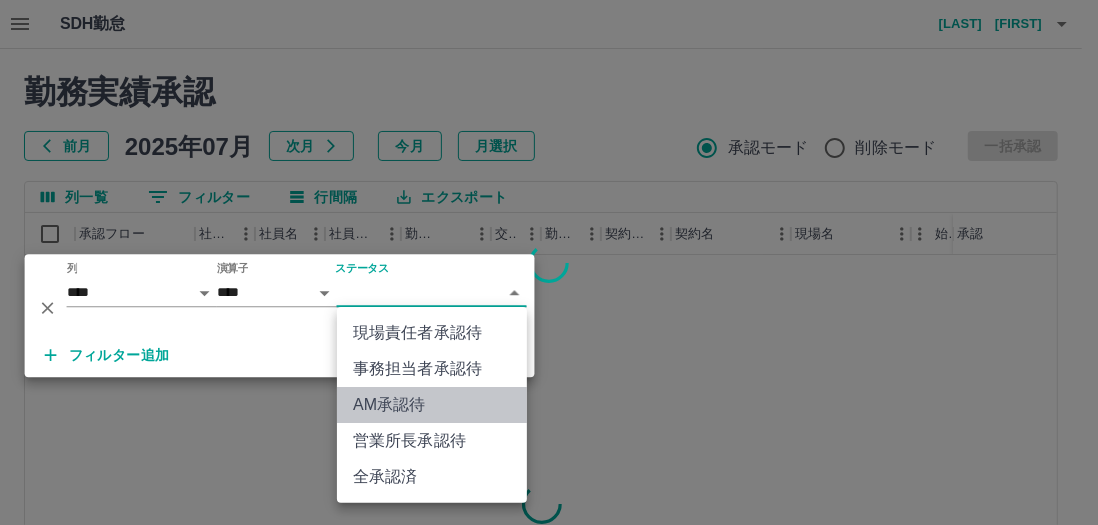 click on "AM承認待" at bounding box center [432, 405] 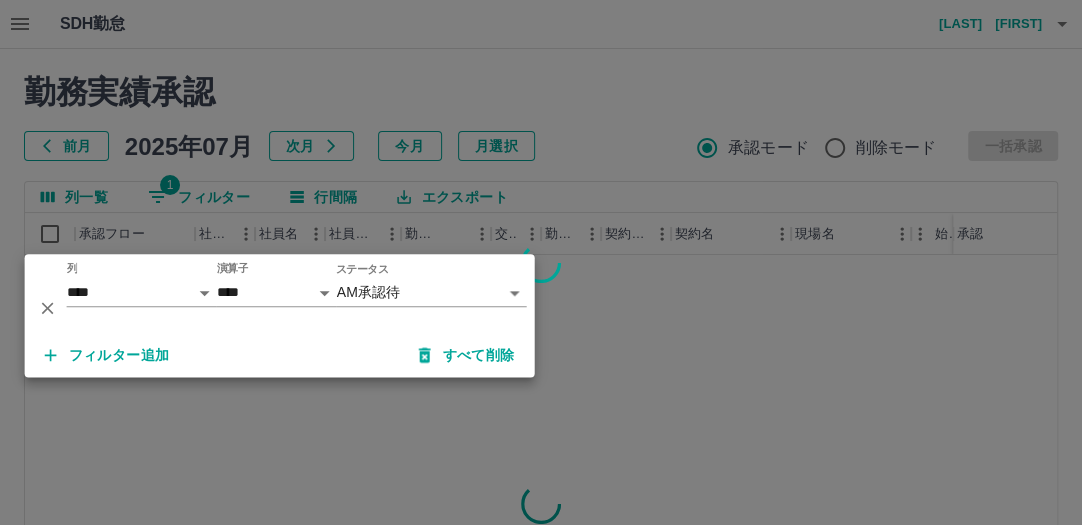 click on "フィルター追加" at bounding box center [107, 355] 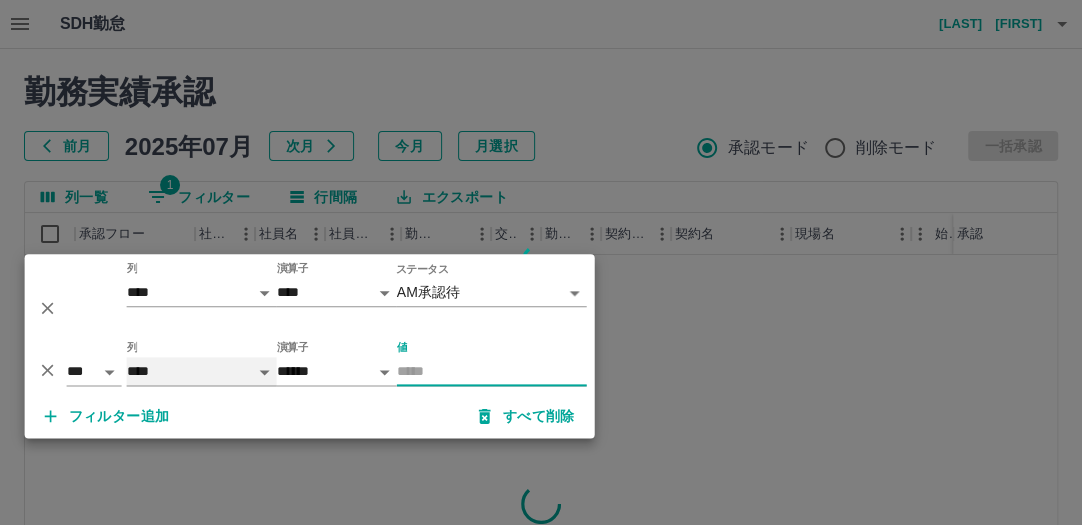 click on "**** *** **** *** *** **** ***** *** *** ** ** ** **** **** **** ** ** *** **** *****" at bounding box center [202, 371] 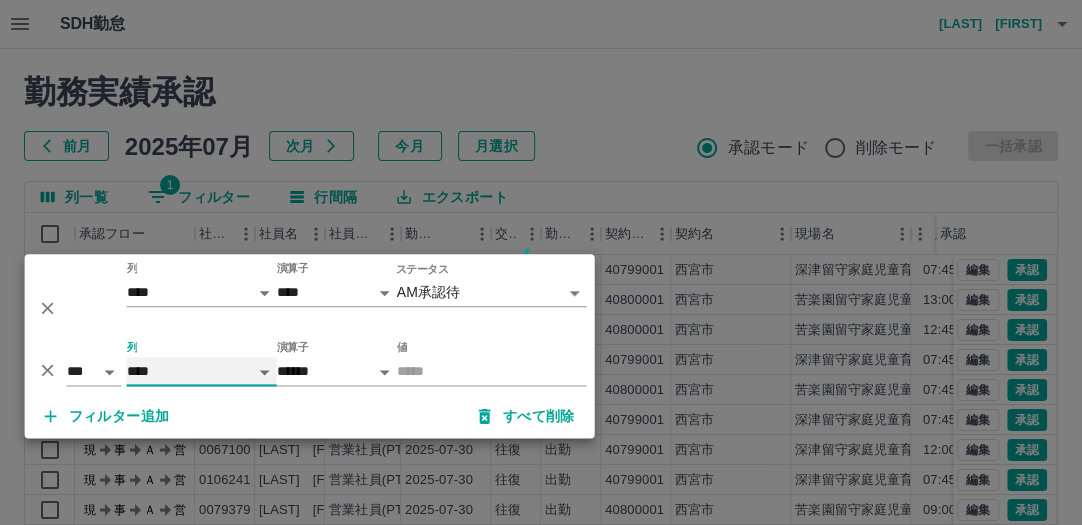 click on "**** *** **** *** *** **** ***** *** *** ** ** ** **** **** **** ** ** *** **** *****" at bounding box center (202, 371) 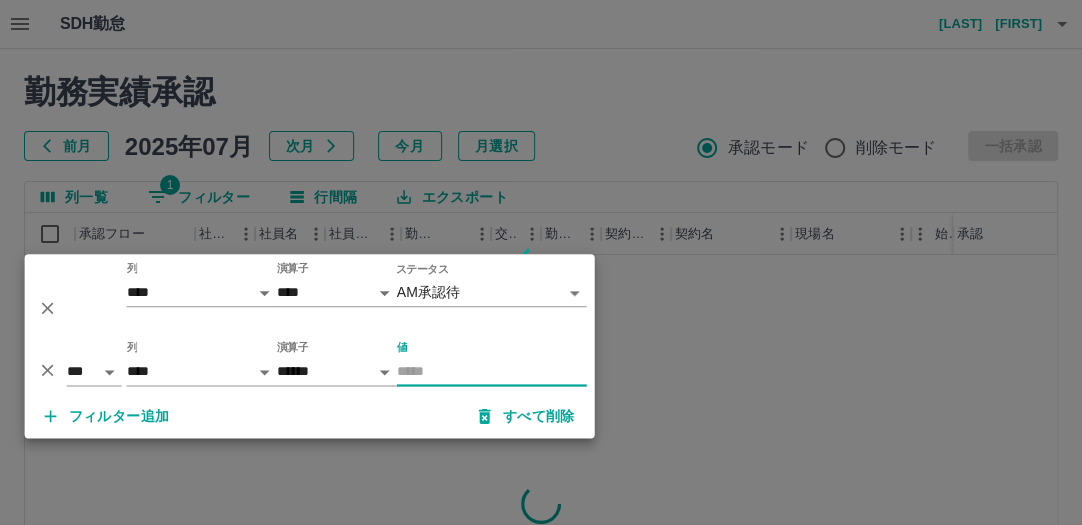 click on "値" at bounding box center (492, 371) 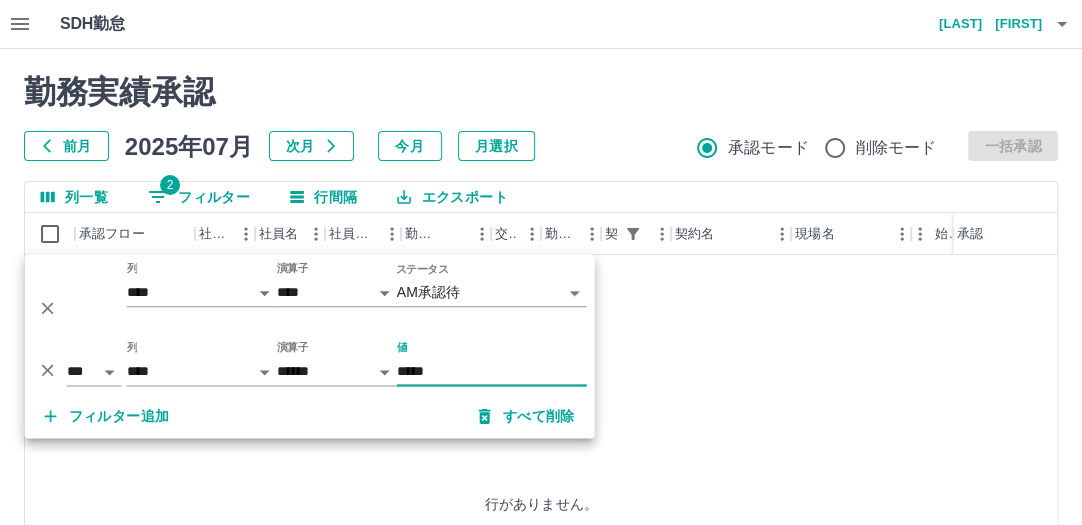 type on "*****" 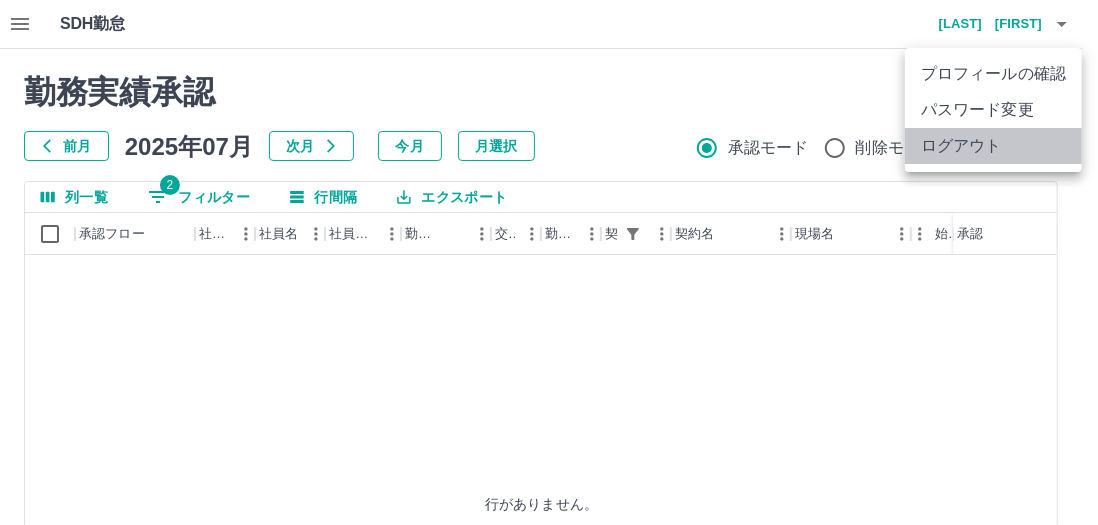 click on "ログアウト" at bounding box center (993, 146) 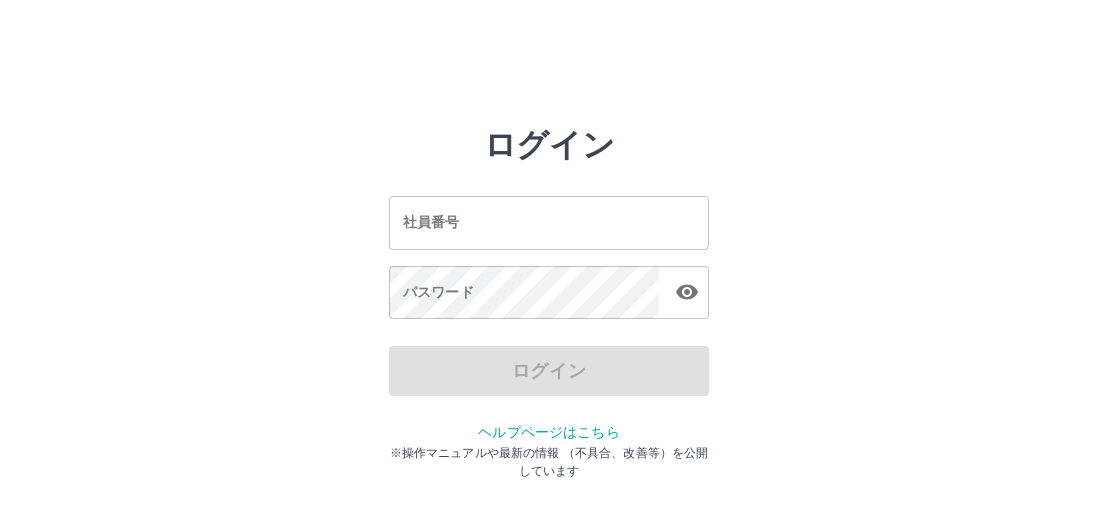 scroll, scrollTop: 0, scrollLeft: 0, axis: both 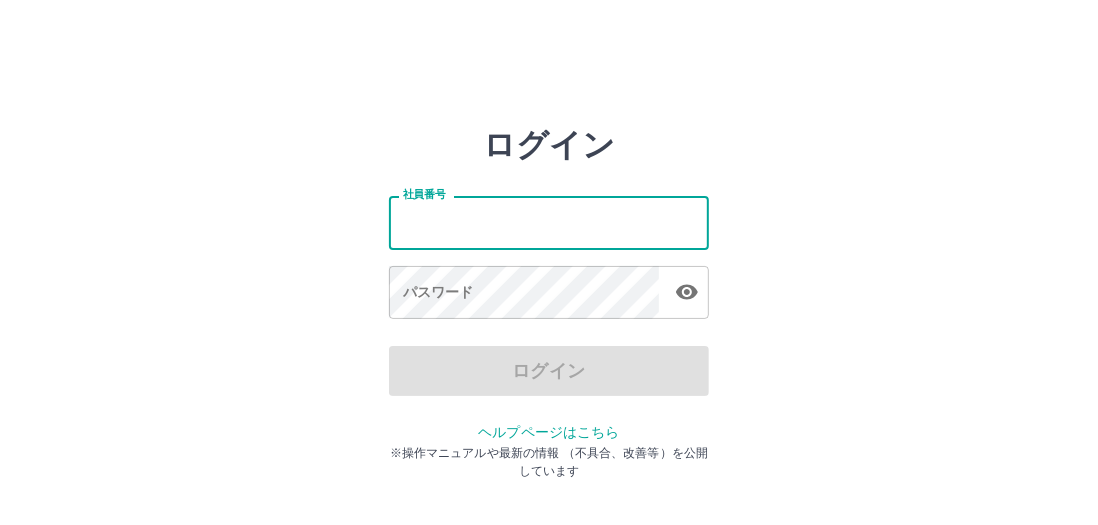 click on "社員番号" at bounding box center (549, 222) 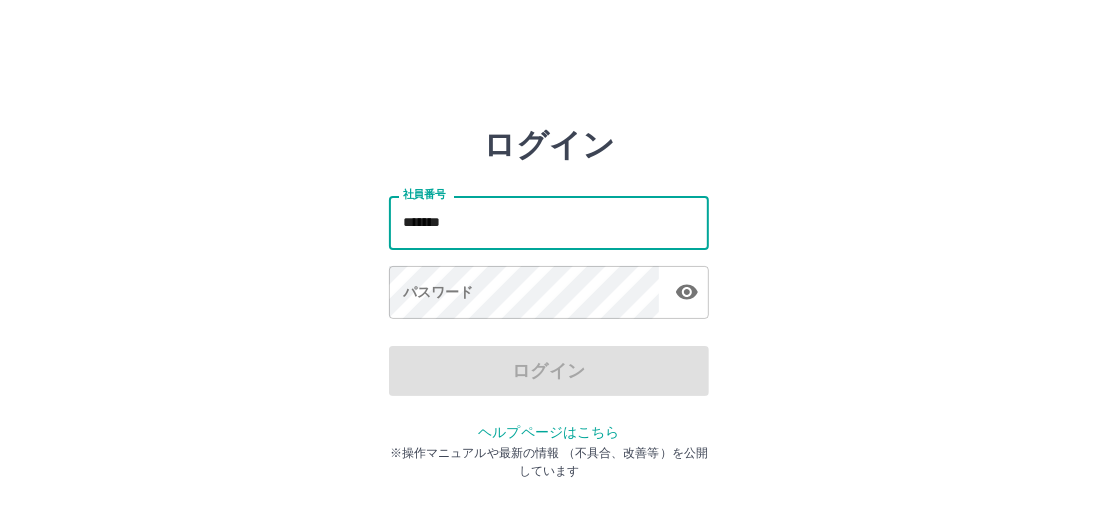 type on "*******" 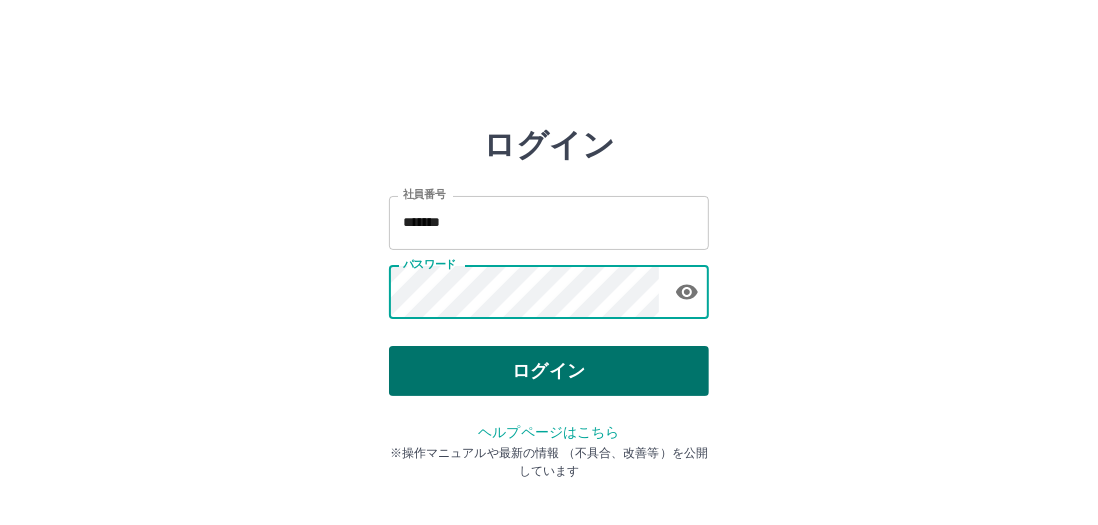 click on "ログイン" at bounding box center [549, 371] 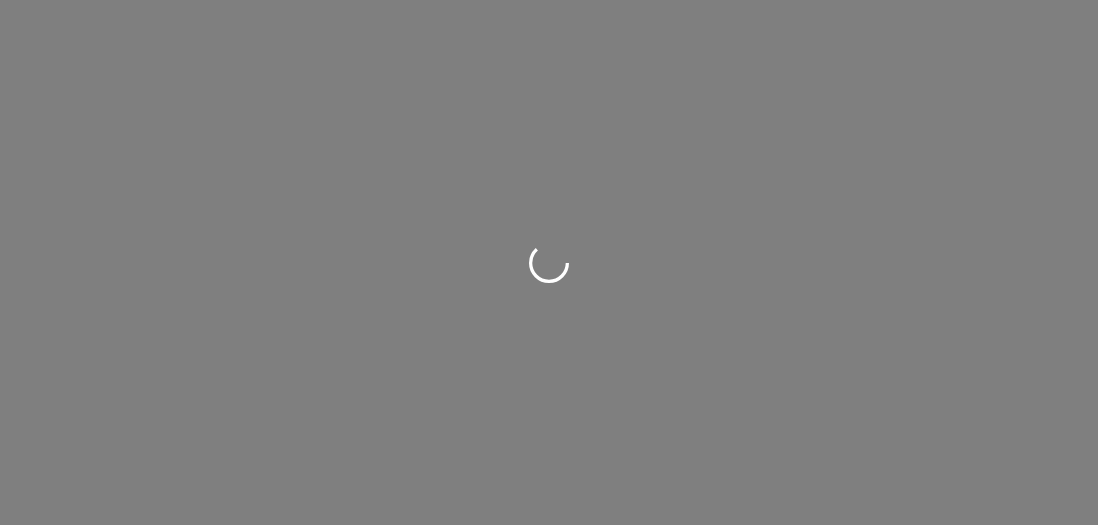 scroll, scrollTop: 0, scrollLeft: 0, axis: both 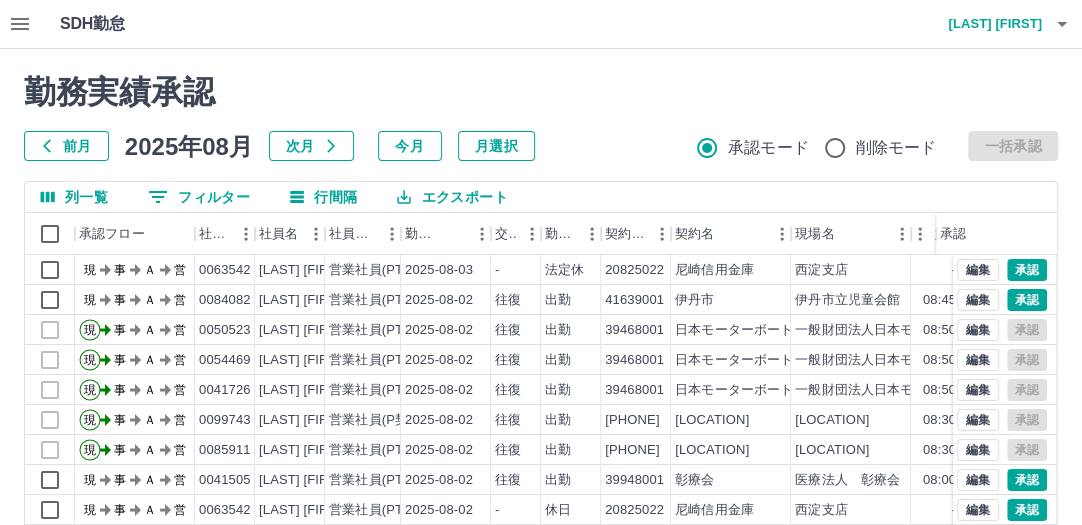 click on "前月" at bounding box center (66, 146) 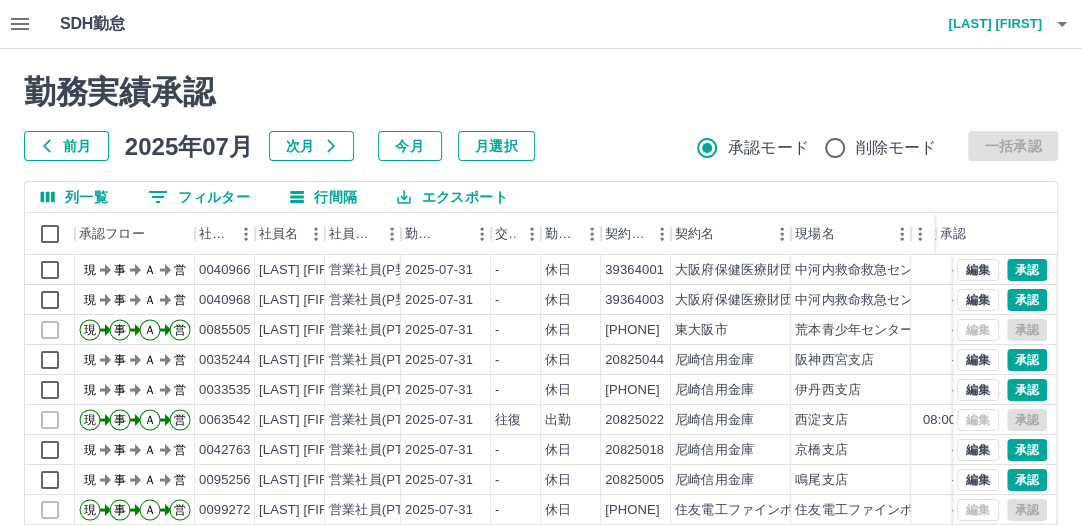 click 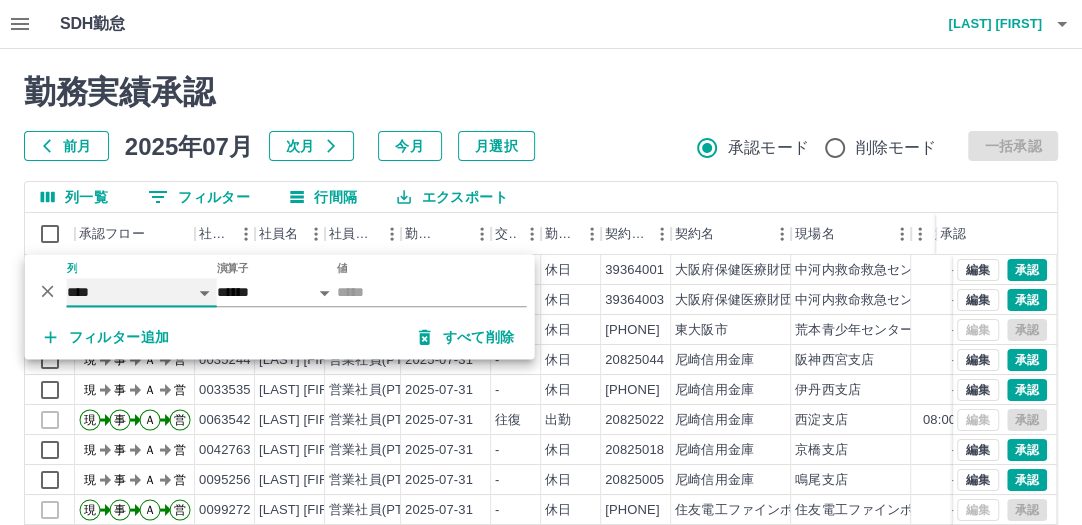 click on "**** *** **** *** *** **** ***** *** *** ** ** ** **** **** **** ** ** *** **** *****" at bounding box center (142, 292) 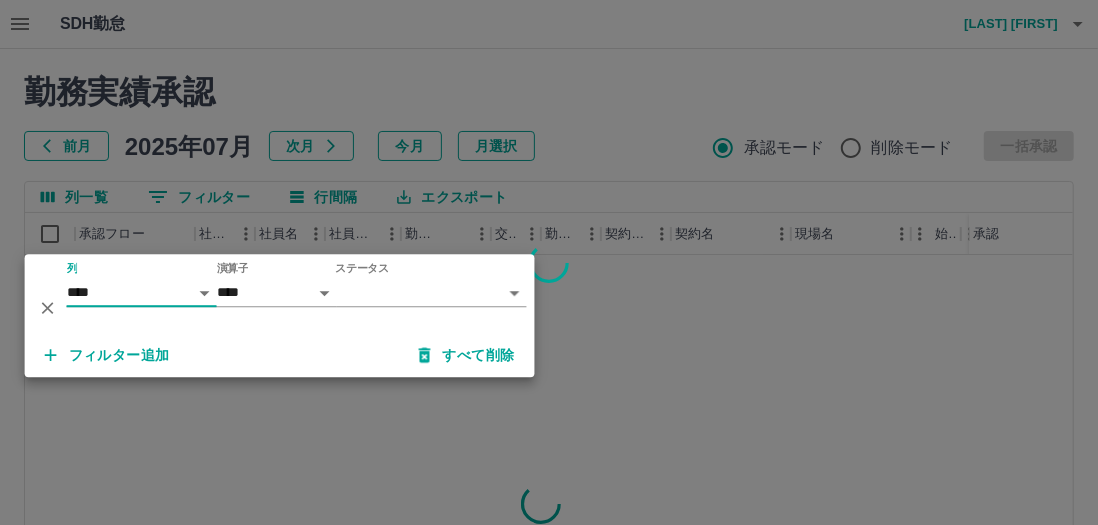 click on "SDH勤怠 江口　直美 勤務実績承認 前月 2025年07月 次月 今月 月選択 承認モード 削除モード 一括承認 列一覧 0 フィルター 行間隔 エクスポート 承認フロー 社員番号 社員名 社員区分 勤務日 交通費 勤務区分 契約コード 契約名 現場名 始業 終業 休憩 所定開始 所定終業 所定休憩 承認 ページあたりの行数: 20 ** 1～20 / 3618 SDH勤怠 *** ** 列 **** *** **** *** *** **** ***** *** *** ** ** ** **** **** **** ** ** *** **** ***** 演算子 **** ****** ステータス ​ ********* フィルター追加 すべて削除" at bounding box center [549, 422] 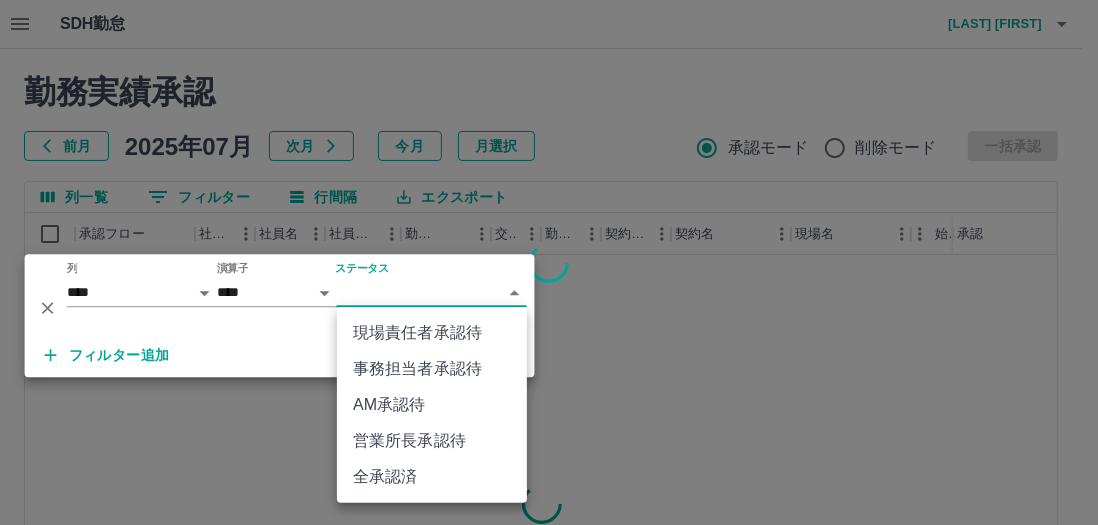 click on "AM承認待" at bounding box center (432, 405) 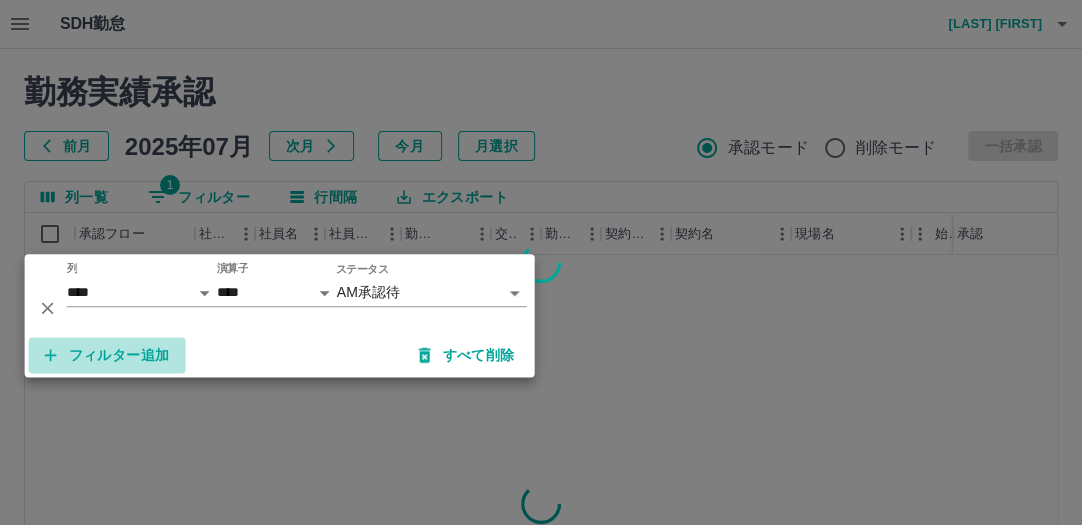 click on "フィルター追加" at bounding box center (107, 355) 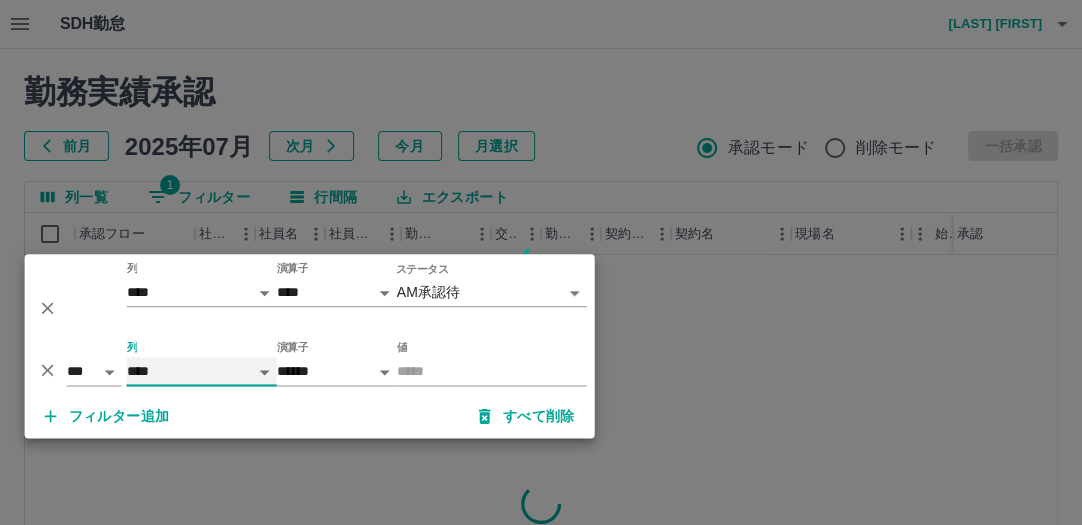 click on "**** *** **** *** *** **** ***** *** *** ** ** ** **** **** **** ** ** *** **** *****" at bounding box center (202, 371) 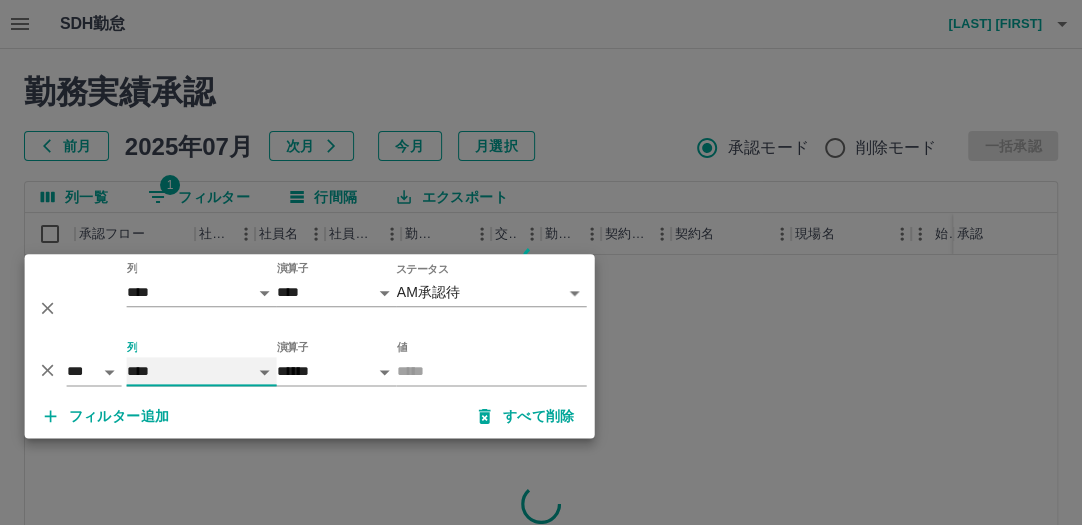 click on "**** *** **** *** *** **** ***** *** *** ** ** ** **** **** **** ** ** *** **** *****" at bounding box center [202, 371] 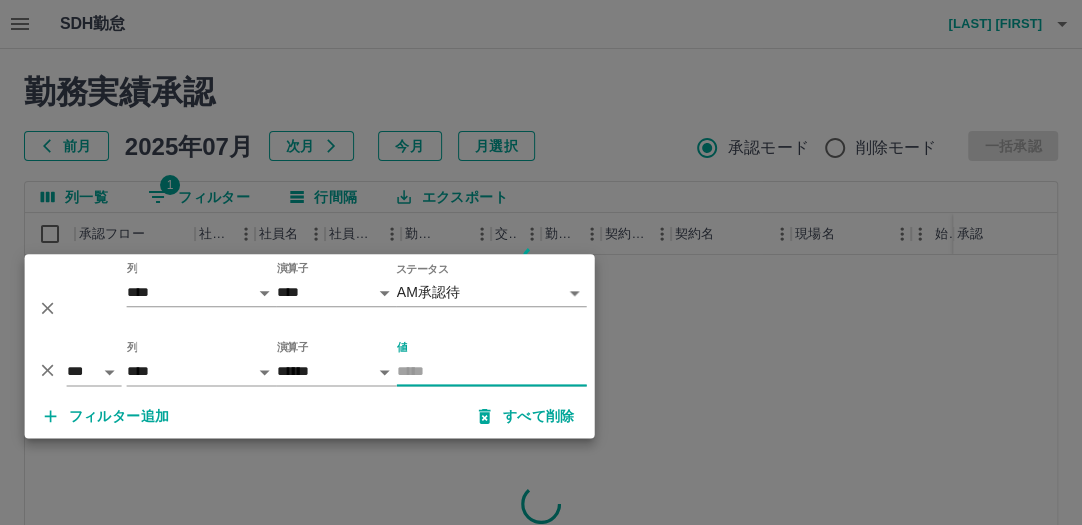 click on "値" at bounding box center [492, 371] 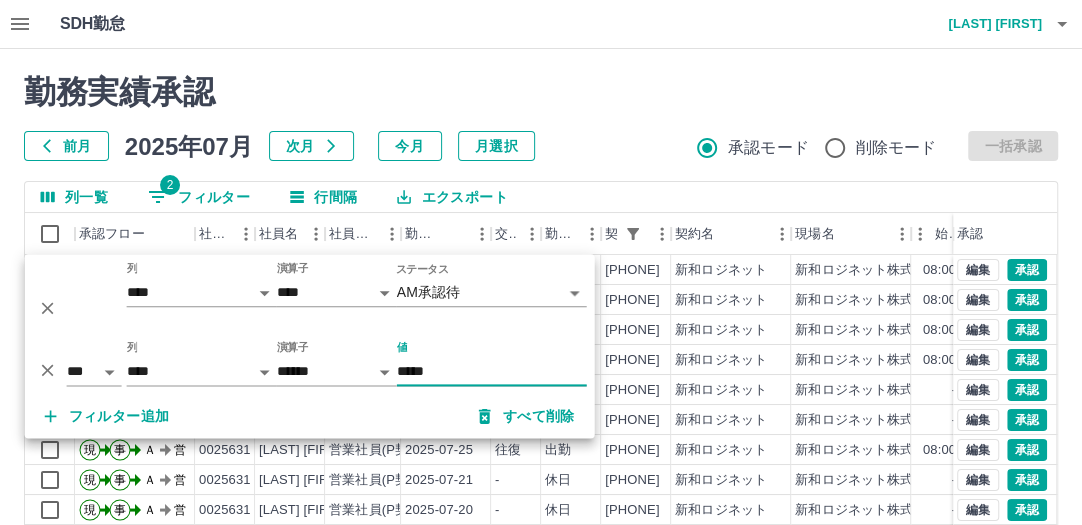 type on "*****" 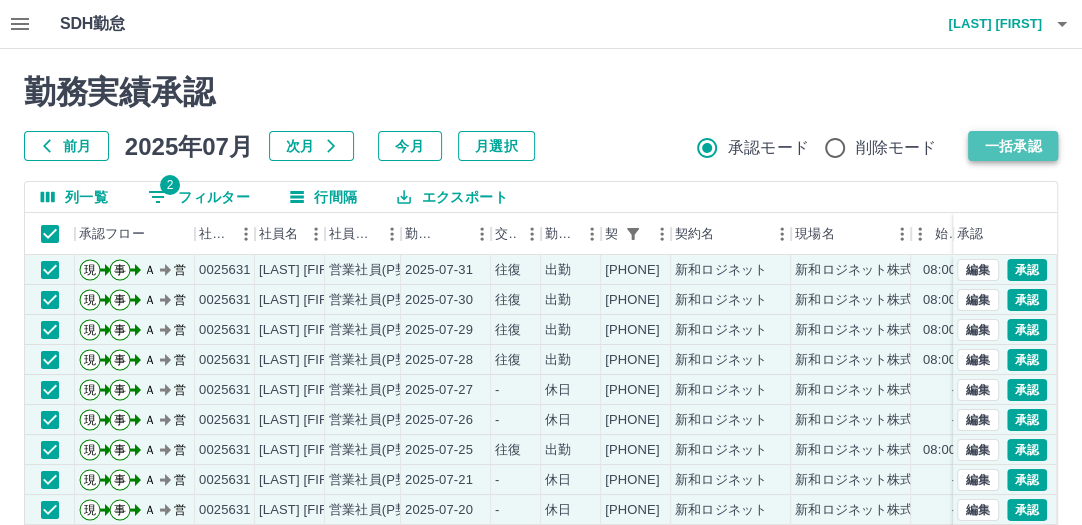 click on "一括承認" at bounding box center [1013, 146] 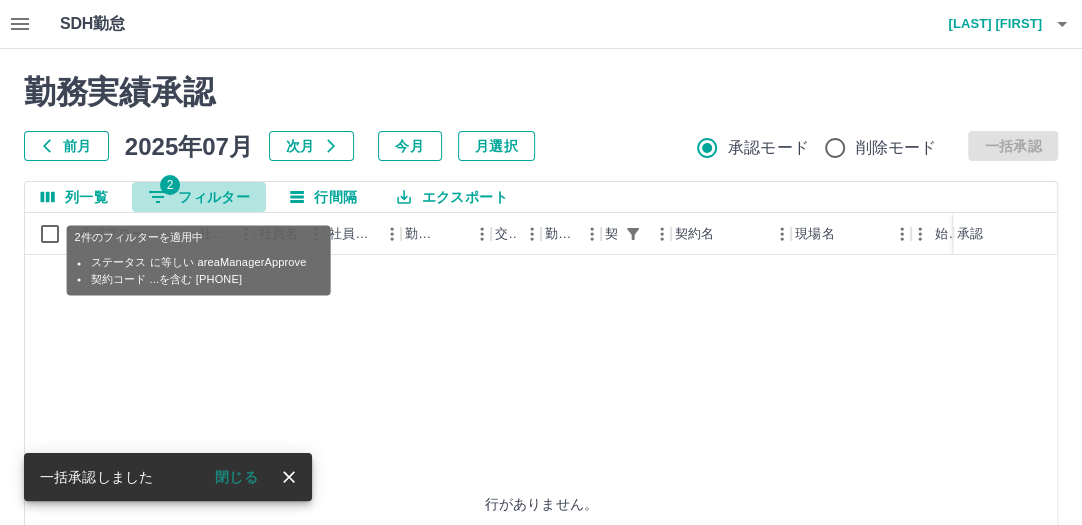 click 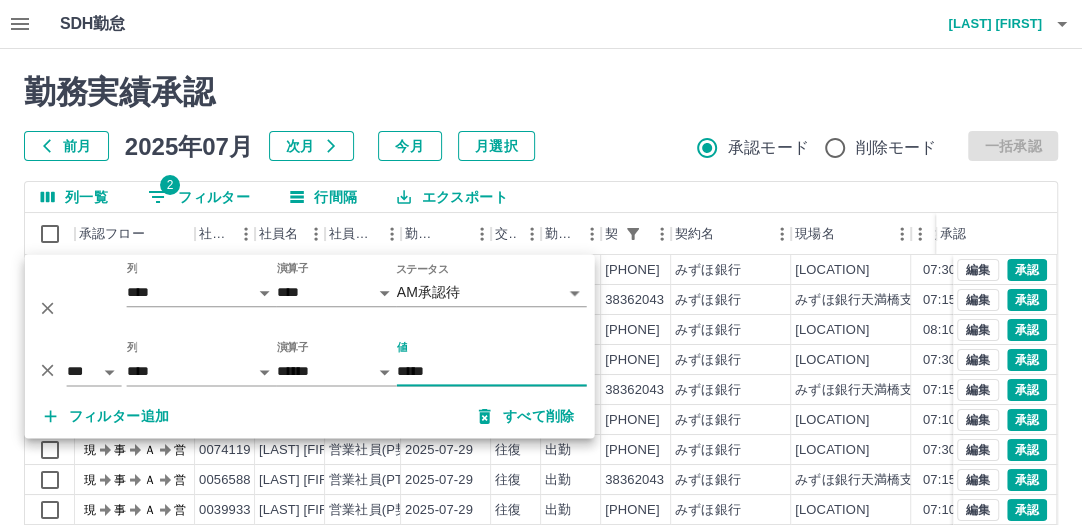 type on "*****" 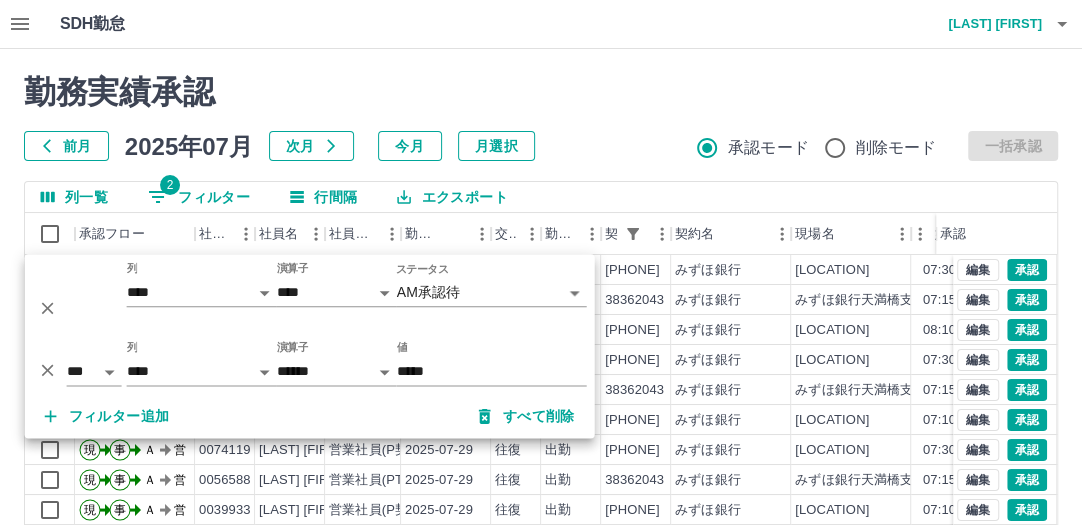 click at bounding box center [541, 262] 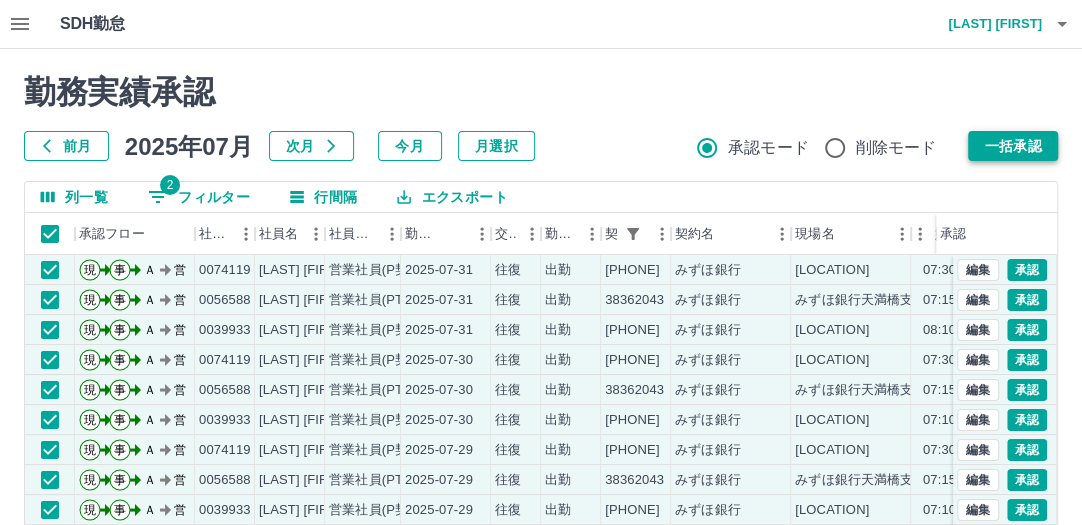 click on "一括承認" at bounding box center (1013, 146) 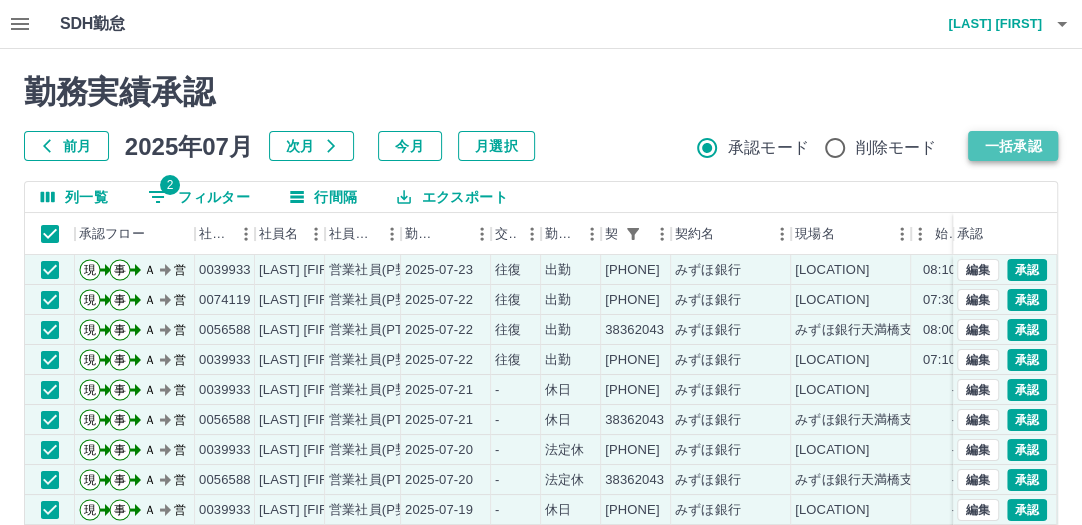 click on "一括承認" at bounding box center [1013, 146] 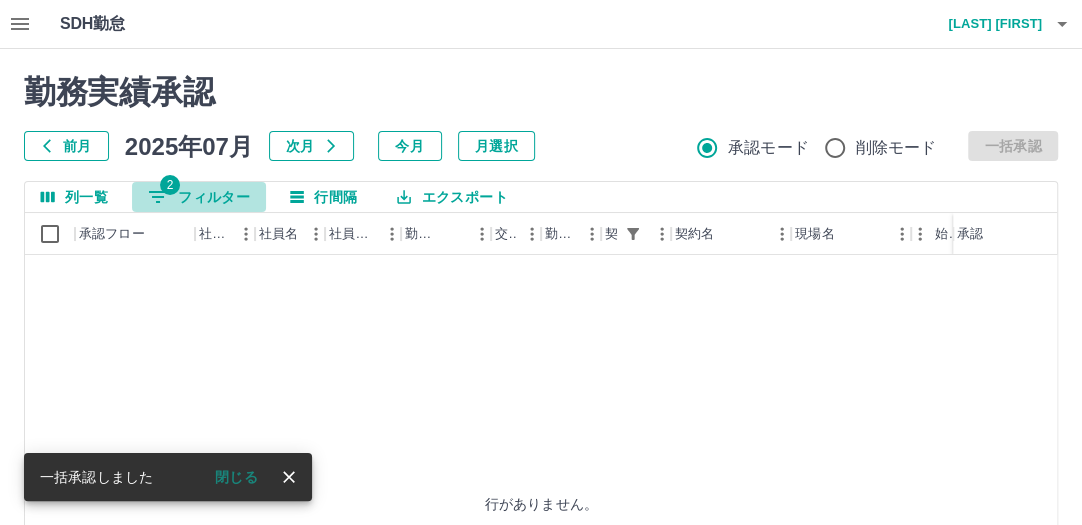 click on "2" at bounding box center [170, 185] 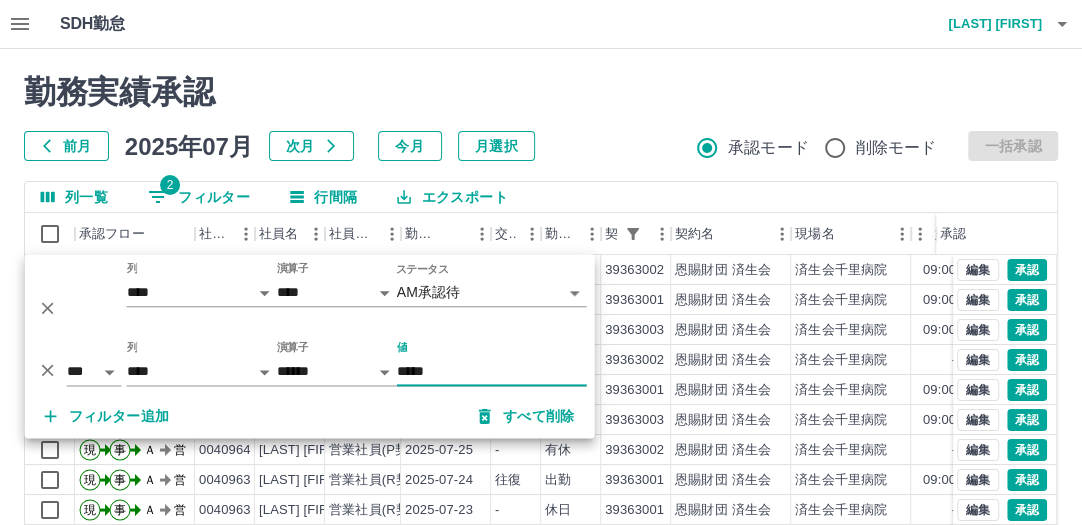 type on "*****" 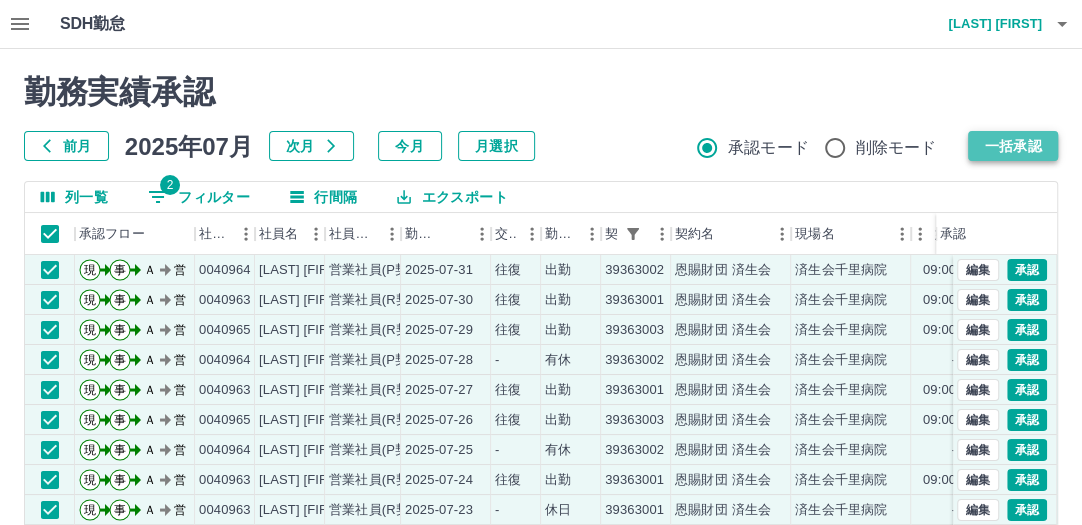 click on "一括承認" at bounding box center (1013, 146) 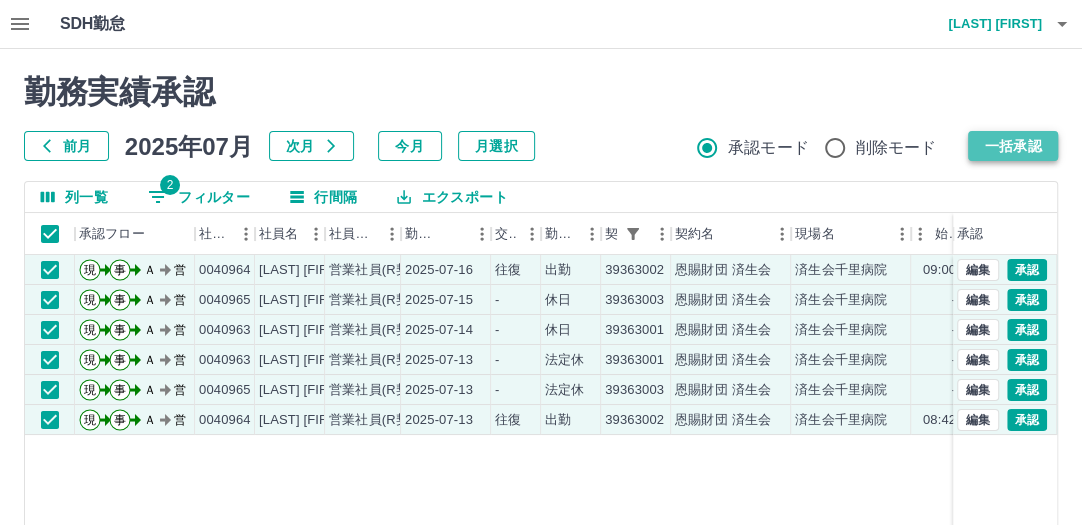 click on "一括承認" at bounding box center [1013, 146] 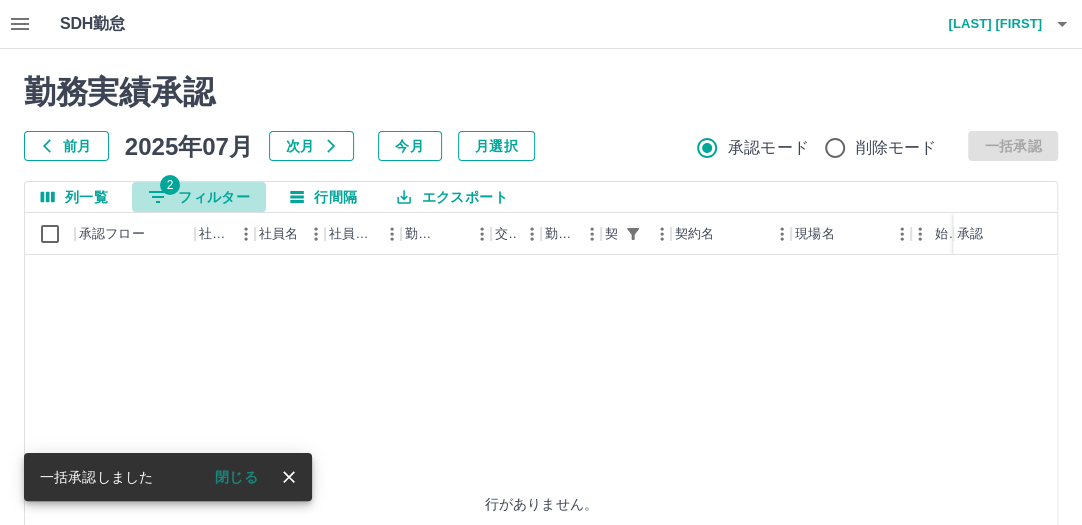 click 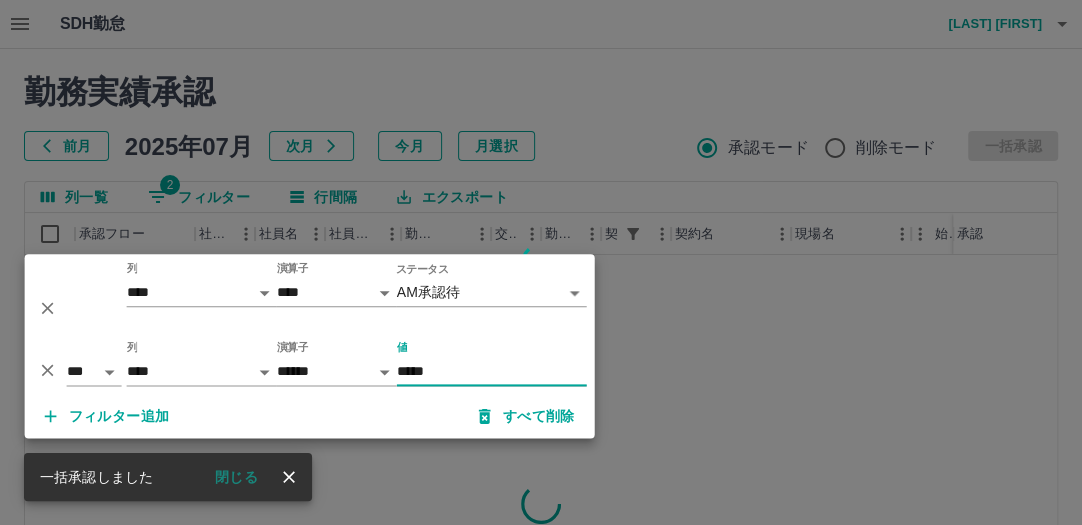 type on "*****" 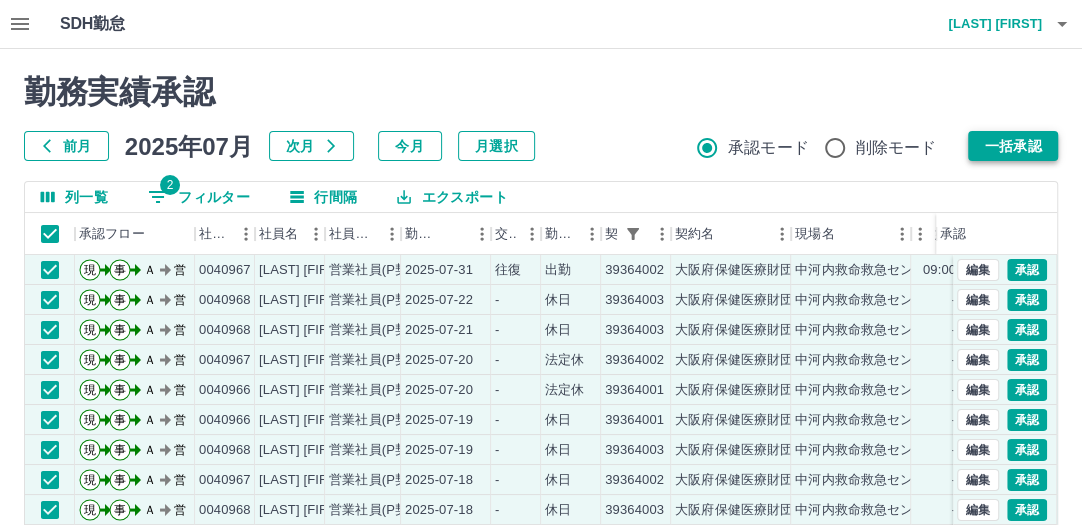 click on "一括承認" at bounding box center (1013, 146) 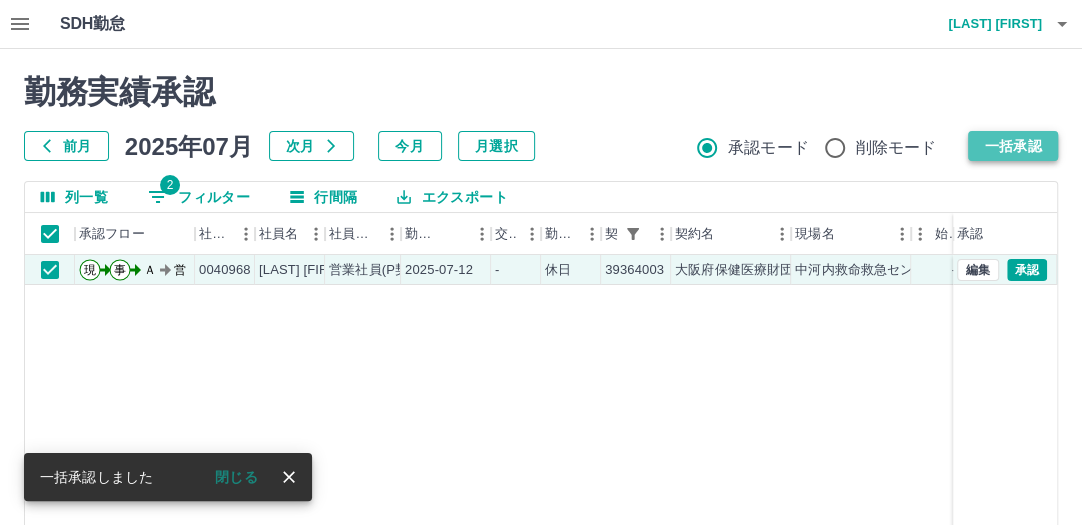 click on "一括承認" at bounding box center [1013, 146] 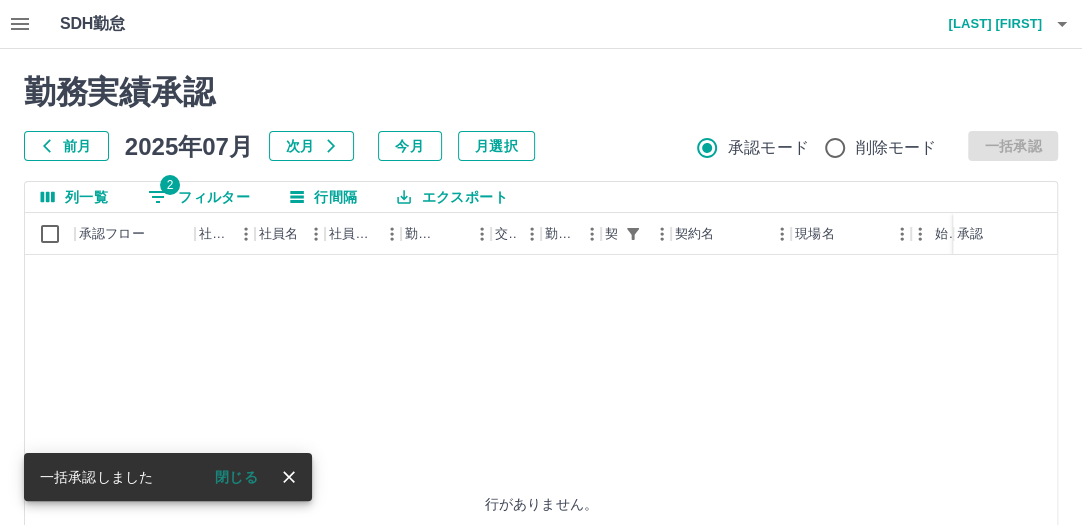 click 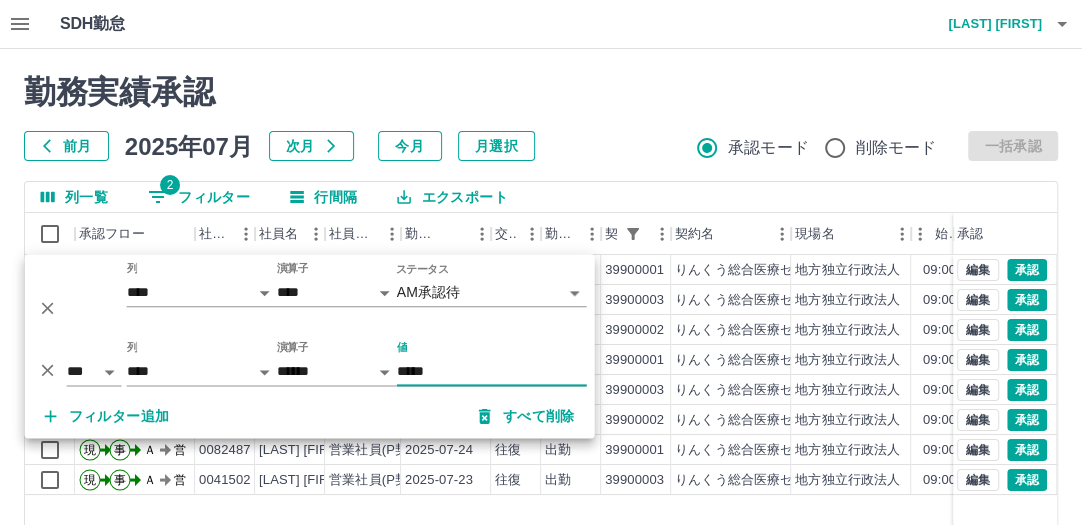 type on "*****" 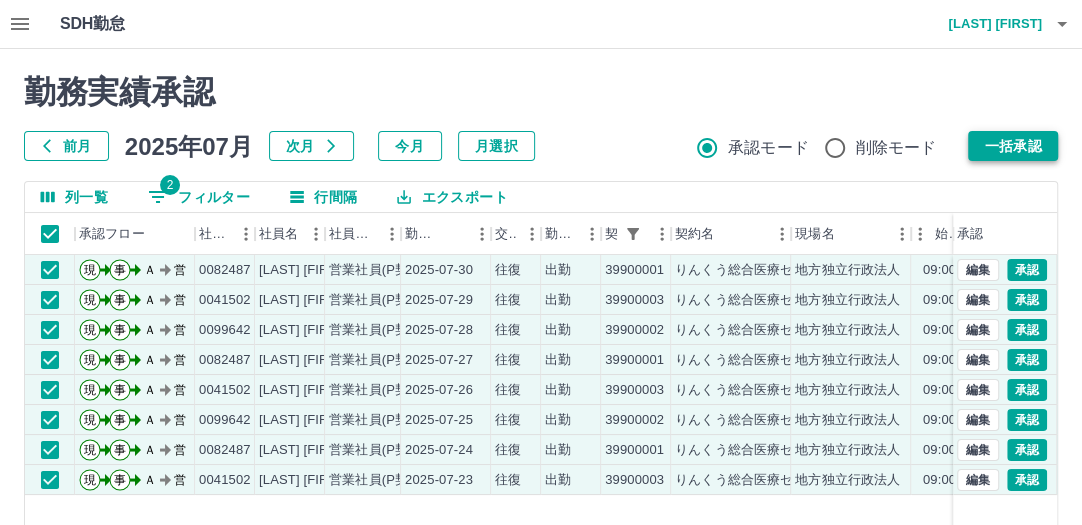 click on "一括承認" at bounding box center [1013, 146] 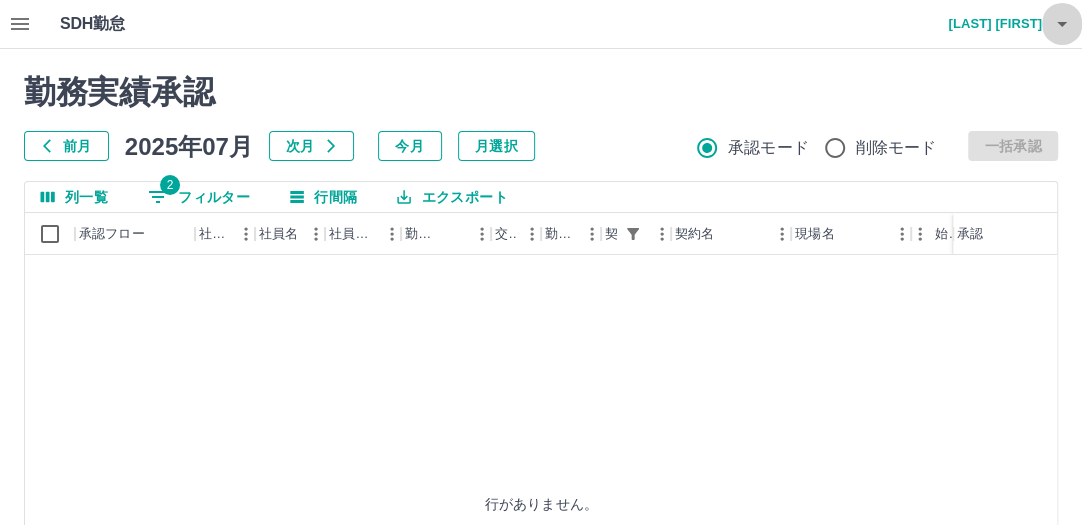 click at bounding box center (1062, 24) 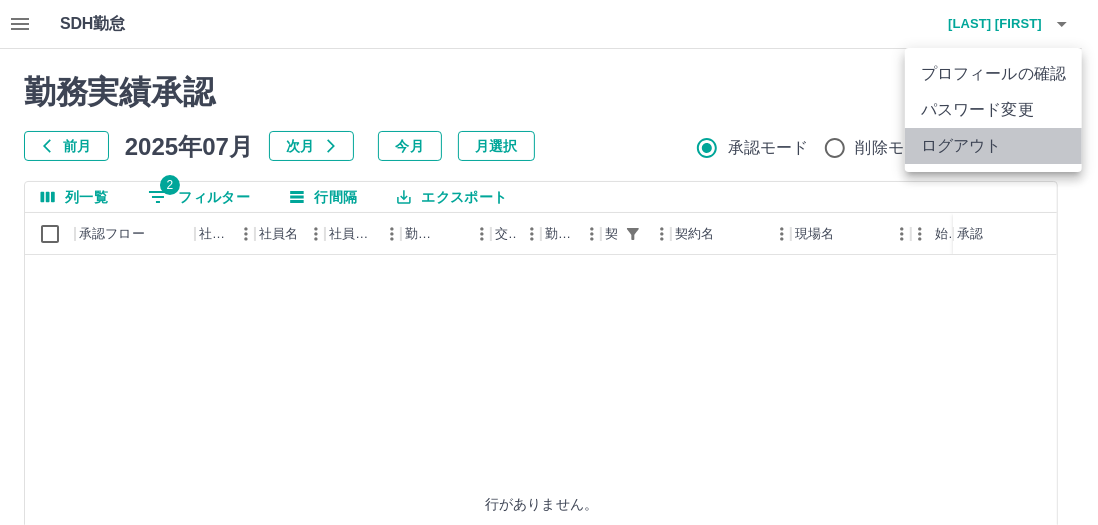 click on "ログアウト" at bounding box center [993, 146] 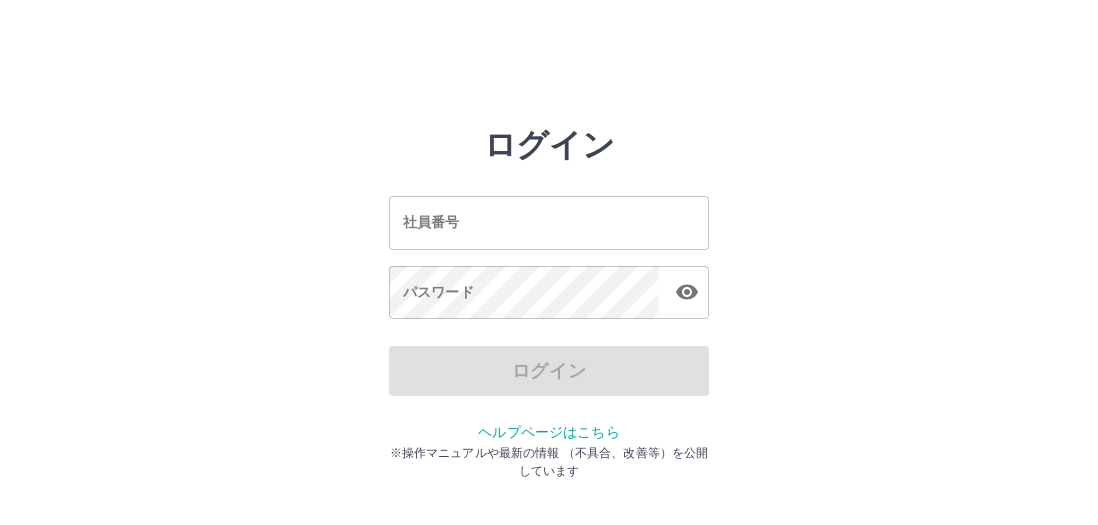 scroll, scrollTop: 0, scrollLeft: 0, axis: both 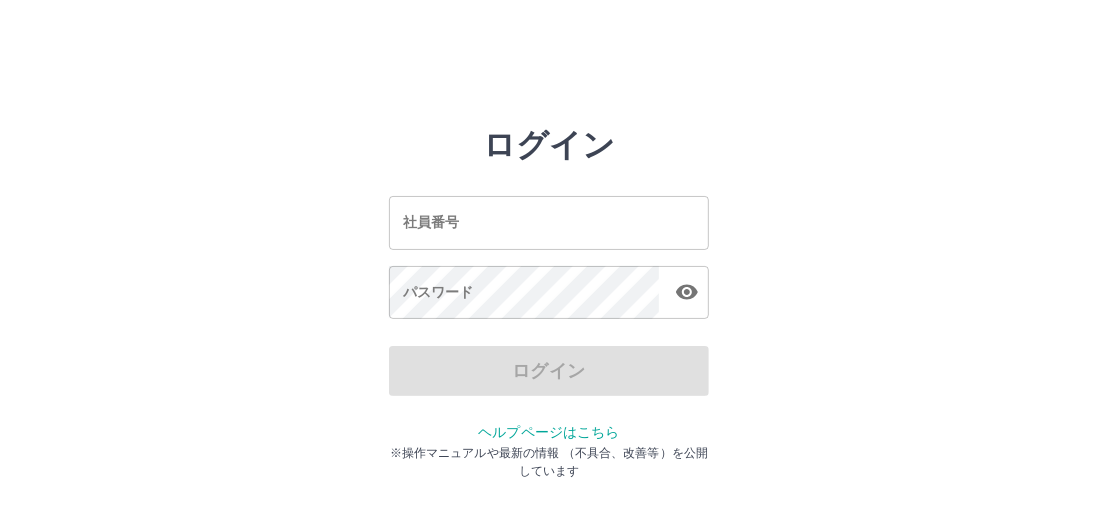 click on "社員番号" at bounding box center (549, 222) 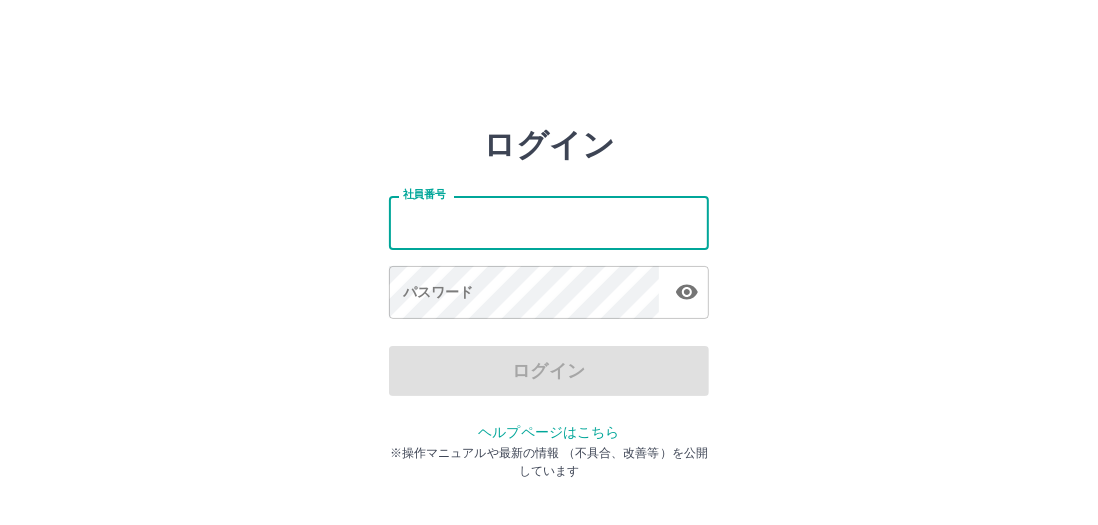 type on "*******" 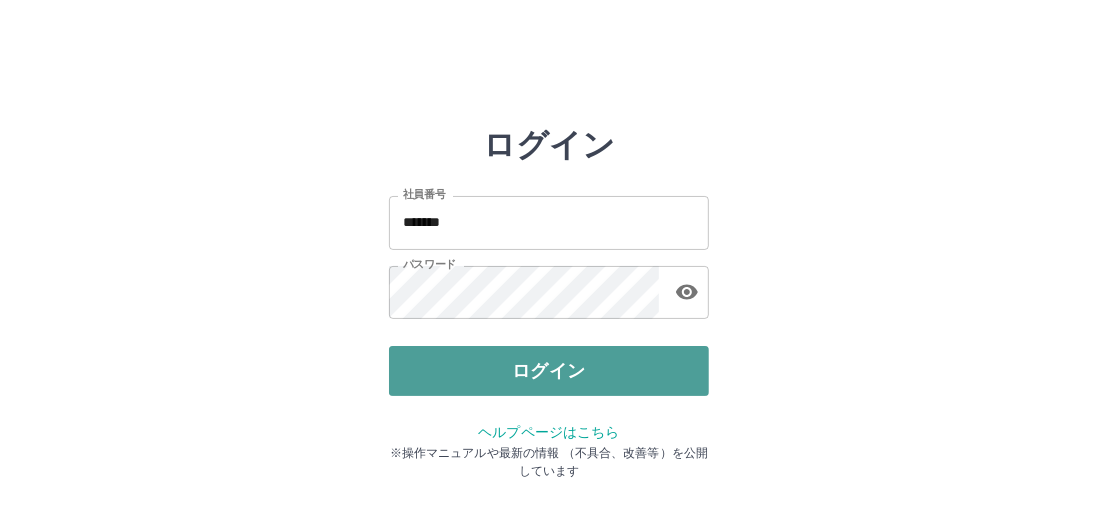click on "ログイン" at bounding box center (549, 371) 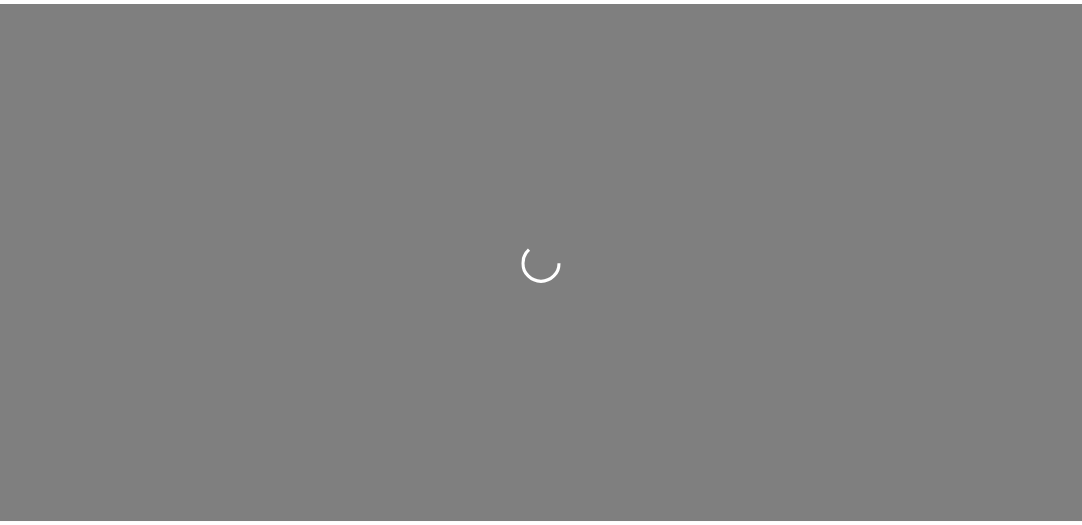 scroll, scrollTop: 0, scrollLeft: 0, axis: both 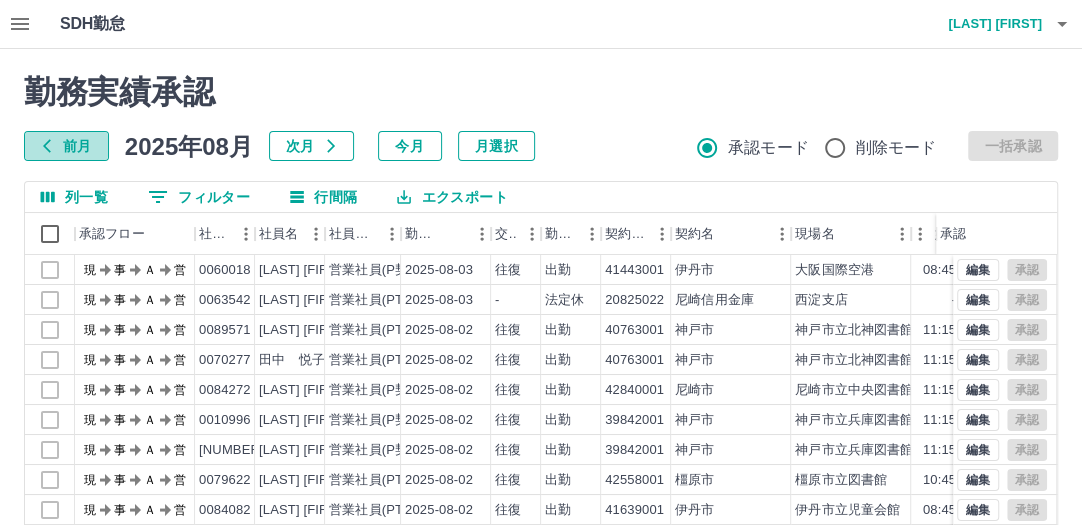 click on "前月" at bounding box center (66, 146) 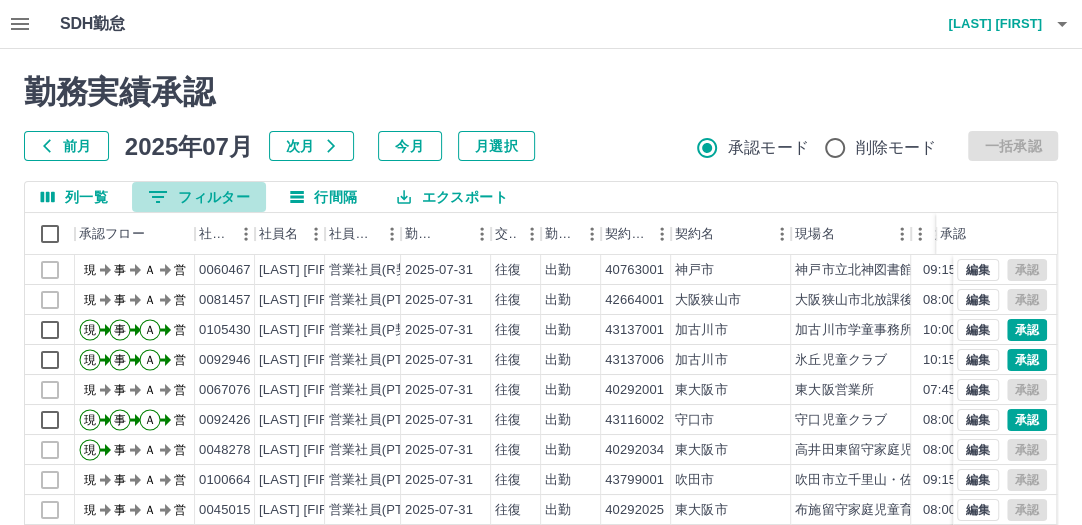 click 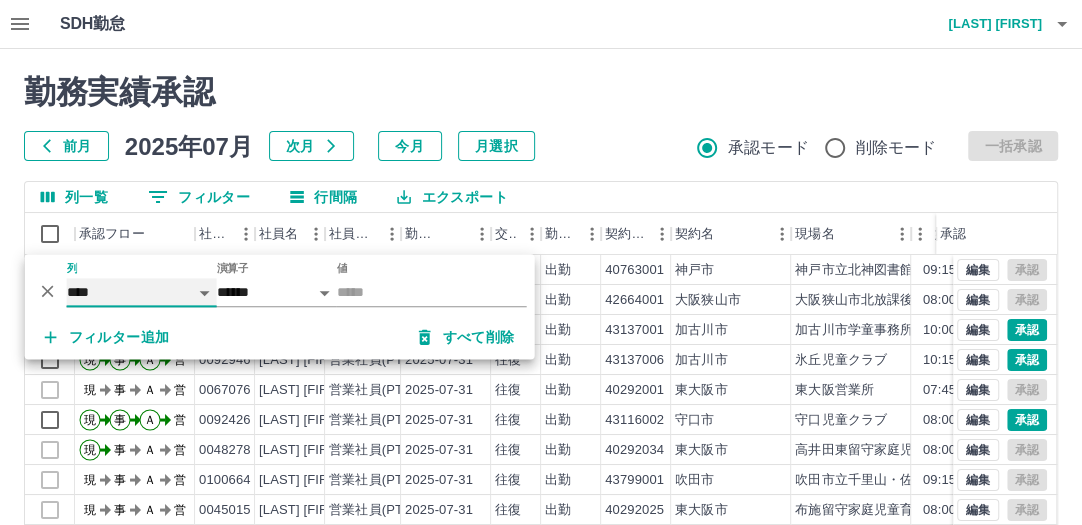 click on "**** *** **** *** *** **** ***** *** *** ** ** ** **** **** **** ** ** *** **** *****" at bounding box center (142, 292) 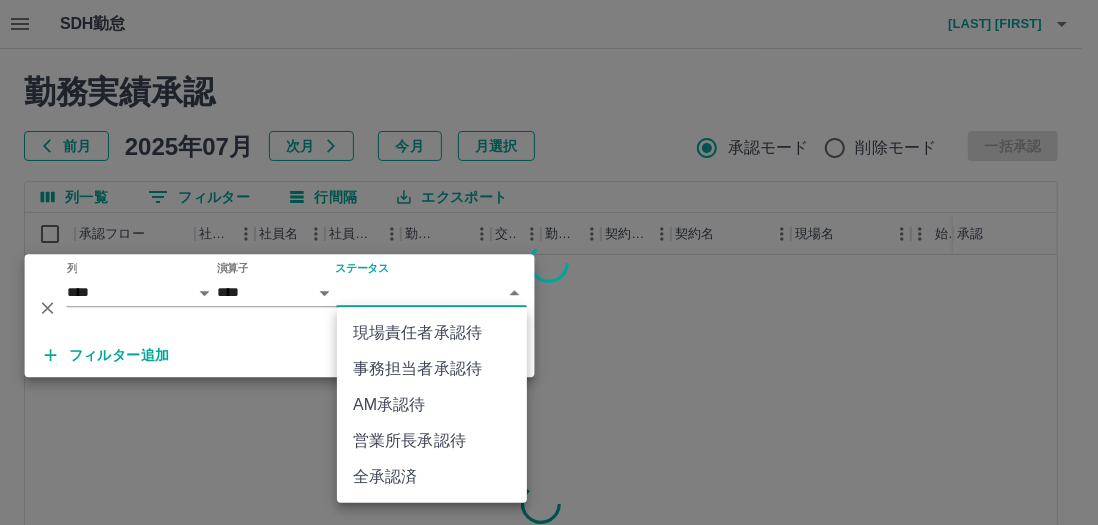 click on "SDH勤怠 [LAST] [FIRST] 勤務実績承認 前月 2025年07月 次月 今月 月選択 承認モード 削除モード 一括承認 列一覧 0 フィルター 行間隔 エクスポート 承認フロー 社員番号 社員名 社員区分 勤務日 交通費 勤務区分 契約コード 契約名 現場名 始業 終業 休憩 所定開始 所定終業 所定休憩 承認 ページあたりの行数: 20 ** 1～20 / 40414 SDH勤怠 *** ** 列 **** *** **** *** *** **** ***** *** *** ** ** ** **** **** **** ** ** *** **** ***** 演算子 **** ****** ステータス ​ ********* フィルター追加 すべて削除 現場責任者承認待 事務担当者承認待 AM承認待 営業所長承認待 全承認済" at bounding box center (549, 422) 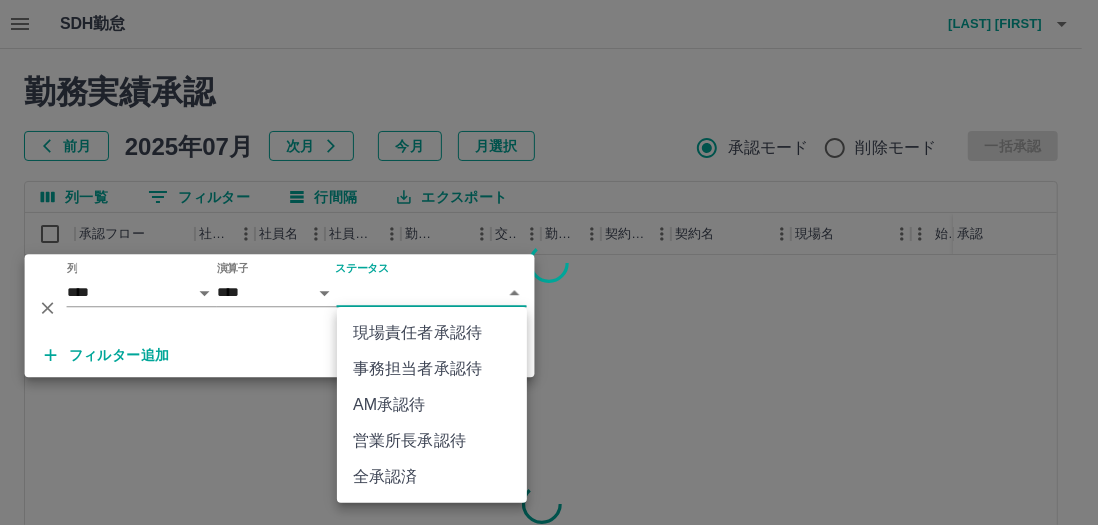 click on "営業所長承認待" at bounding box center [432, 441] 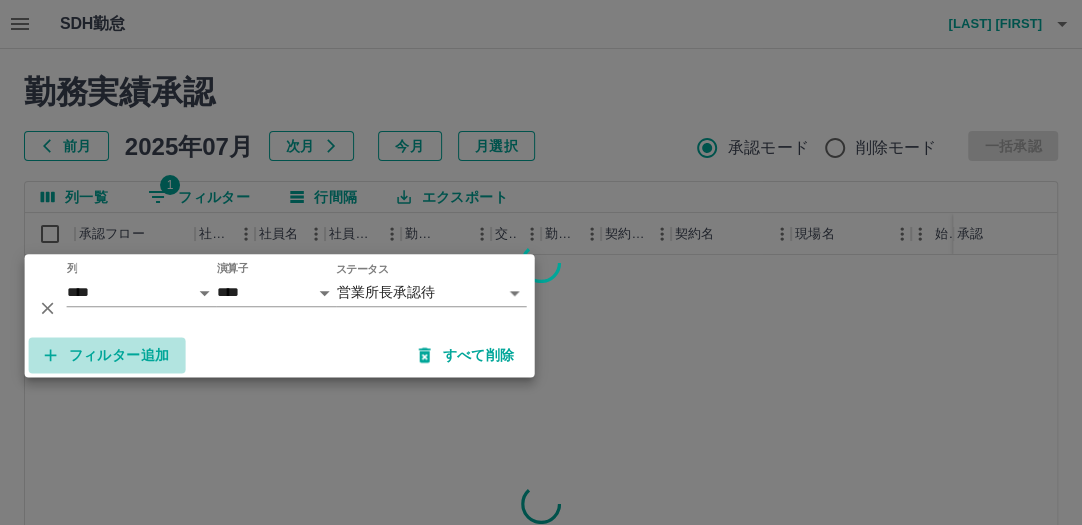 click on "フィルター追加" at bounding box center [107, 355] 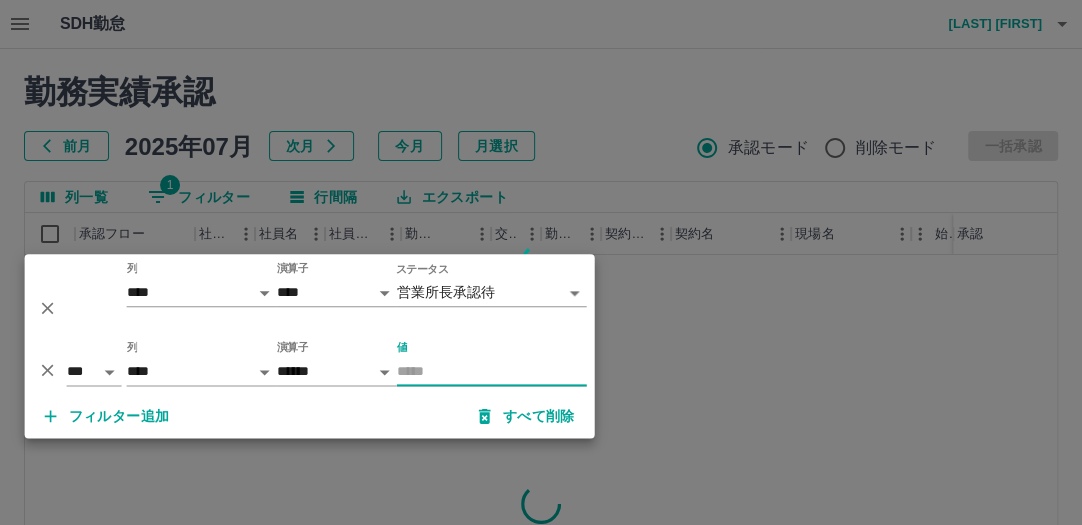 click at bounding box center (541, 262) 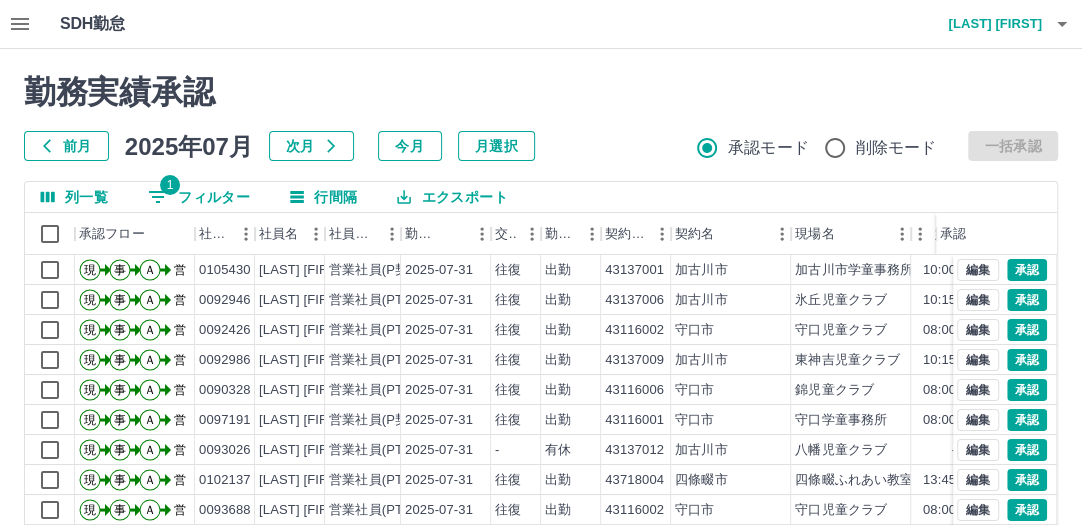 scroll, scrollTop: 320, scrollLeft: 0, axis: vertical 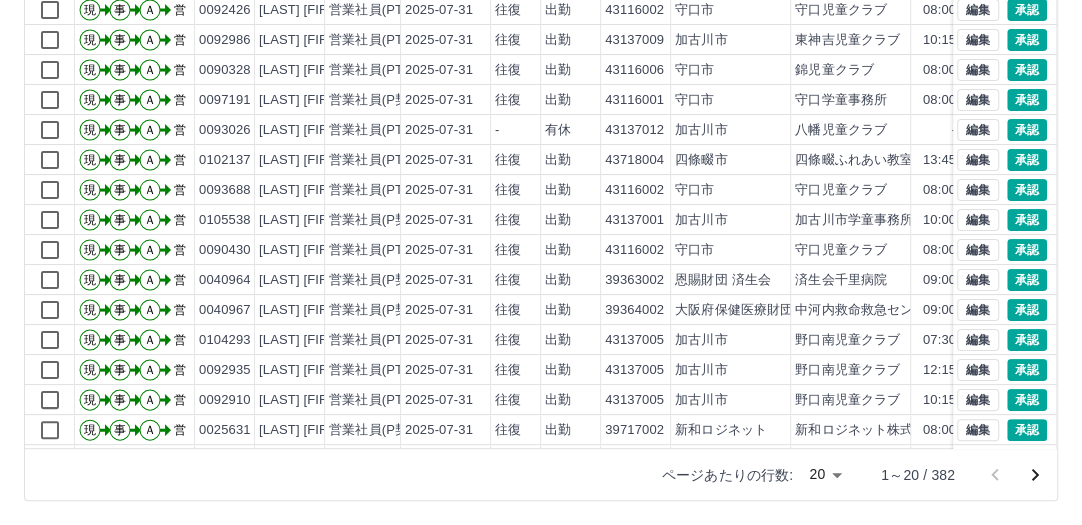 click on "SDH勤怠 [LAST] [FIRST] 勤務実績承認 前月 2025年07月 次月 今月 月選択 承認モード 削除モード 一括承認 列一覧 1 フィルター 行間隔 エクスポート 承認フロー 社員番号 社員名 社員区分 勤務日 交通費 勤務区分 契約コード 契約名 現場名 始業 終業 休憩 所定開始 所定終業 所定休憩 承認 現 事 Ａ 営 [NUMBER] [LAST] [FIRST] 営業社員(P契約) 2025-07-31 往復 出勤 [NUMBER] [CITY] [CITY]児童事務所 10:00 19:00 01:00 10:00 19:00 01:00 現 事 Ａ 営 [NUMBER] [LAST] [FIRST] 営業社員(PT契約) 2025-07-31 往復 出勤 [NUMBER] [CITY] [CITY]児童クラブ 10:15 19:30 00:00 10:15 18:15 00:00 現 事 Ａ 営 [NUMBER] [LAST] [FIRST] 営業社員(PT契約) 2025-07-31 往復 出勤 [NUMBER] [CITY] [CITY]児童クラブ 08:00 17:00 01:00 08:00 17:00 01:00 現 事 Ａ 営 [NUMBER] [LAST] [FIRST] 営業社員(PT契約) 2025-07-31 往復 出勤 [NUMBER] [CITY] [CITY]児童クラブ -" at bounding box center [541, 102] 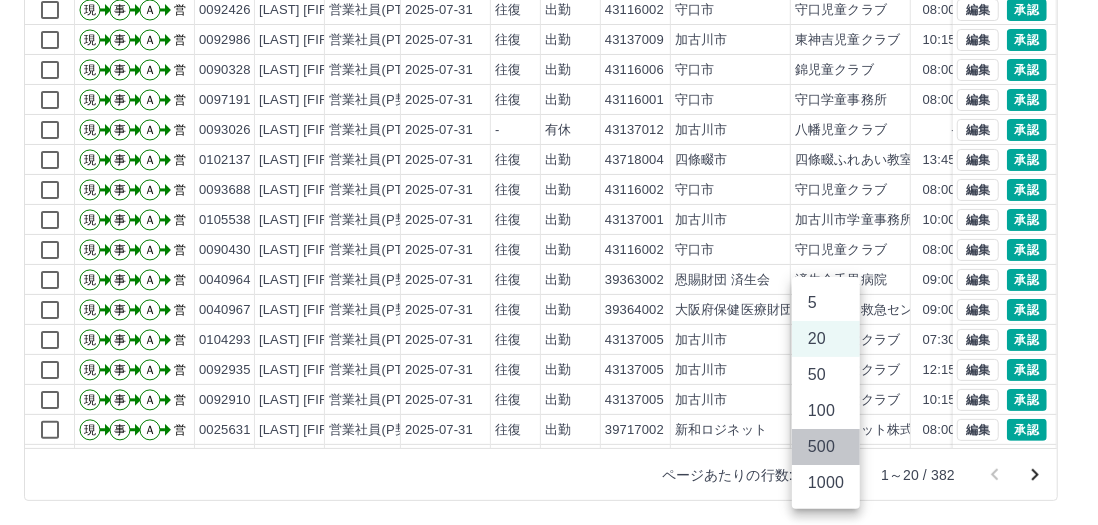 click on "500" at bounding box center [826, 447] 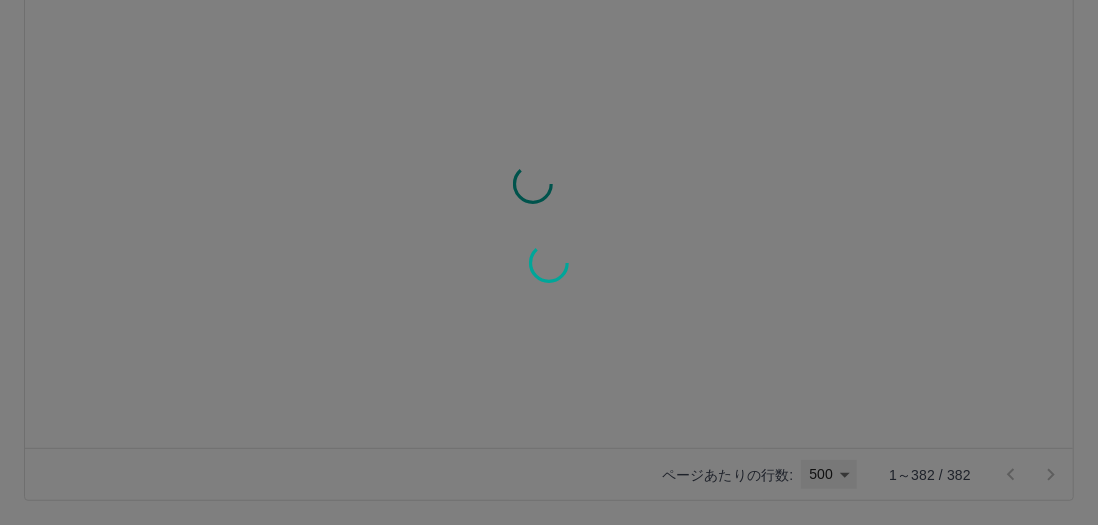type on "***" 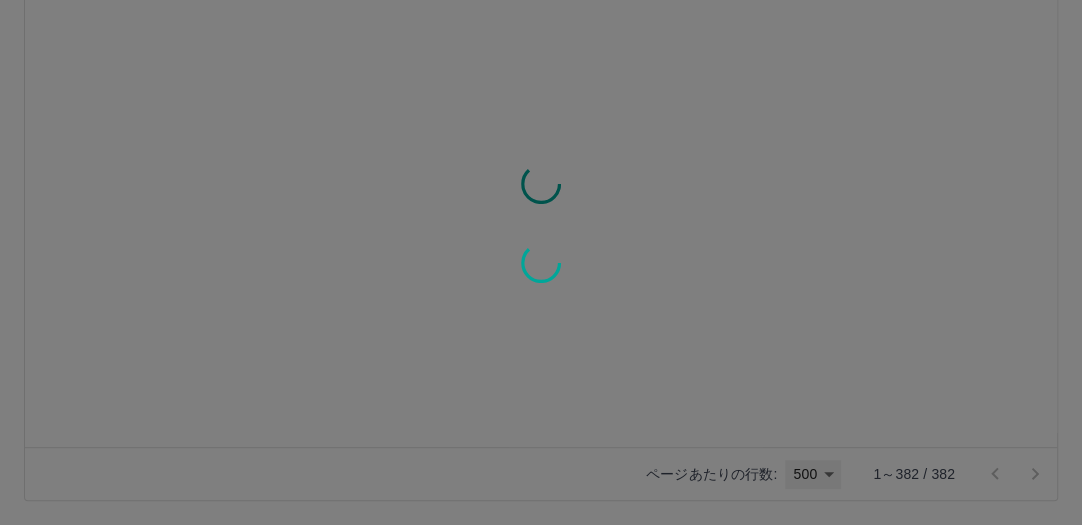 scroll, scrollTop: 0, scrollLeft: 0, axis: both 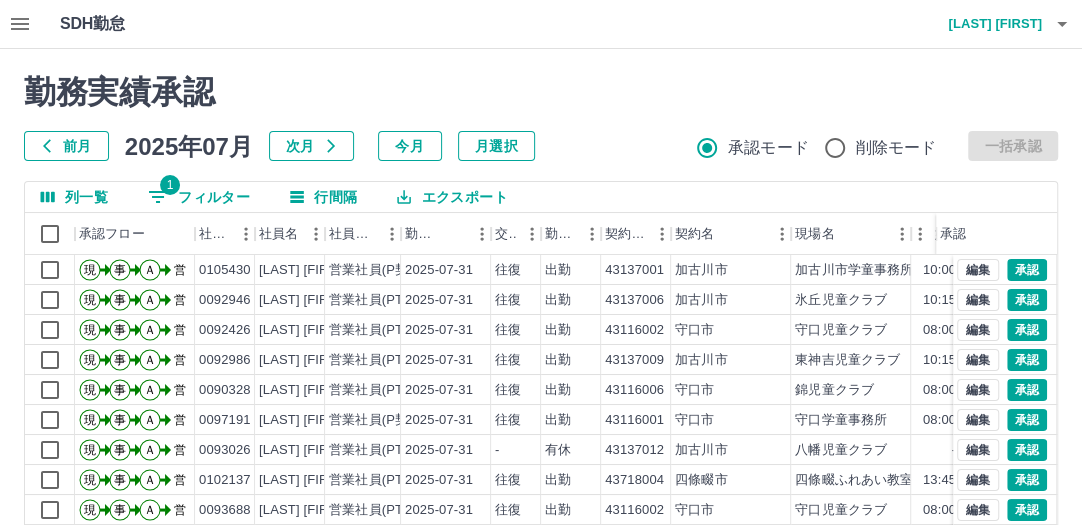 click 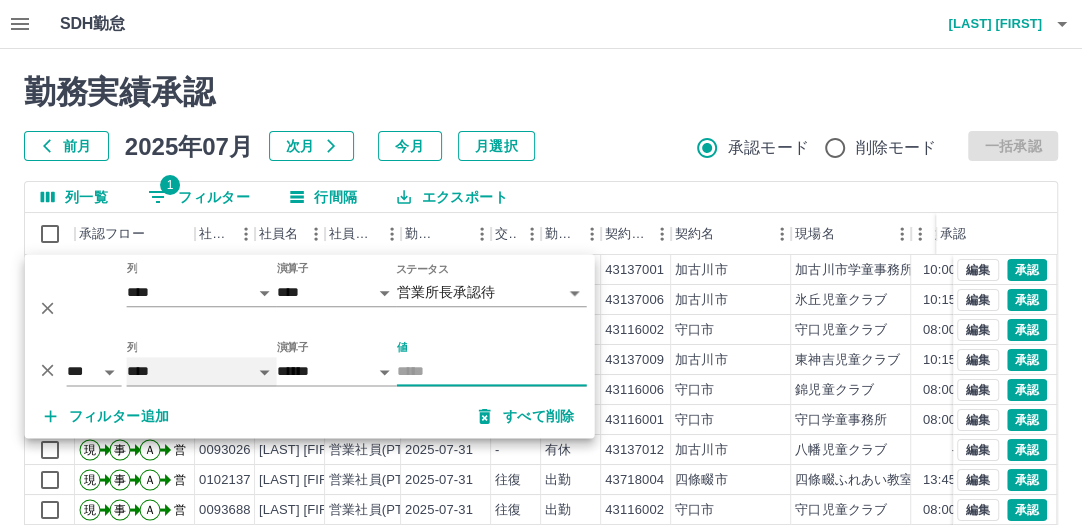 click on "**** *** **** *** *** **** ***** *** *** ** ** ** **** **** **** ** ** *** **** *****" at bounding box center [202, 371] 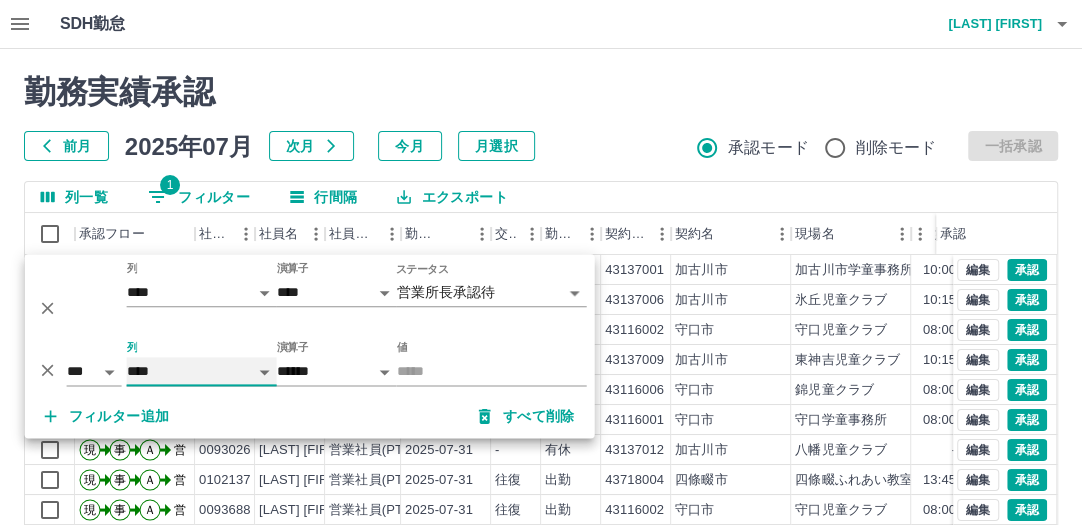 click on "**** *** **** *** *** **** ***** *** *** ** ** ** **** **** **** ** ** *** **** *****" at bounding box center (202, 371) 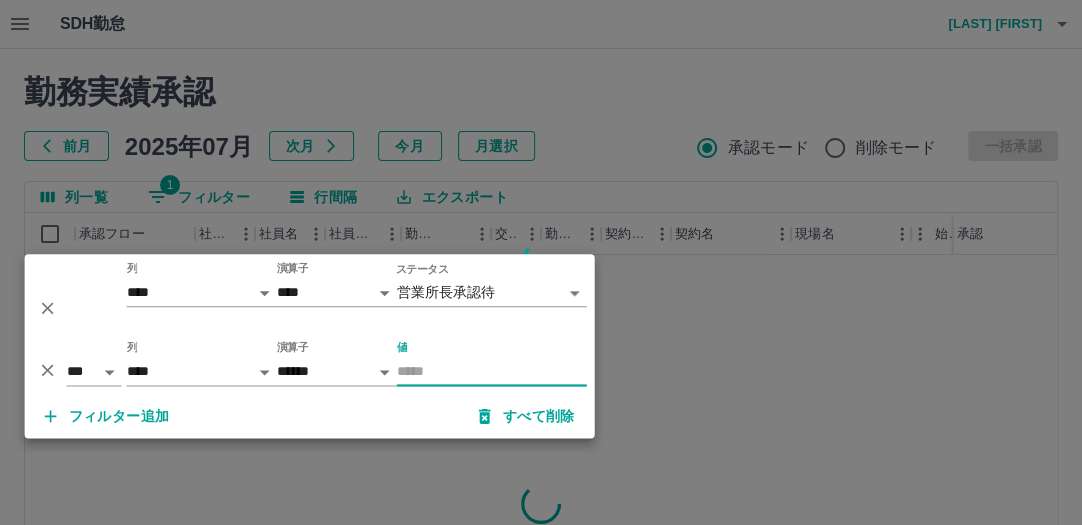 click on "値" at bounding box center [492, 371] 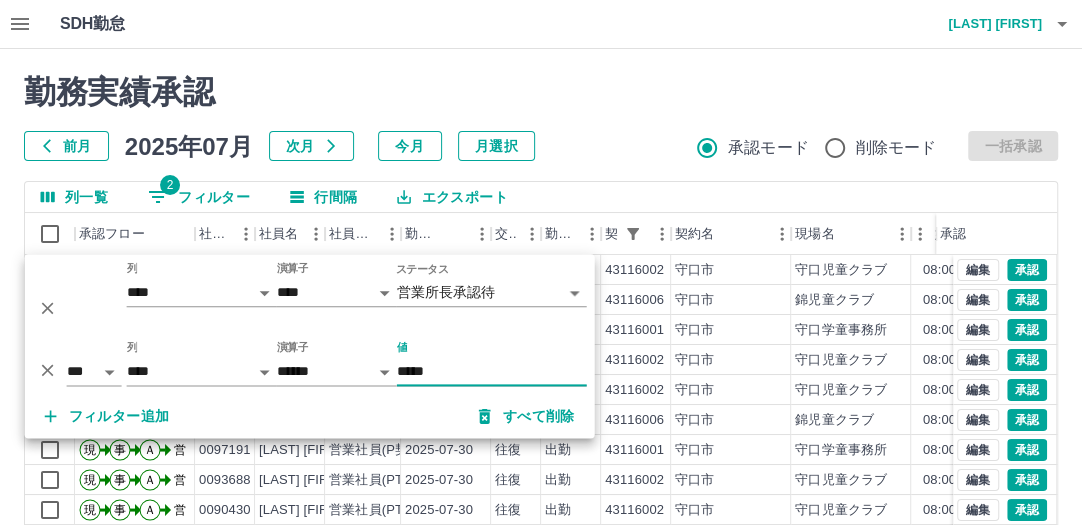 type on "*****" 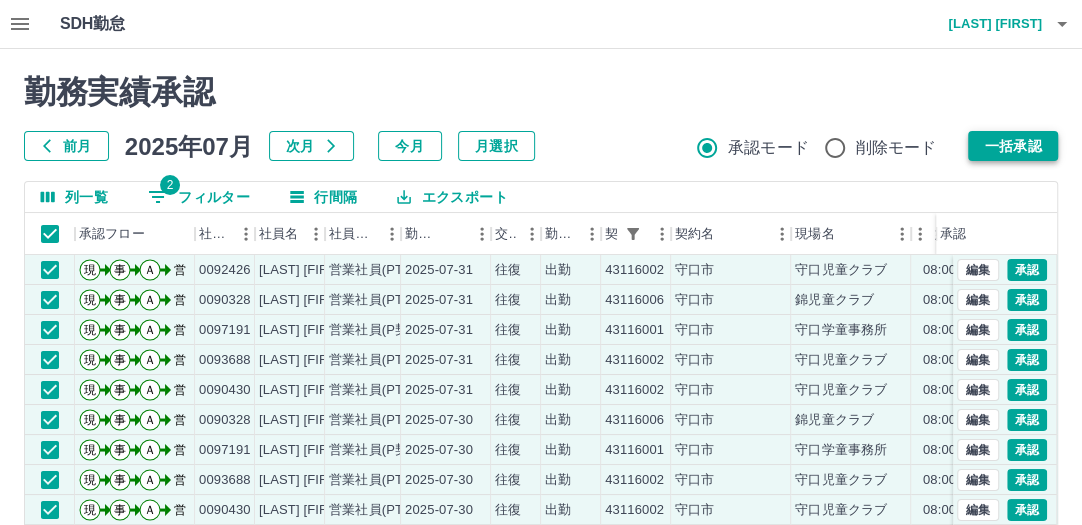 click on "一括承認" at bounding box center (1013, 146) 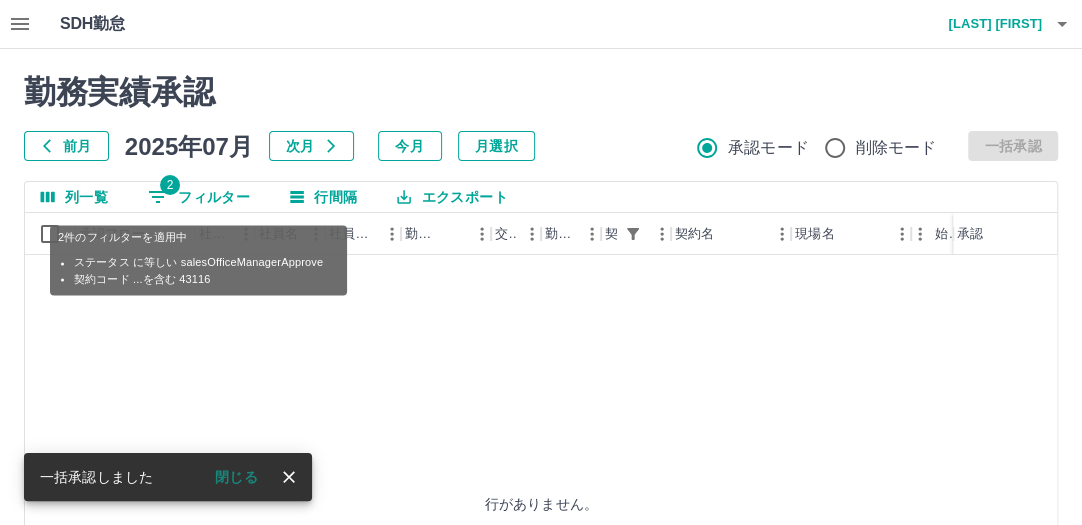 click 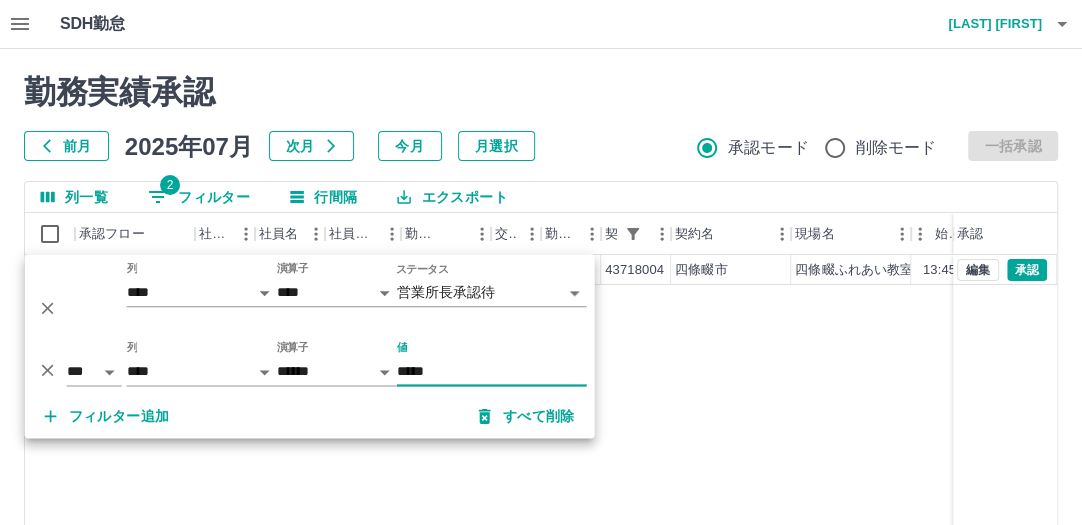 type on "*****" 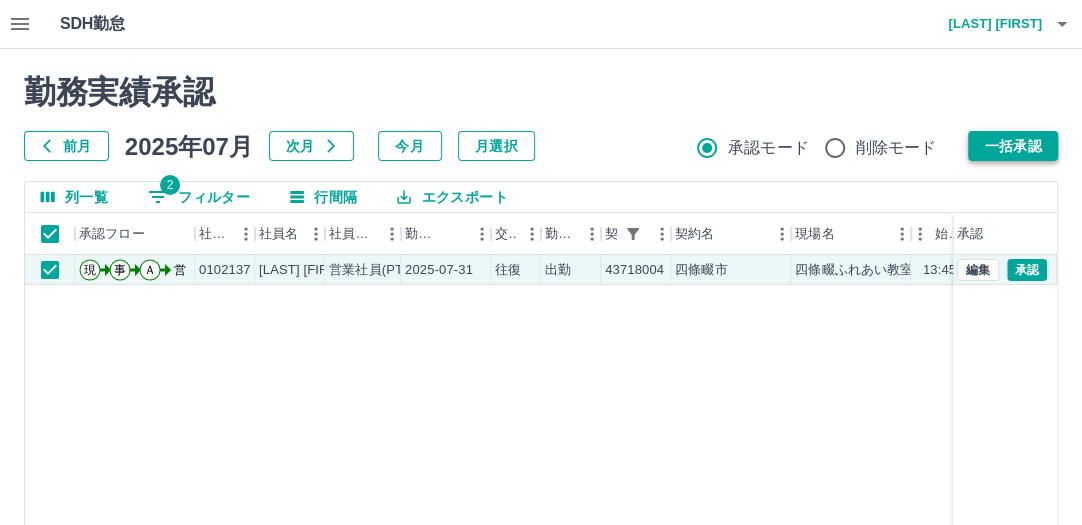click on "一括承認" at bounding box center (1013, 146) 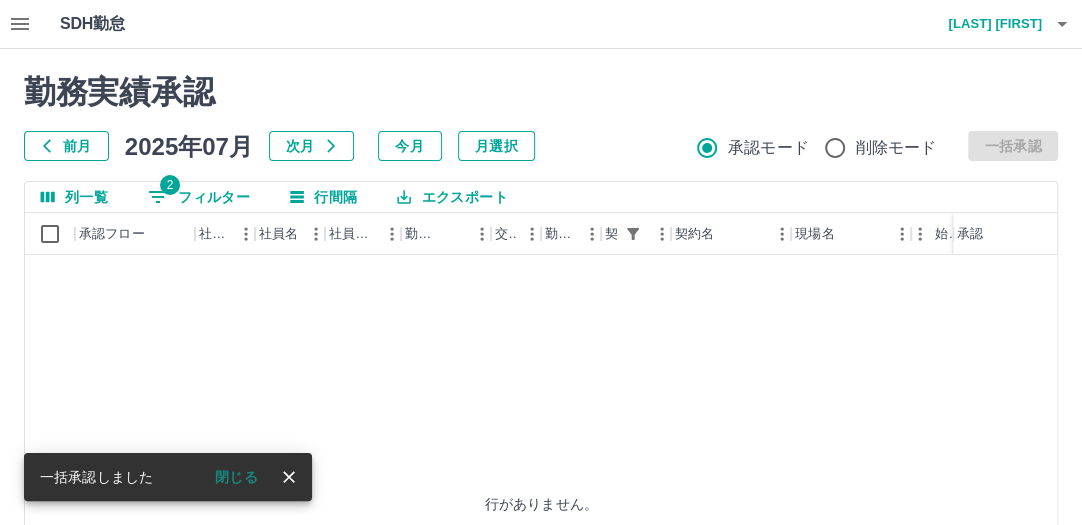 click 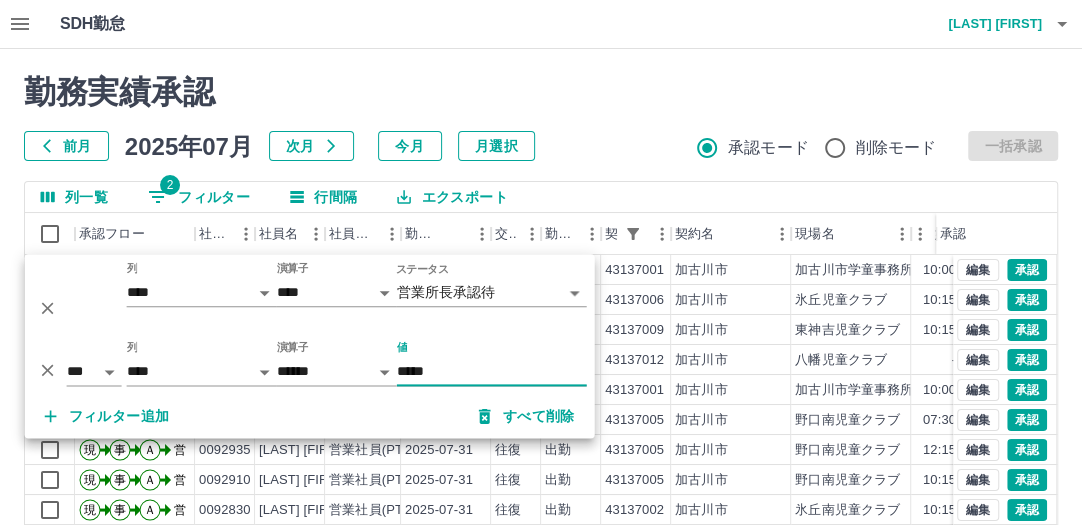 type on "*****" 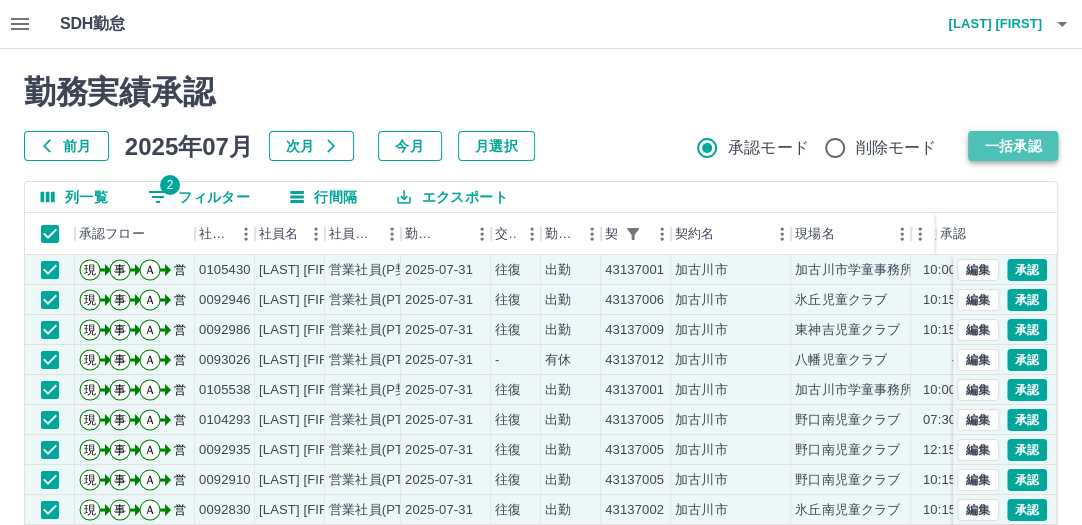 click on "一括承認" at bounding box center [1013, 146] 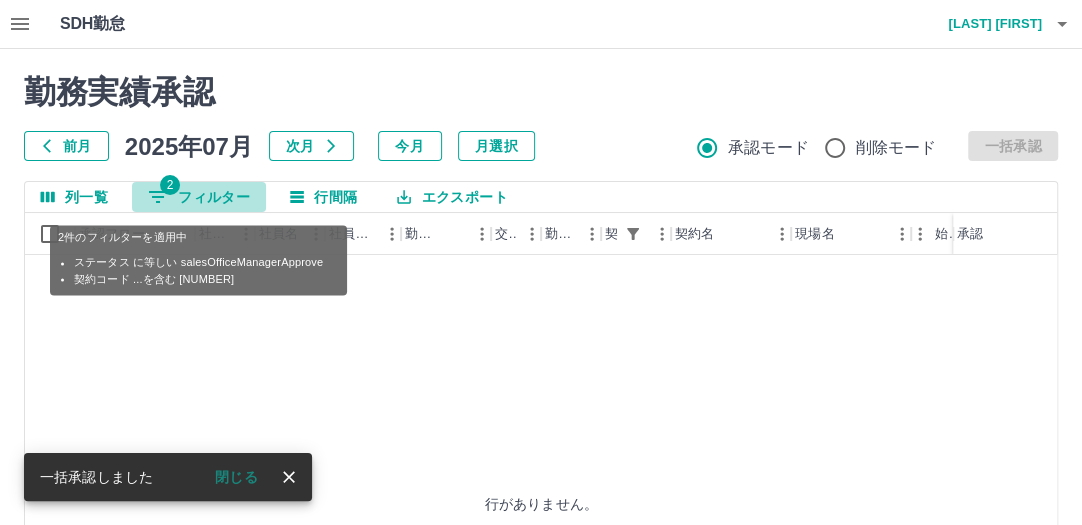 click 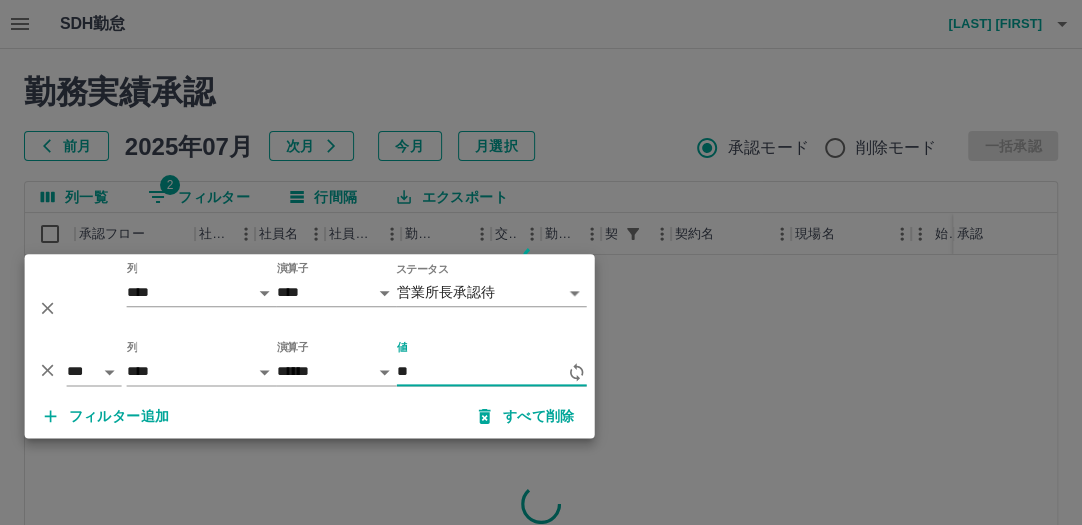 type on "*" 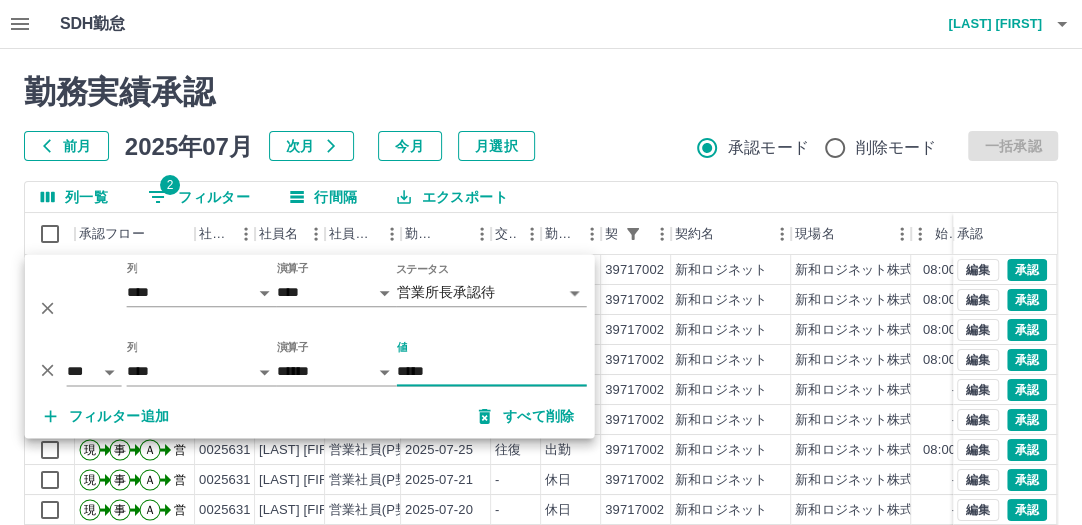 type on "*****" 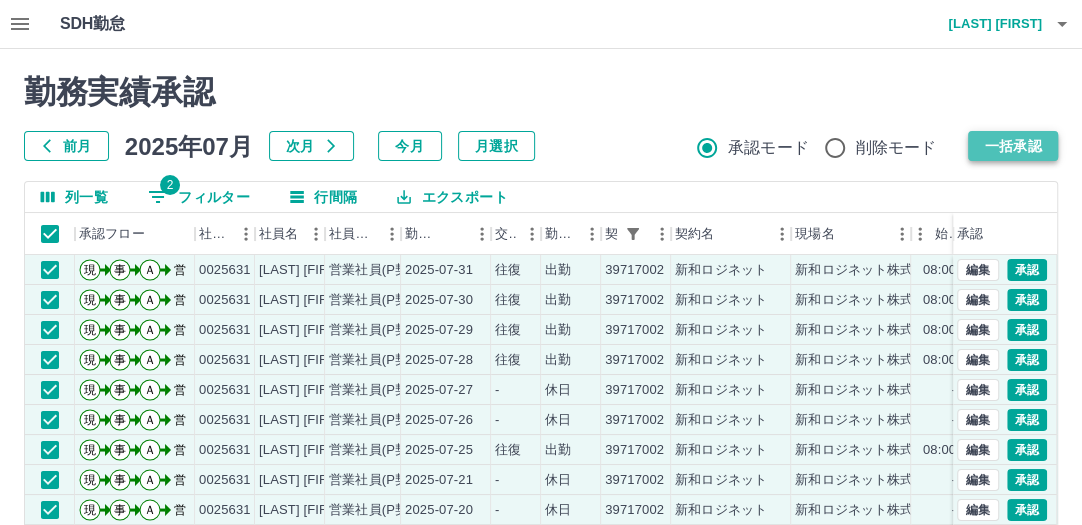 click on "一括承認" at bounding box center [1013, 146] 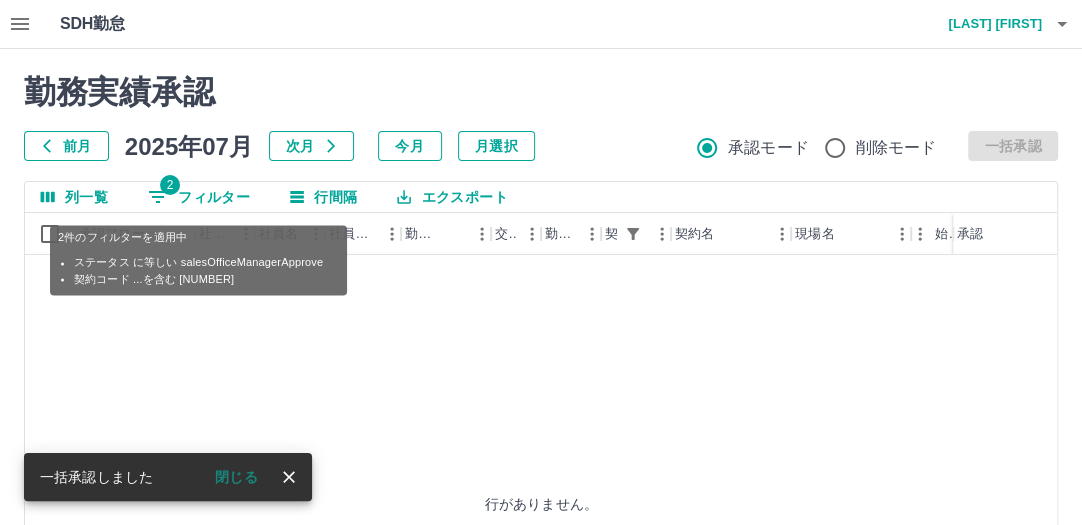 click on "2 フィルター" at bounding box center (199, 197) 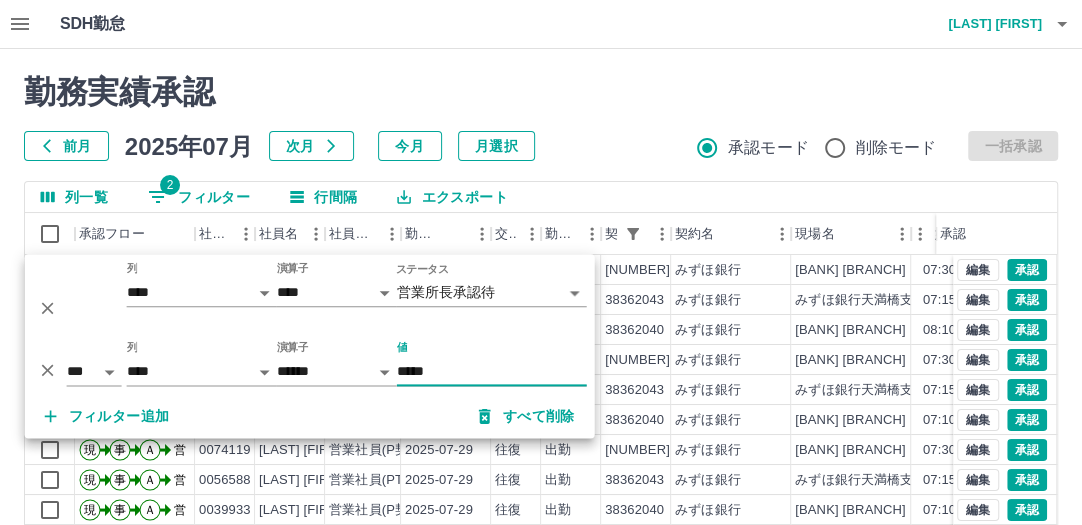 type on "*****" 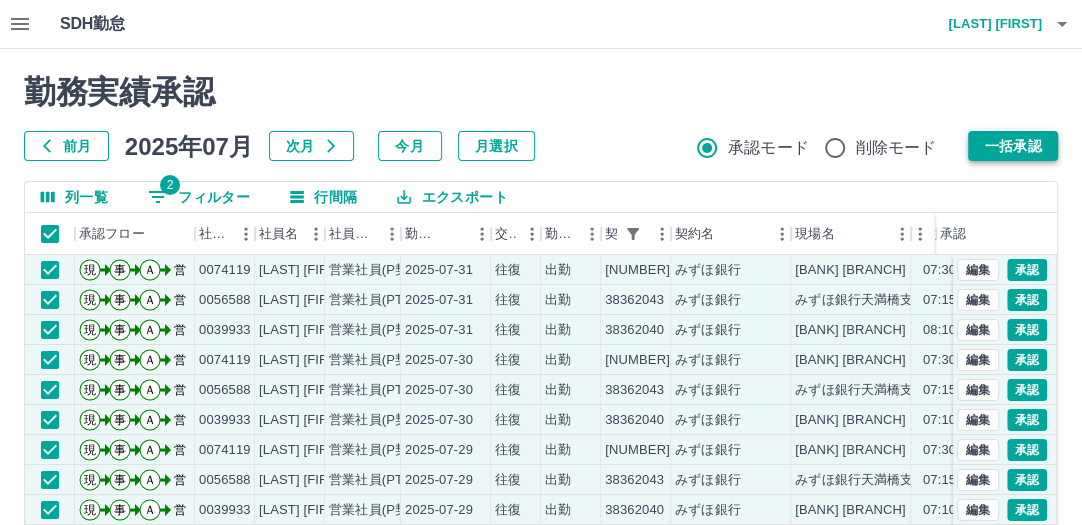 click on "一括承認" at bounding box center (1013, 146) 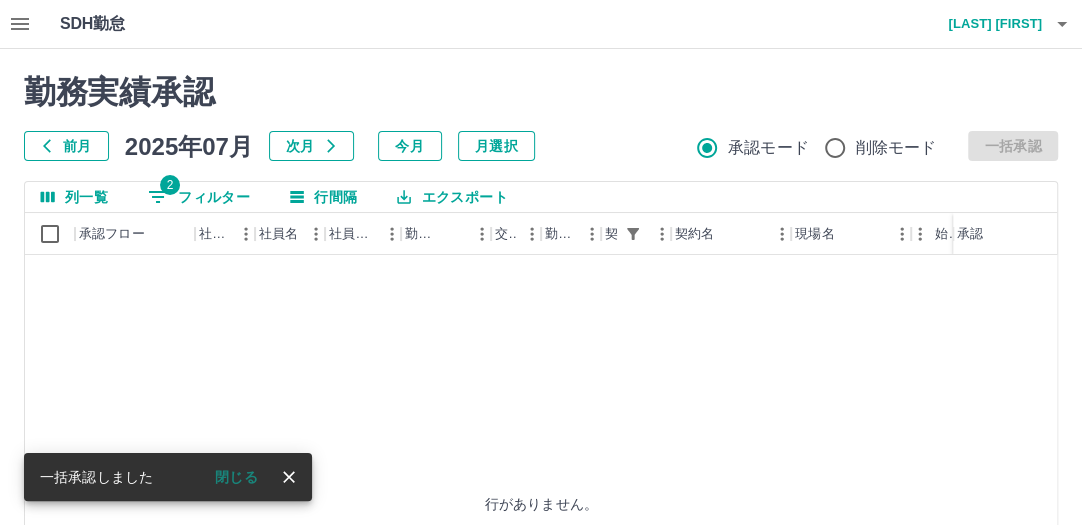 click 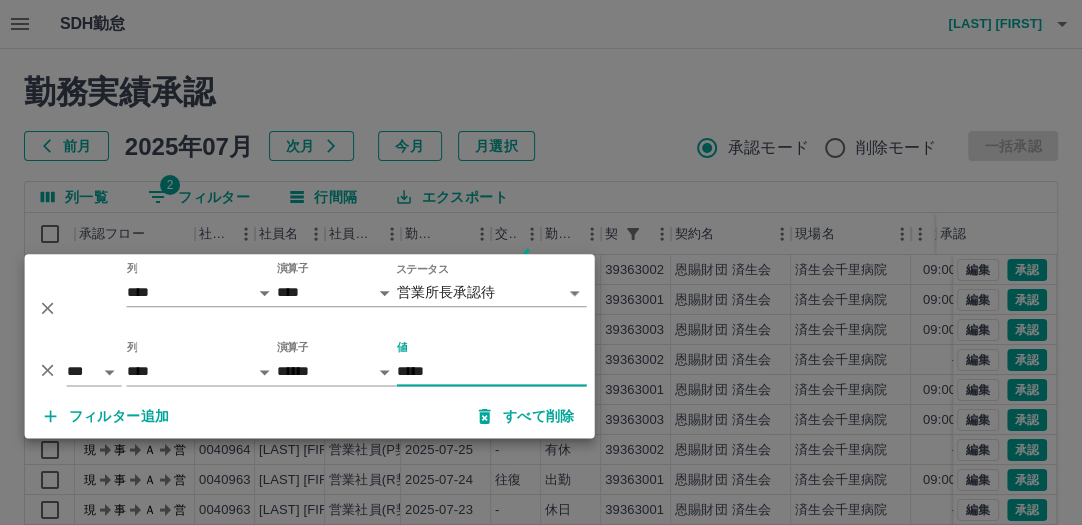type on "*****" 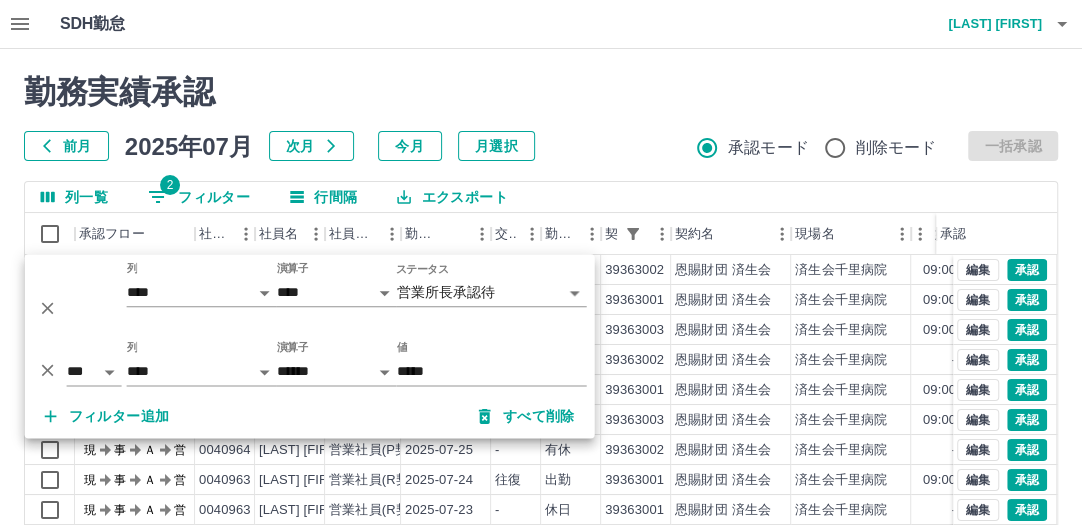 click at bounding box center [541, 262] 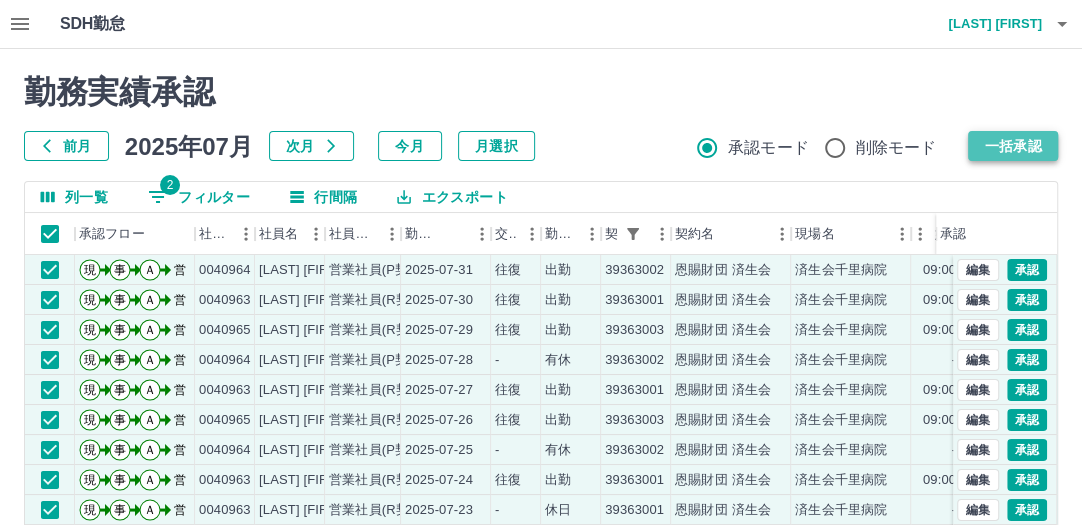 click on "一括承認" at bounding box center (1013, 146) 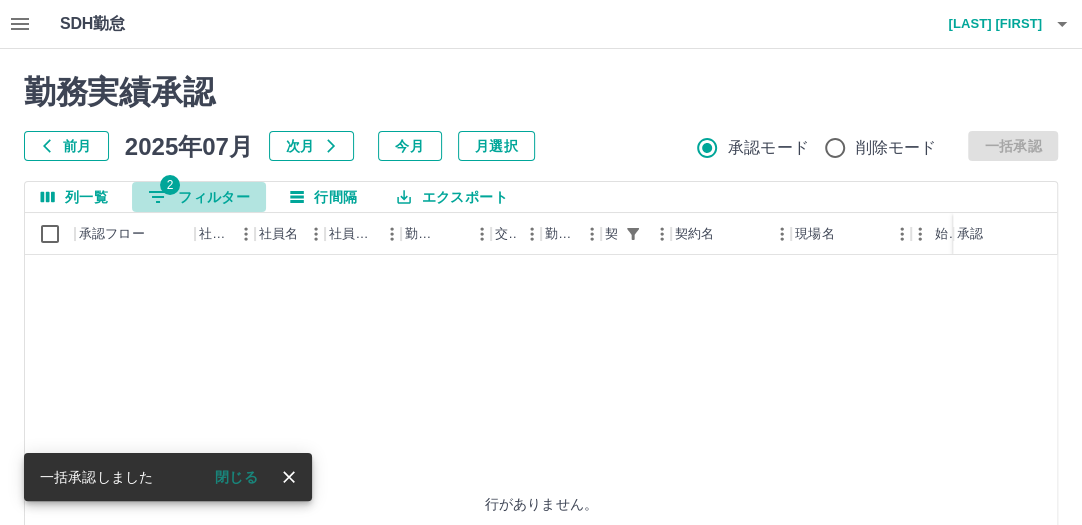 click 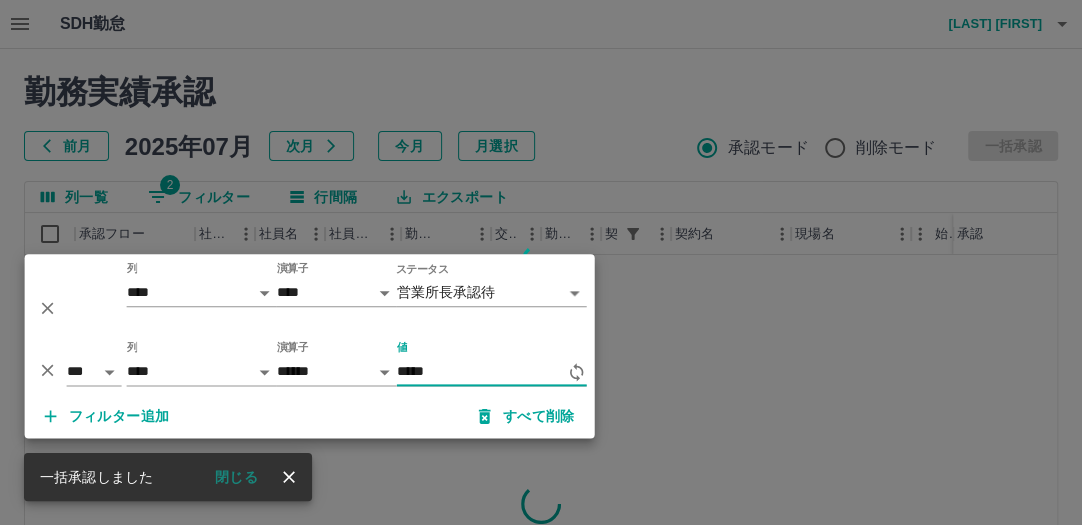 type on "*****" 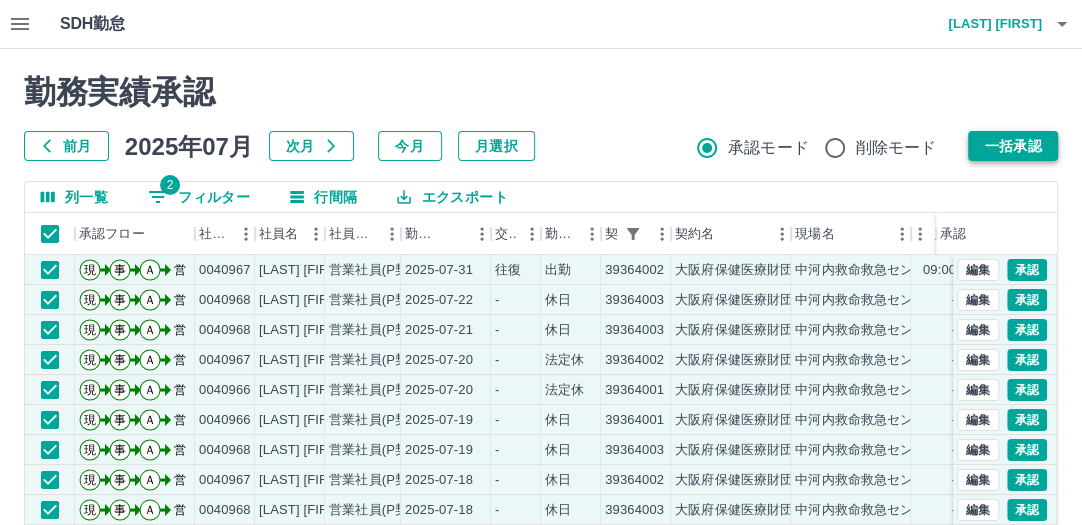 click on "一括承認" at bounding box center (1013, 146) 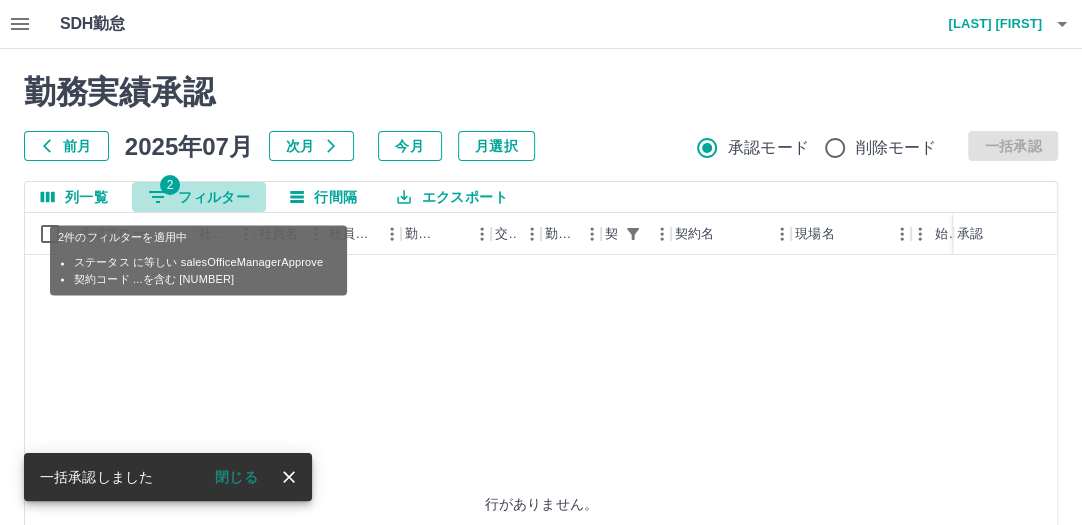 click 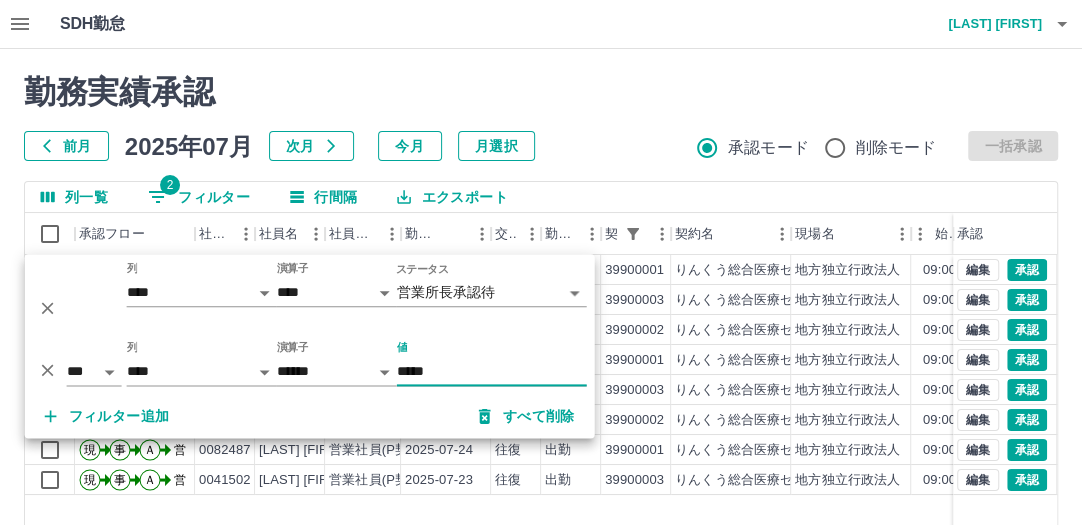type on "*****" 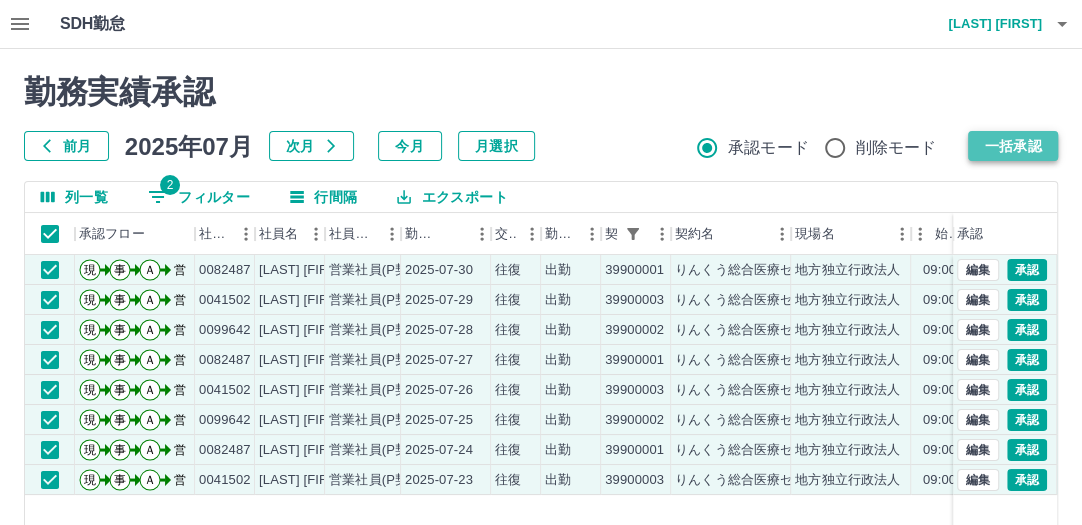click on "一括承認" at bounding box center [1013, 146] 